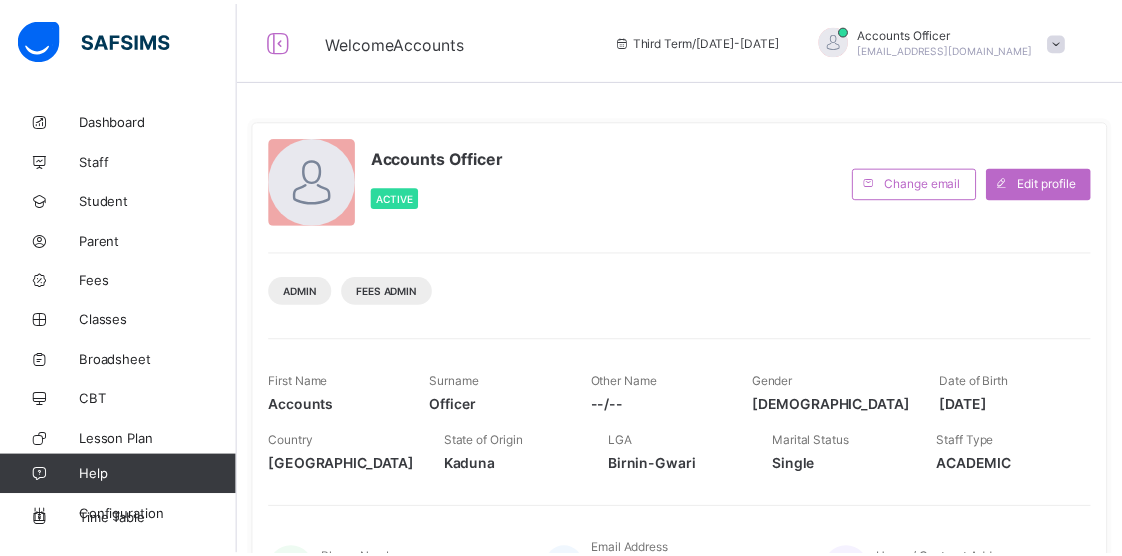 scroll, scrollTop: 0, scrollLeft: 0, axis: both 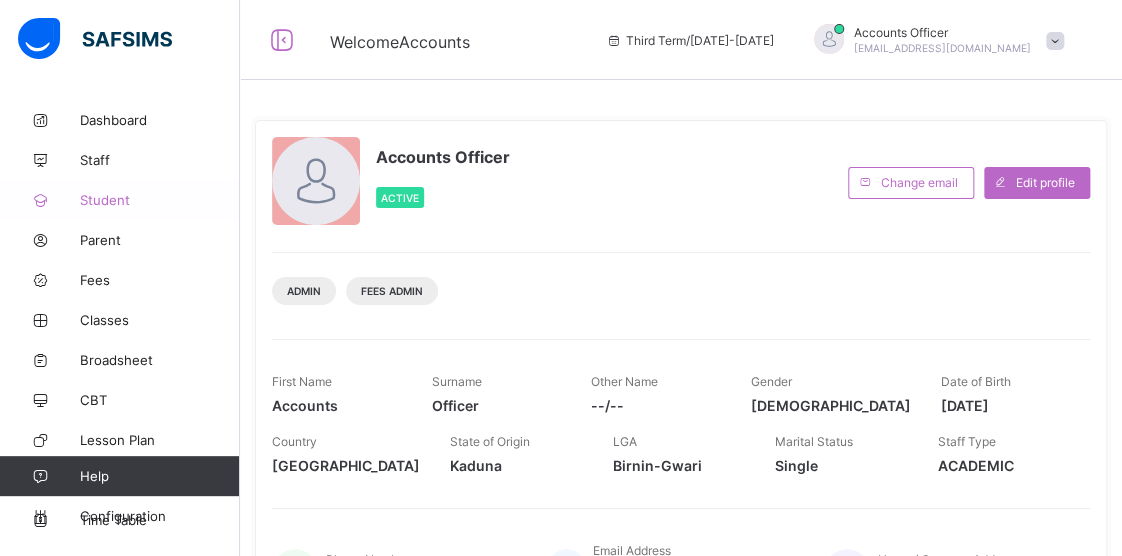 click on "Student" at bounding box center [160, 200] 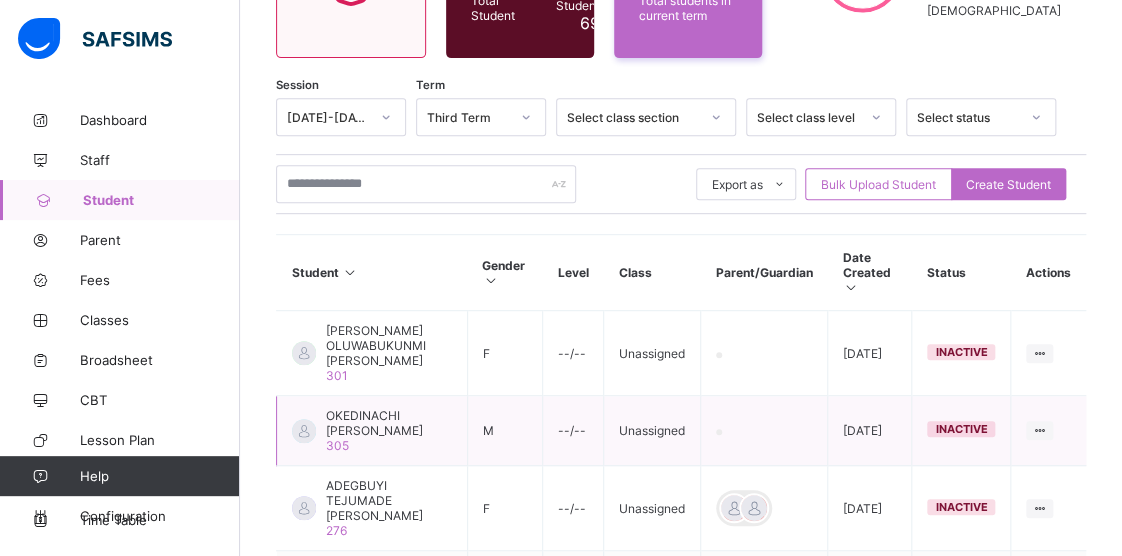 scroll, scrollTop: 300, scrollLeft: 0, axis: vertical 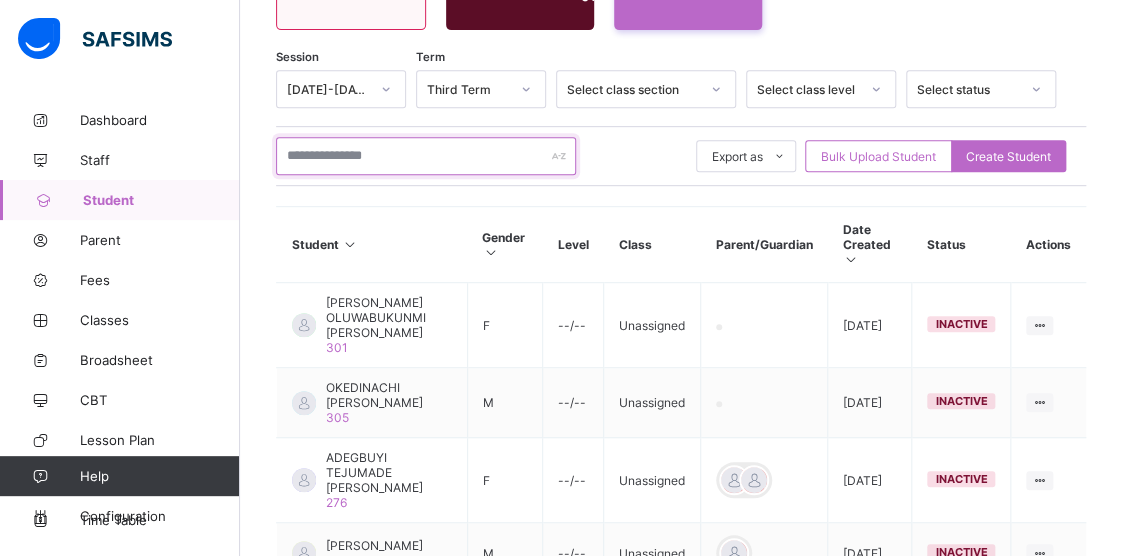 click at bounding box center (426, 156) 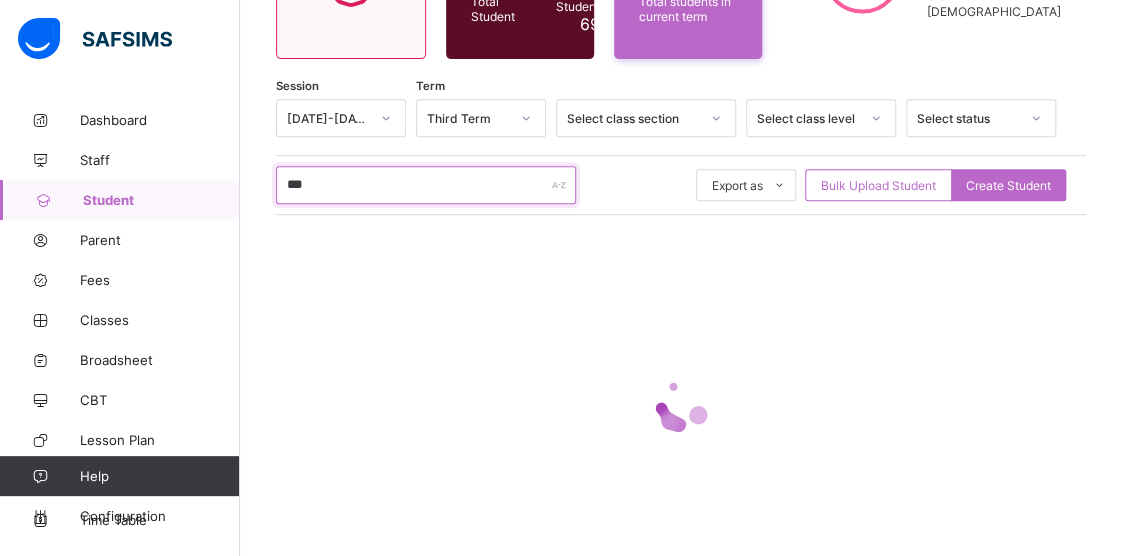 scroll, scrollTop: 300, scrollLeft: 0, axis: vertical 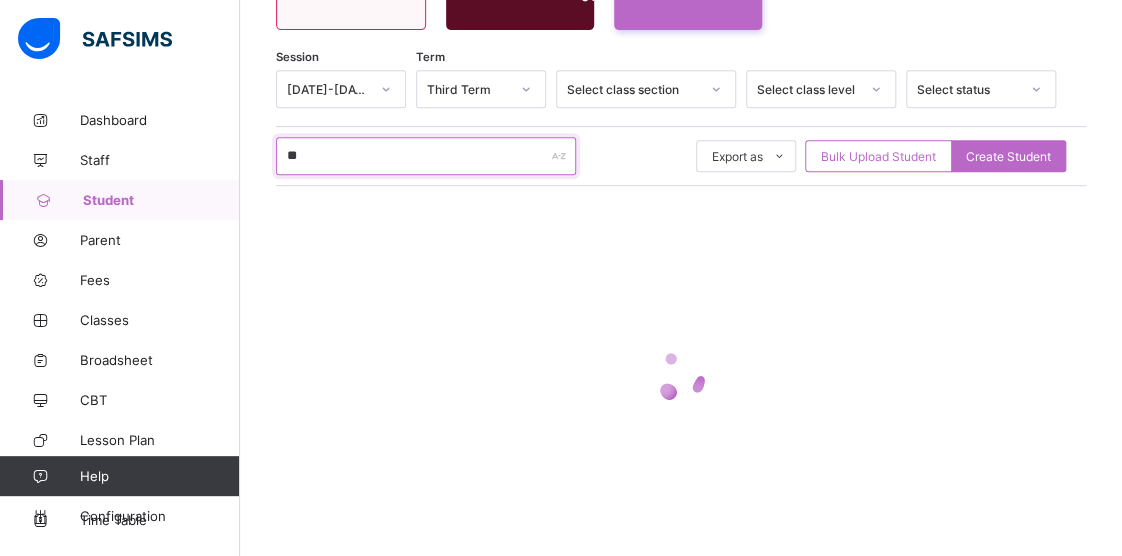type on "*" 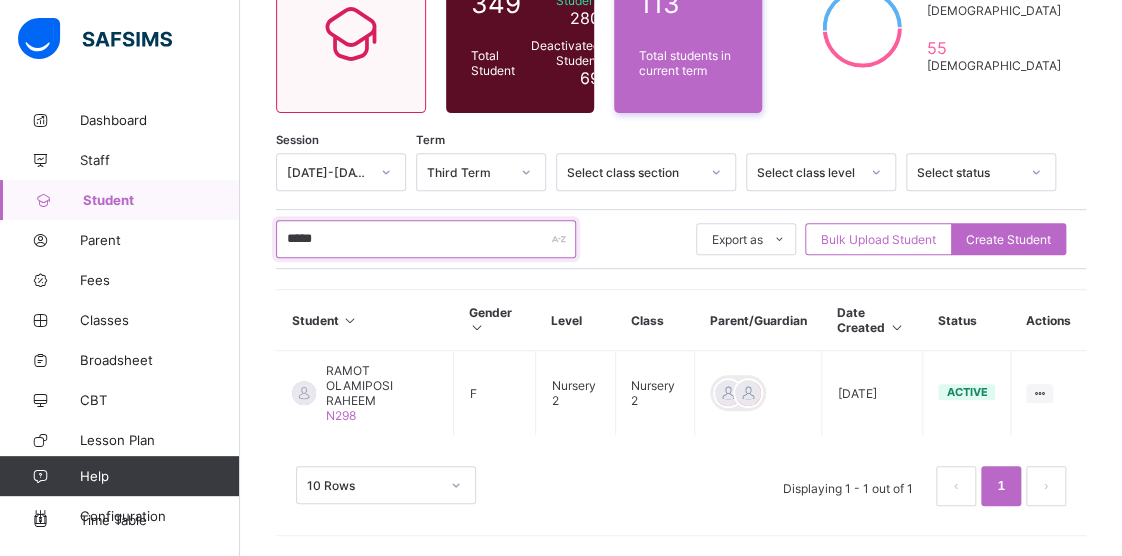 scroll, scrollTop: 200, scrollLeft: 0, axis: vertical 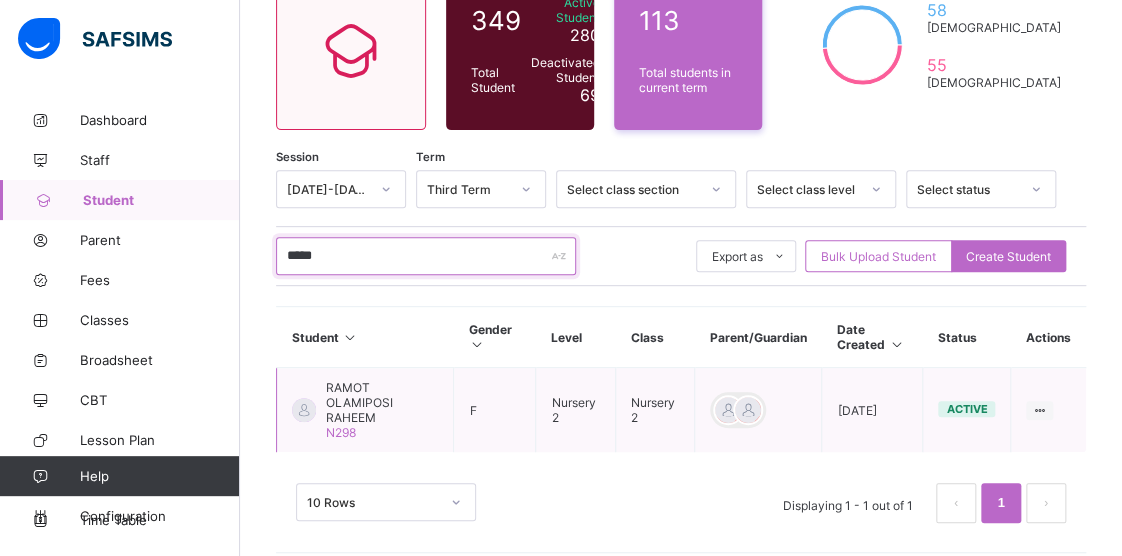 type on "*****" 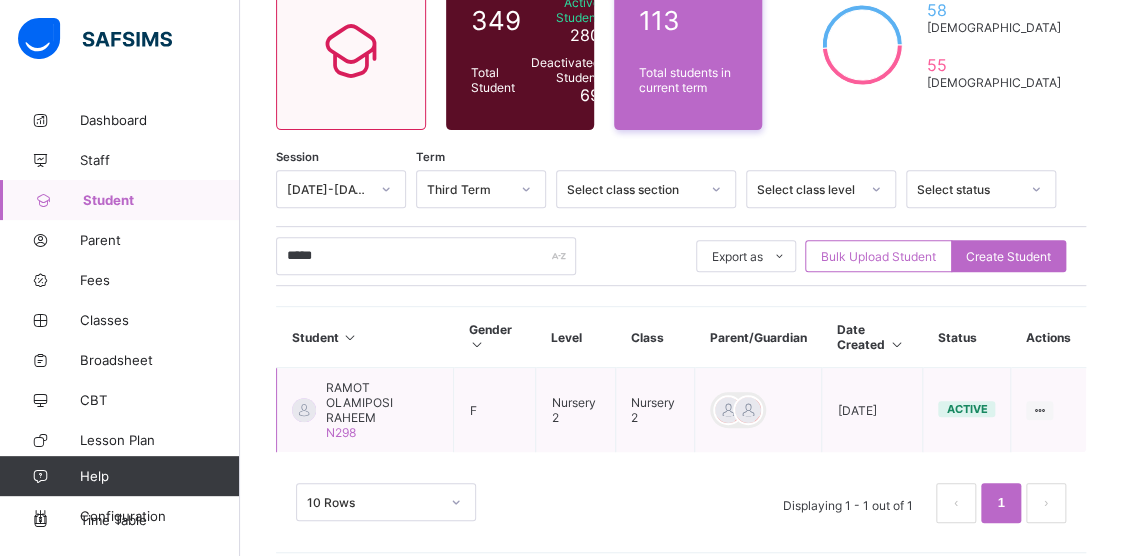 click on "RAMOT OLAMIPOSI RAHEEM" at bounding box center (382, 402) 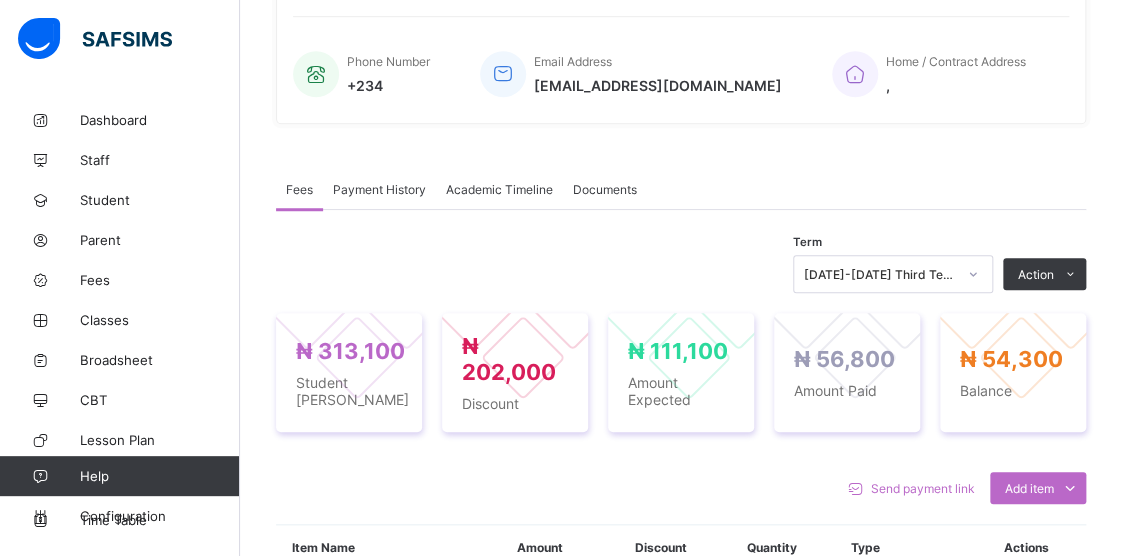 scroll, scrollTop: 500, scrollLeft: 0, axis: vertical 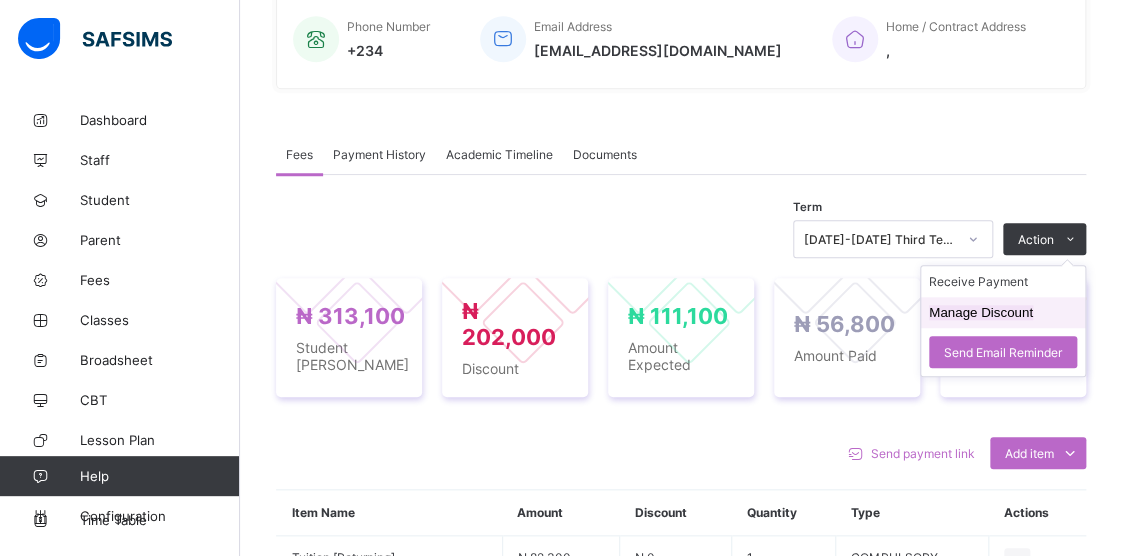 click on "Manage Discount" at bounding box center [981, 312] 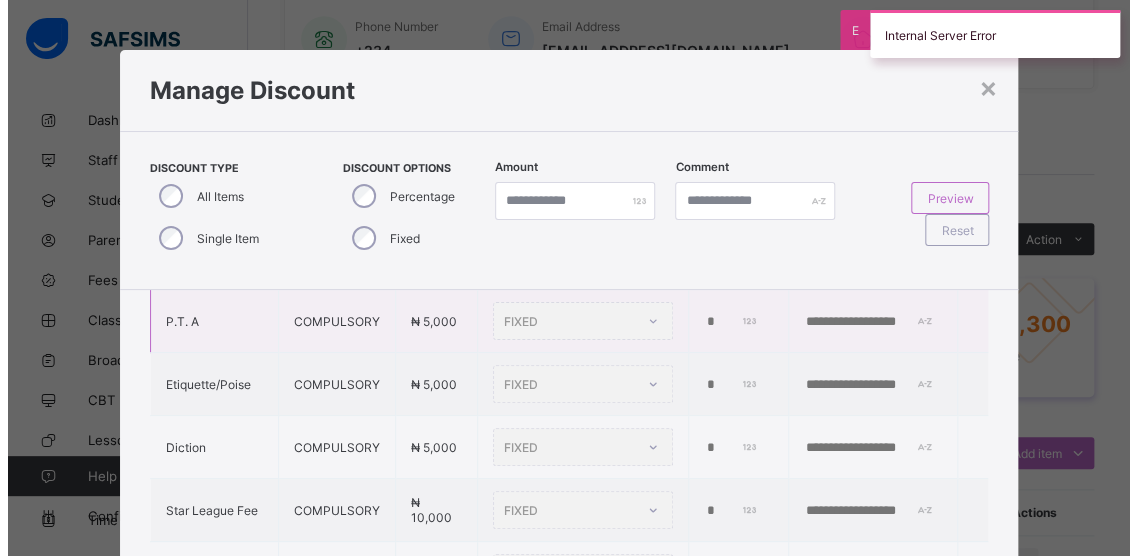 scroll, scrollTop: 300, scrollLeft: 0, axis: vertical 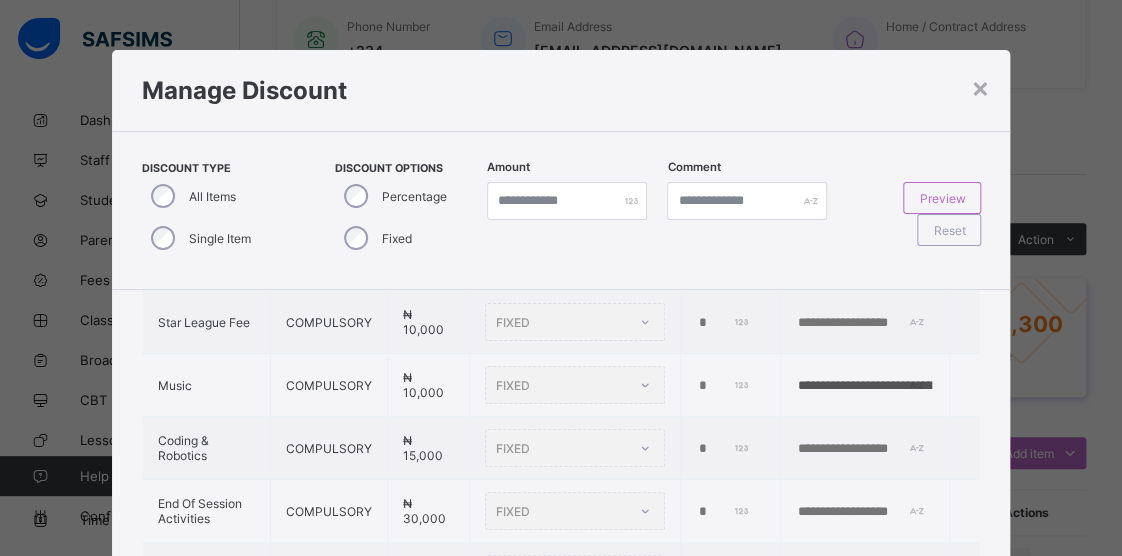 click on "Manage Discount" at bounding box center (561, 90) 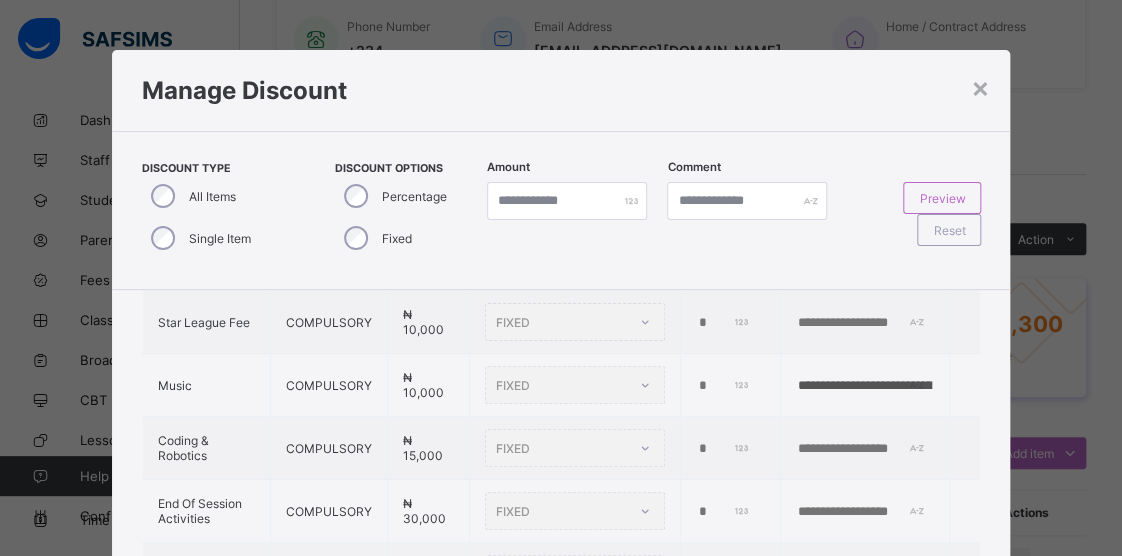 click on "×" at bounding box center (980, 87) 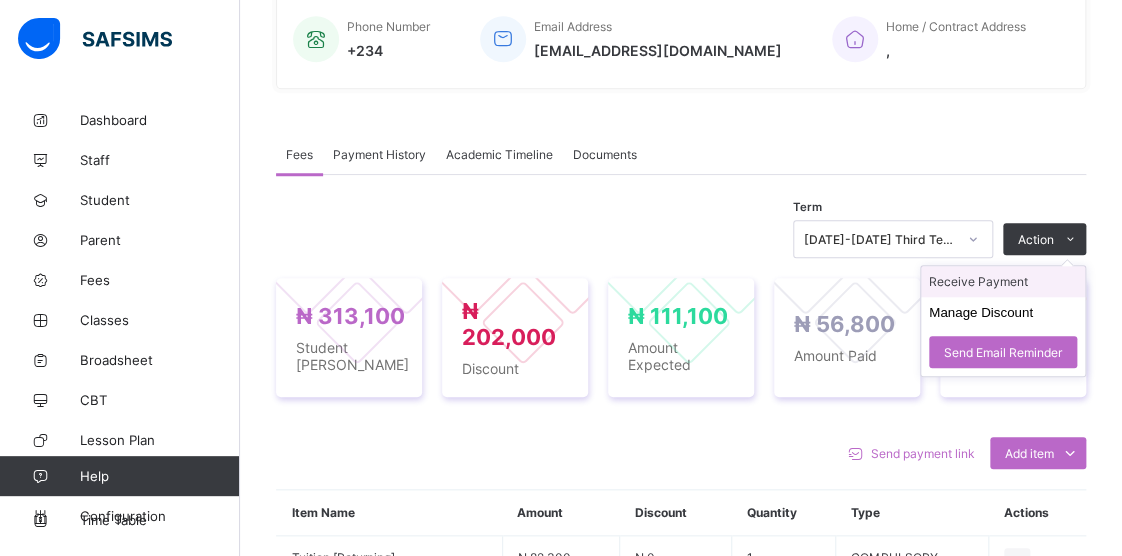 click on "Receive Payment" at bounding box center [1003, 281] 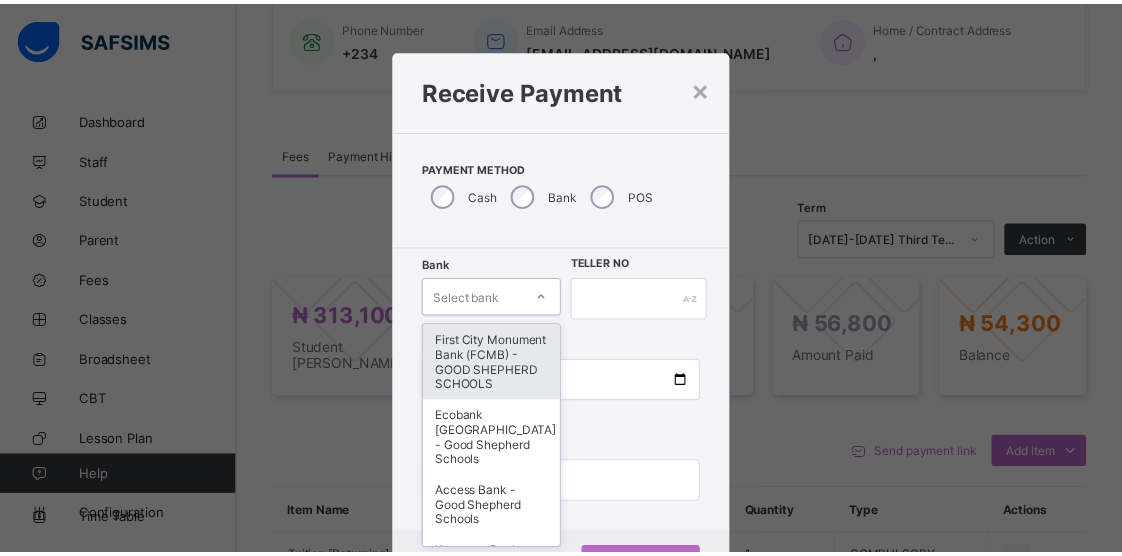 scroll, scrollTop: 76, scrollLeft: 0, axis: vertical 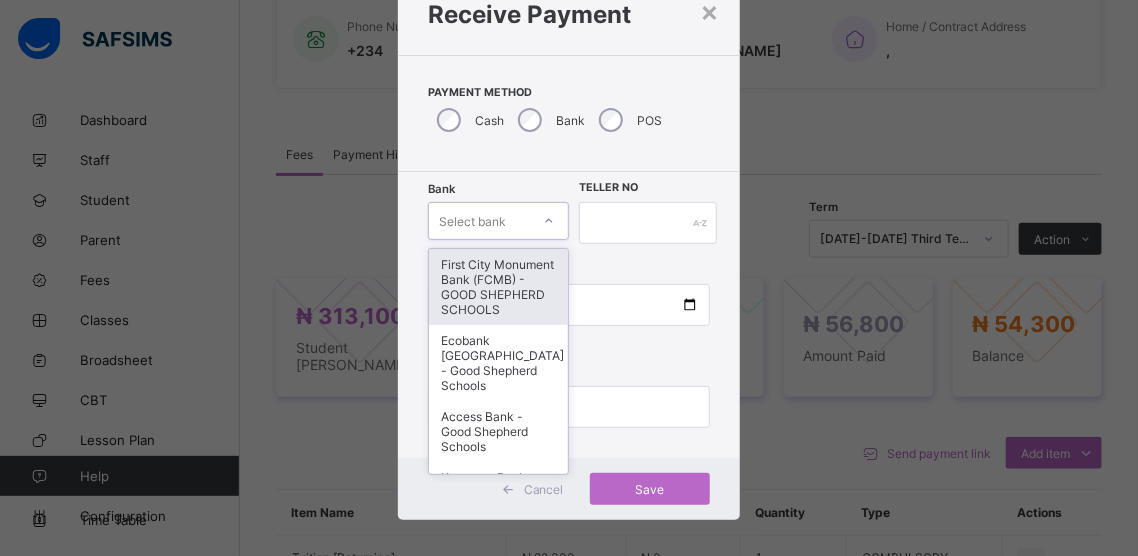 click on "option First City Monument Bank (FCMB) - GOOD SHEPHERD SCHOOLS focused, 1 of 9. 9 results available. Use Up and Down to choose options, press Enter to select the currently focused option, press Escape to exit the menu, press Tab to select the option and exit the menu. Select bank First City Monument Bank (FCMB) - GOOD SHEPHERD SCHOOLS Ecobank [GEOGRAPHIC_DATA] - Good Shepherd Schools Access Bank - Good Shepherd Schools Keystone Bank - Good Shepherd Schools Guaranty Trust Bank (GTB) - Good Shepherd Schools Zenith Bank - Good Shepherd Schools First Bank - Good Shepherd Schools United Bank for Africa ([GEOGRAPHIC_DATA]) - Good Shepherd Schools Sterling Bank - Good Shepherd Schools" at bounding box center (498, 221) 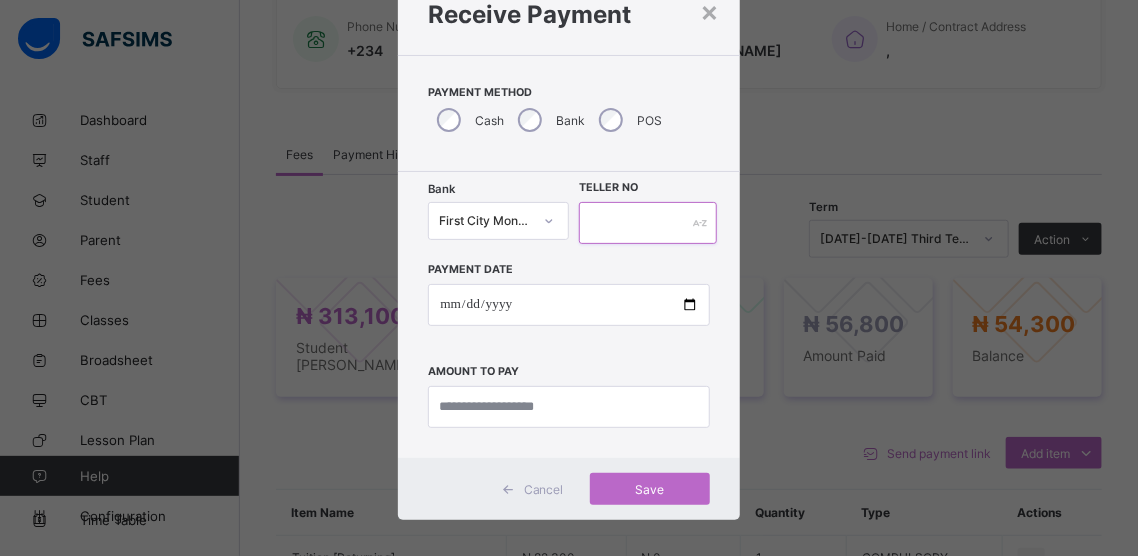 click at bounding box center (648, 223) 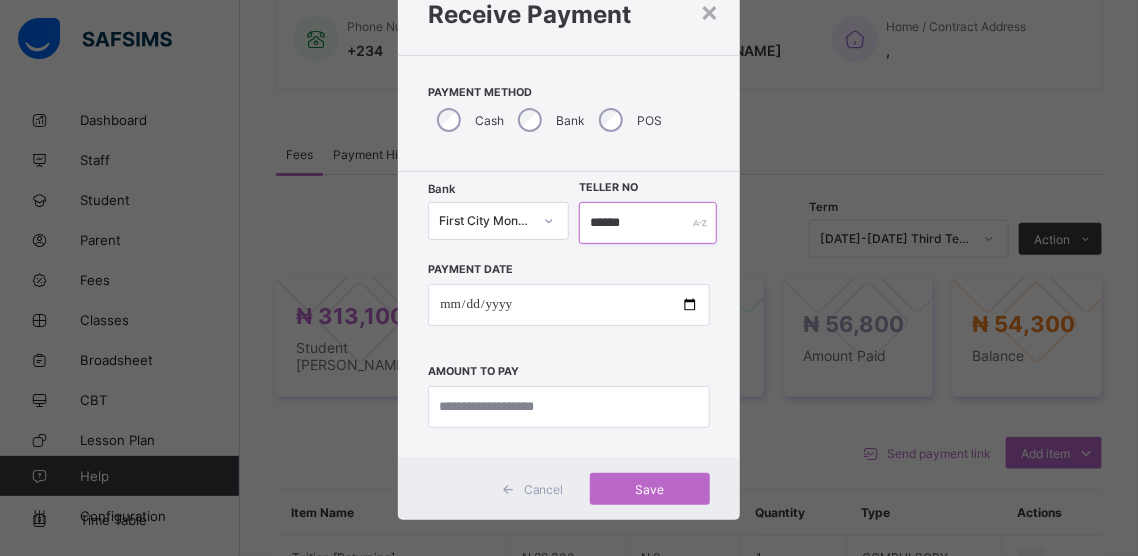 type on "******" 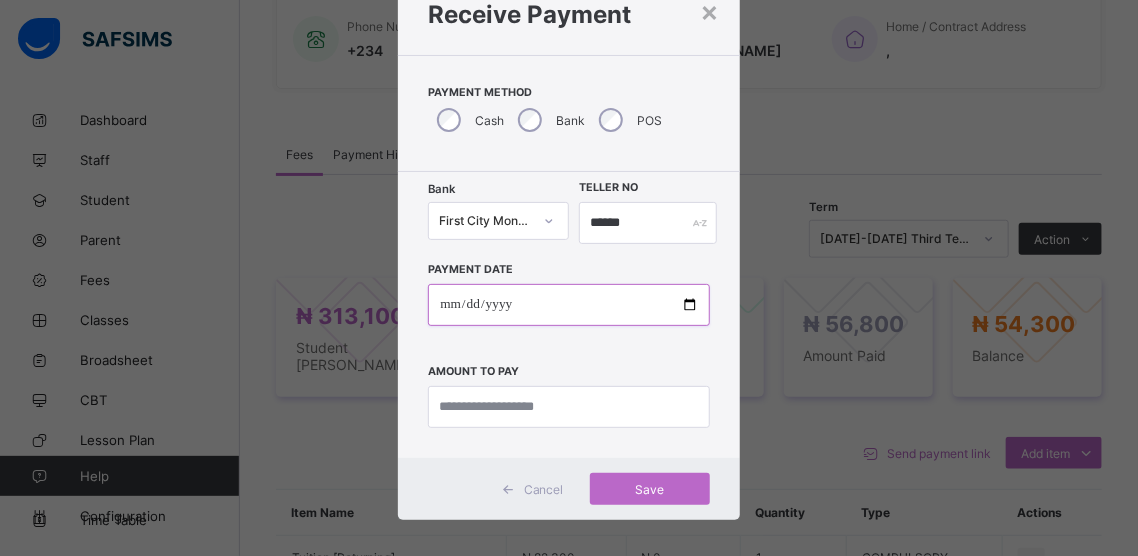 click at bounding box center (568, 305) 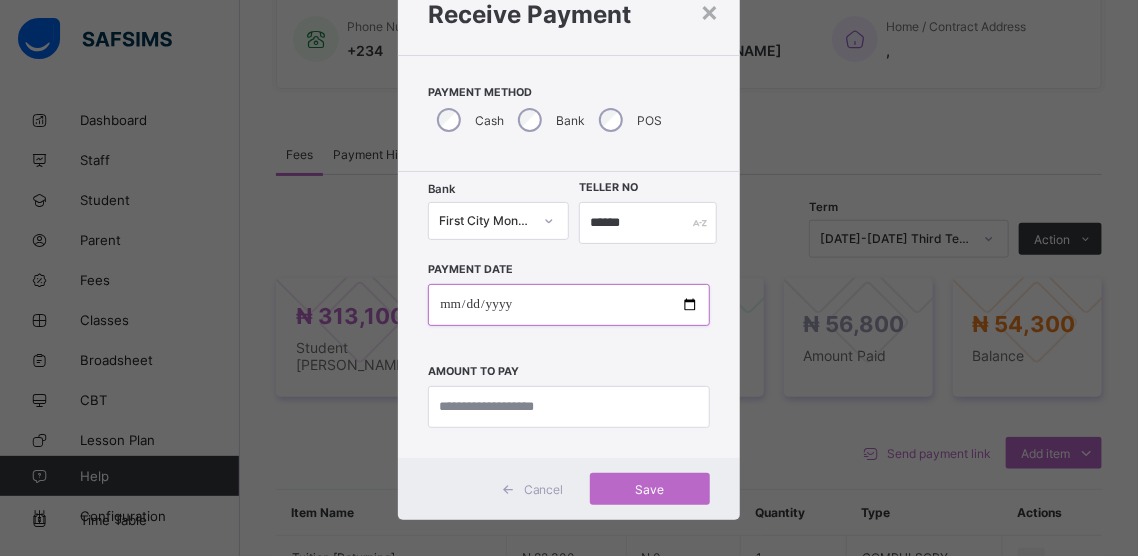 type on "**********" 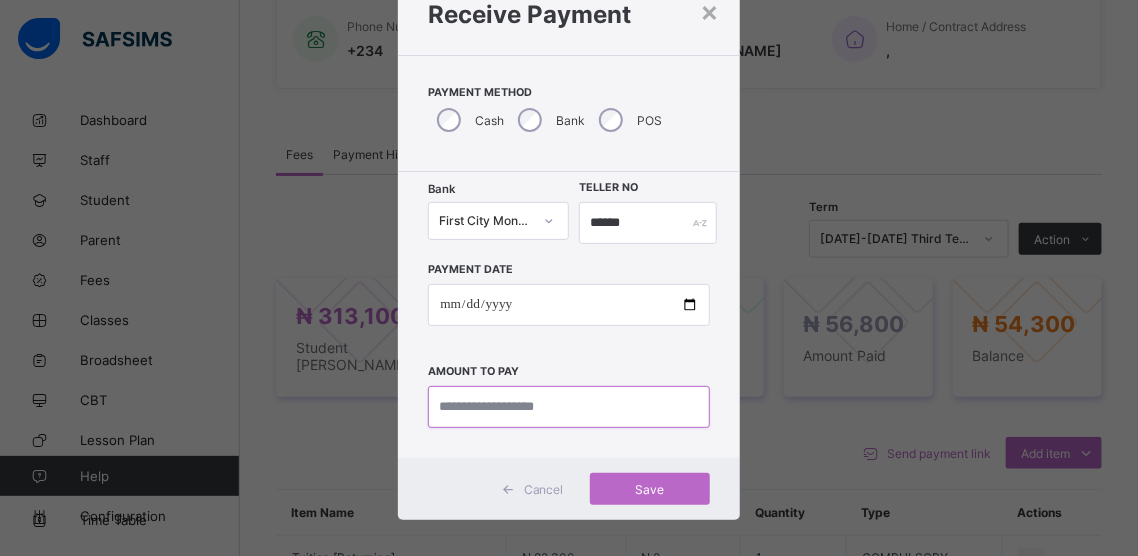 click at bounding box center [568, 407] 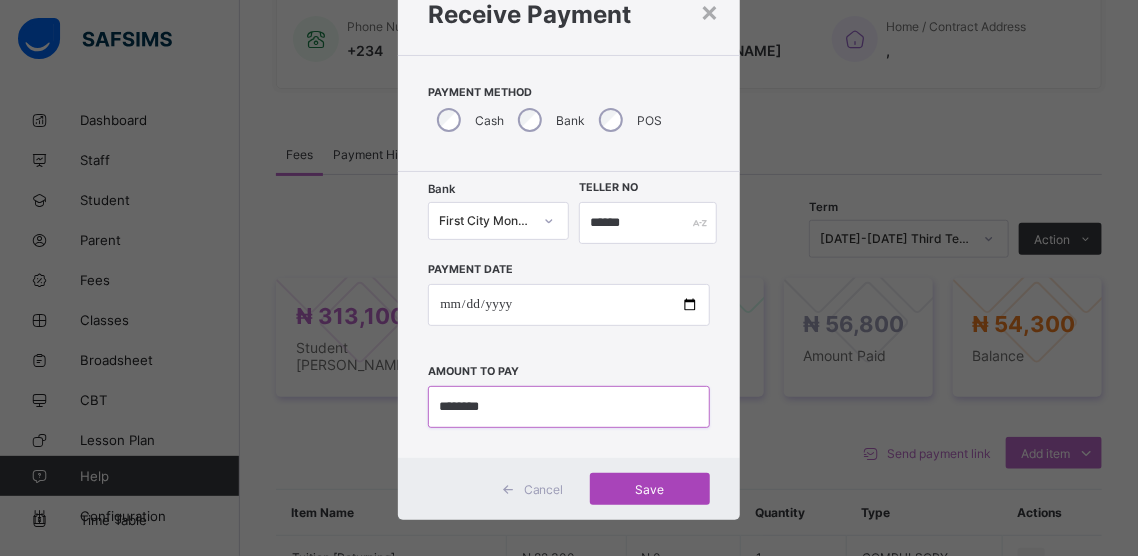 type on "********" 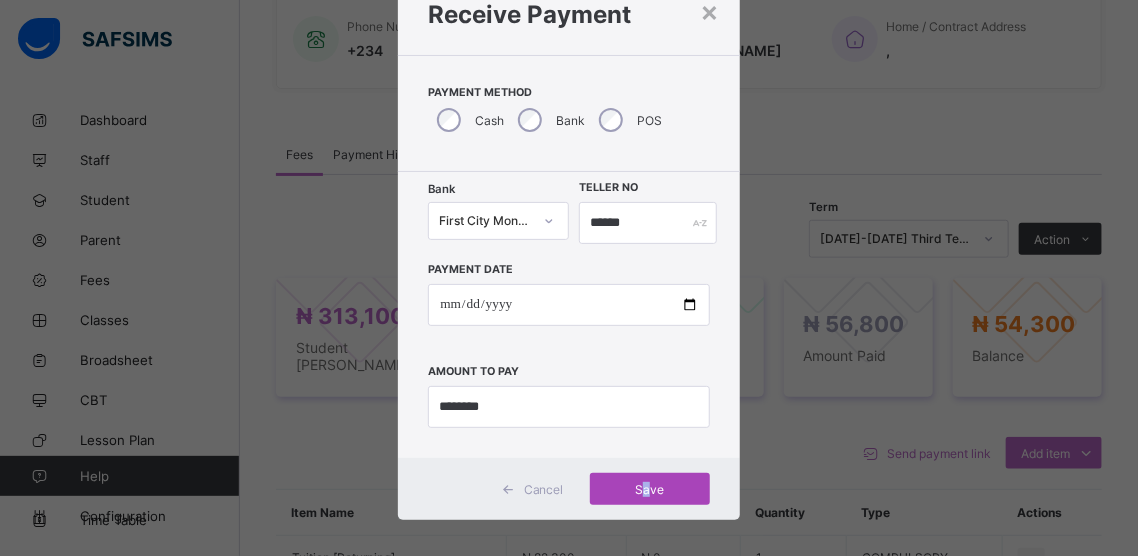 click on "Save" at bounding box center (650, 489) 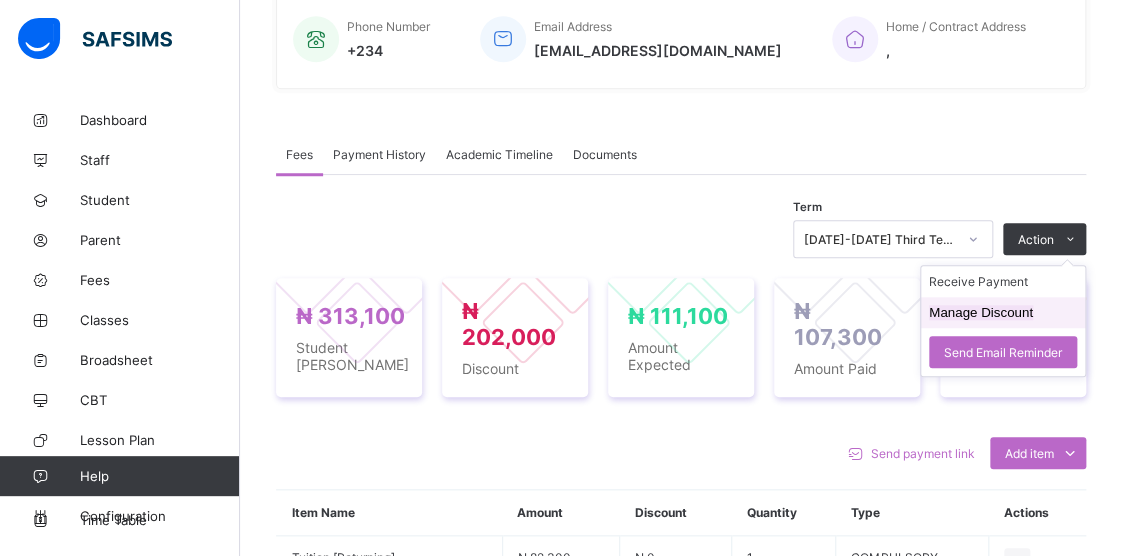 click on "Manage Discount" at bounding box center (981, 312) 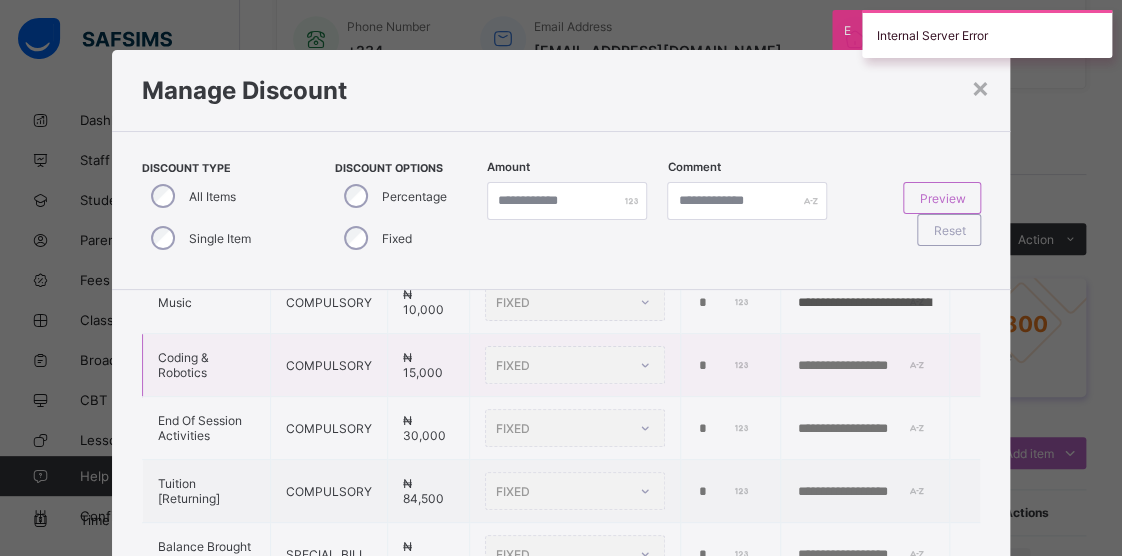 scroll, scrollTop: 417, scrollLeft: 0, axis: vertical 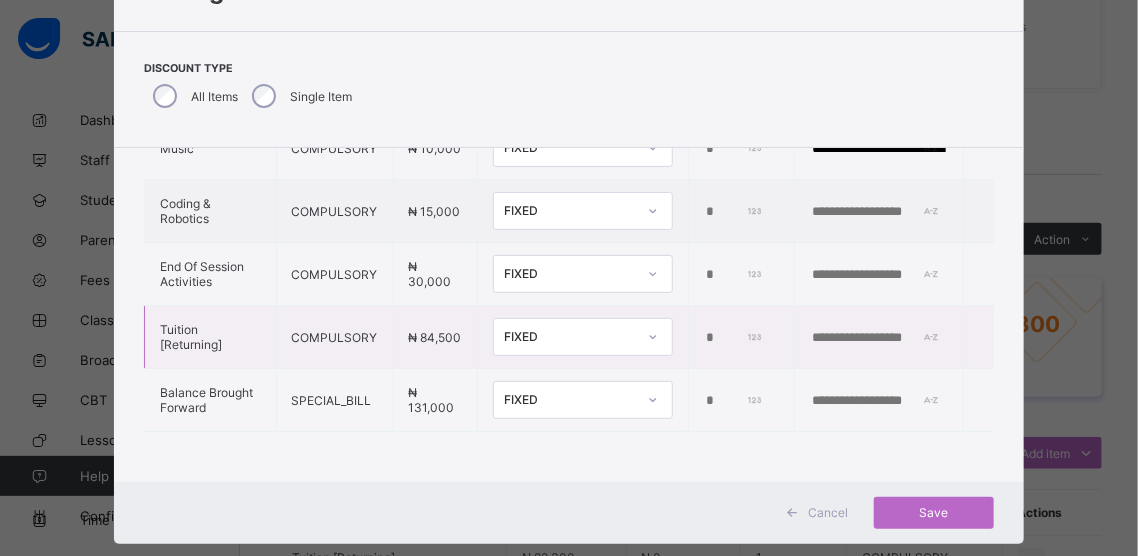 drag, startPoint x: 693, startPoint y: 308, endPoint x: 640, endPoint y: 309, distance: 53.009434 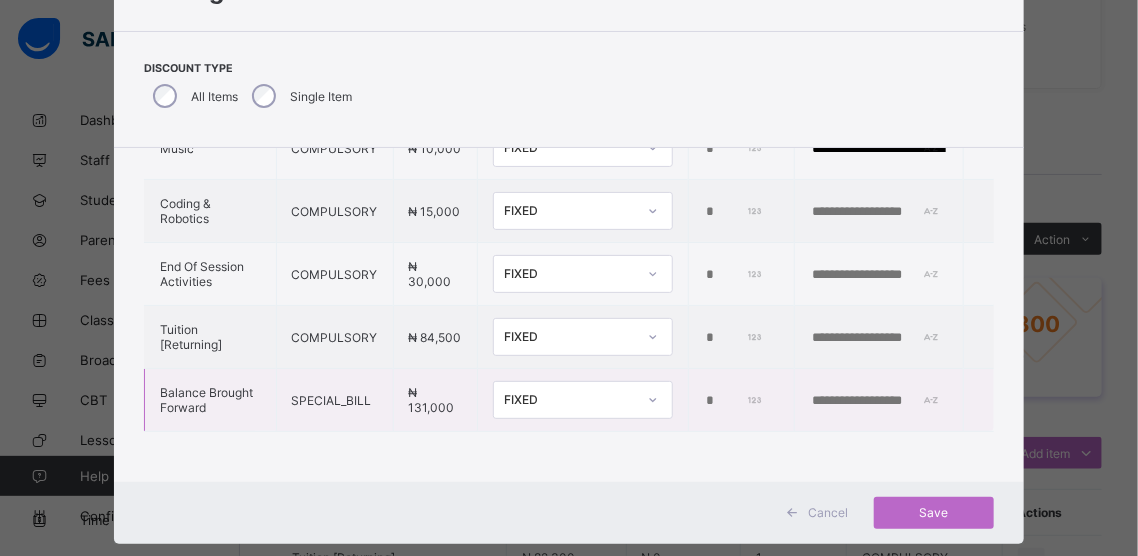 scroll, scrollTop: 0, scrollLeft: 5, axis: horizontal 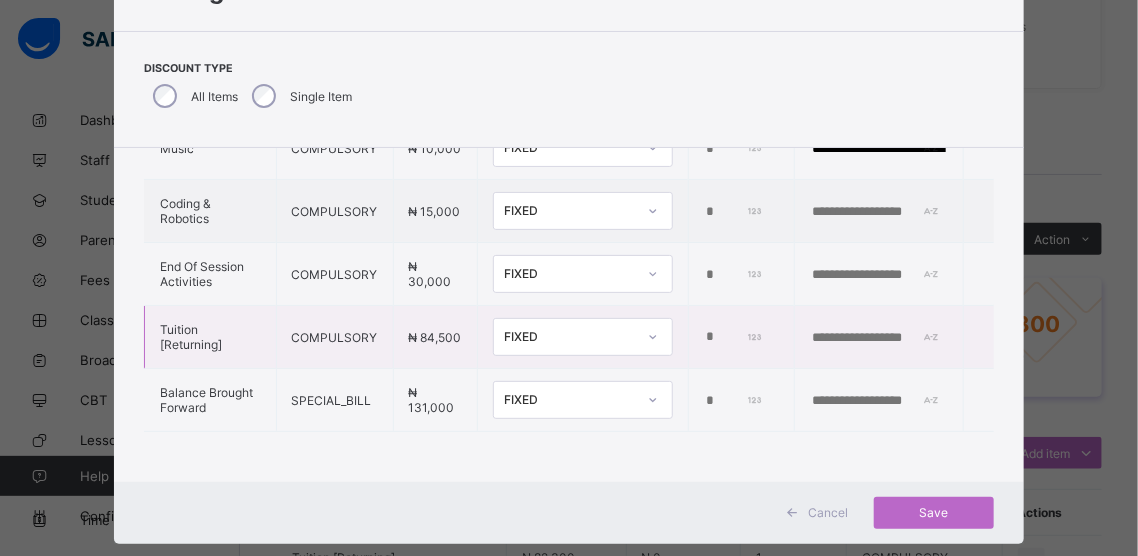 type on "****" 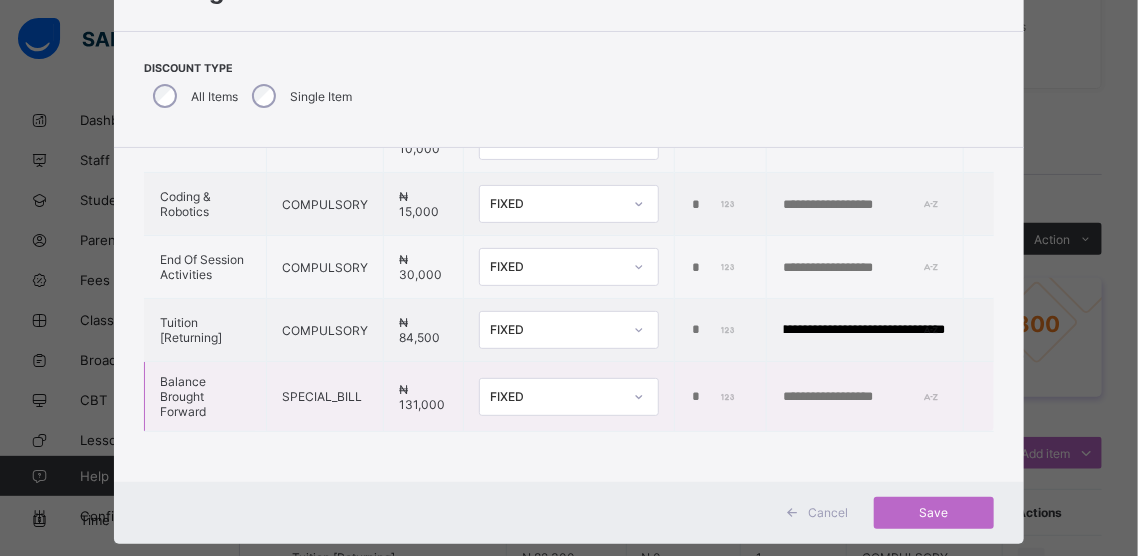 scroll, scrollTop: 0, scrollLeft: 48, axis: horizontal 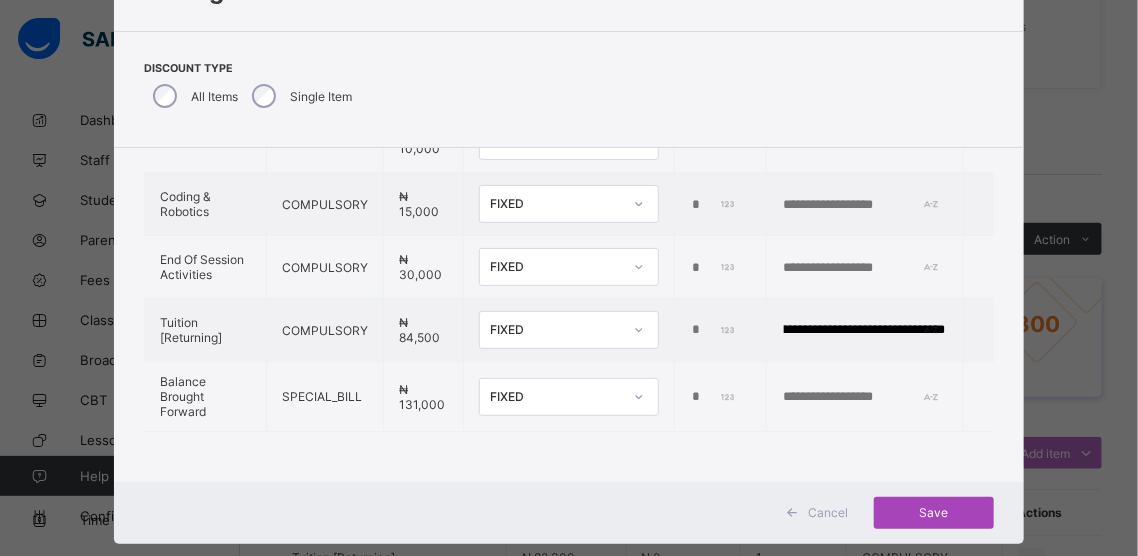 type on "**********" 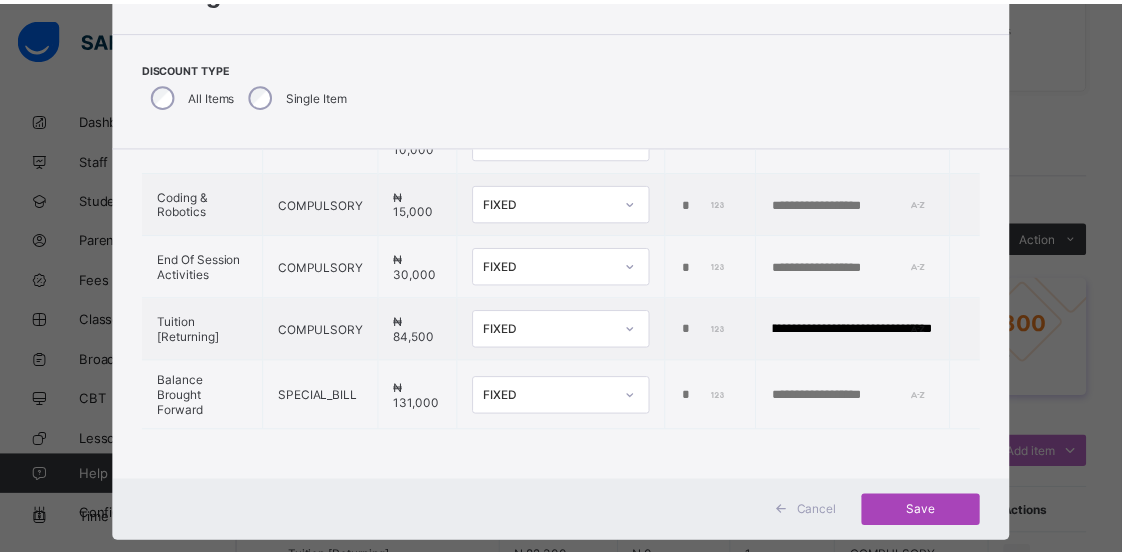 scroll, scrollTop: 0, scrollLeft: 0, axis: both 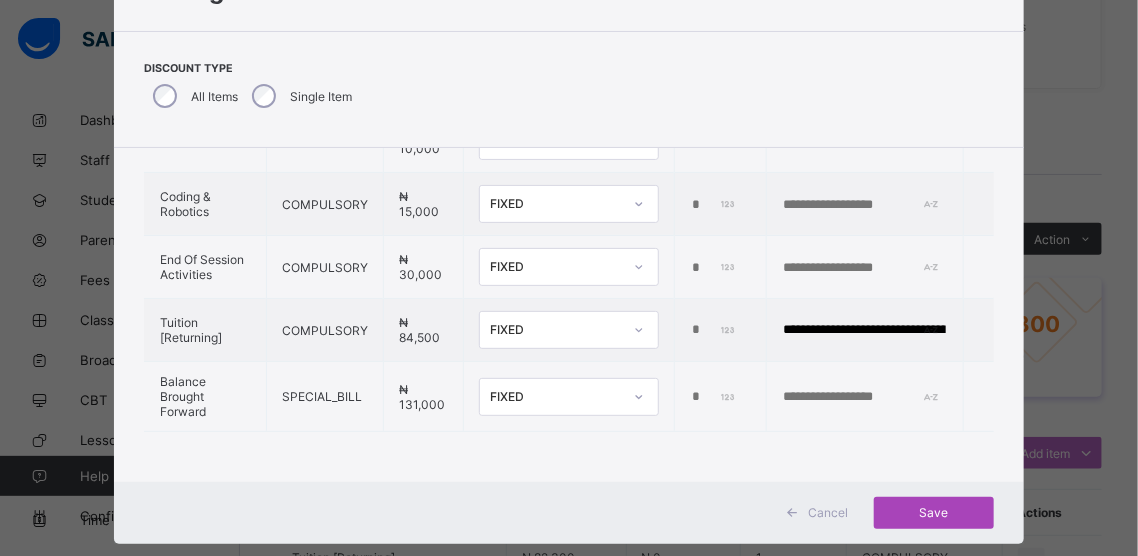 click on "Save" at bounding box center [934, 512] 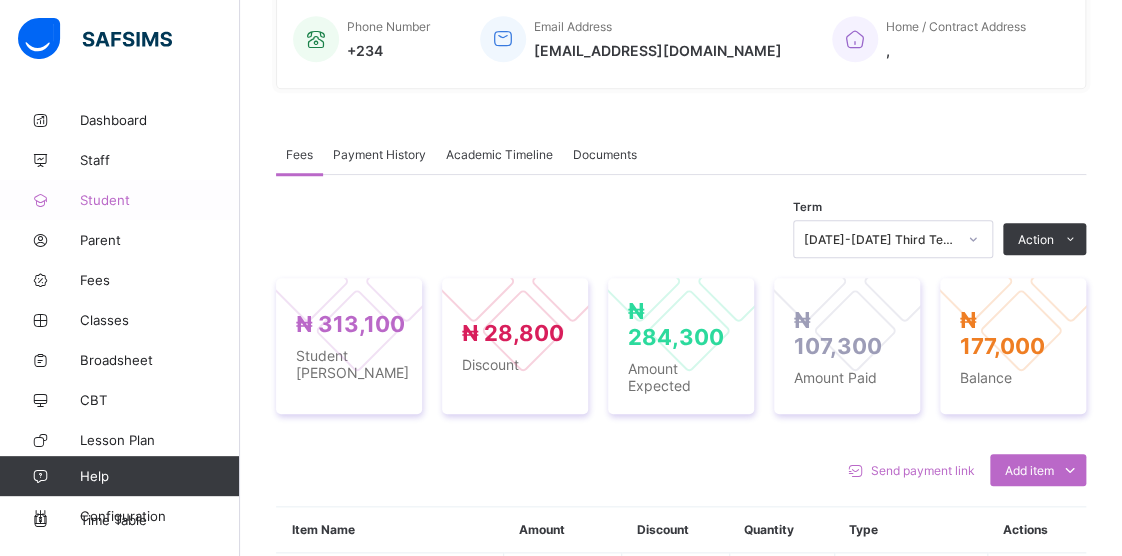drag, startPoint x: 885, startPoint y: 555, endPoint x: 112, endPoint y: 195, distance: 852.71857 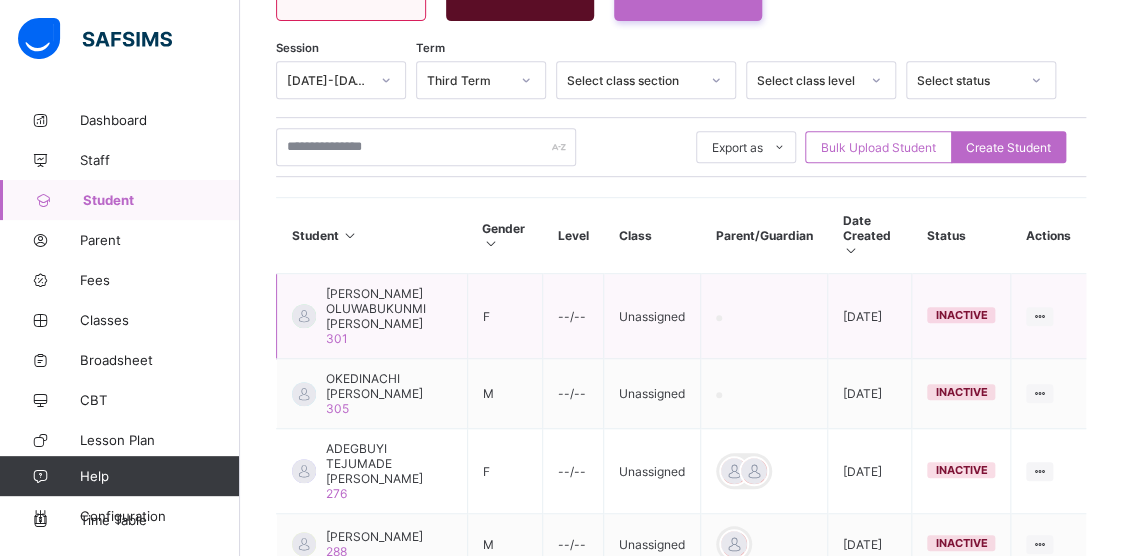 scroll, scrollTop: 200, scrollLeft: 0, axis: vertical 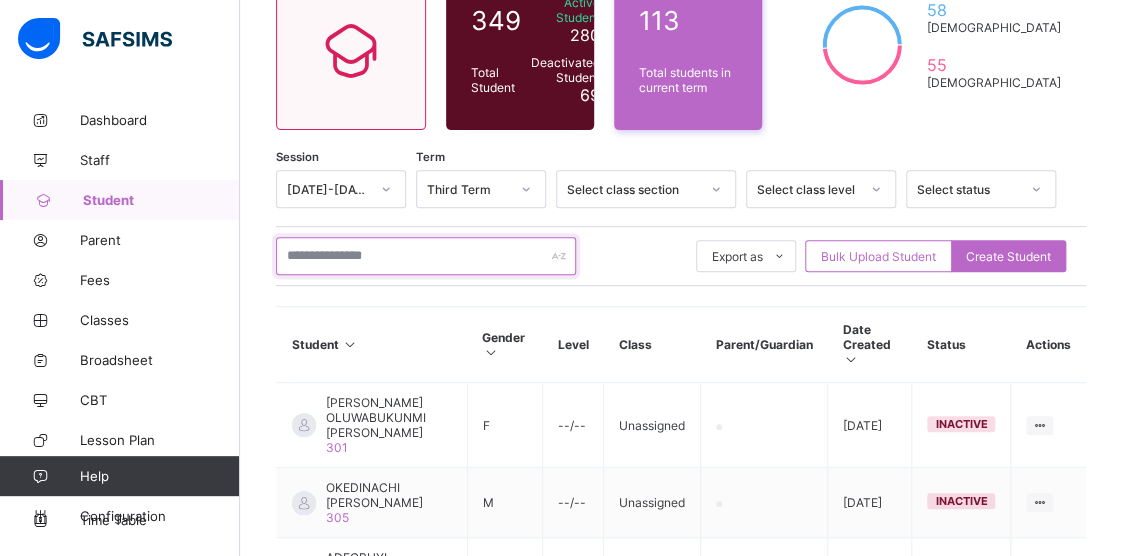 click at bounding box center [426, 256] 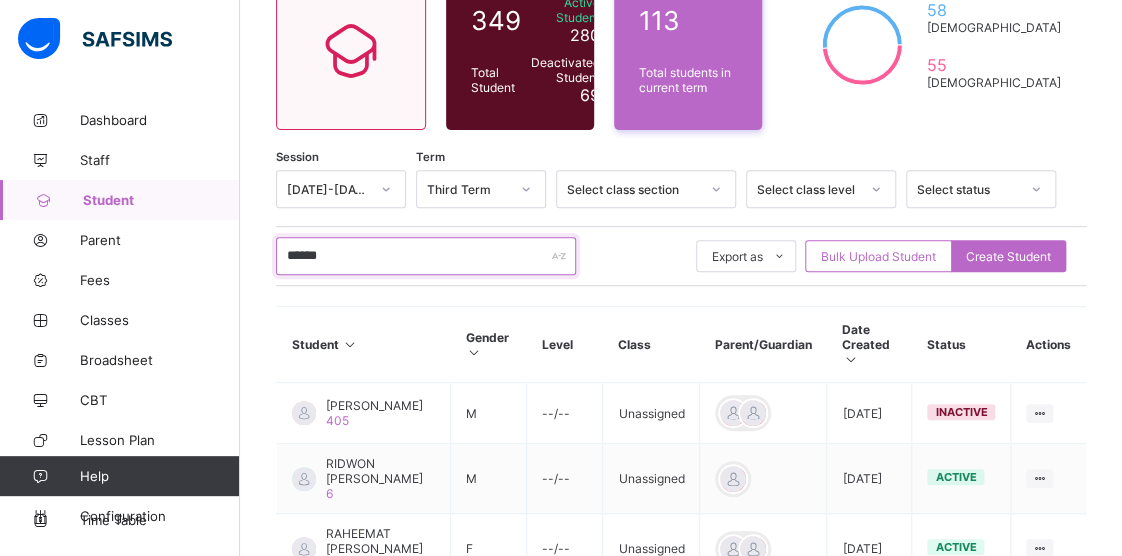 type on "******" 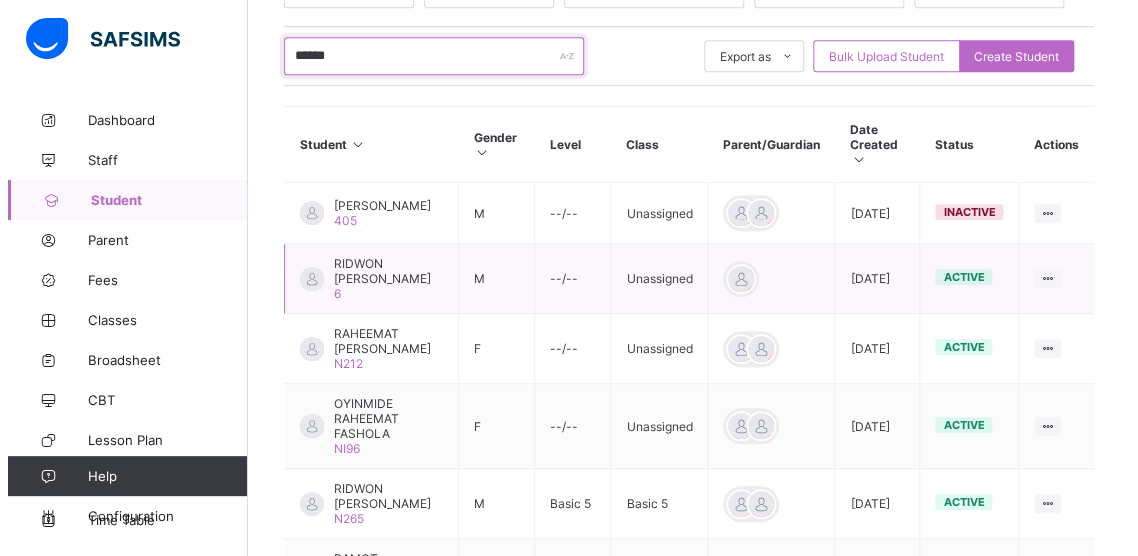 scroll, scrollTop: 500, scrollLeft: 0, axis: vertical 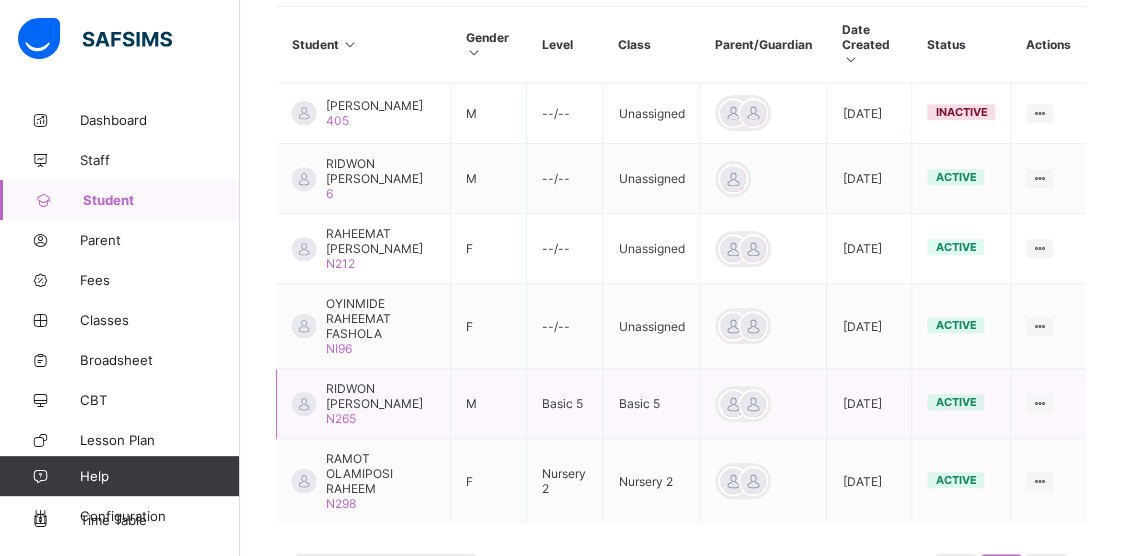 click on "RIDWON [PERSON_NAME]" at bounding box center [380, 396] 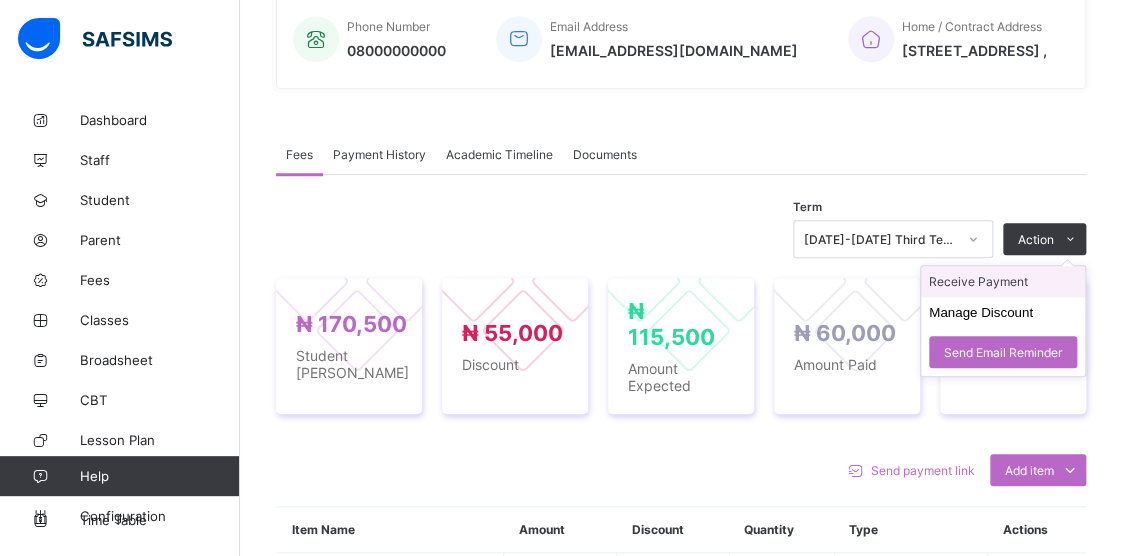 click on "Receive Payment" at bounding box center [1003, 281] 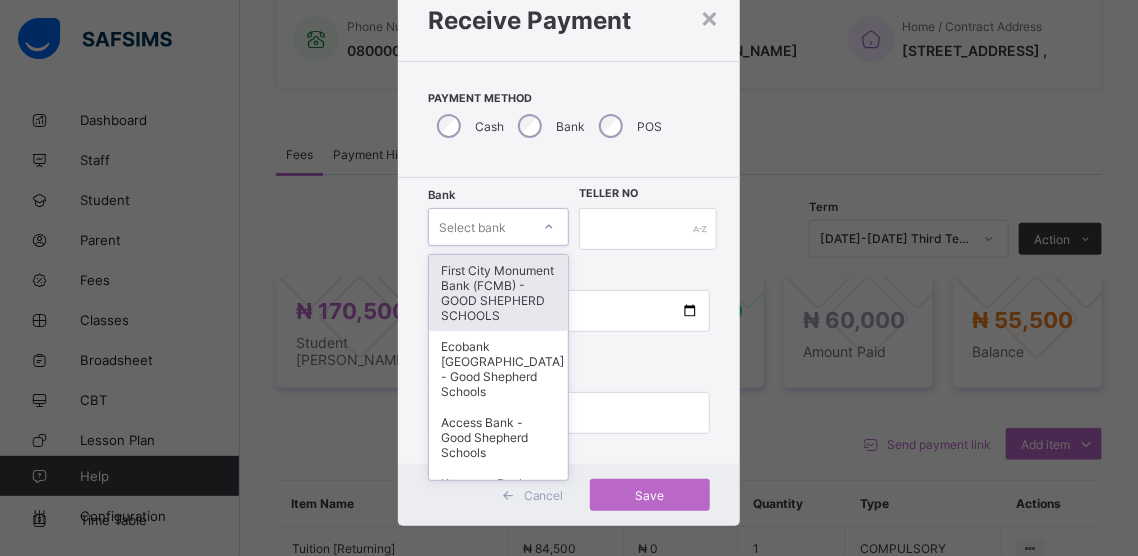 click on "option First City Monument Bank (FCMB) - GOOD SHEPHERD SCHOOLS focused, 1 of 9. 9 results available. Use Up and Down to choose options, press Enter to select the currently focused option, press Escape to exit the menu, press Tab to select the option and exit the menu. Select bank First City Monument Bank (FCMB) - GOOD SHEPHERD SCHOOLS Ecobank [GEOGRAPHIC_DATA] - Good Shepherd Schools Access Bank - Good Shepherd Schools Keystone Bank - Good Shepherd Schools Guaranty Trust Bank (GTB) - Good Shepherd Schools Zenith Bank - Good Shepherd Schools First Bank - Good Shepherd Schools United Bank for Africa ([GEOGRAPHIC_DATA]) - Good Shepherd Schools Sterling Bank - Good Shepherd Schools" at bounding box center [498, 227] 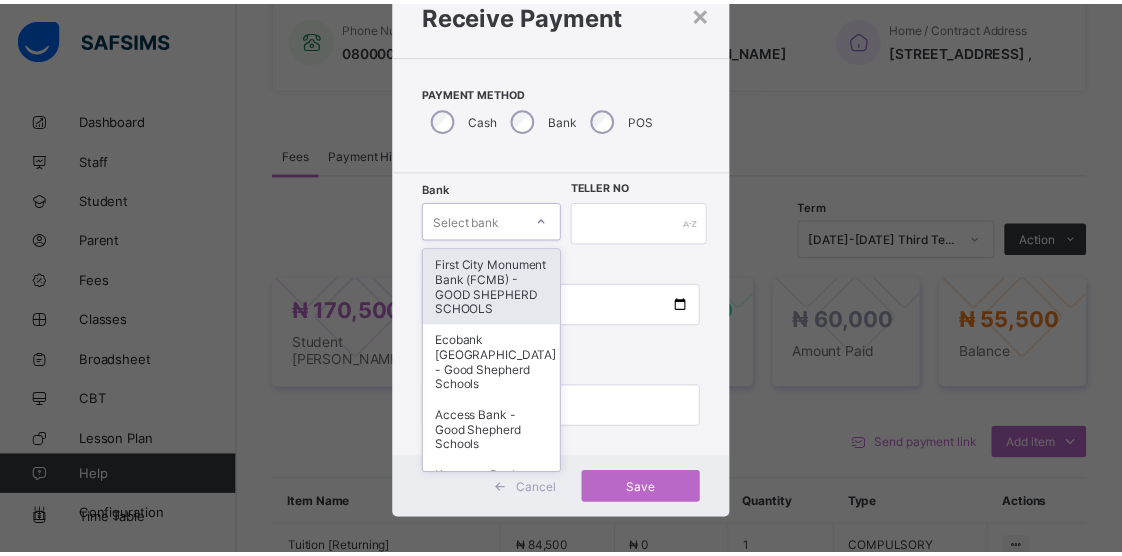 scroll, scrollTop: 76, scrollLeft: 0, axis: vertical 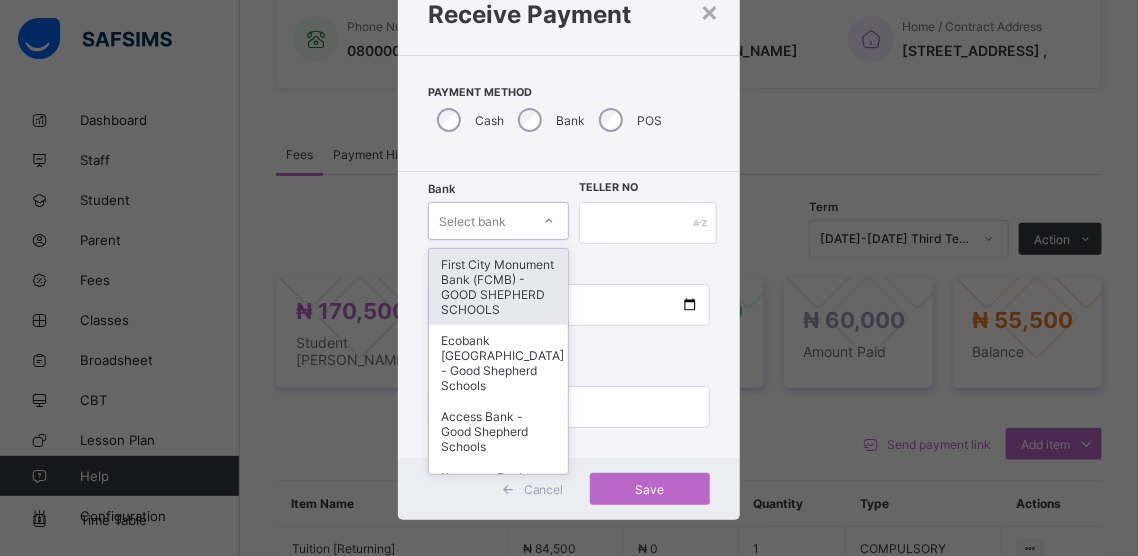 click on "First City Monument Bank (FCMB) - GOOD SHEPHERD SCHOOLS" at bounding box center (498, 287) 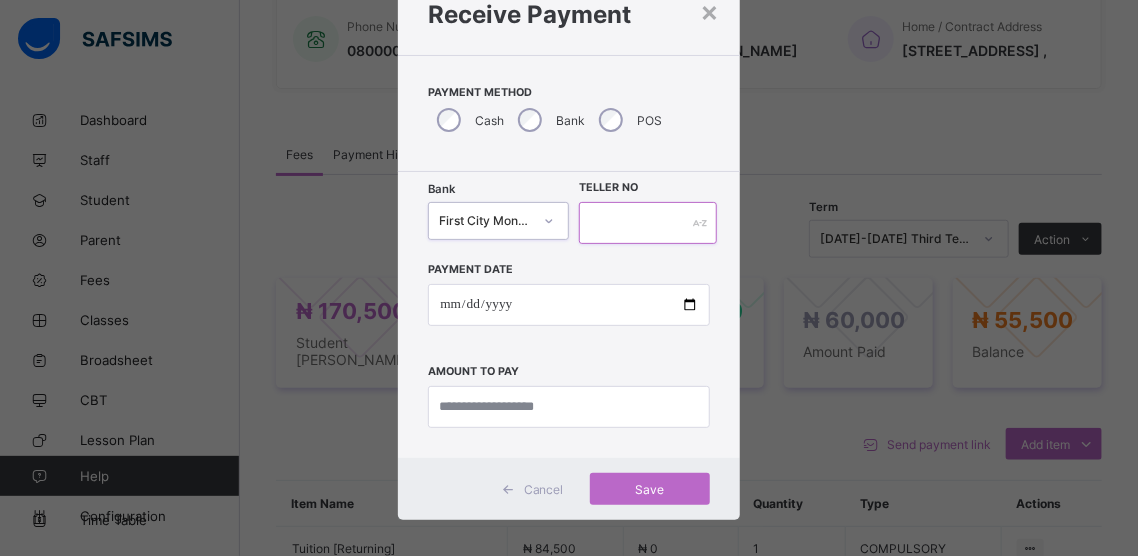 click at bounding box center [648, 223] 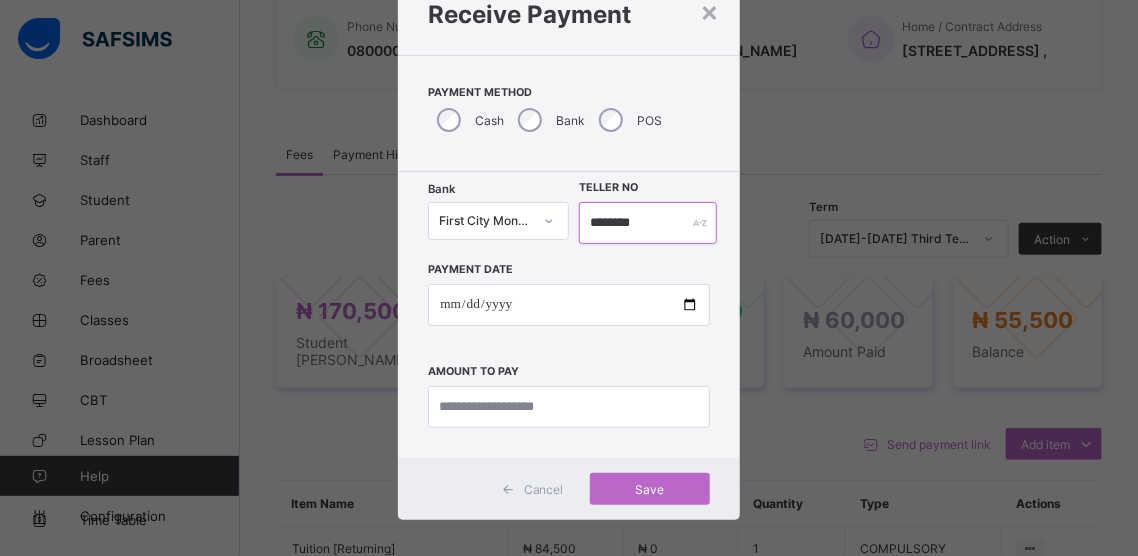 type on "********" 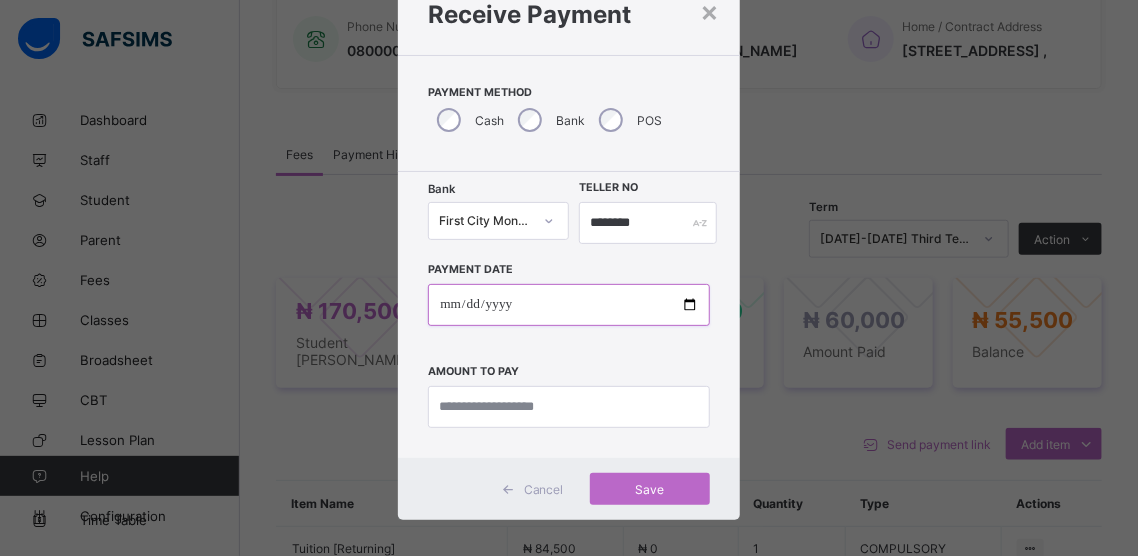 click at bounding box center (568, 305) 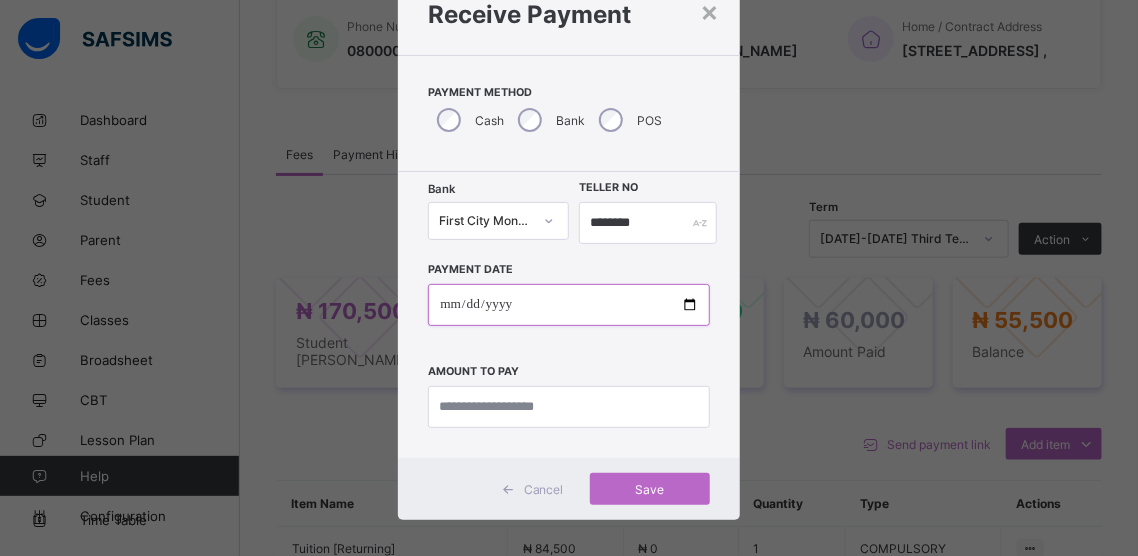 type on "**********" 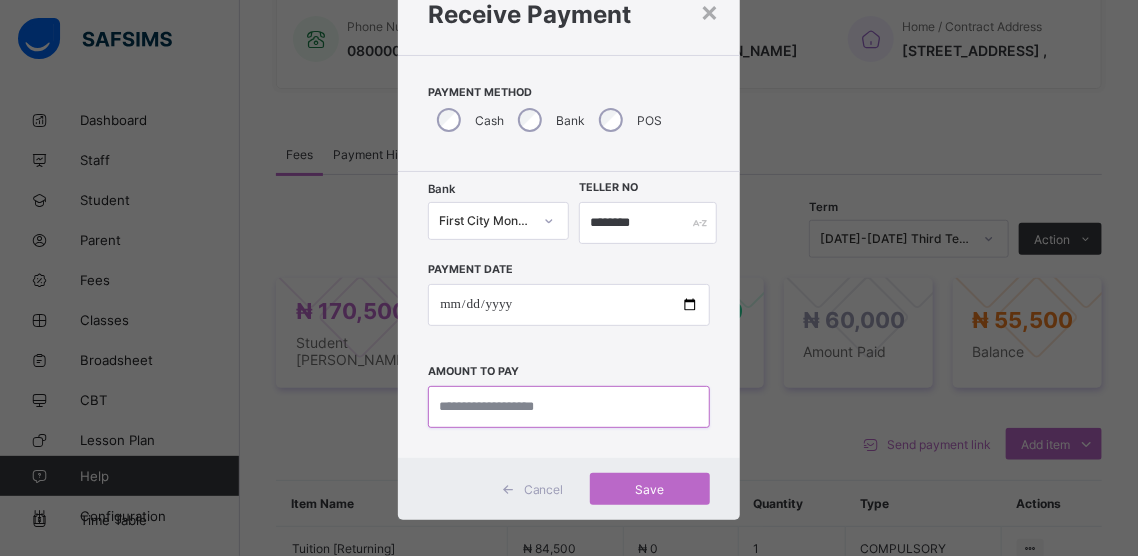 click at bounding box center [568, 407] 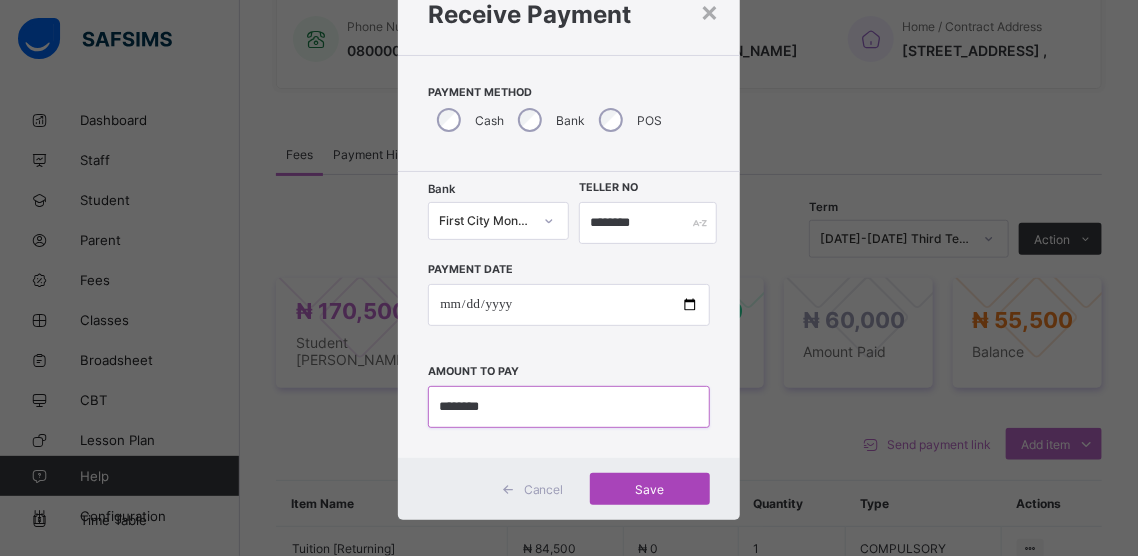 type on "********" 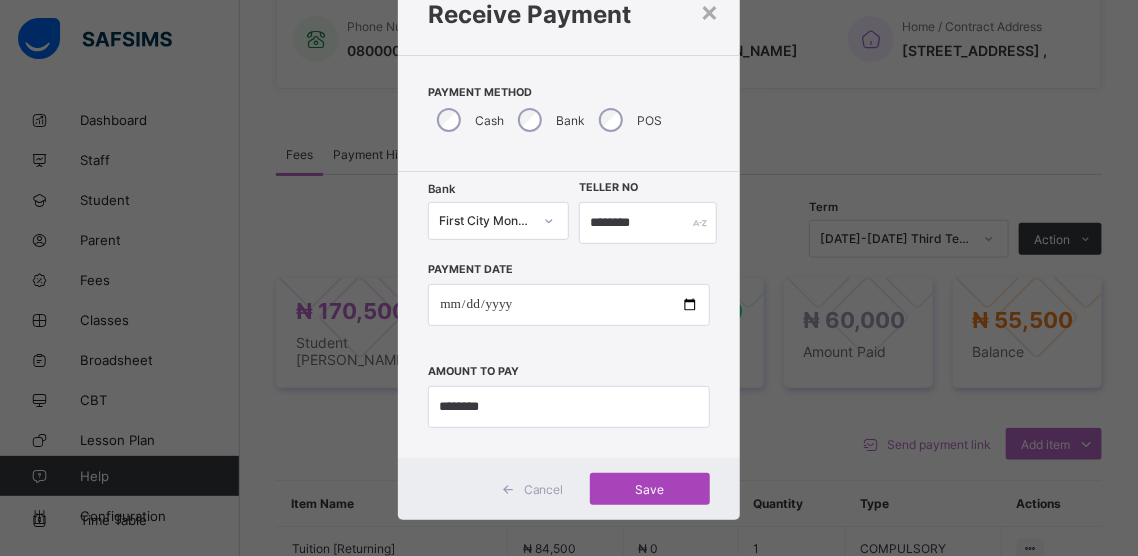 click on "Save" at bounding box center [650, 489] 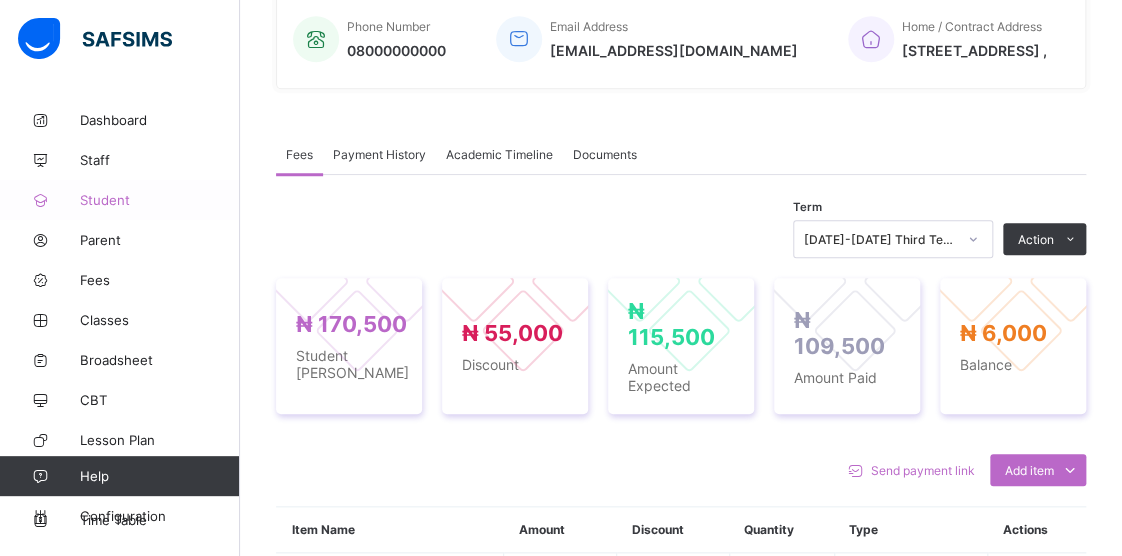 click on "Student" at bounding box center [160, 200] 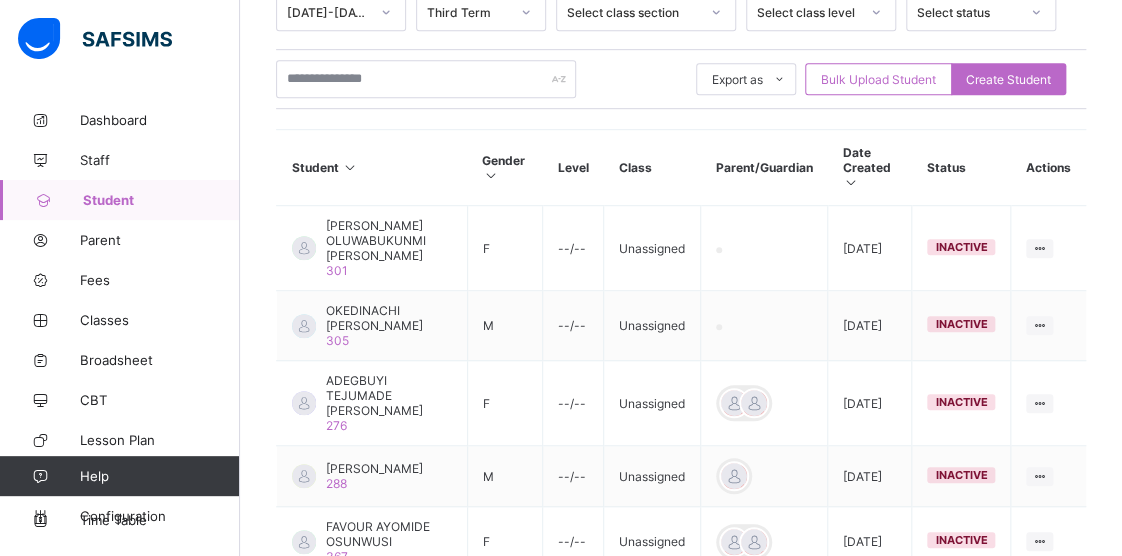 scroll, scrollTop: 300, scrollLeft: 0, axis: vertical 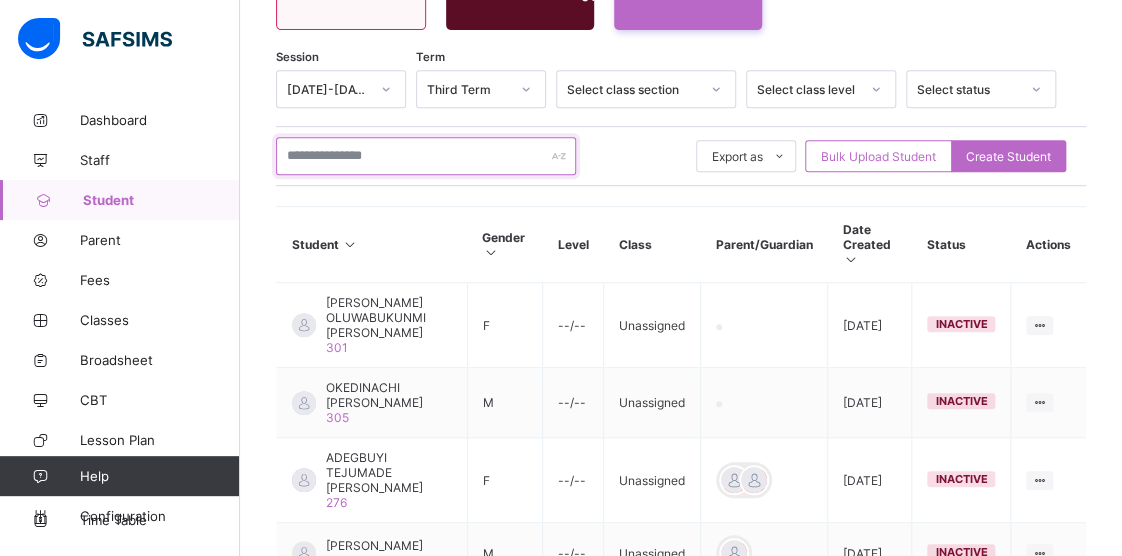 click at bounding box center (426, 156) 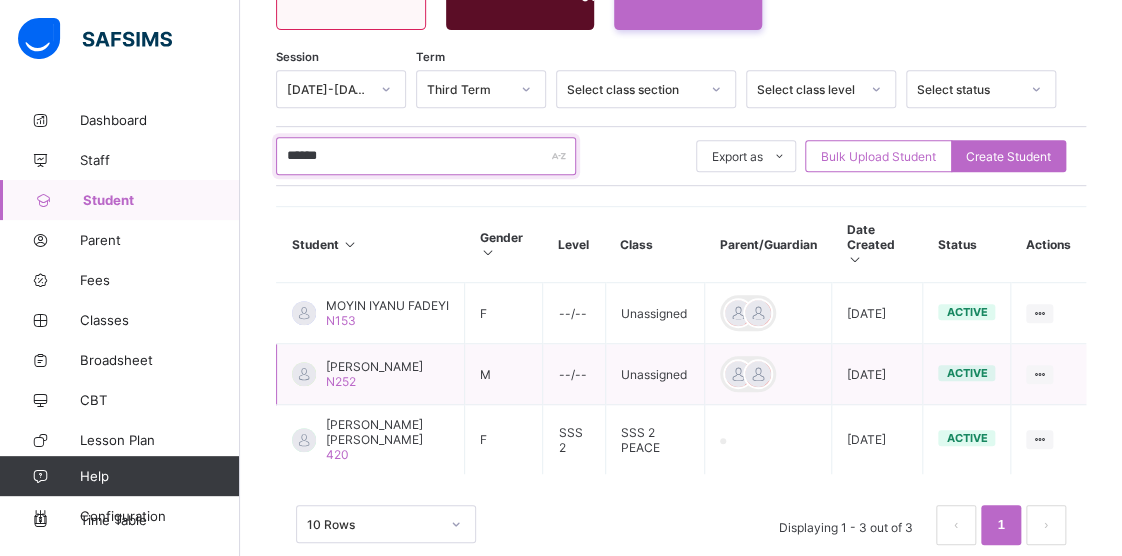 scroll, scrollTop: 347, scrollLeft: 0, axis: vertical 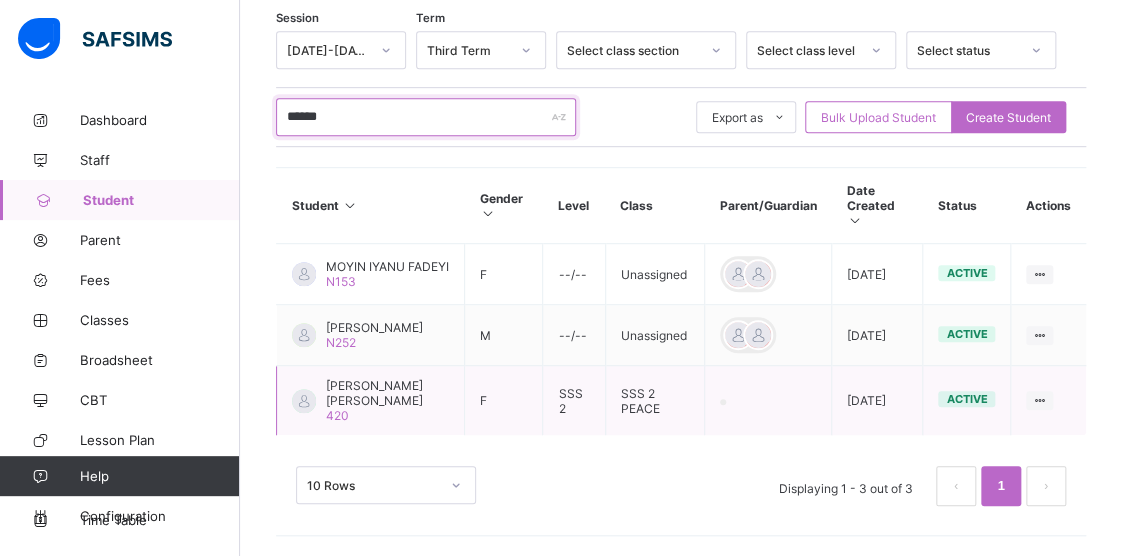 type on "******" 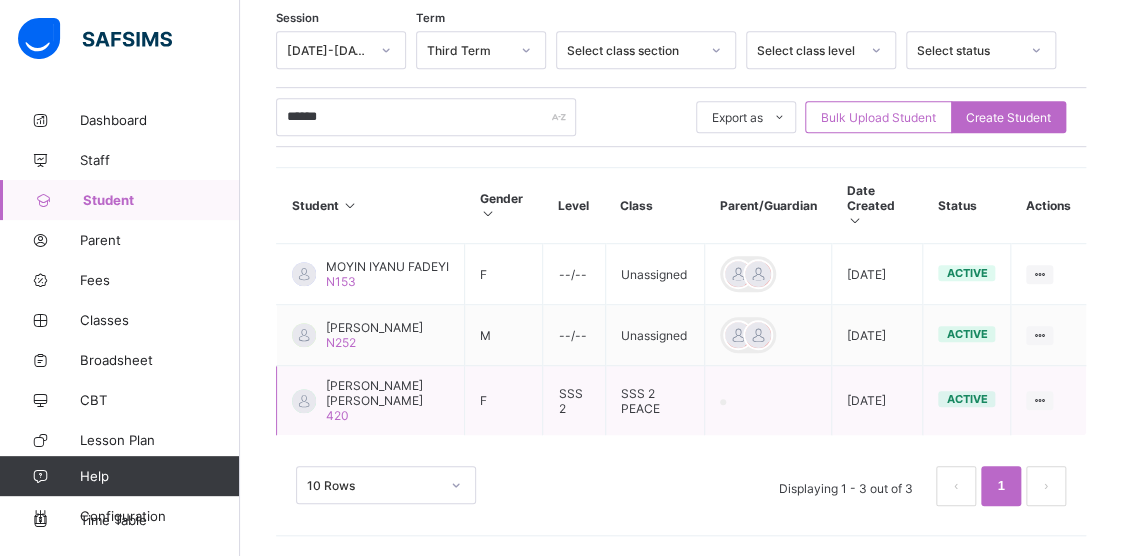 click on "[PERSON_NAME] [PERSON_NAME]" at bounding box center [387, 393] 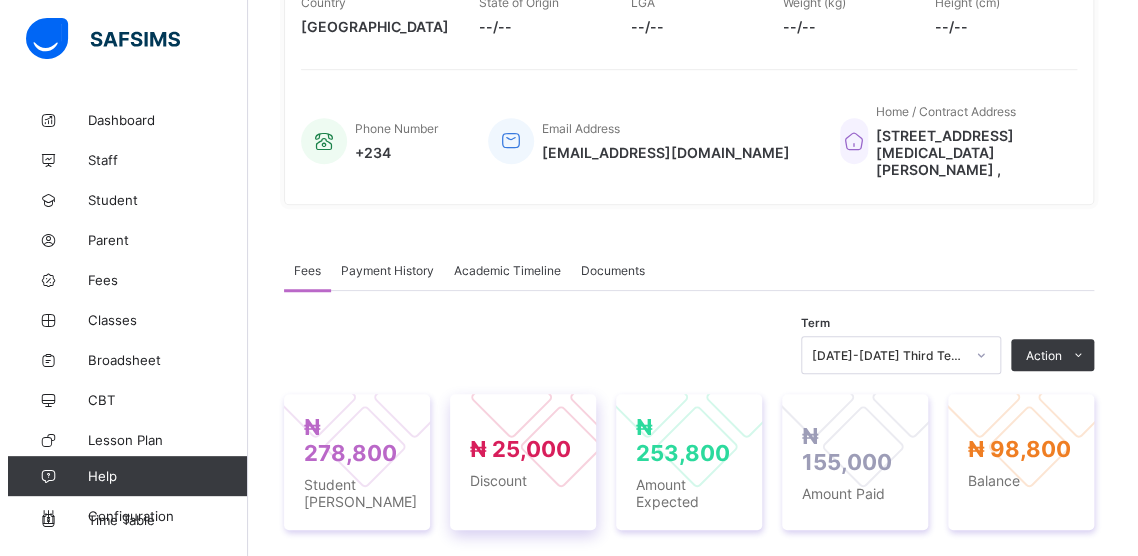 scroll, scrollTop: 447, scrollLeft: 0, axis: vertical 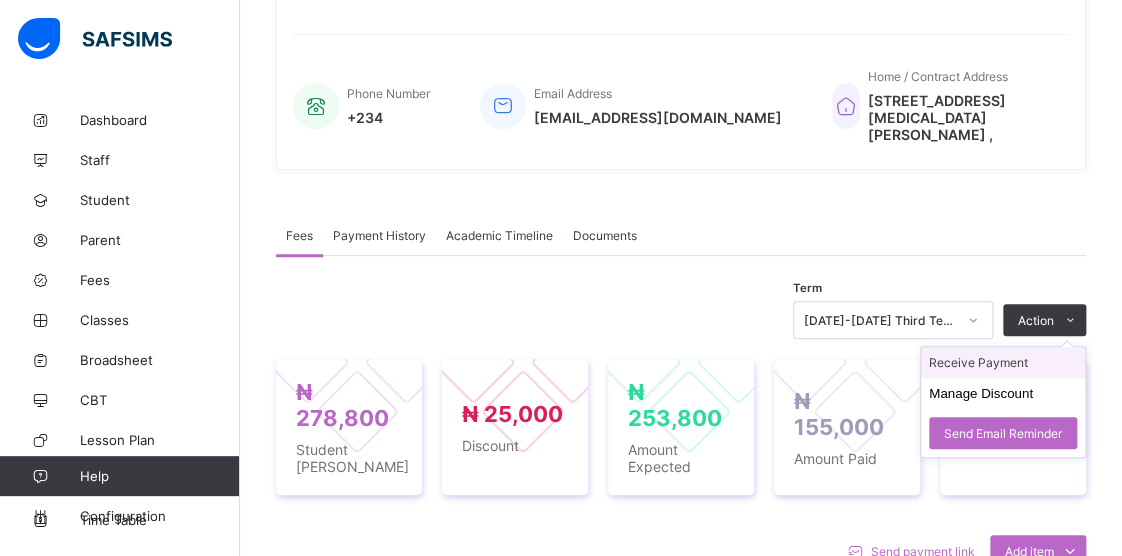 click on "Receive Payment" at bounding box center (1003, 362) 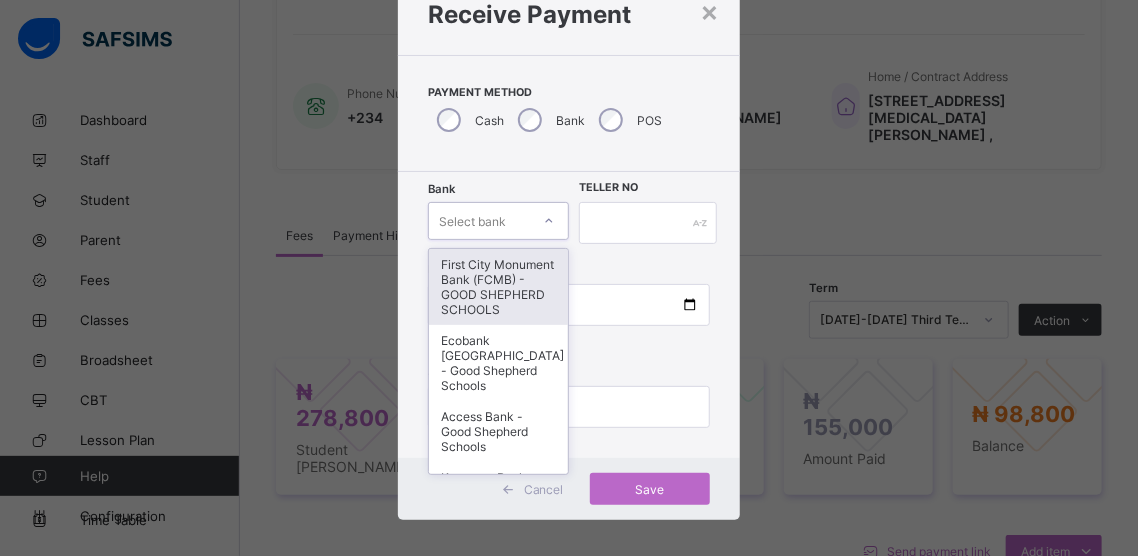 click on "option First City Monument Bank (FCMB) - GOOD SHEPHERD SCHOOLS focused, 1 of 9. 9 results available. Use Up and Down to choose options, press Enter to select the currently focused option, press Escape to exit the menu, press Tab to select the option and exit the menu. Select bank First City Monument Bank (FCMB) - GOOD SHEPHERD SCHOOLS Ecobank [GEOGRAPHIC_DATA] - Good Shepherd Schools Access Bank - Good Shepherd Schools Keystone Bank - Good Shepherd Schools Guaranty Trust Bank (GTB) - Good Shepherd Schools Zenith Bank - Good Shepherd Schools First Bank - Good Shepherd Schools United Bank for Africa ([GEOGRAPHIC_DATA]) - Good Shepherd Schools Sterling Bank - Good Shepherd Schools" at bounding box center (498, 221) 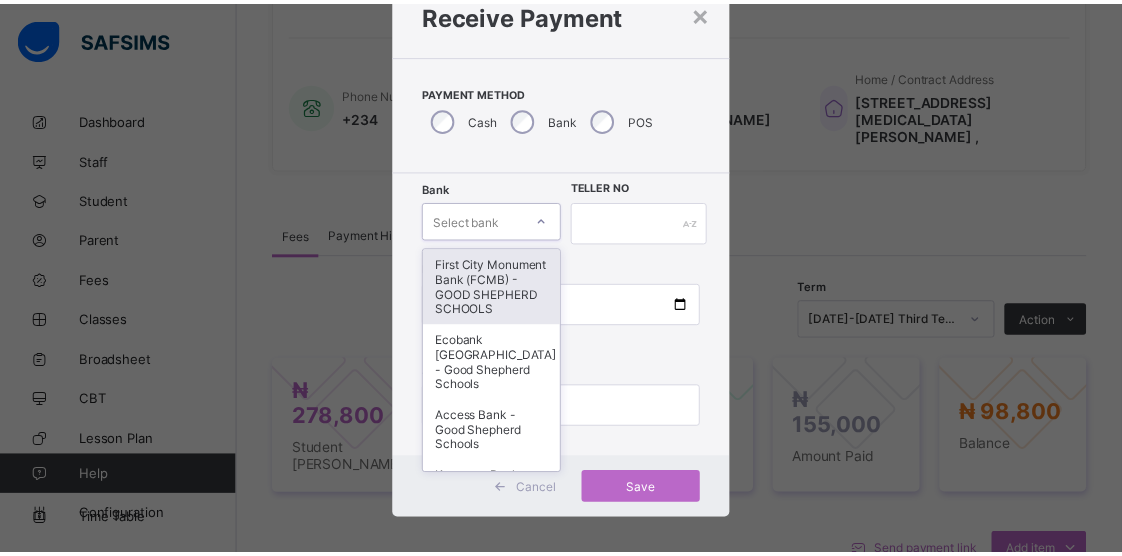 scroll, scrollTop: 76, scrollLeft: 0, axis: vertical 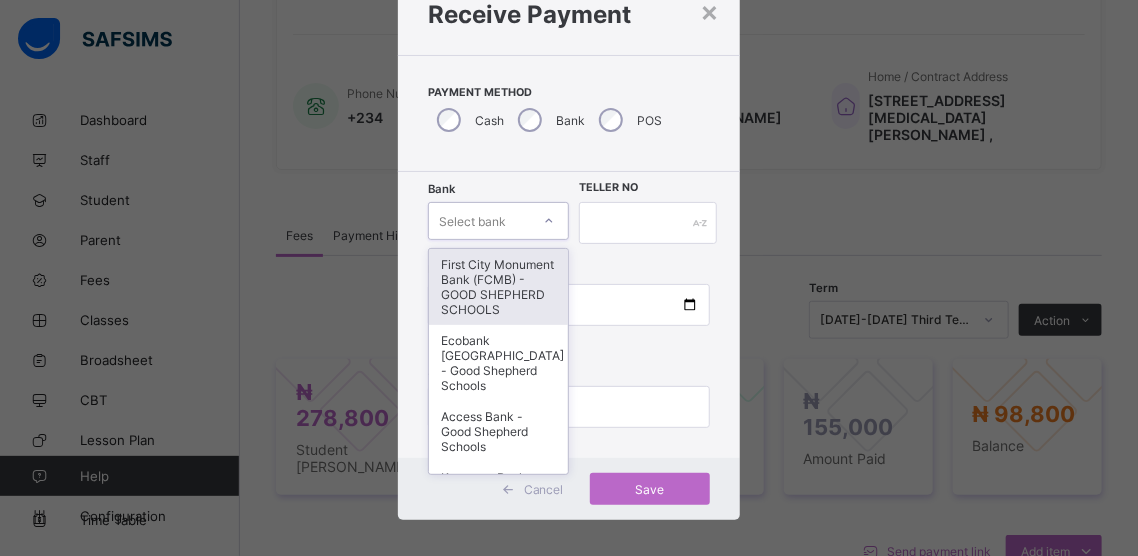 click on "First City Monument Bank (FCMB) - GOOD SHEPHERD SCHOOLS" at bounding box center [498, 287] 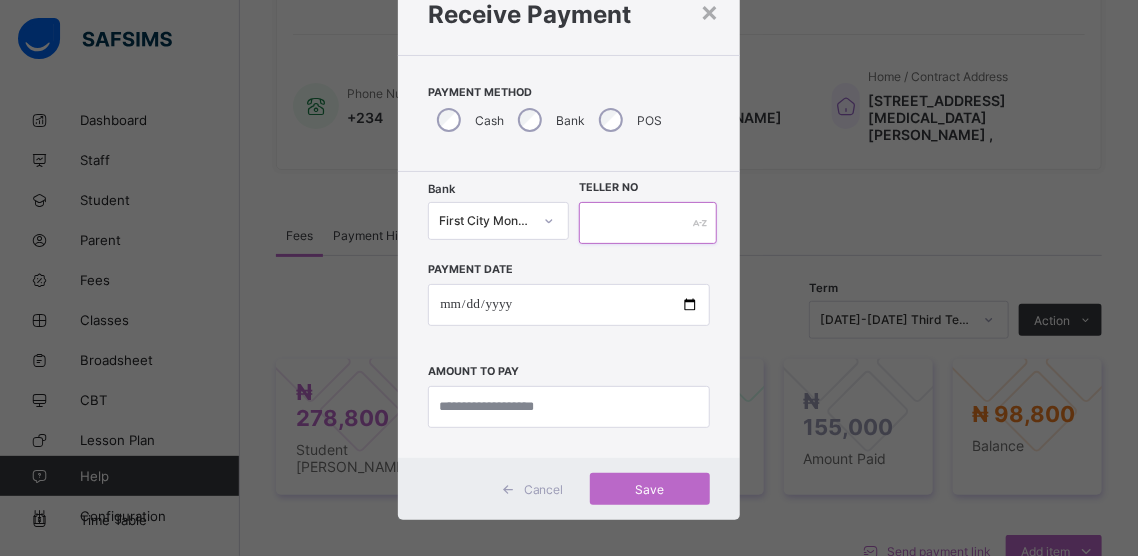 click at bounding box center (648, 223) 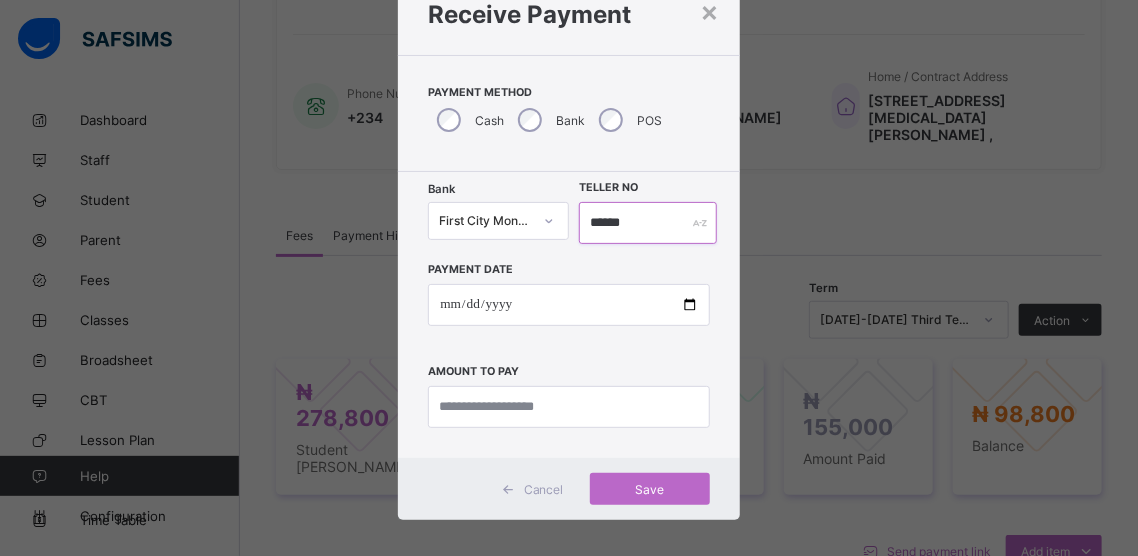 type on "******" 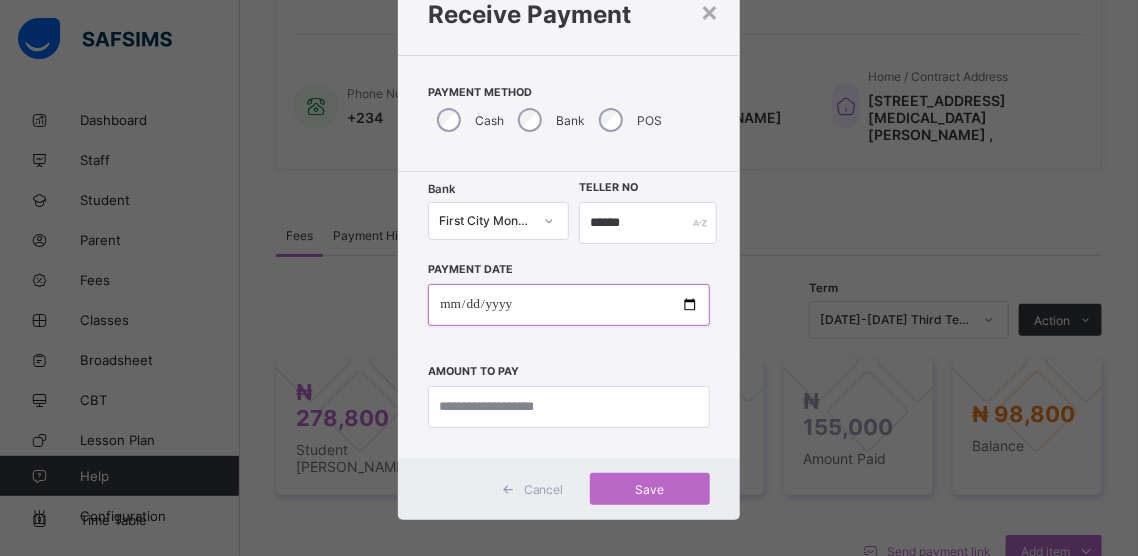 click at bounding box center (568, 305) 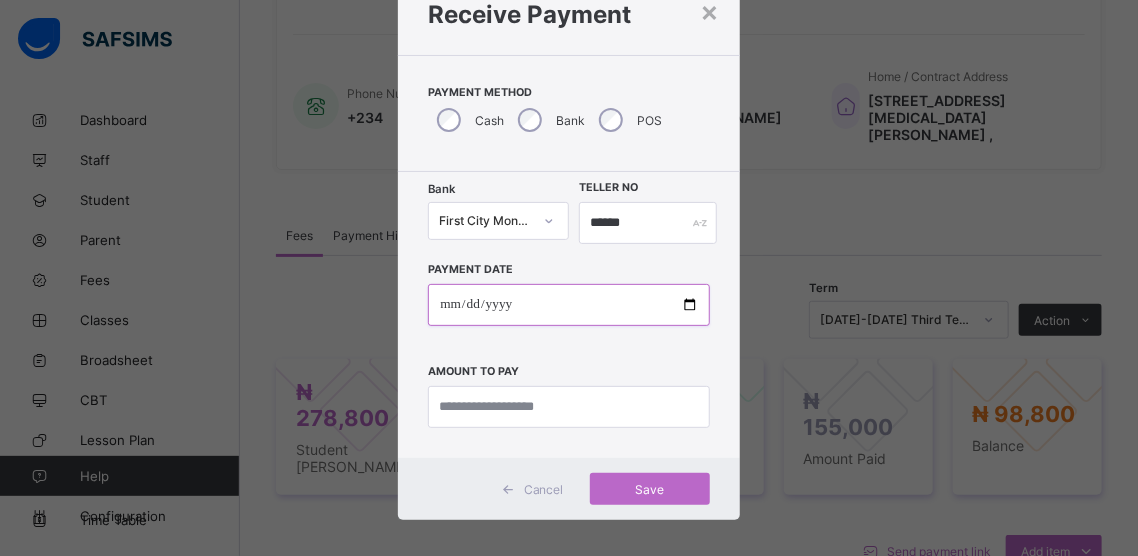 type on "**********" 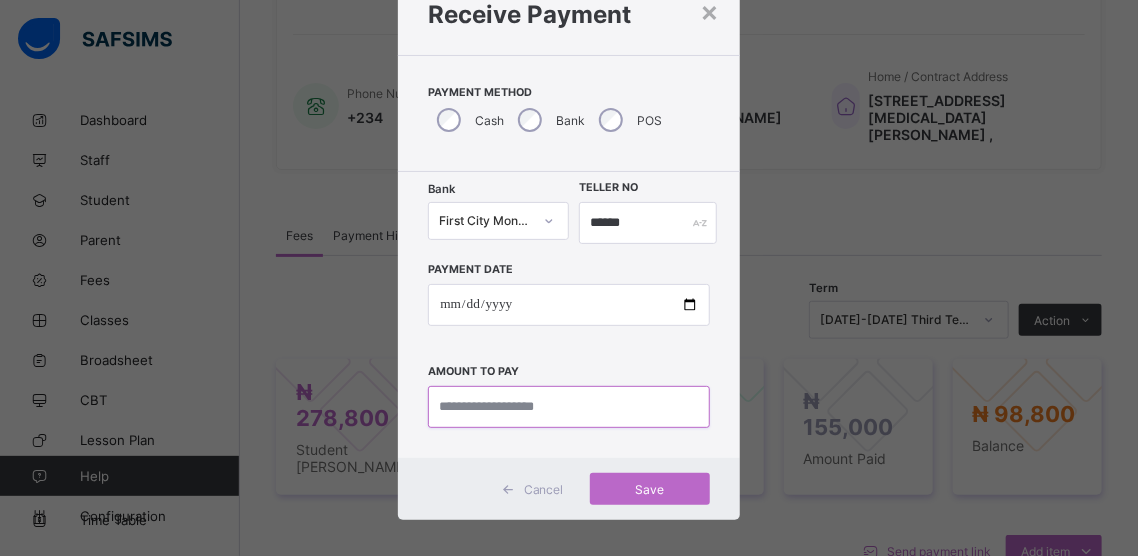 click at bounding box center [568, 407] 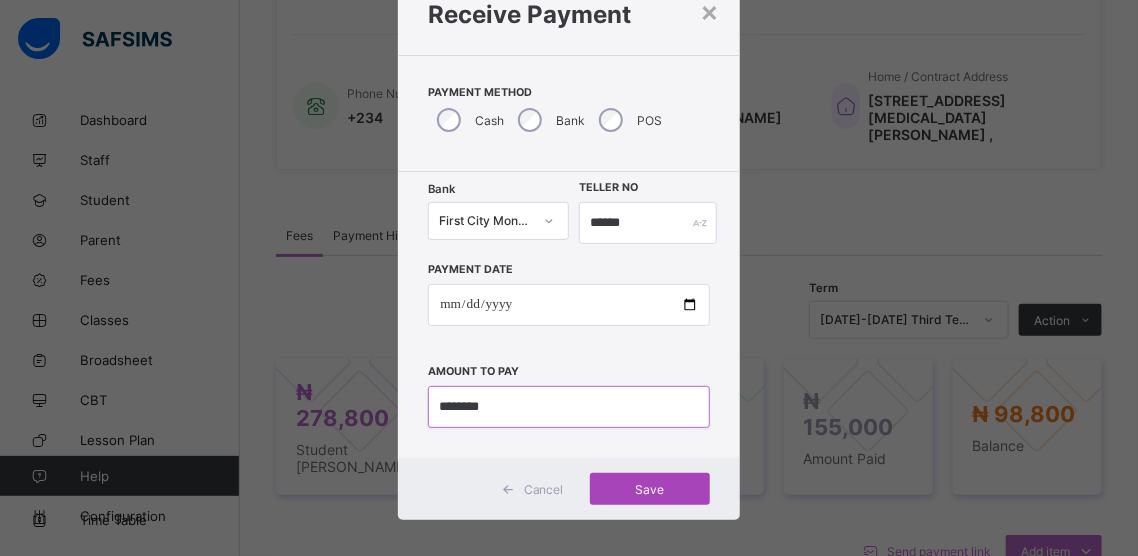 type on "********" 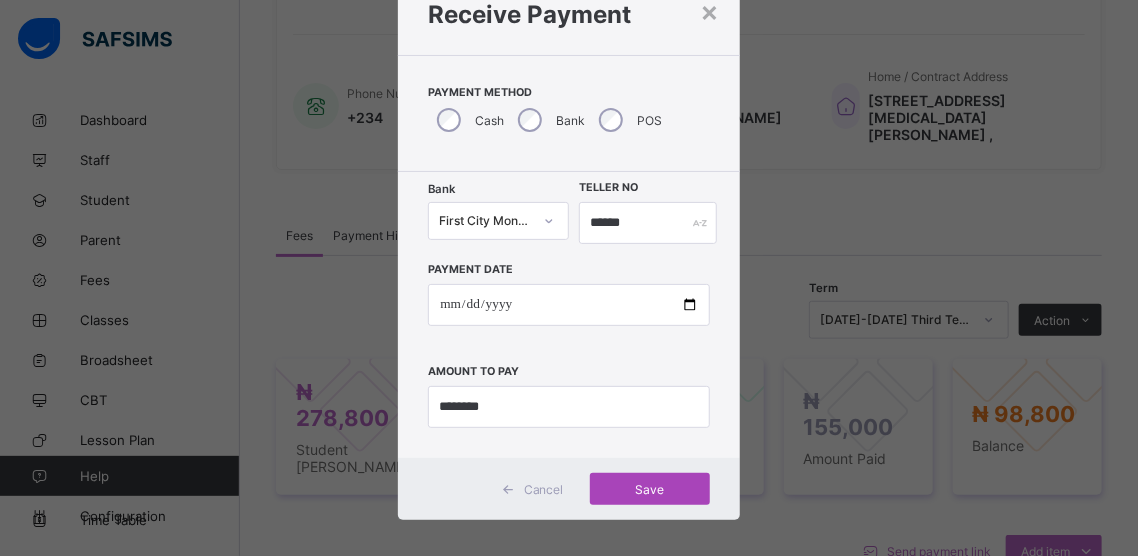 click on "Save" at bounding box center [650, 489] 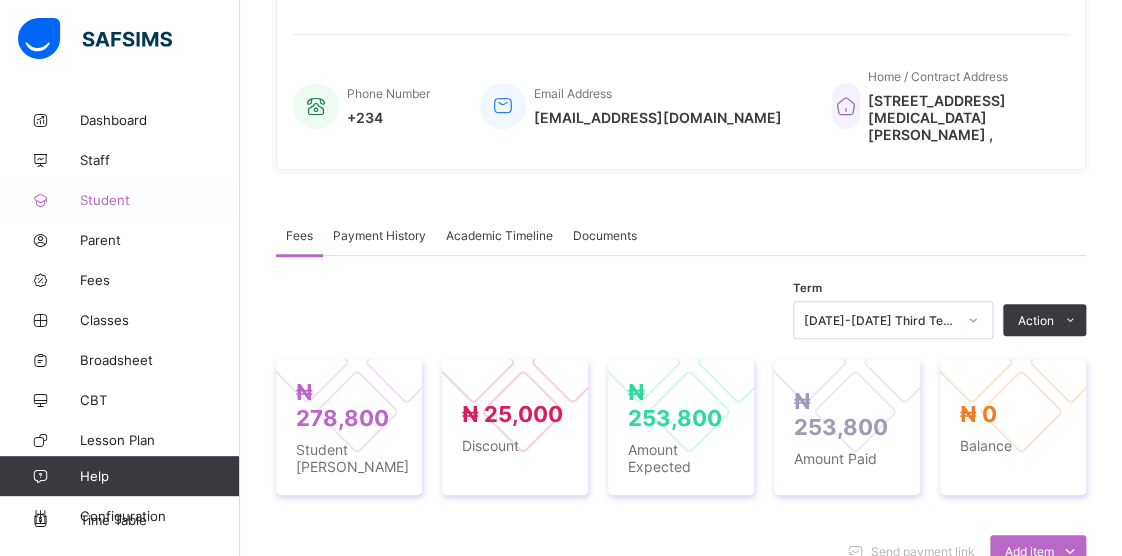 click on "Student" at bounding box center (160, 200) 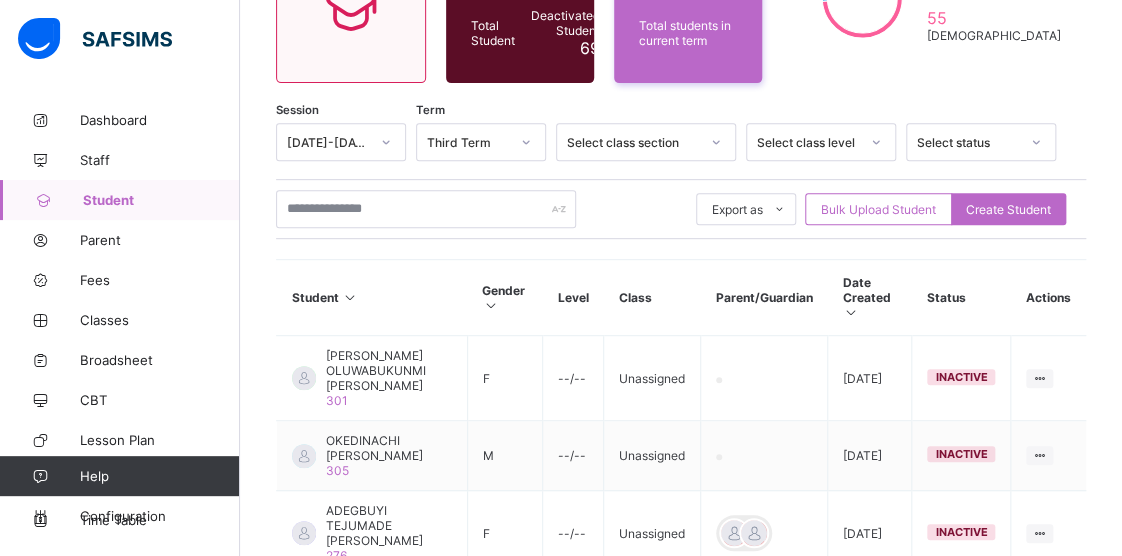 scroll, scrollTop: 147, scrollLeft: 0, axis: vertical 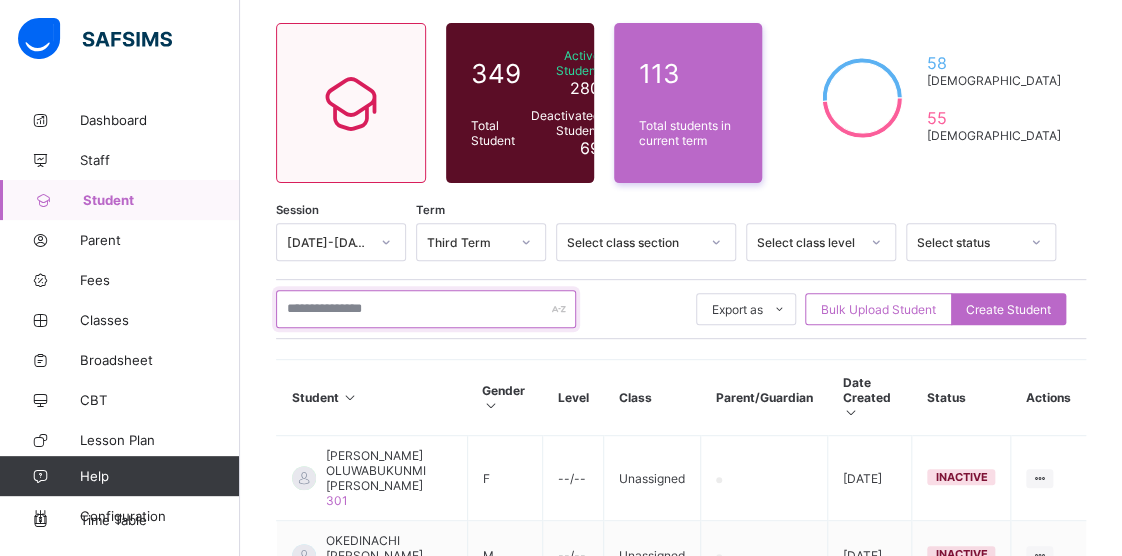 click at bounding box center [426, 309] 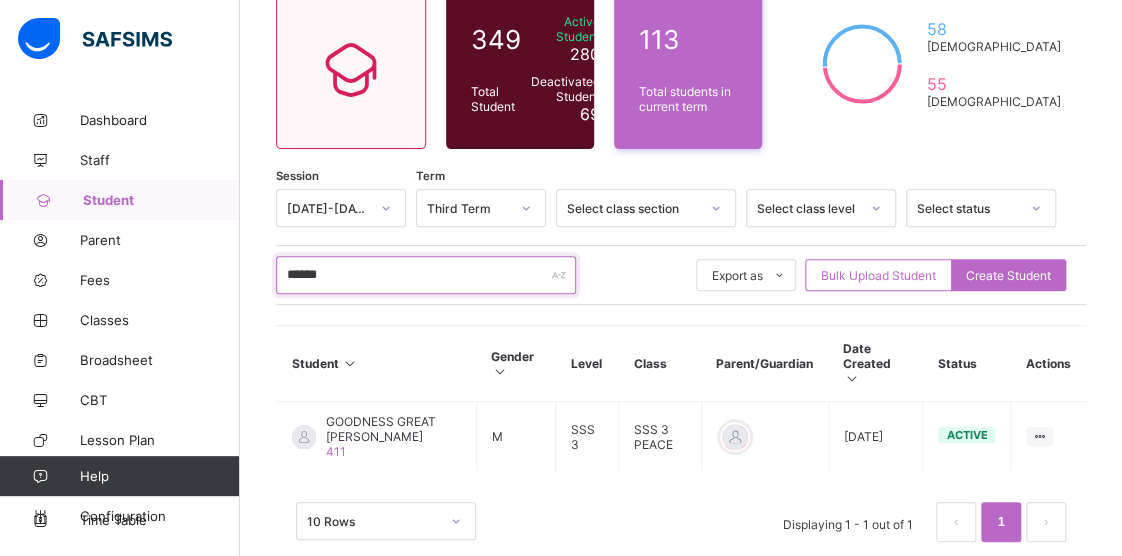 scroll, scrollTop: 200, scrollLeft: 0, axis: vertical 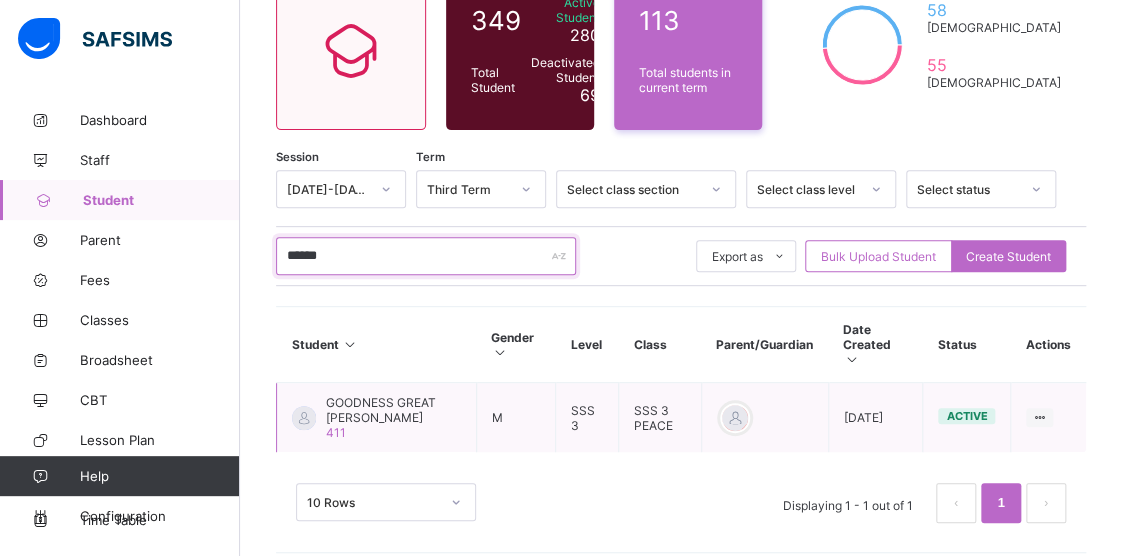 type on "******" 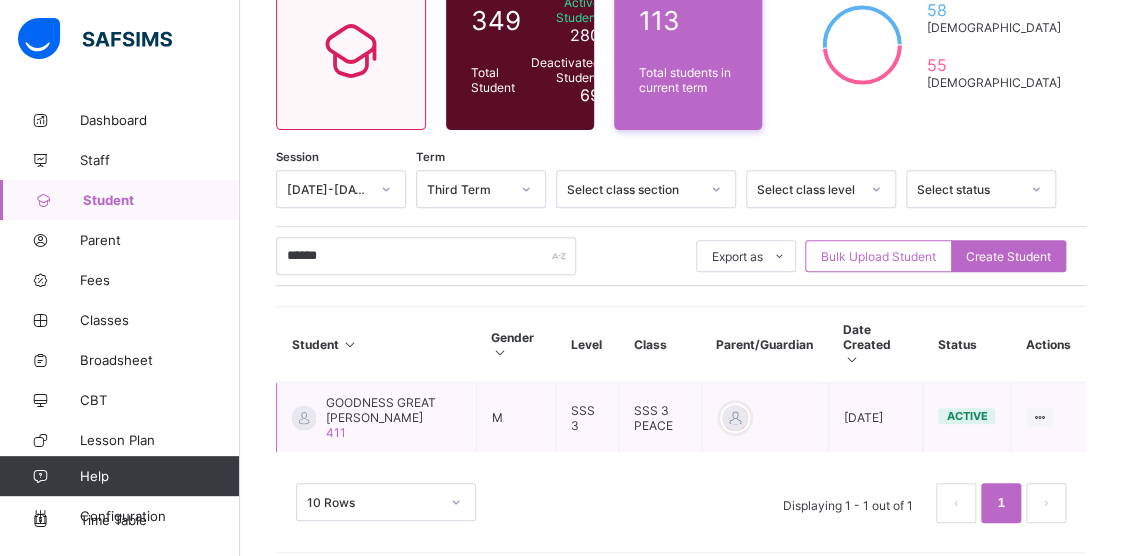 click on "GOODNESS GREAT [PERSON_NAME]" at bounding box center (393, 410) 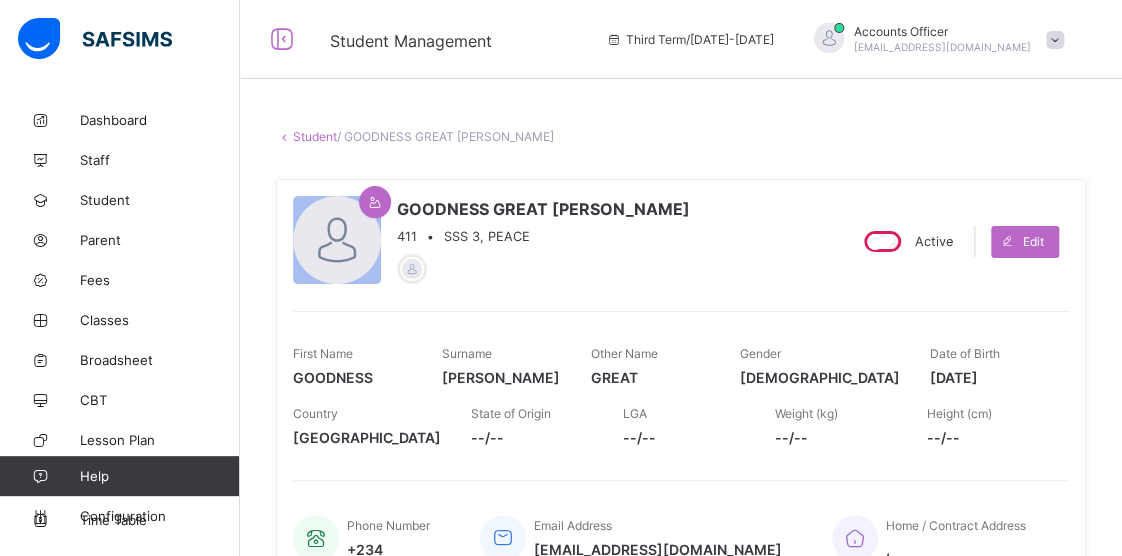 scroll, scrollTop: 0, scrollLeft: 0, axis: both 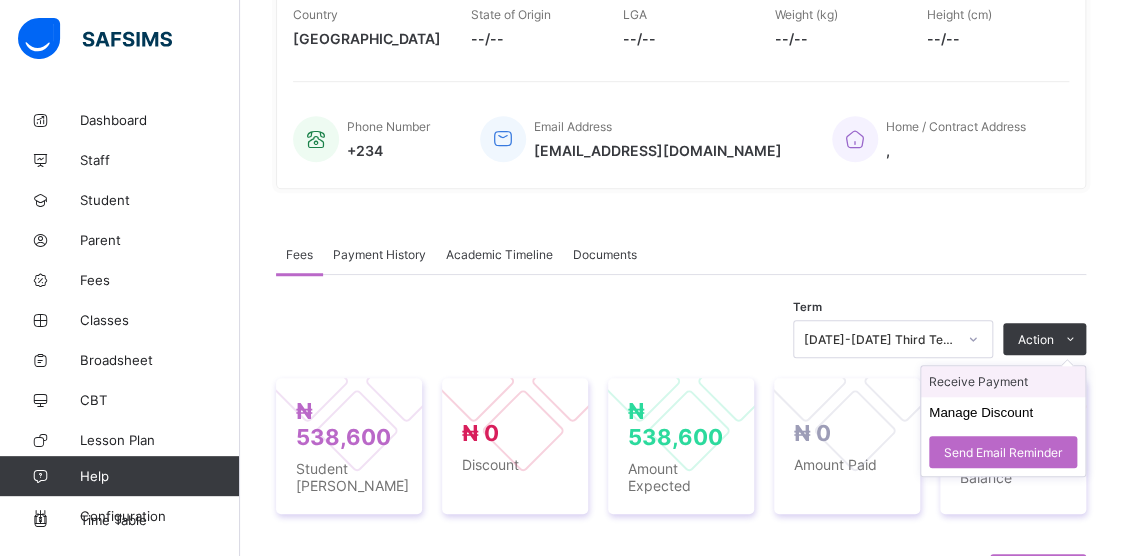 click on "Receive Payment" at bounding box center (1003, 381) 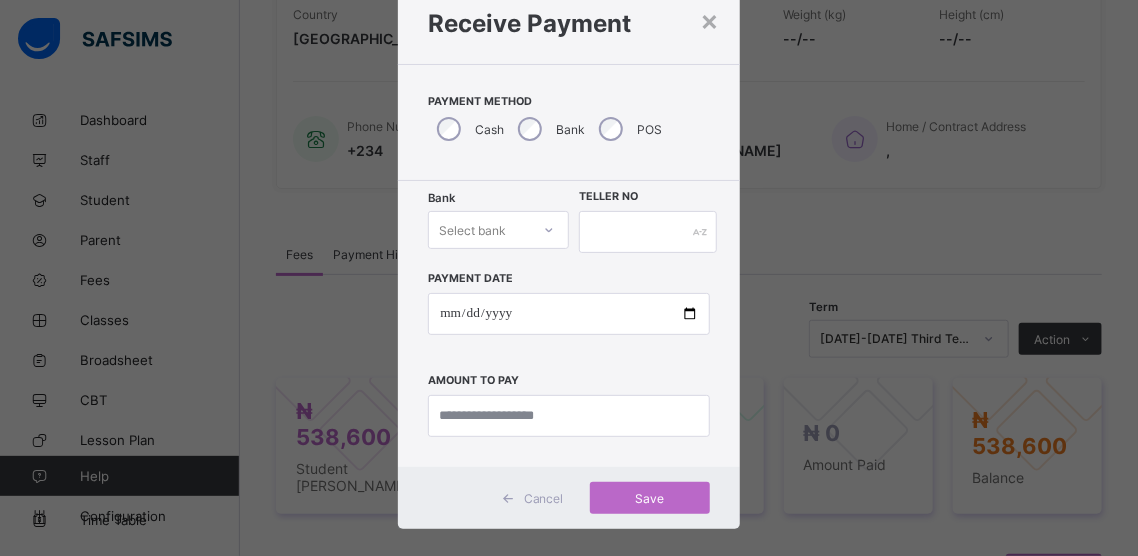click on "Select bank" at bounding box center [498, 230] 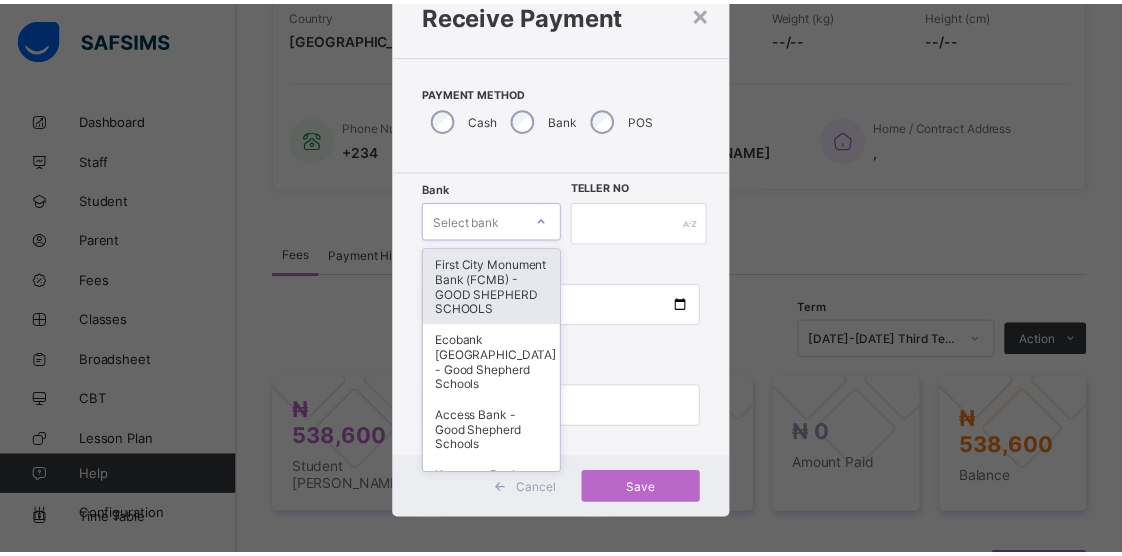 scroll, scrollTop: 76, scrollLeft: 0, axis: vertical 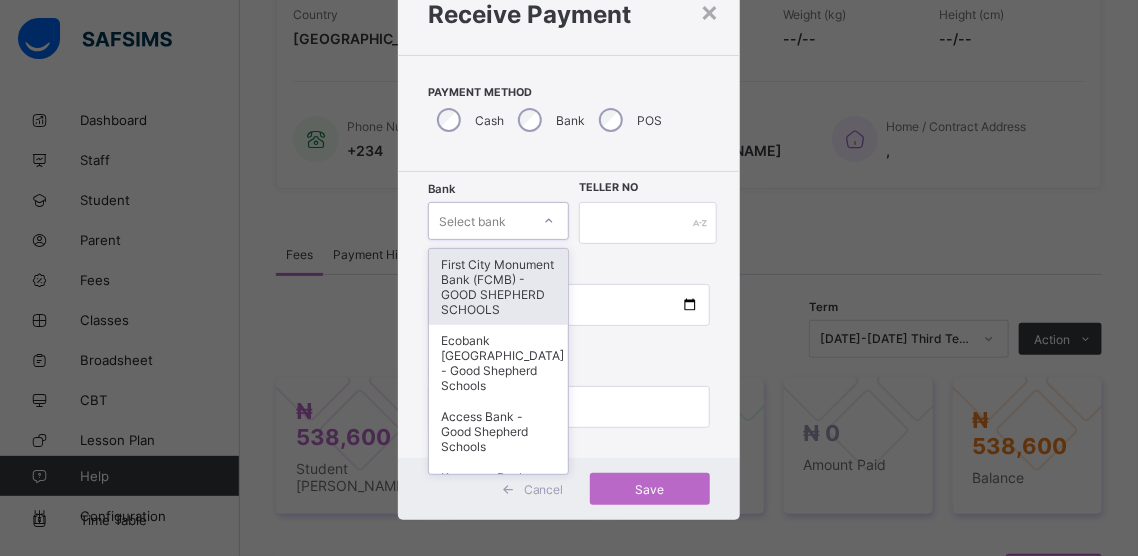 click on "First City Monument Bank (FCMB) - GOOD SHEPHERD SCHOOLS" at bounding box center [498, 287] 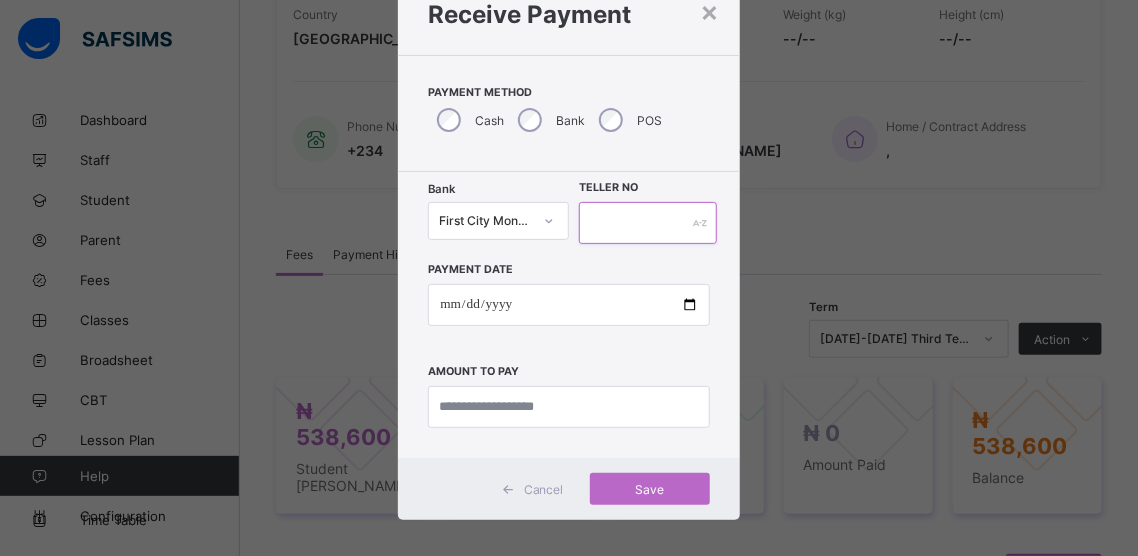click at bounding box center [648, 223] 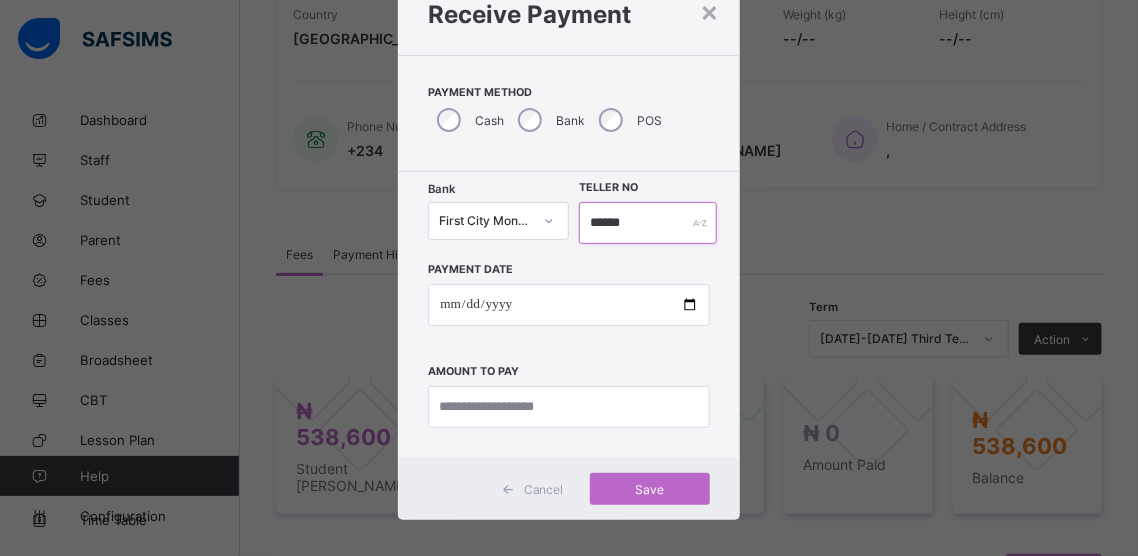 type on "******" 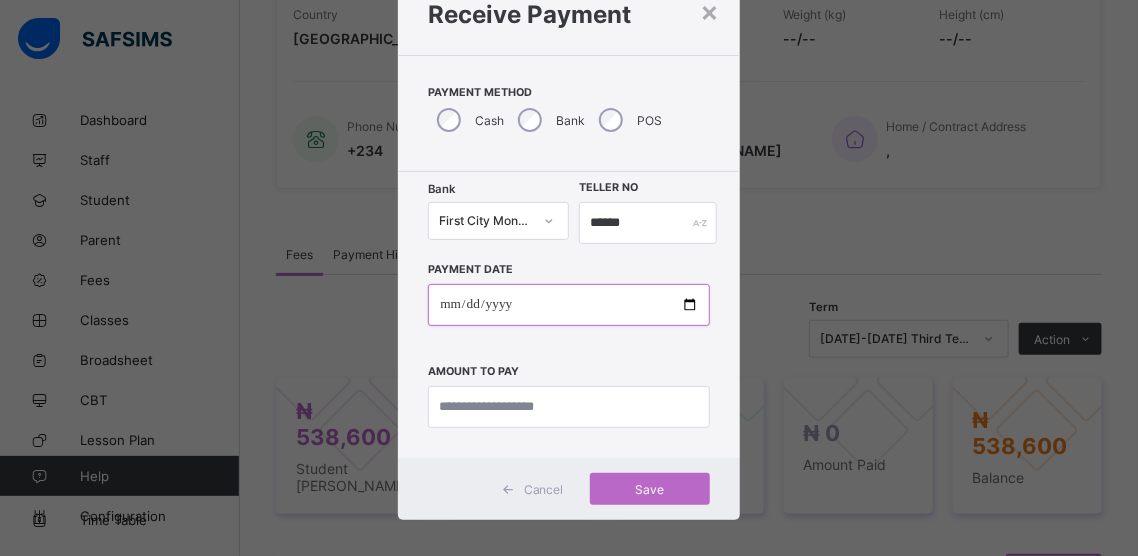 click at bounding box center (568, 305) 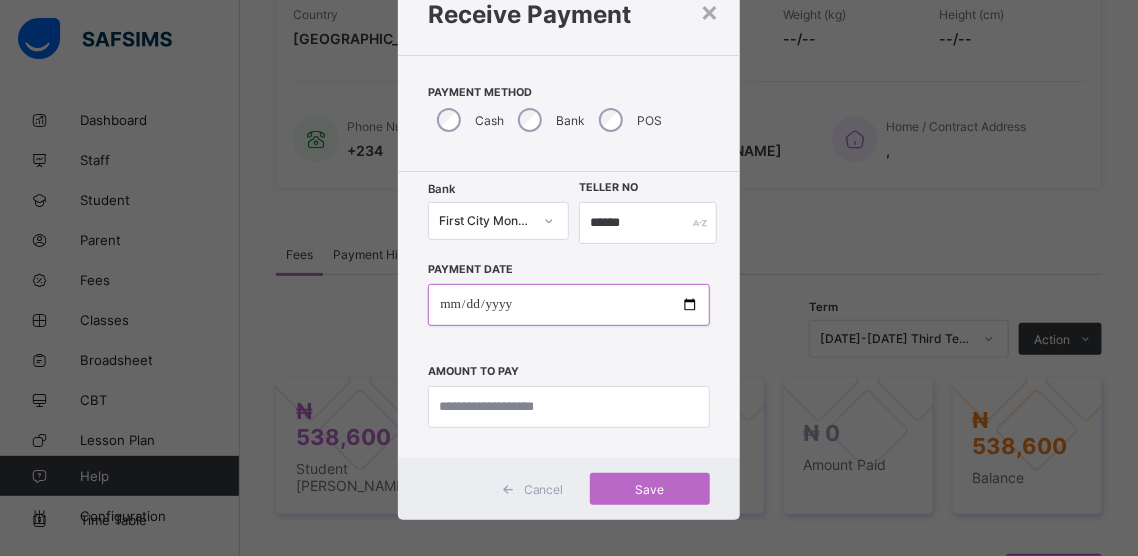 type on "**********" 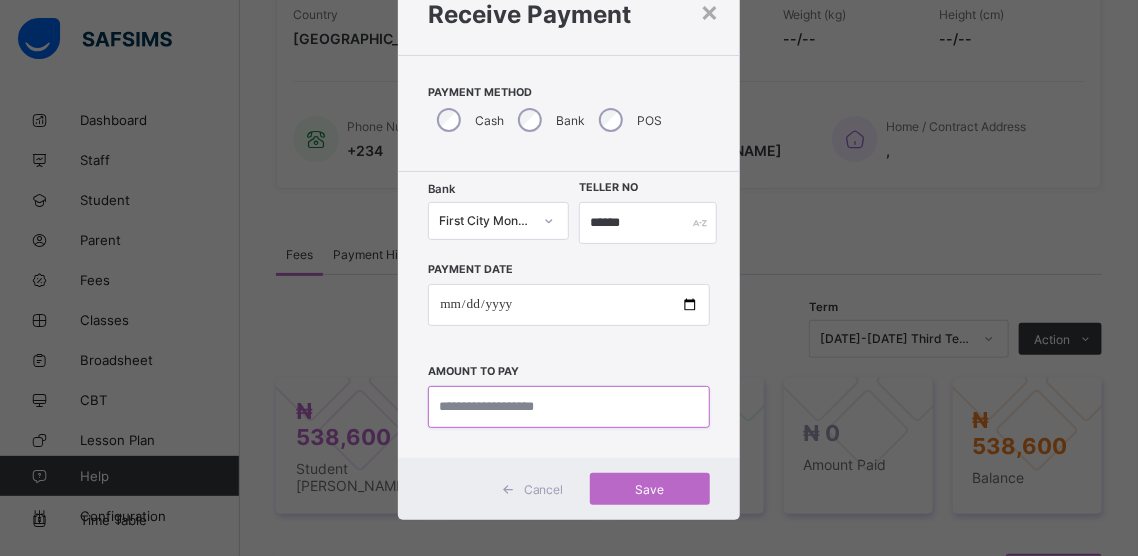 click at bounding box center (568, 407) 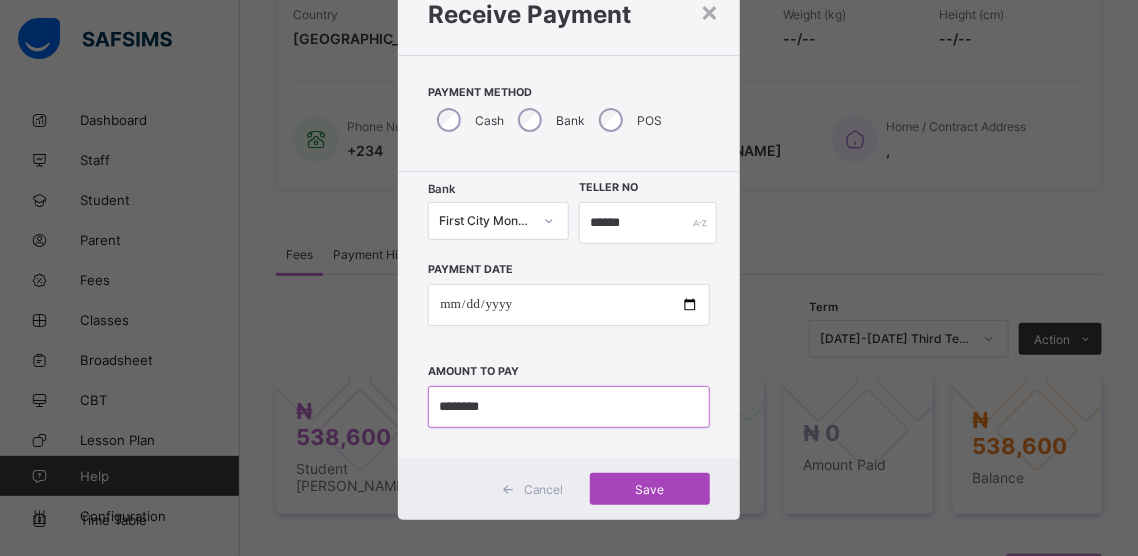 type on "********" 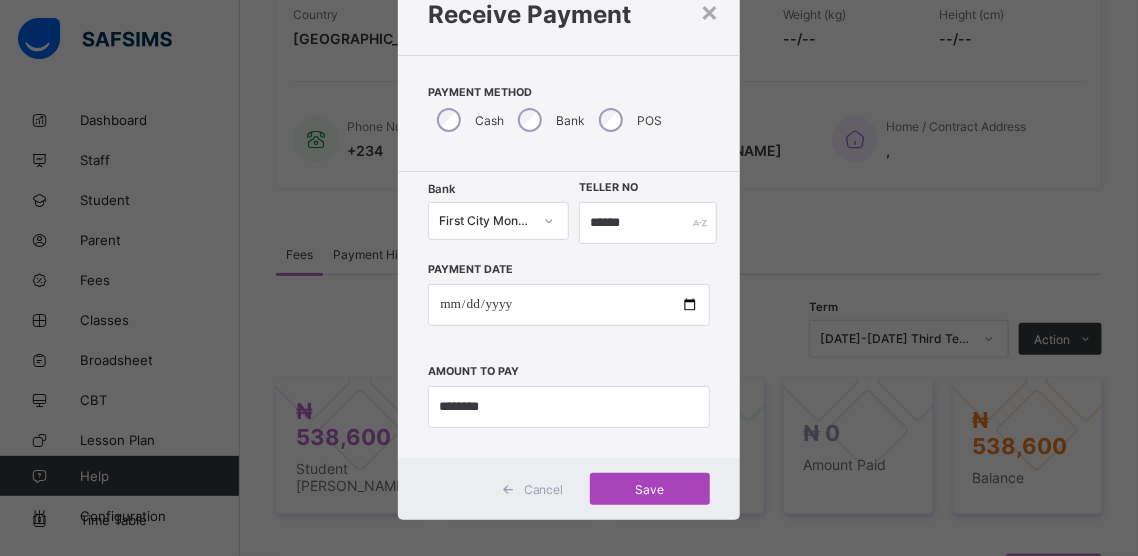 click on "Save" at bounding box center (650, 489) 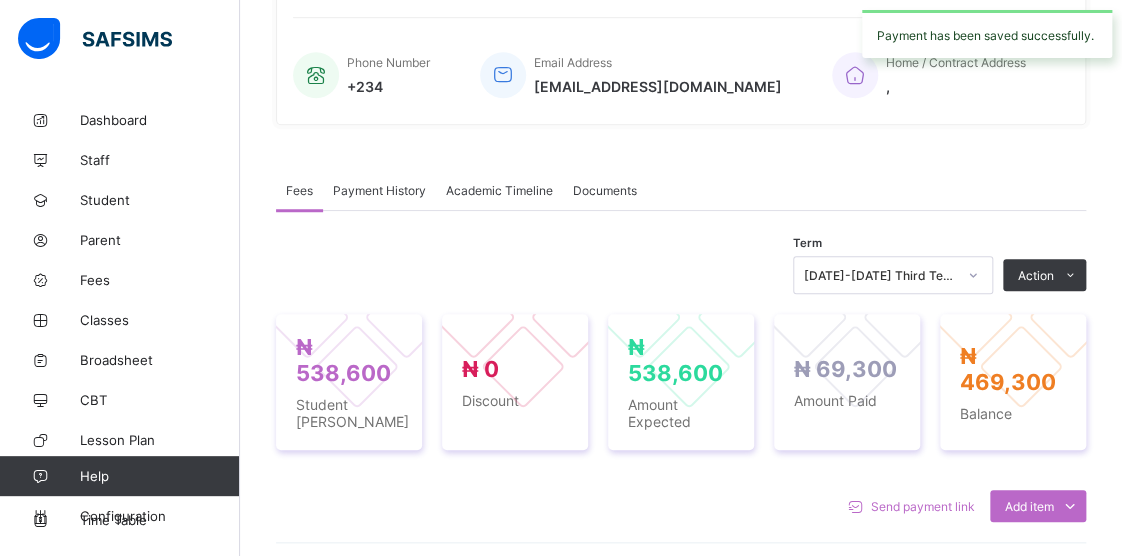 scroll, scrollTop: 500, scrollLeft: 0, axis: vertical 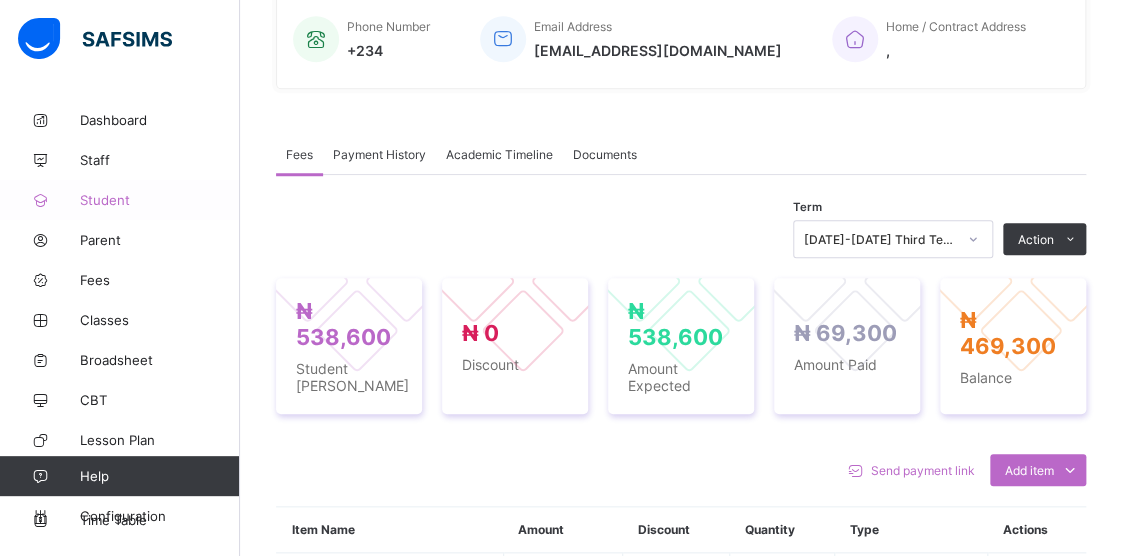 click on "Student" at bounding box center (160, 200) 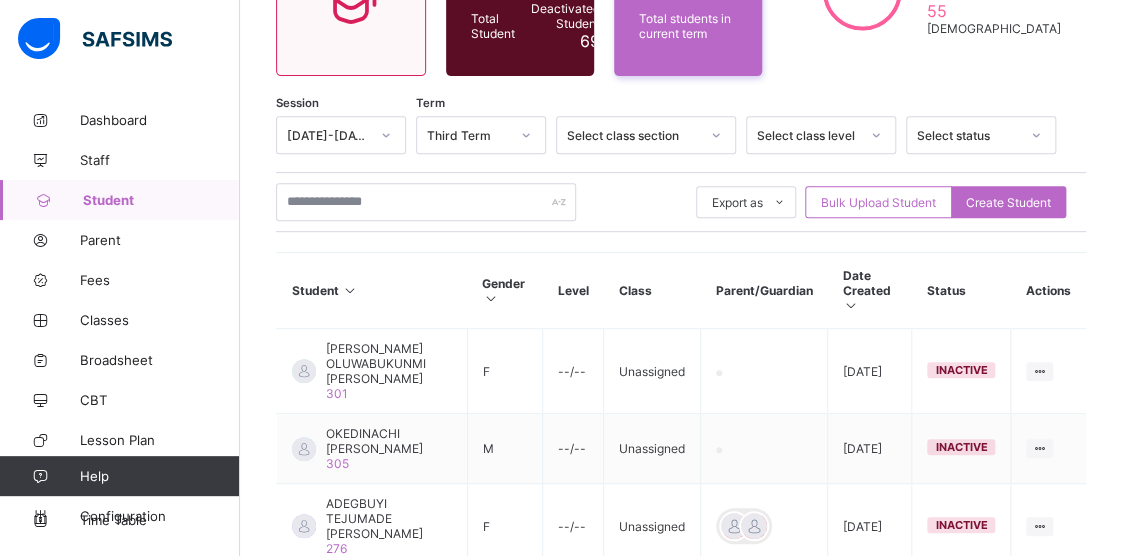 scroll, scrollTop: 200, scrollLeft: 0, axis: vertical 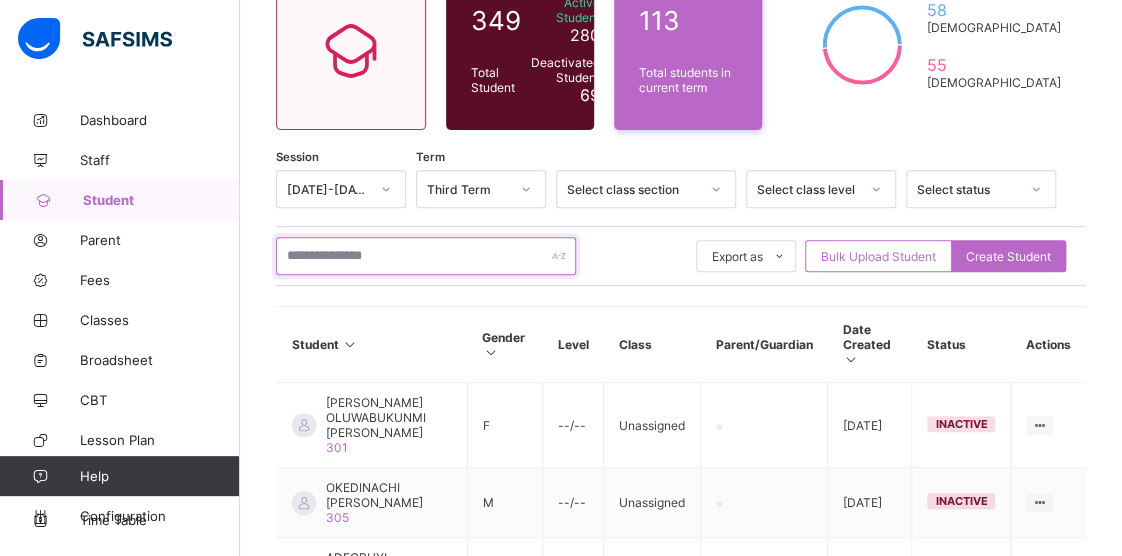 click at bounding box center [426, 256] 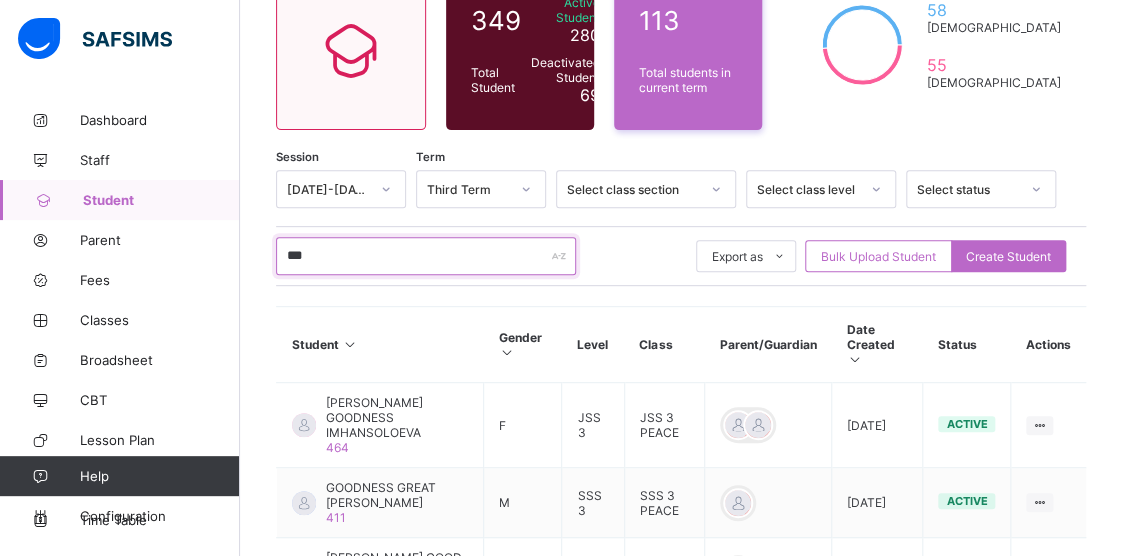 type on "********" 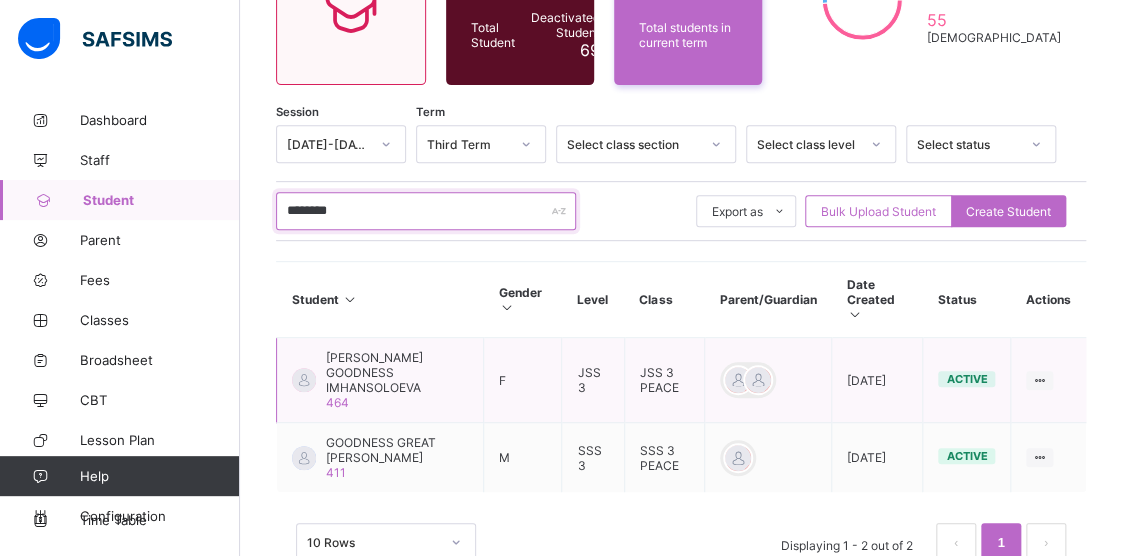 scroll, scrollTop: 271, scrollLeft: 0, axis: vertical 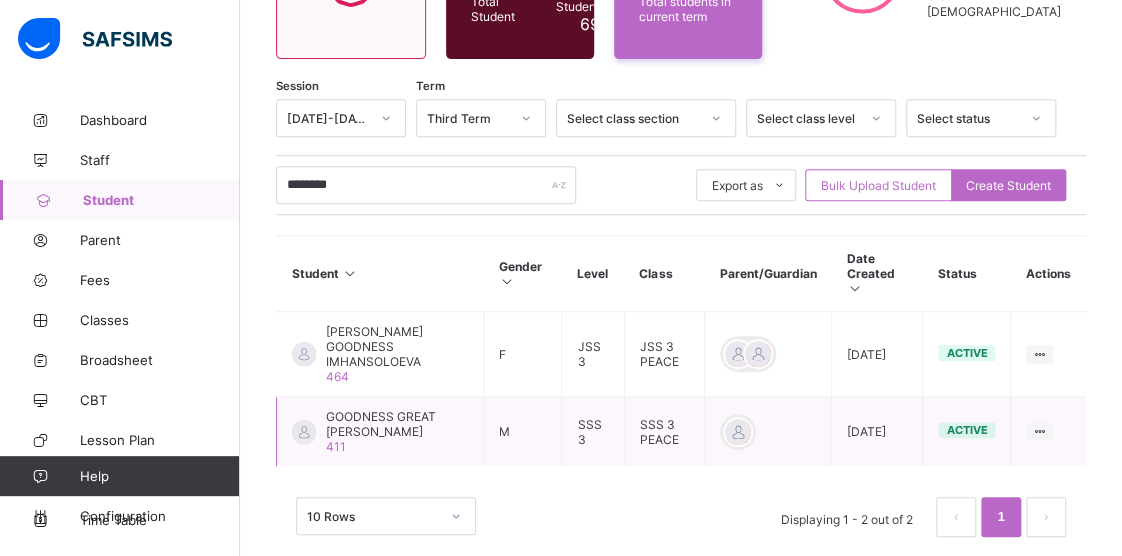 click on "GOODNESS GREAT [PERSON_NAME]" at bounding box center [397, 424] 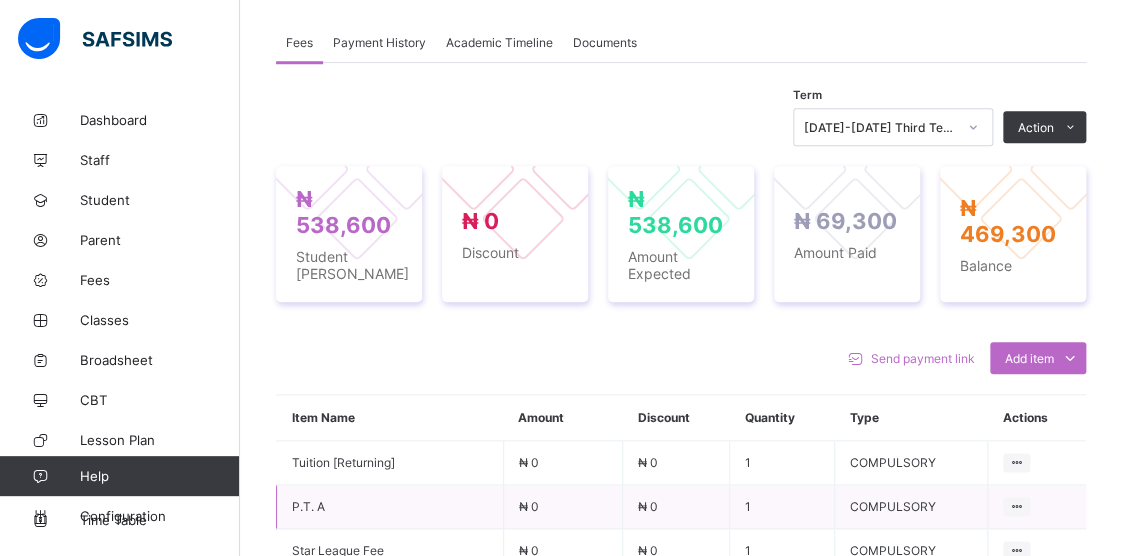 scroll, scrollTop: 671, scrollLeft: 0, axis: vertical 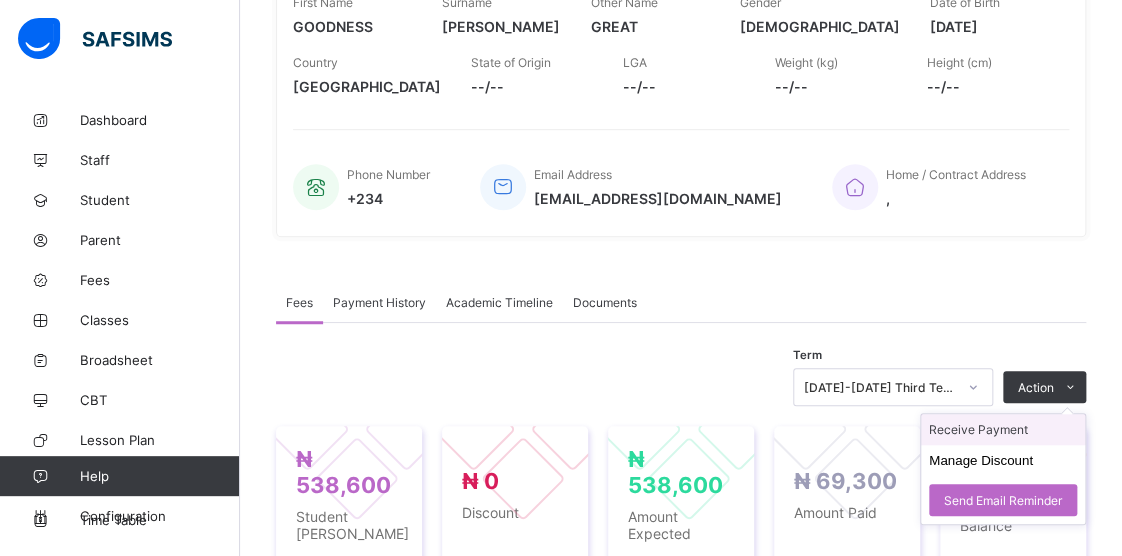 click on "Receive Payment" at bounding box center (1003, 429) 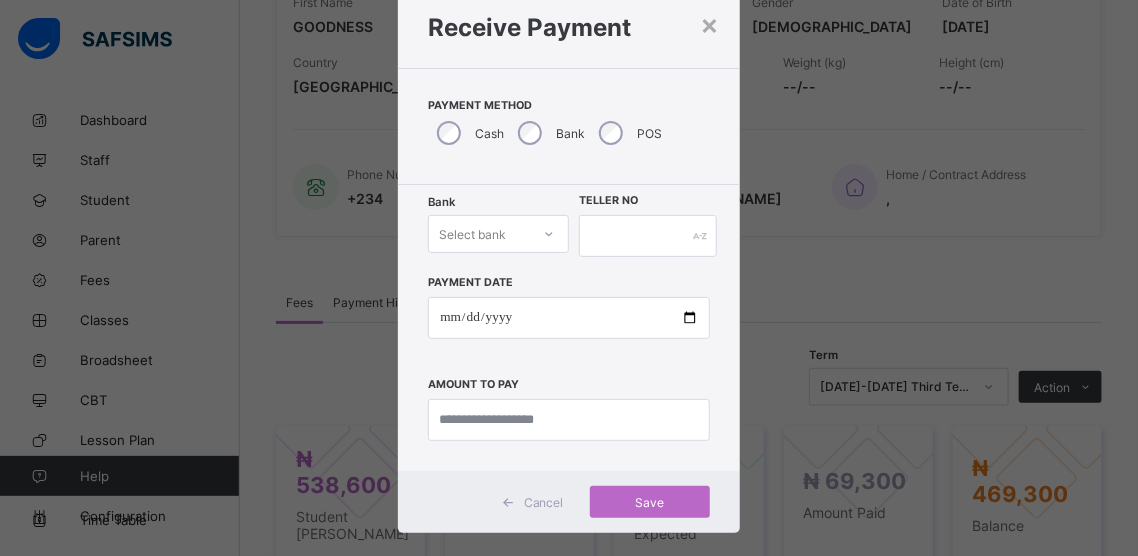 click on "Select bank" at bounding box center [498, 234] 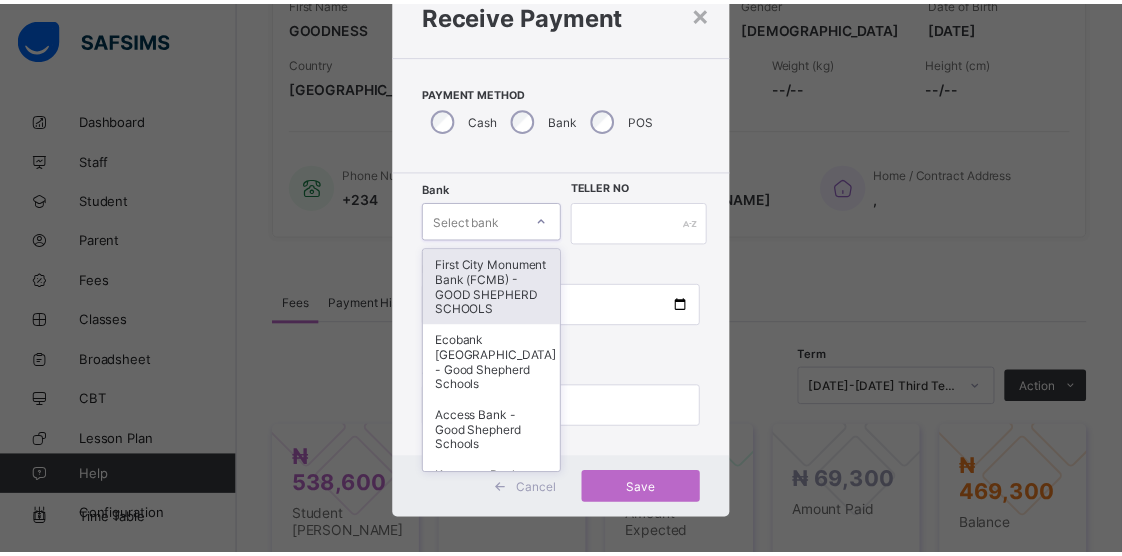 scroll, scrollTop: 76, scrollLeft: 0, axis: vertical 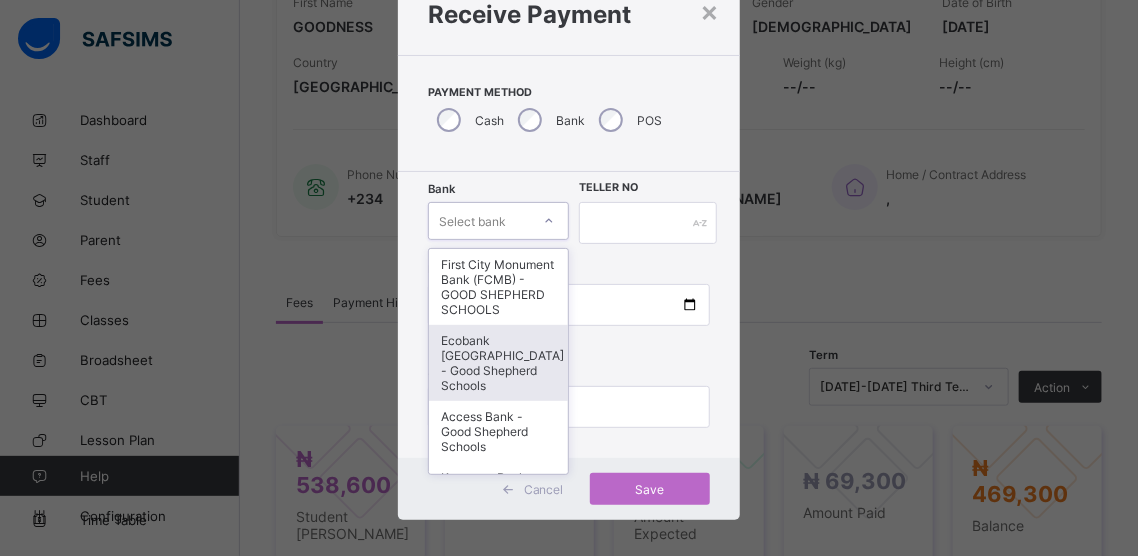click on "Ecobank [GEOGRAPHIC_DATA] - Good Shepherd Schools" at bounding box center [498, 363] 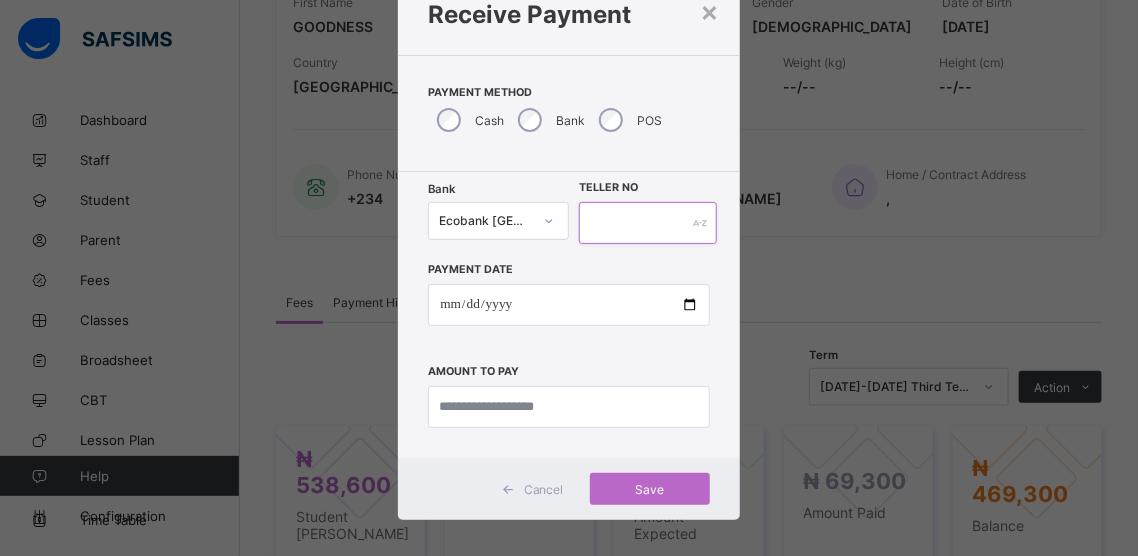 click at bounding box center (648, 223) 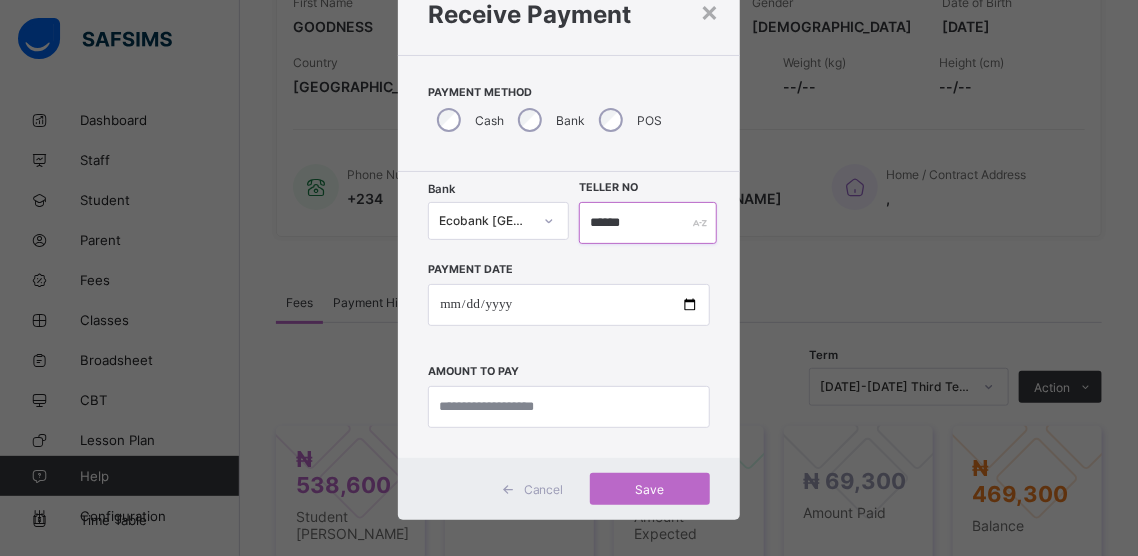 type on "******" 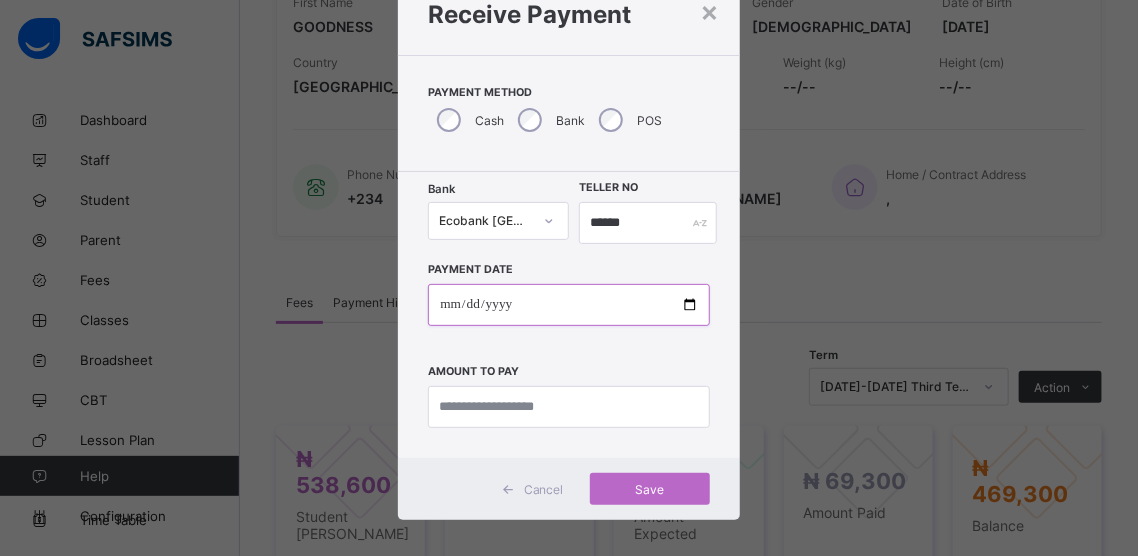 click at bounding box center (568, 305) 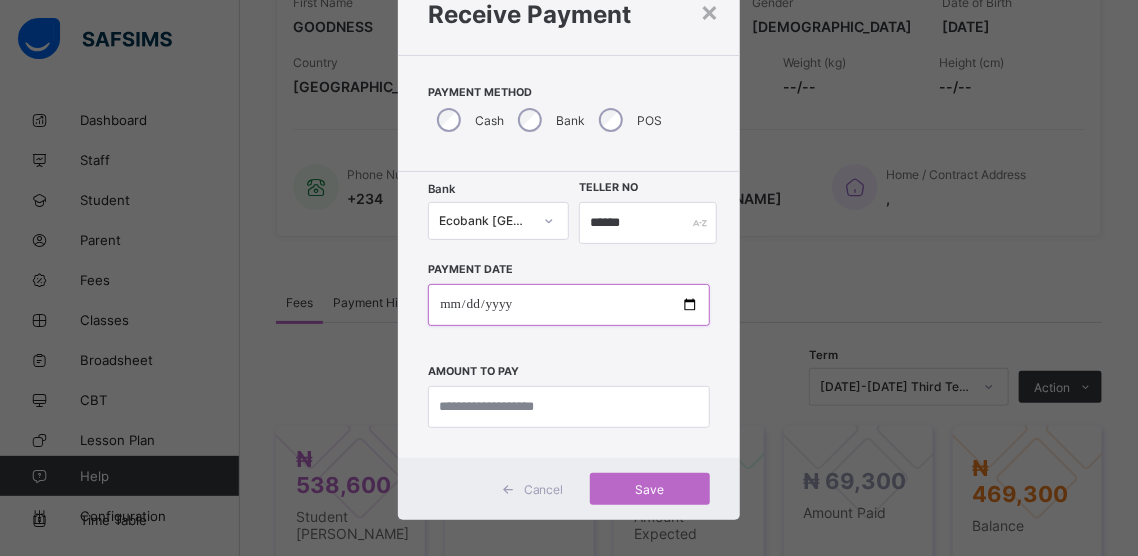type on "**********" 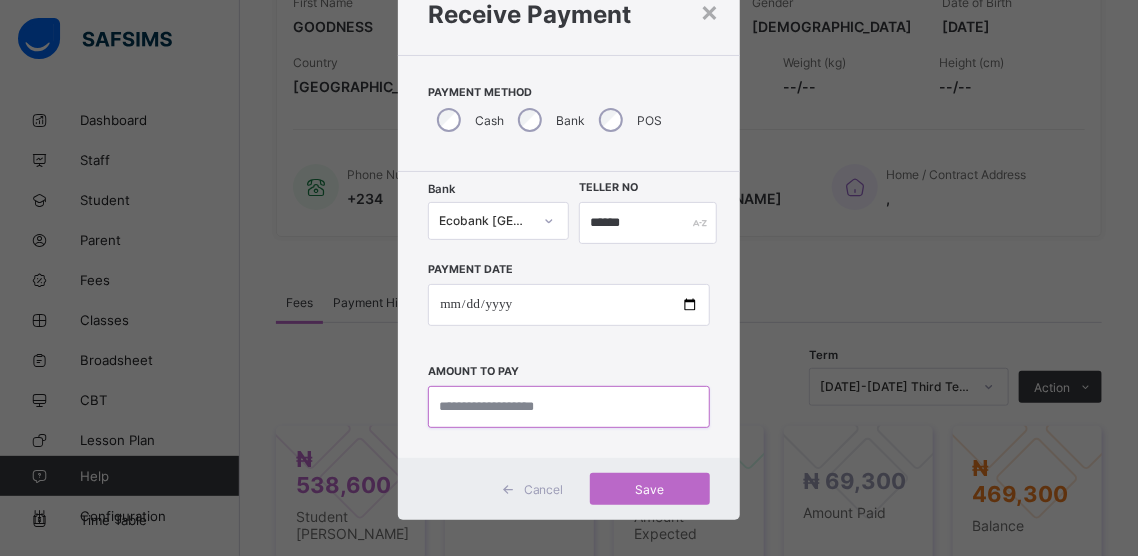 click at bounding box center (568, 407) 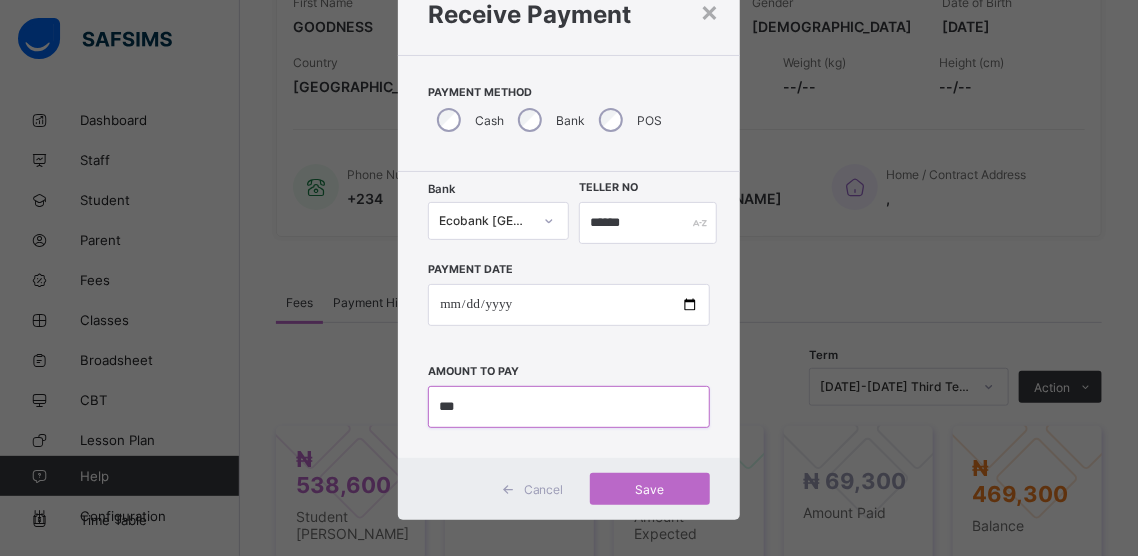 type on "***" 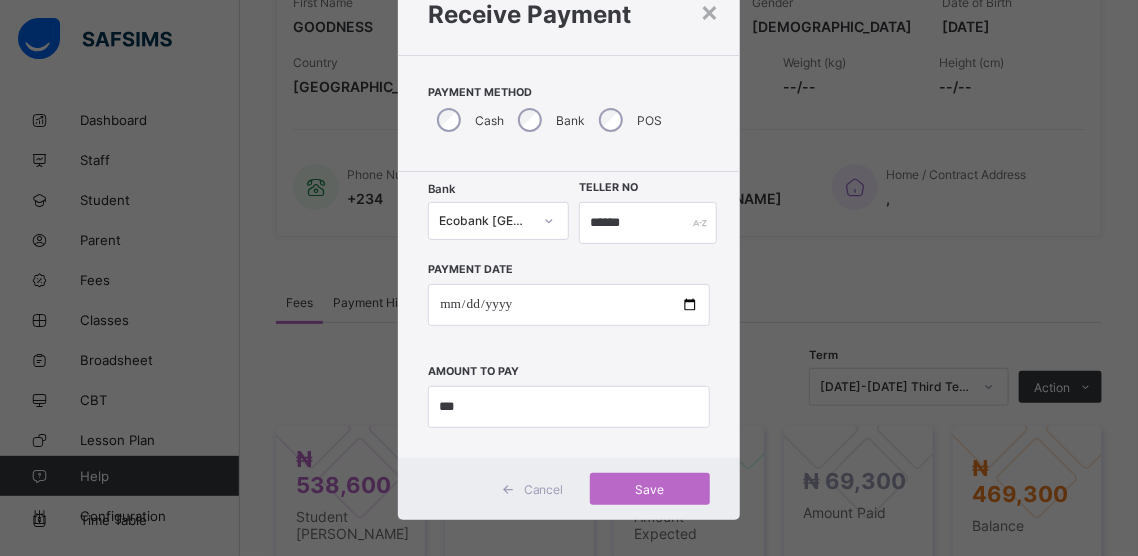 click on "Cancel" at bounding box center [544, 489] 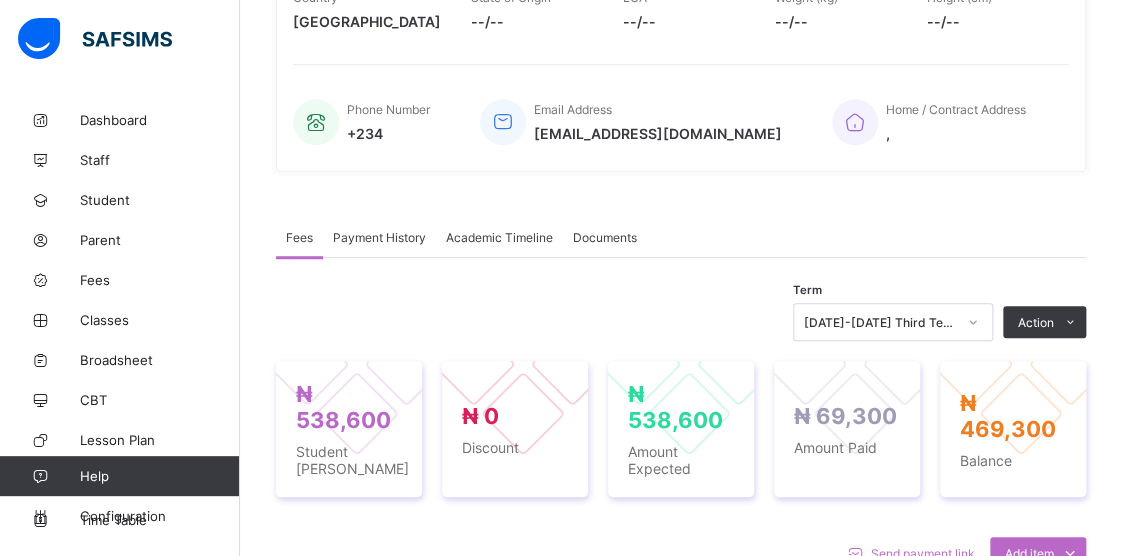 scroll, scrollTop: 452, scrollLeft: 0, axis: vertical 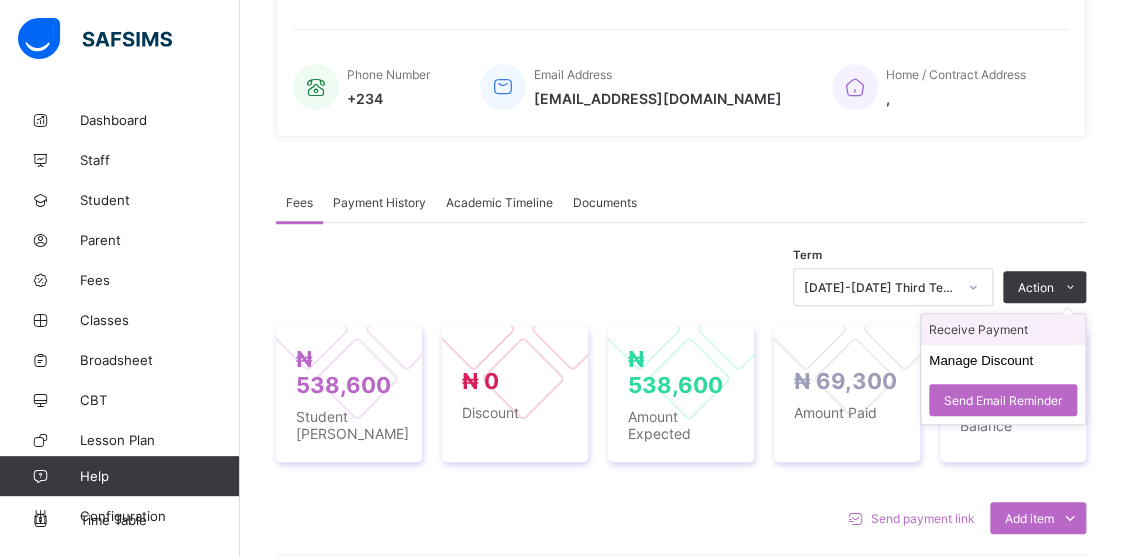 click on "Receive Payment" at bounding box center [1003, 329] 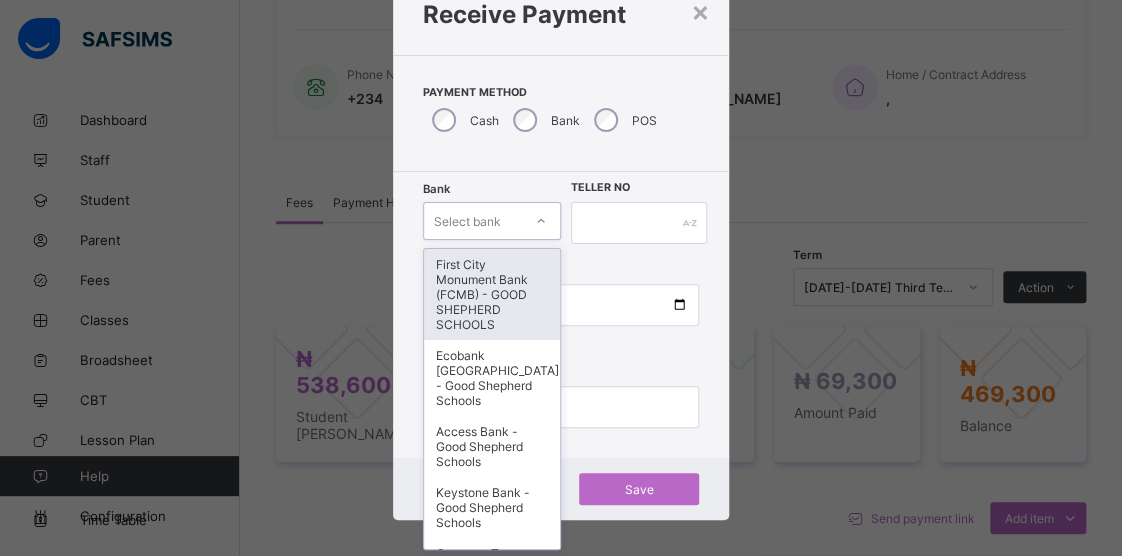 click 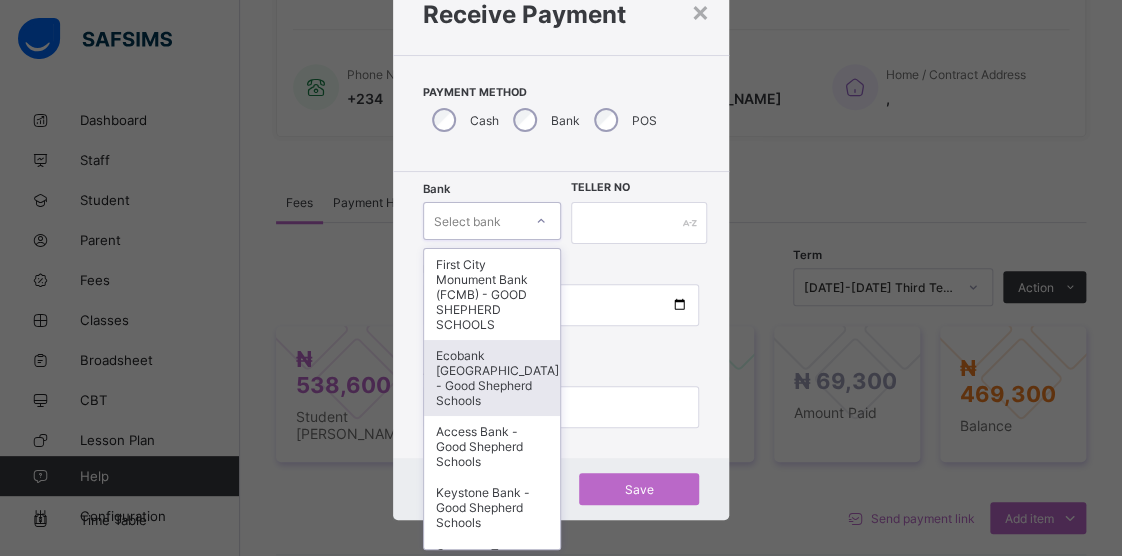 click on "Ecobank [GEOGRAPHIC_DATA] - Good Shepherd Schools" at bounding box center (492, 378) 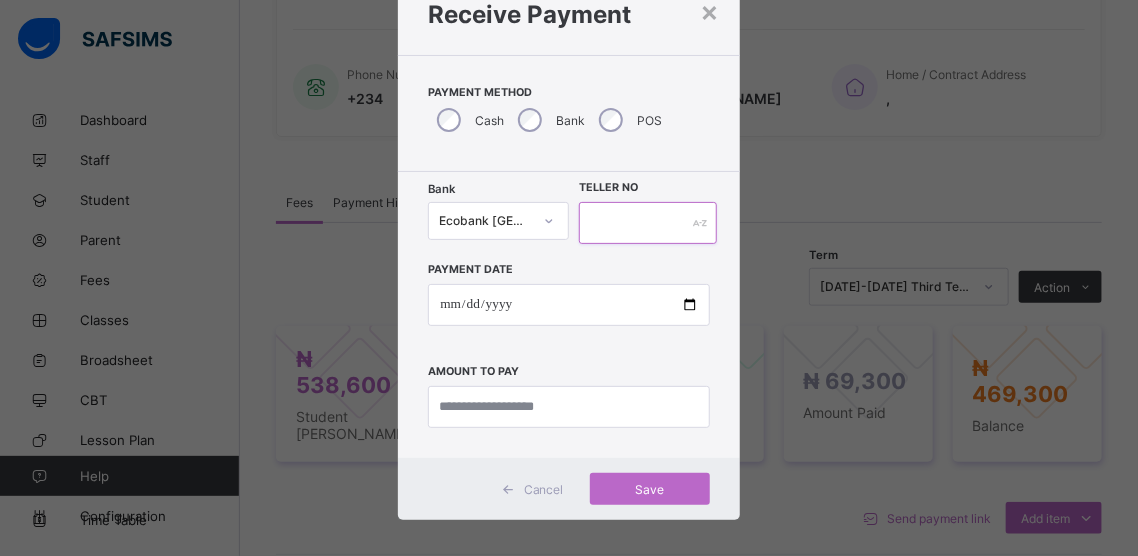 click at bounding box center (648, 223) 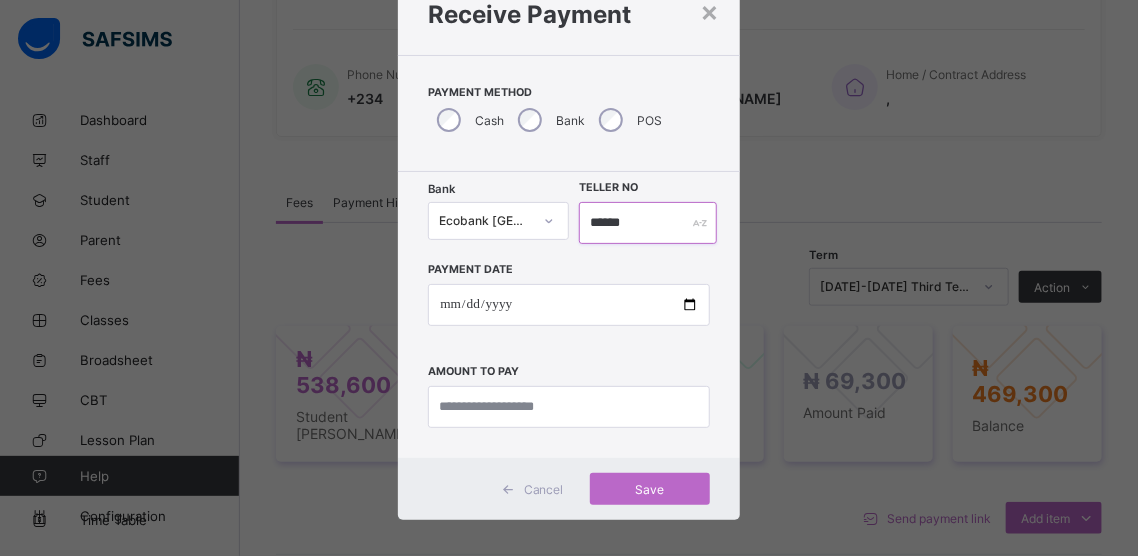 type on "******" 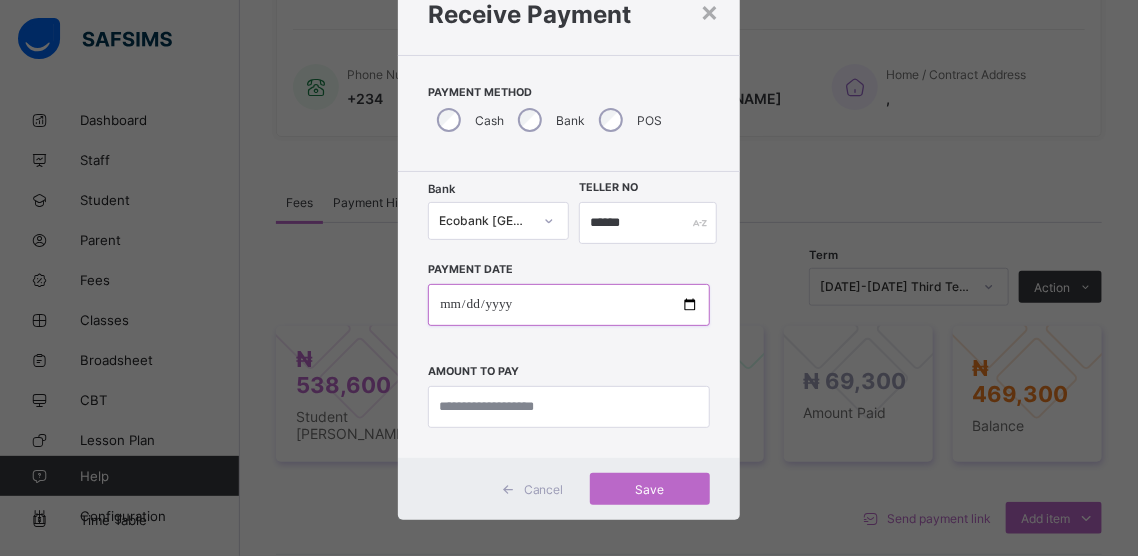 click at bounding box center [568, 305] 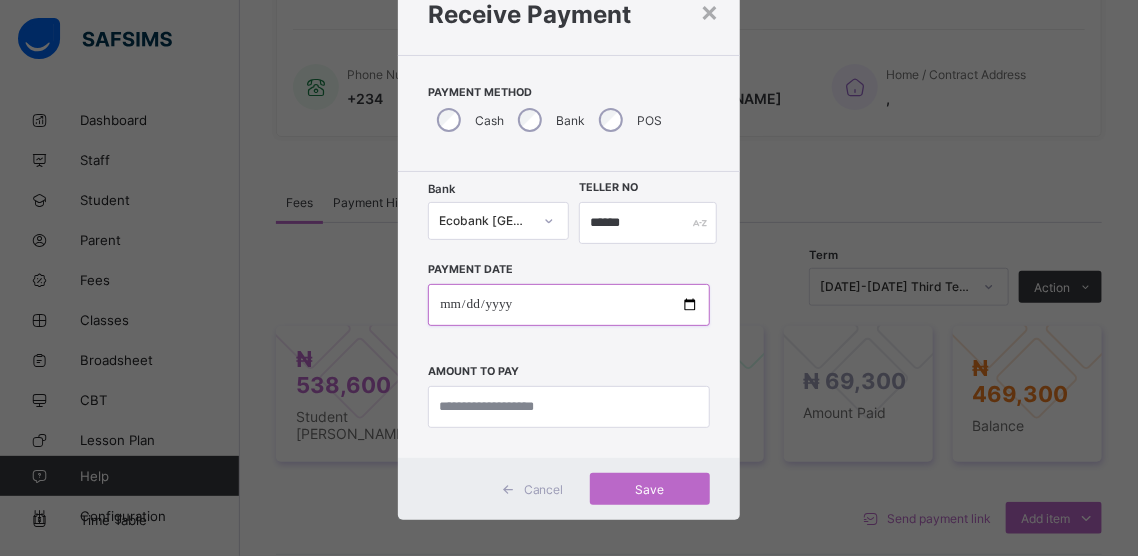 type on "**********" 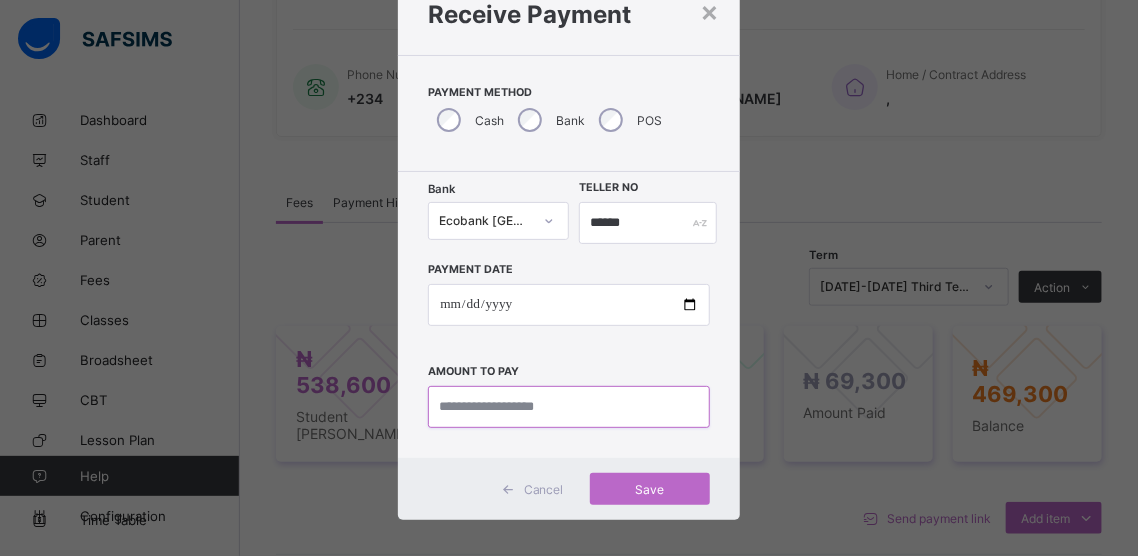 click at bounding box center [568, 407] 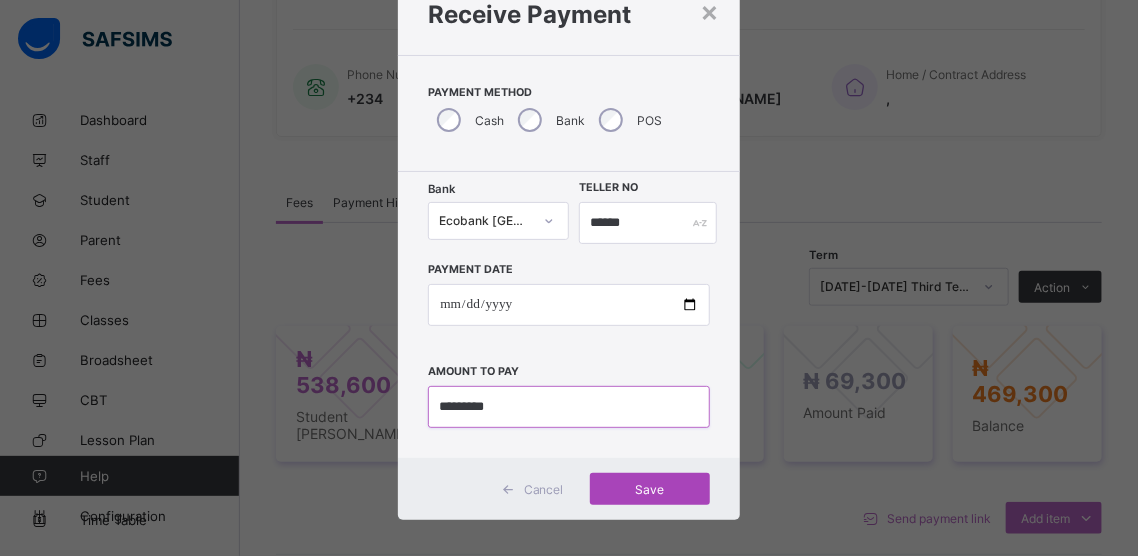 type on "*********" 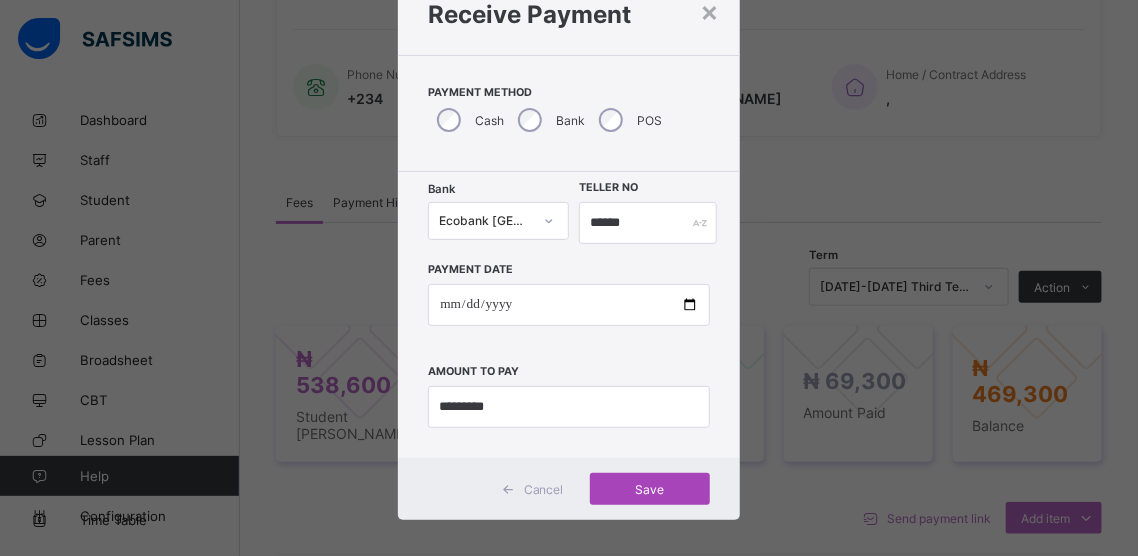 click on "Save" at bounding box center (650, 489) 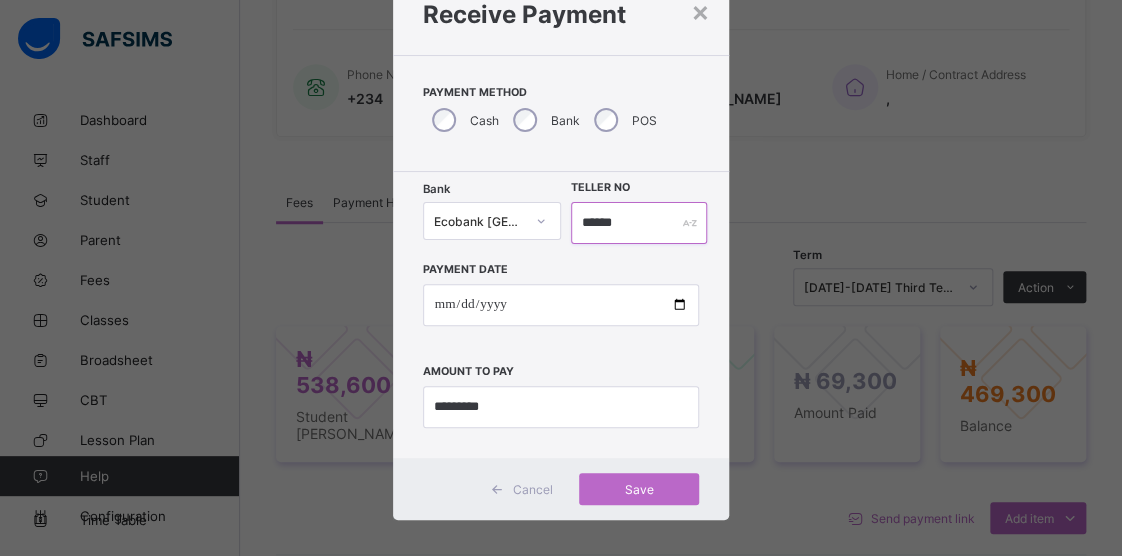 click on "******" at bounding box center (639, 223) 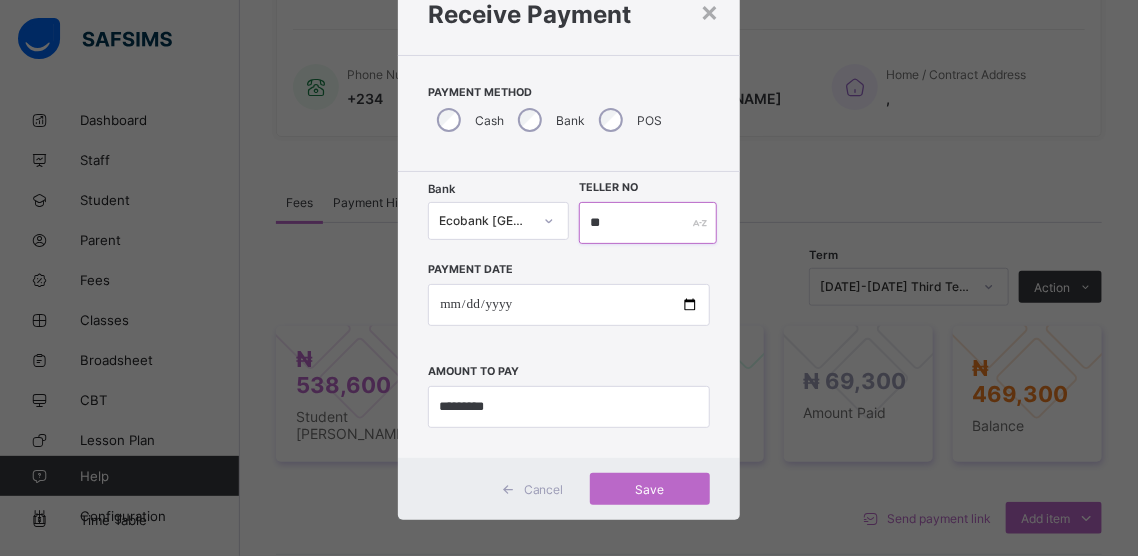 type on "*" 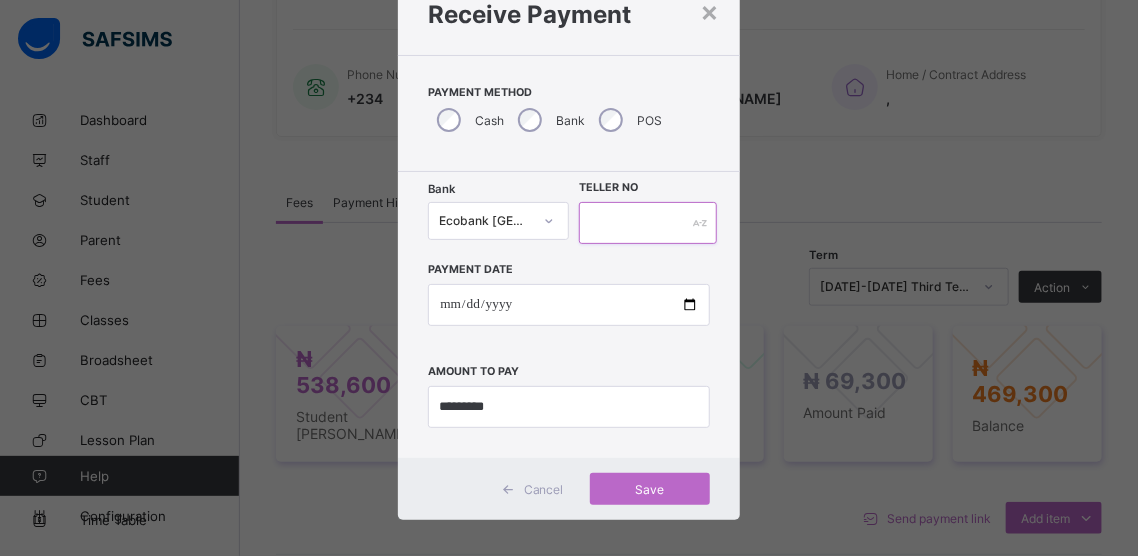 type 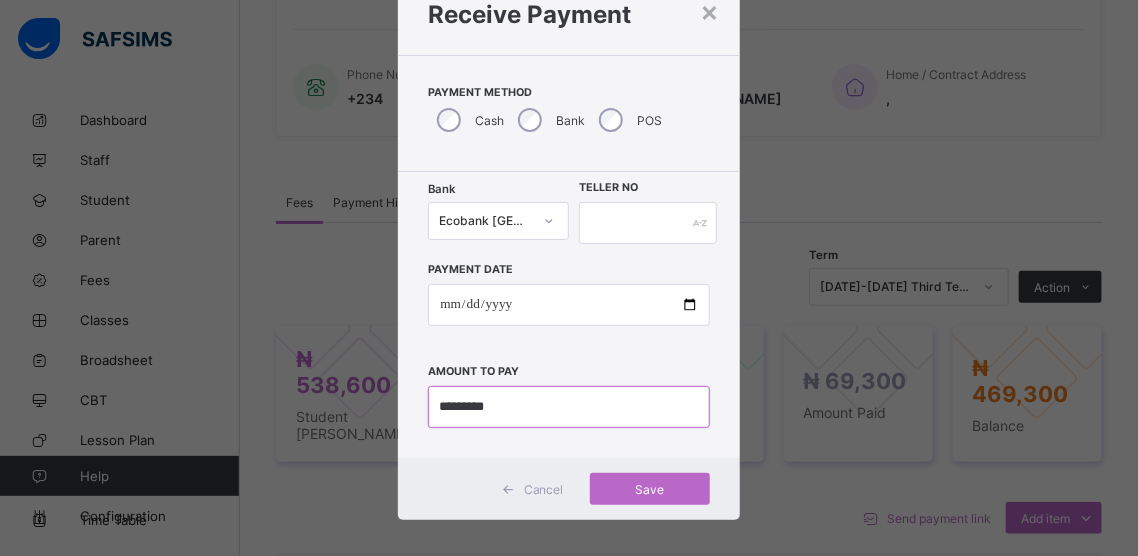 click at bounding box center (568, 407) 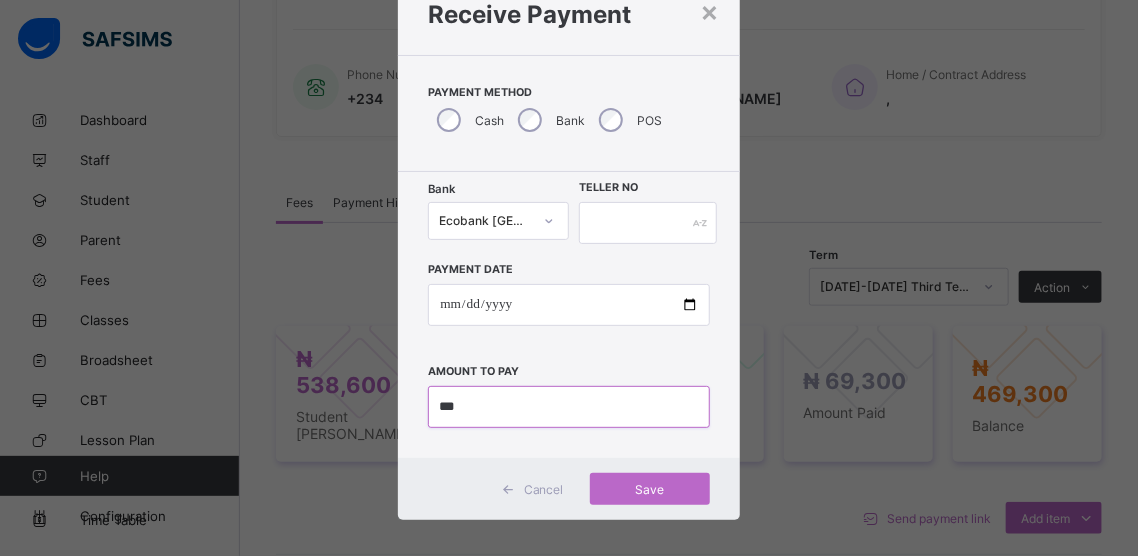 type on "***" 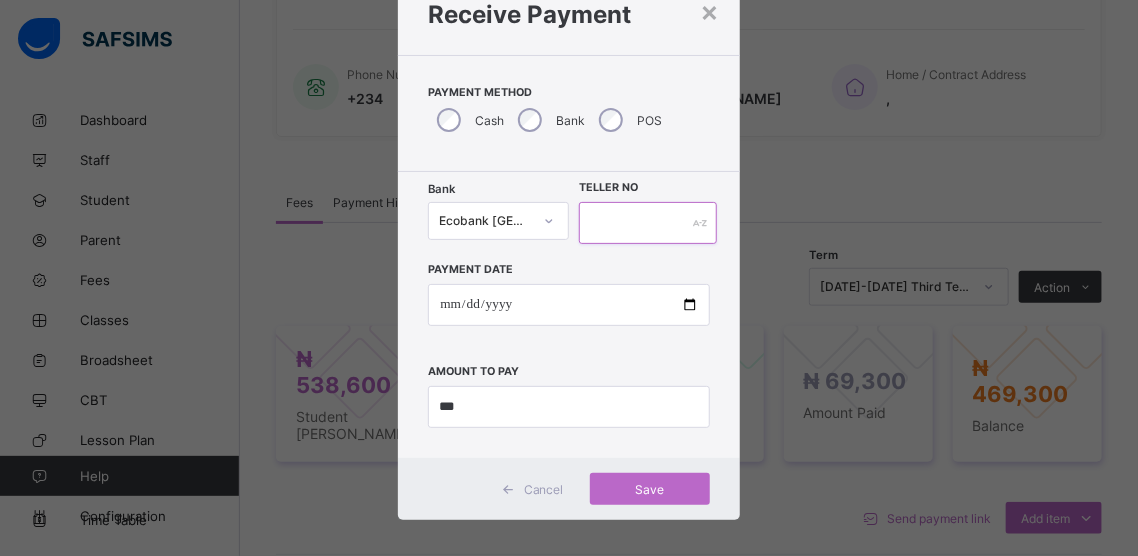 click at bounding box center (648, 223) 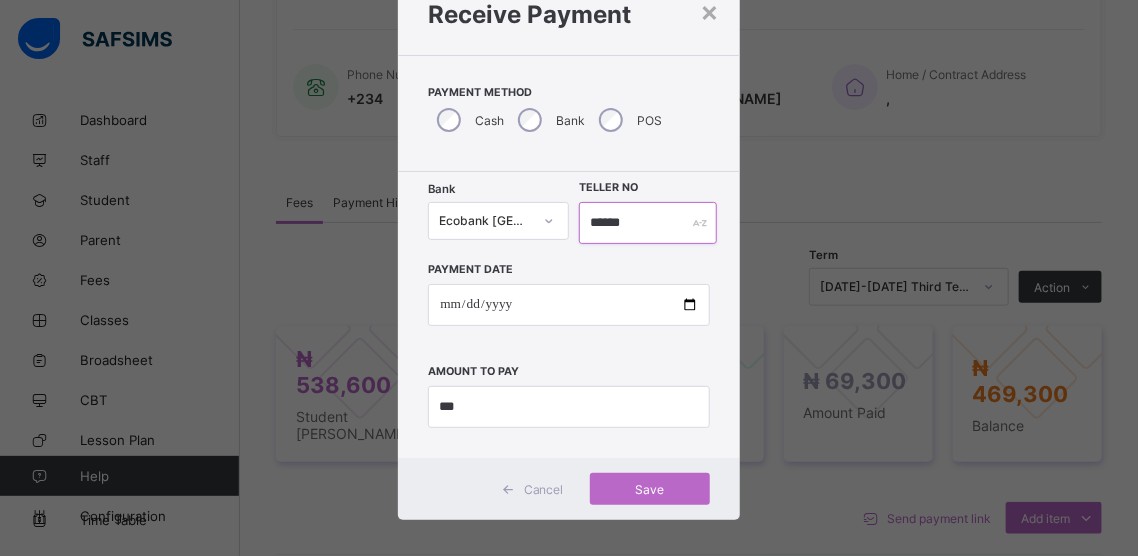 type on "******" 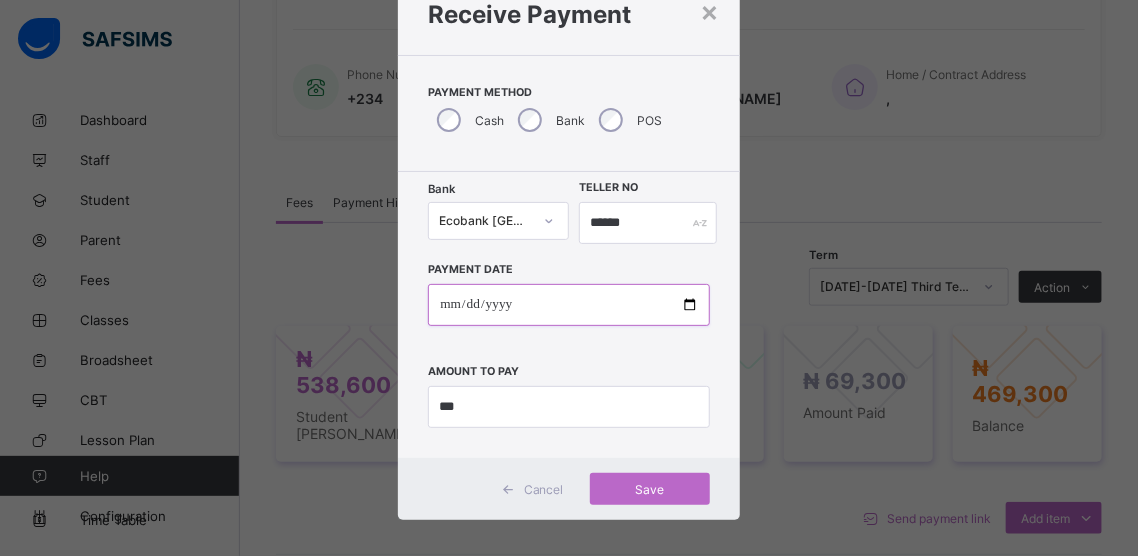 click on "**********" at bounding box center [568, 305] 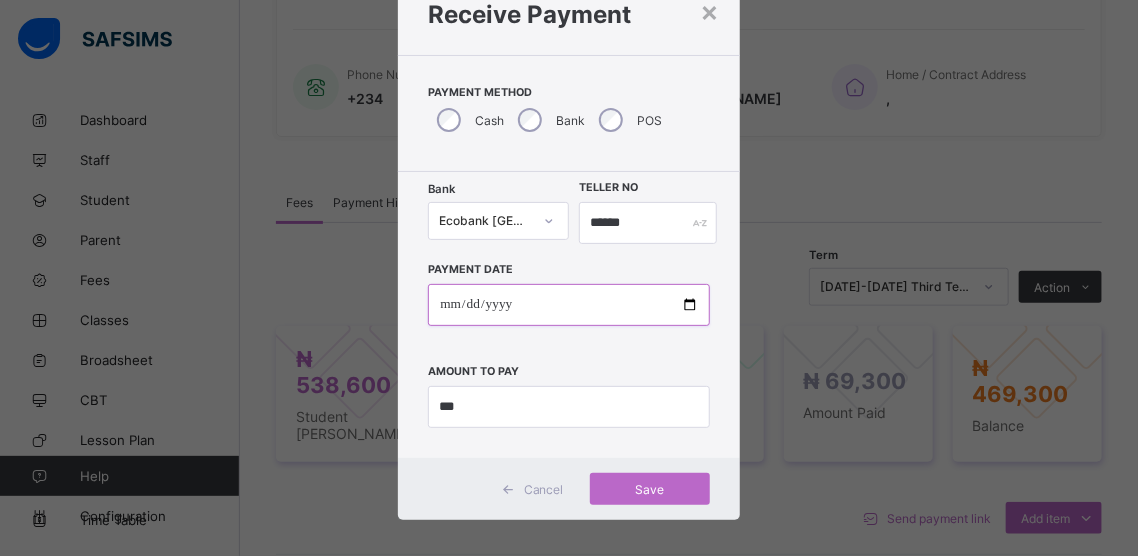 click on "**********" at bounding box center (568, 305) 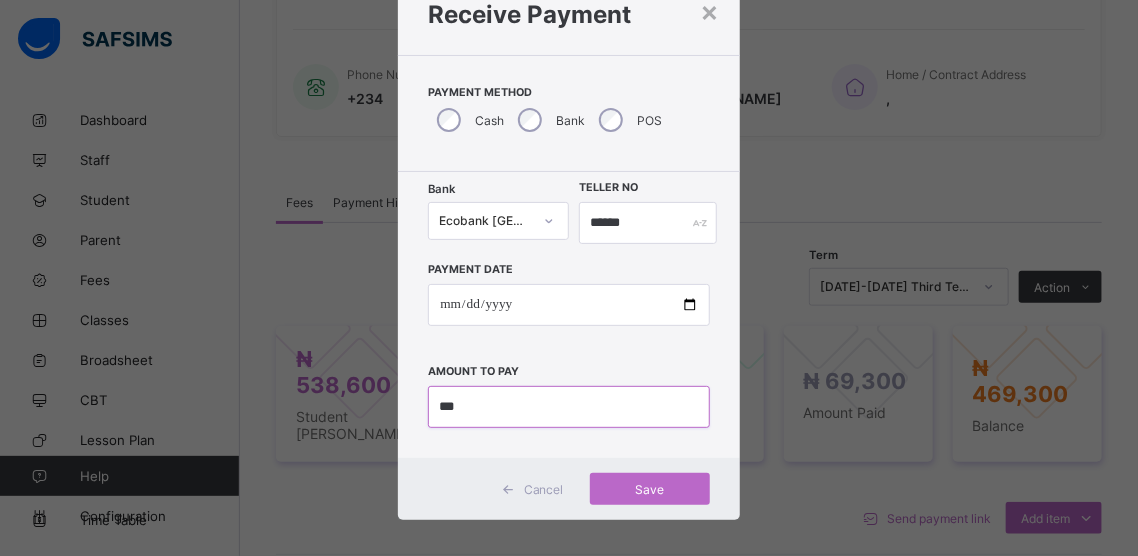 click at bounding box center [568, 407] 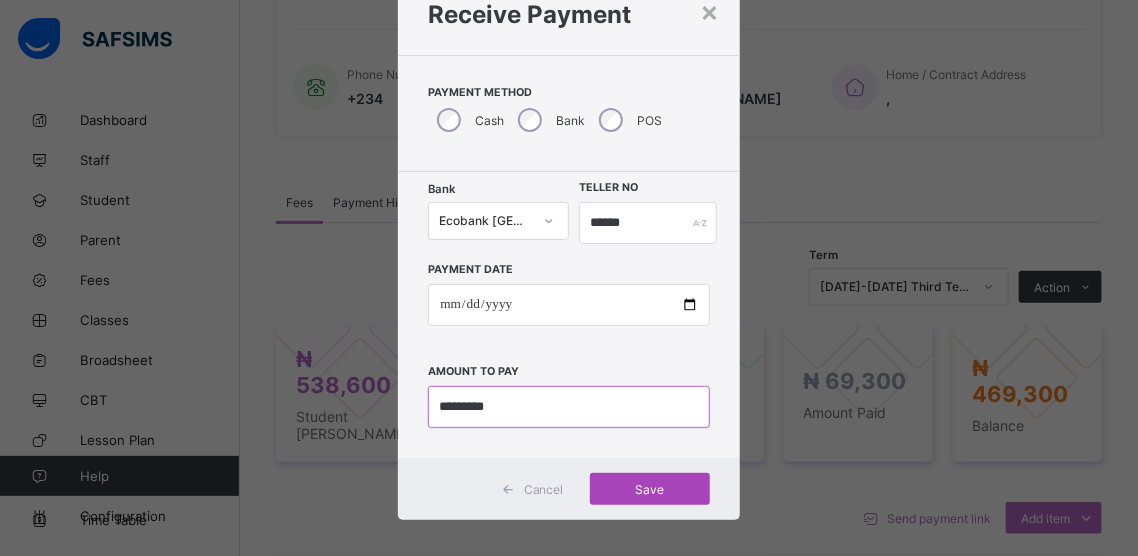 type on "*********" 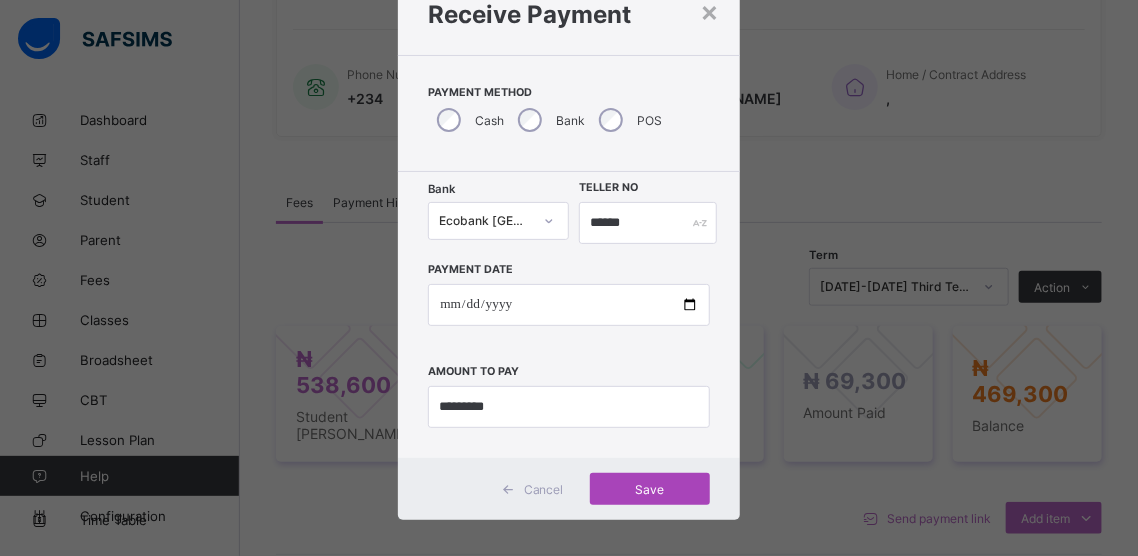 click on "Save" at bounding box center [650, 489] 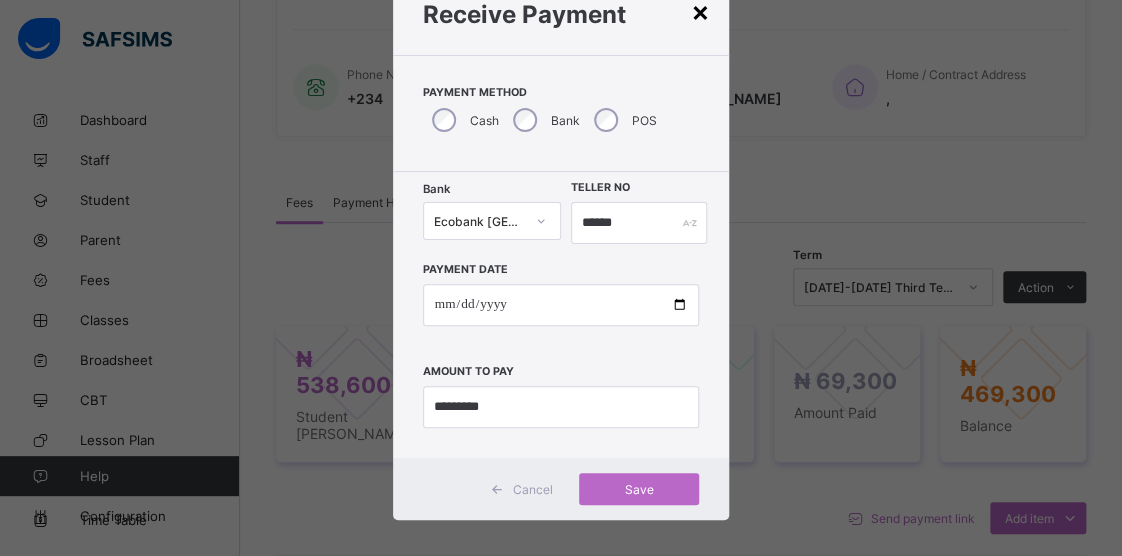 click on "×" at bounding box center [699, 11] 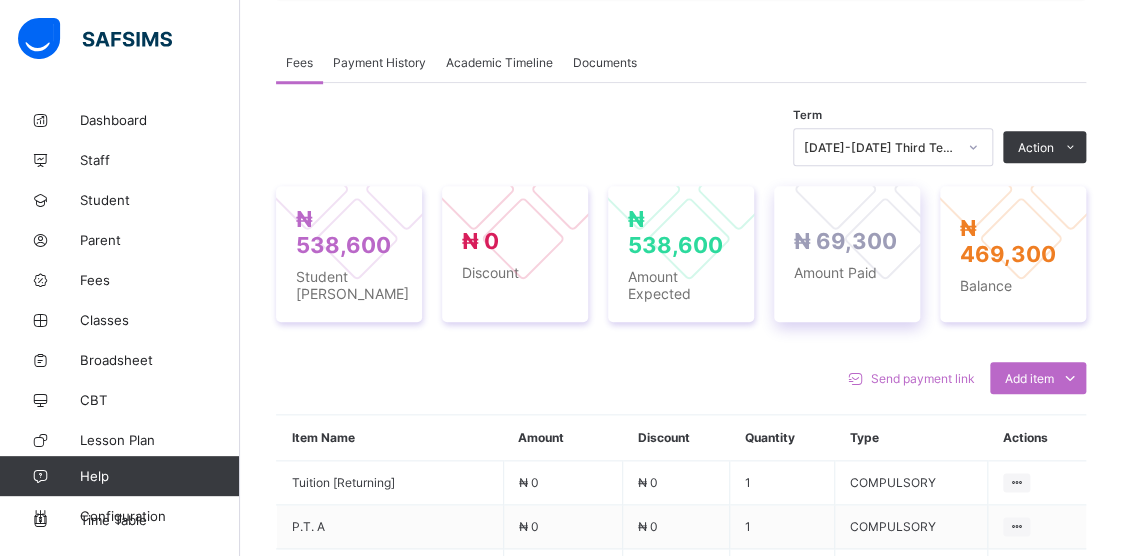 scroll, scrollTop: 752, scrollLeft: 0, axis: vertical 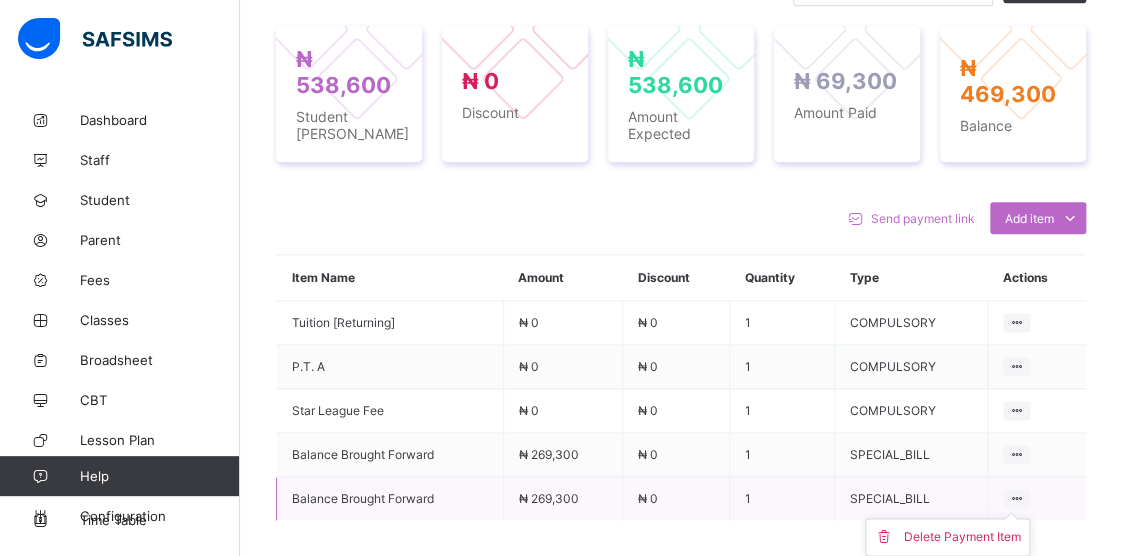 click at bounding box center [1016, 498] 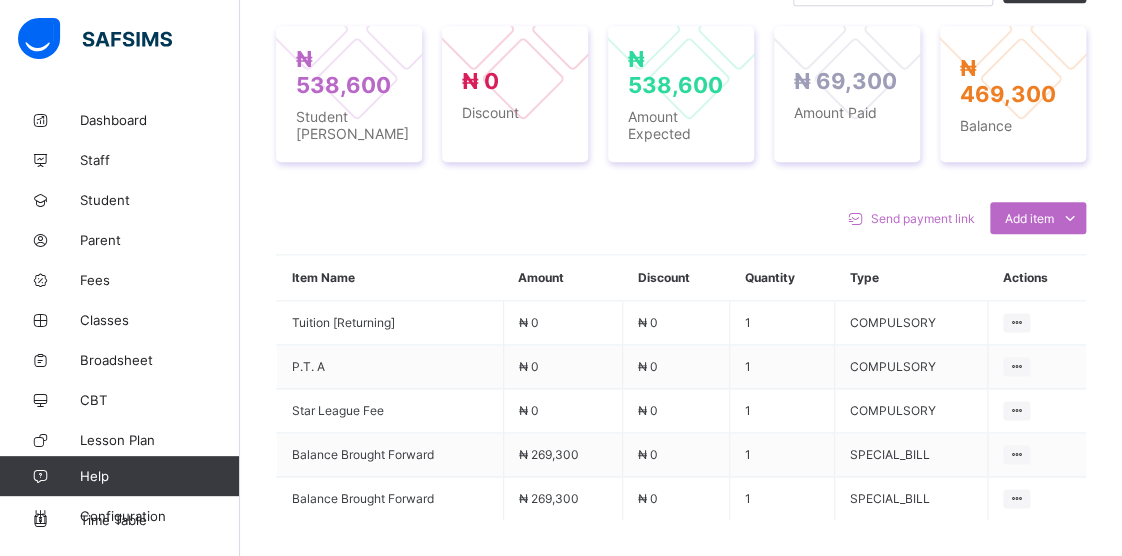 click on "Delete Payment Item" at bounding box center (0, 0) 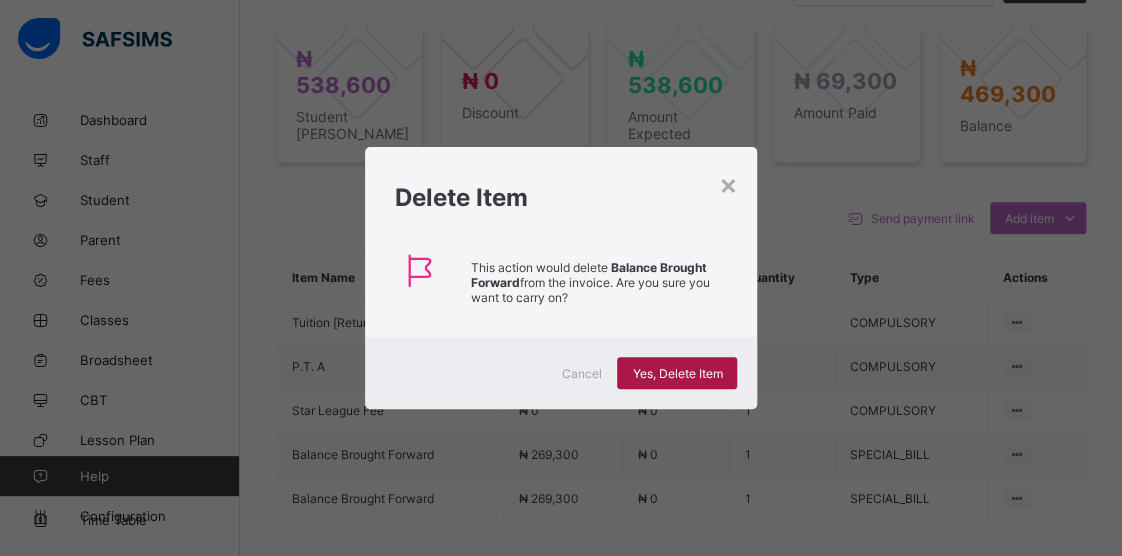 click on "Yes, Delete Item" at bounding box center [677, 373] 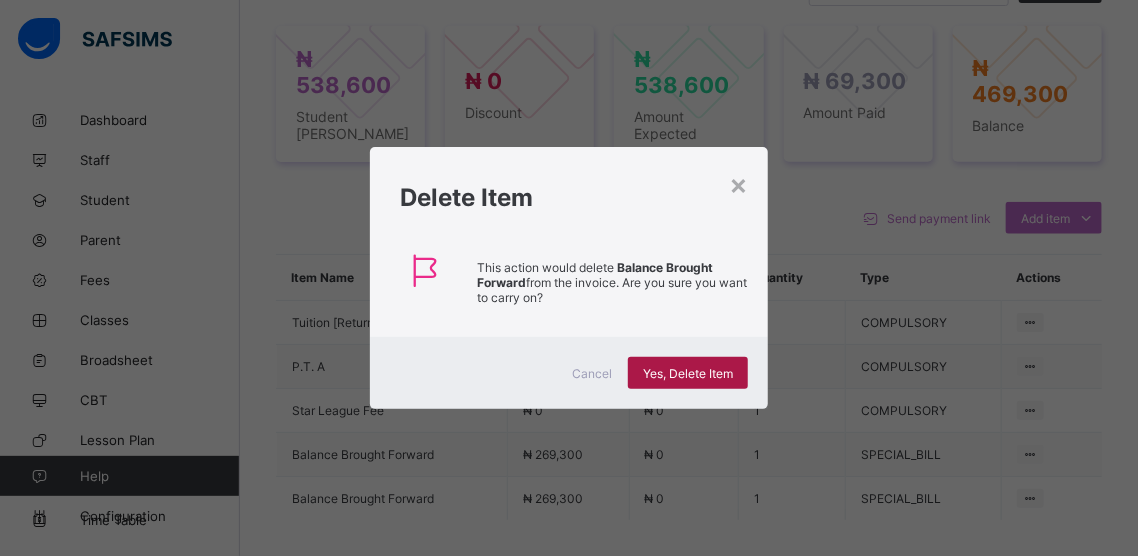click on "Yes, Delete Item" at bounding box center (688, 373) 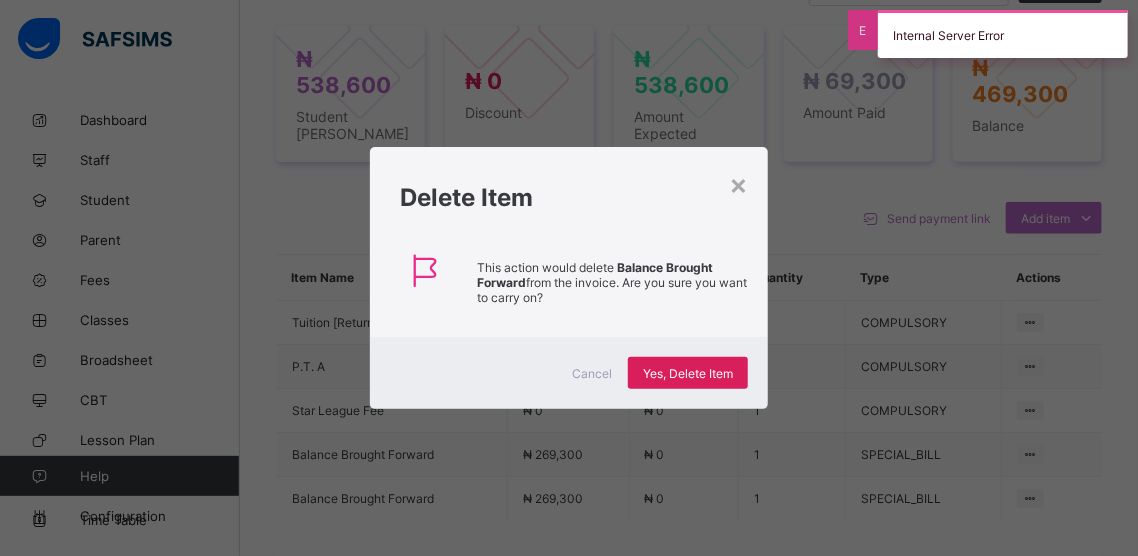 click on "× Delete Item This action would delete   Balance Brought Forward  from the invoice. Are you sure you want to carry on? Cancel Yes, Delete Item" at bounding box center [569, 278] 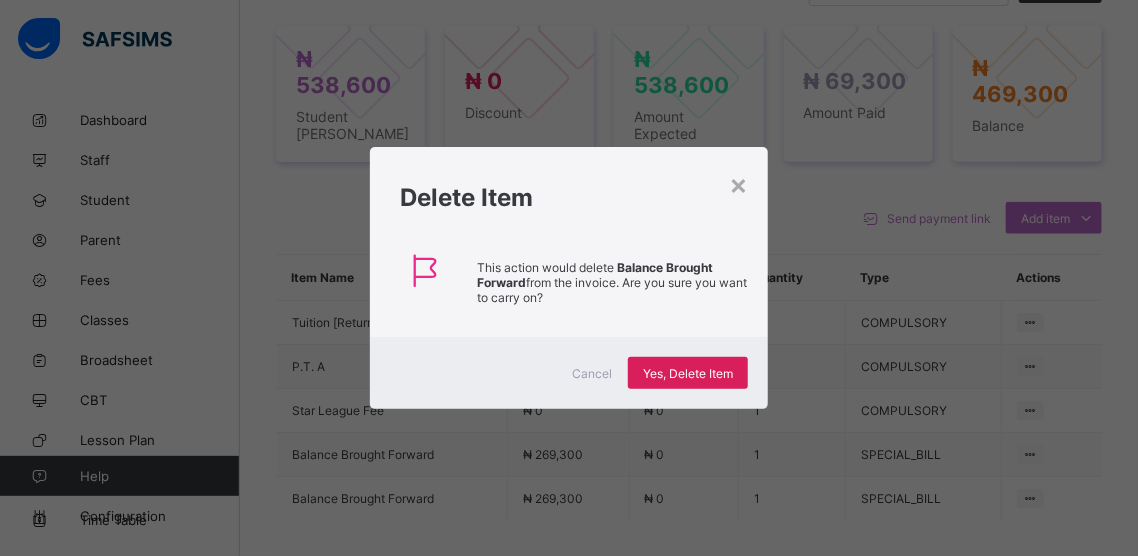 click on "×" at bounding box center [738, 184] 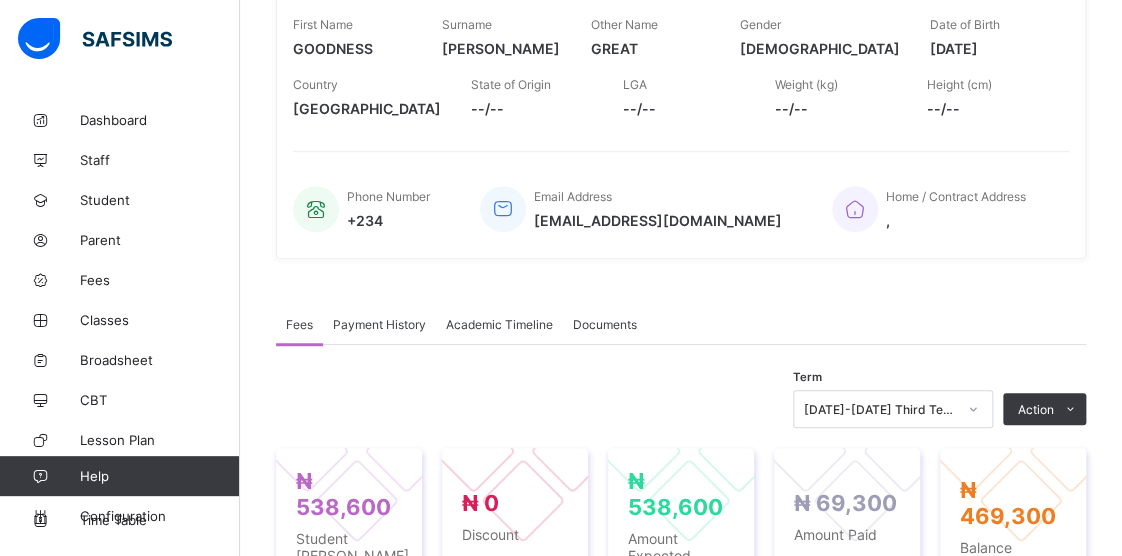 scroll, scrollTop: 503, scrollLeft: 0, axis: vertical 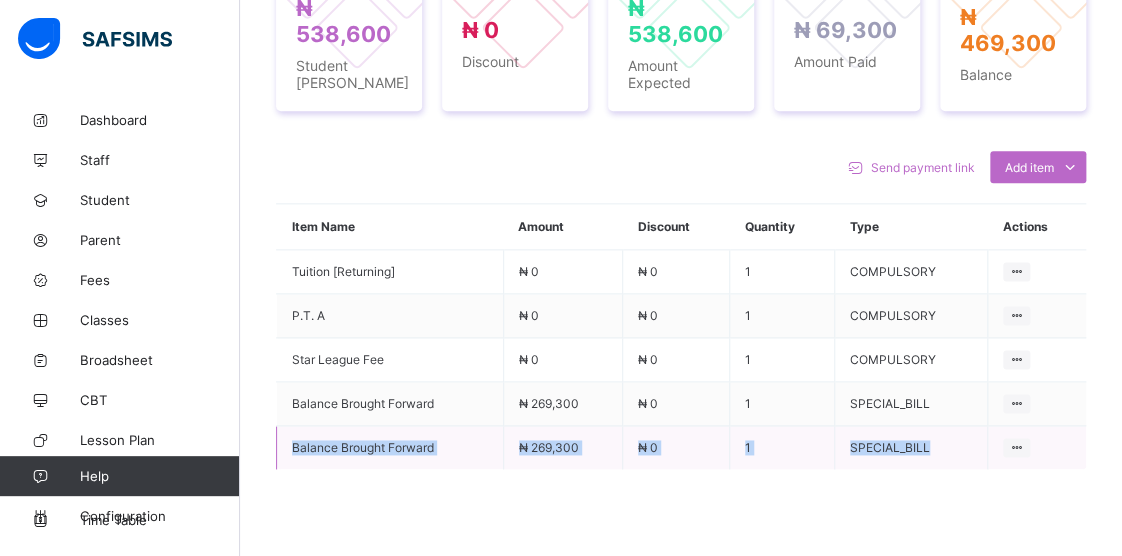 drag, startPoint x: 294, startPoint y: 444, endPoint x: 996, endPoint y: 441, distance: 702.0064 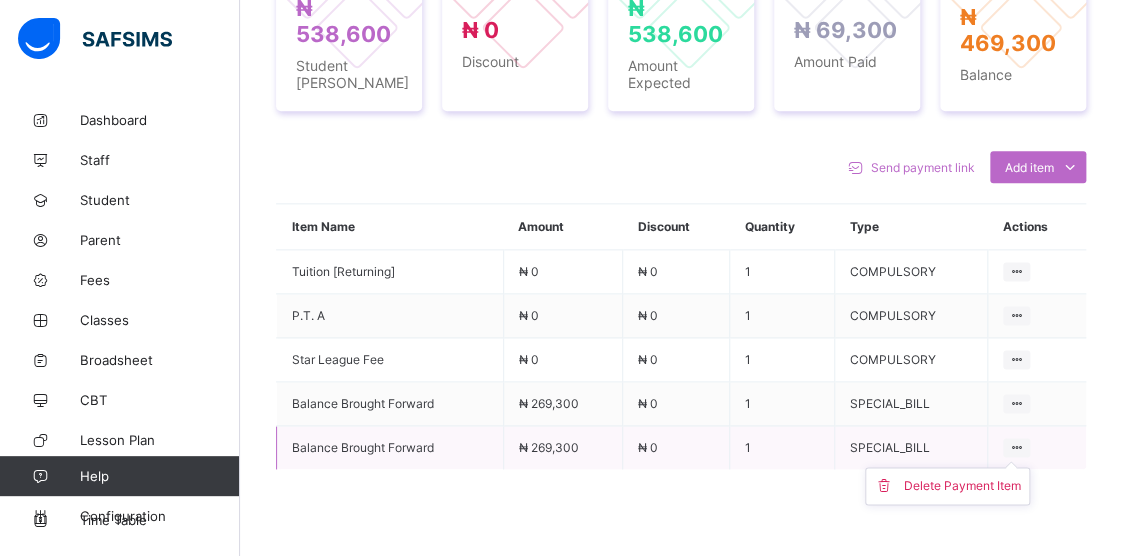 click on "Delete Payment Item" at bounding box center (947, 486) 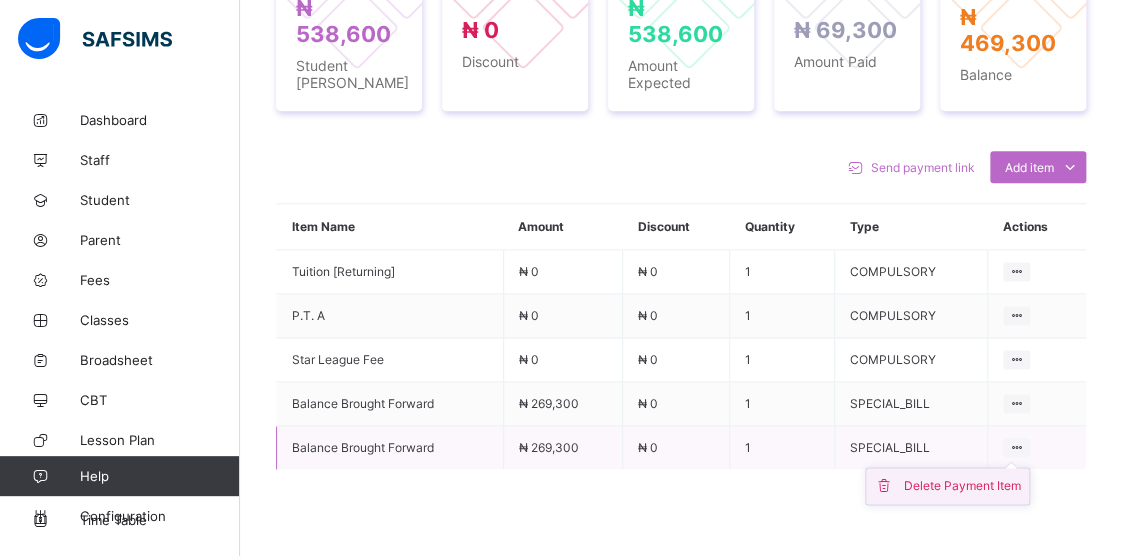 click on "Delete Payment Item" at bounding box center (962, 486) 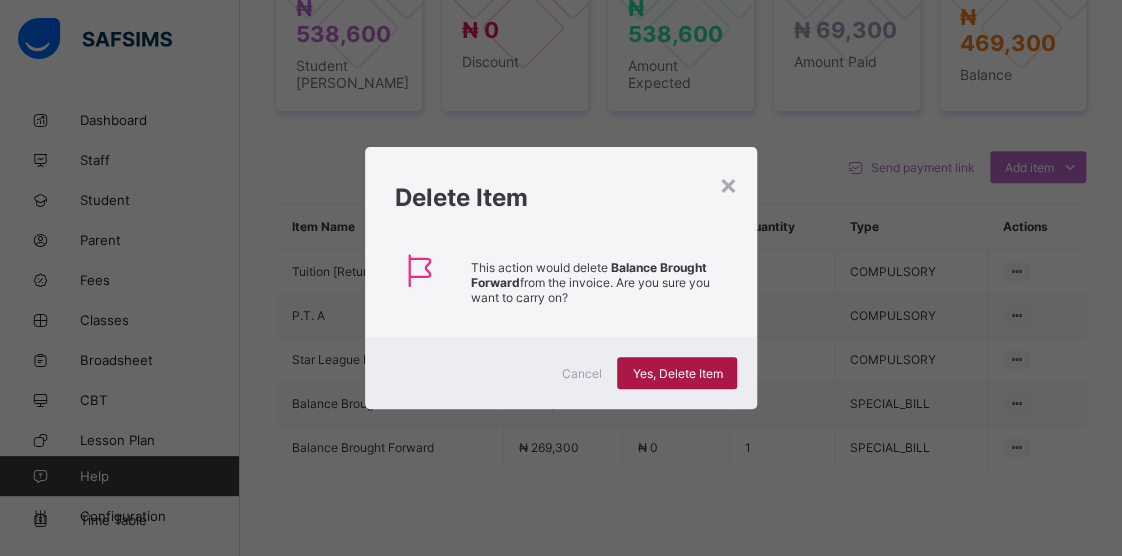 click on "Yes, Delete Item" at bounding box center [677, 373] 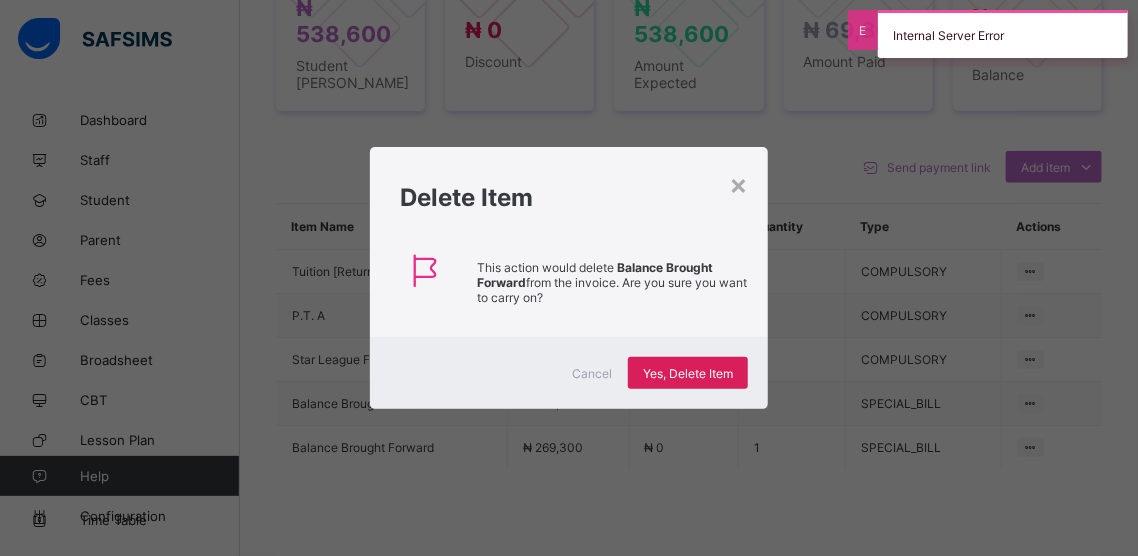 click on "× Delete Item This action would delete   Balance Brought Forward  from the invoice. Are you sure you want to carry on? Cancel Yes, Delete Item" at bounding box center [569, 278] 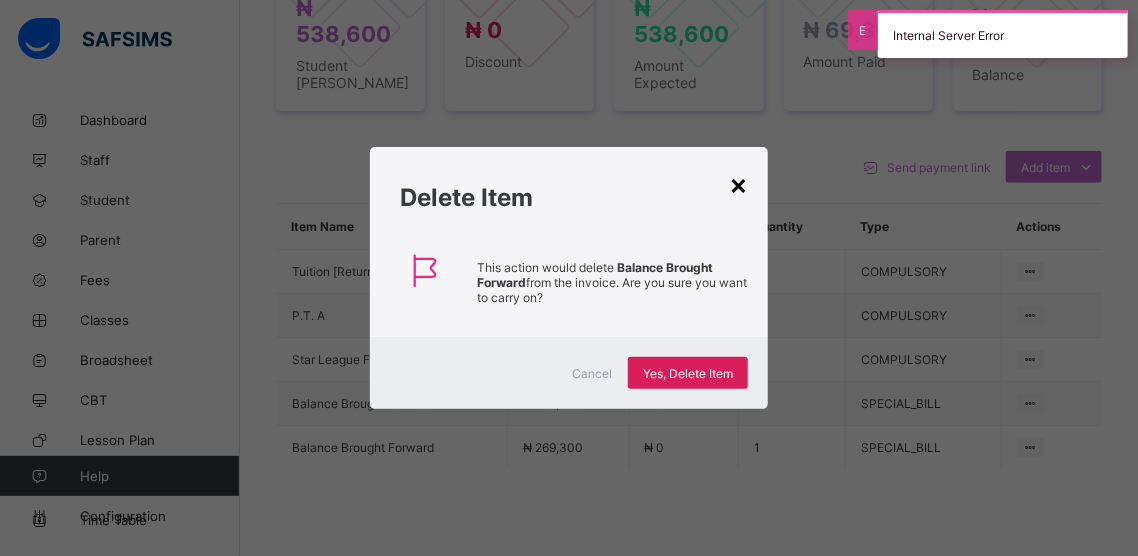 click on "×" at bounding box center (738, 184) 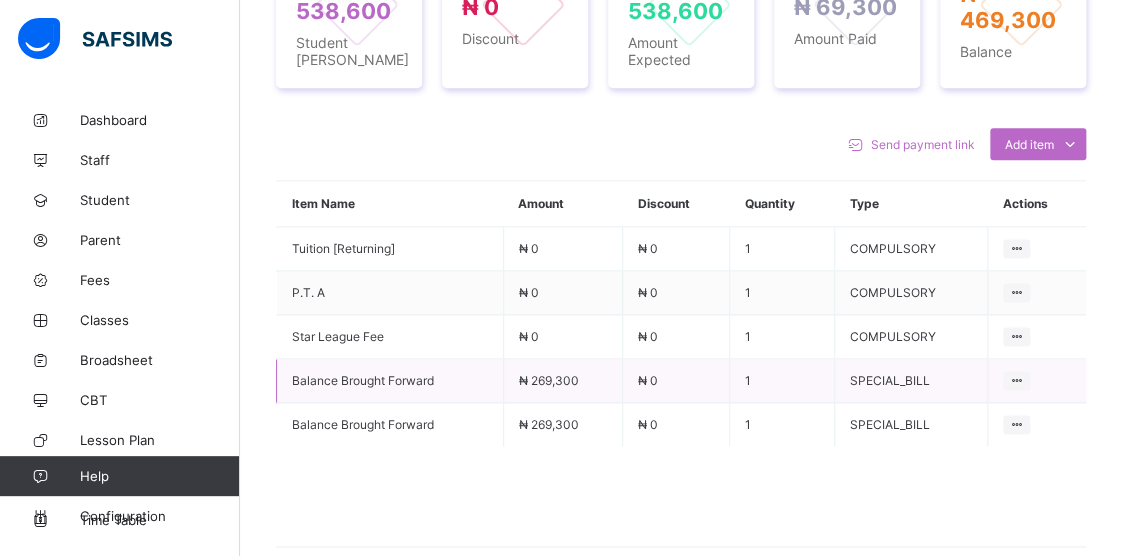 scroll, scrollTop: 903, scrollLeft: 0, axis: vertical 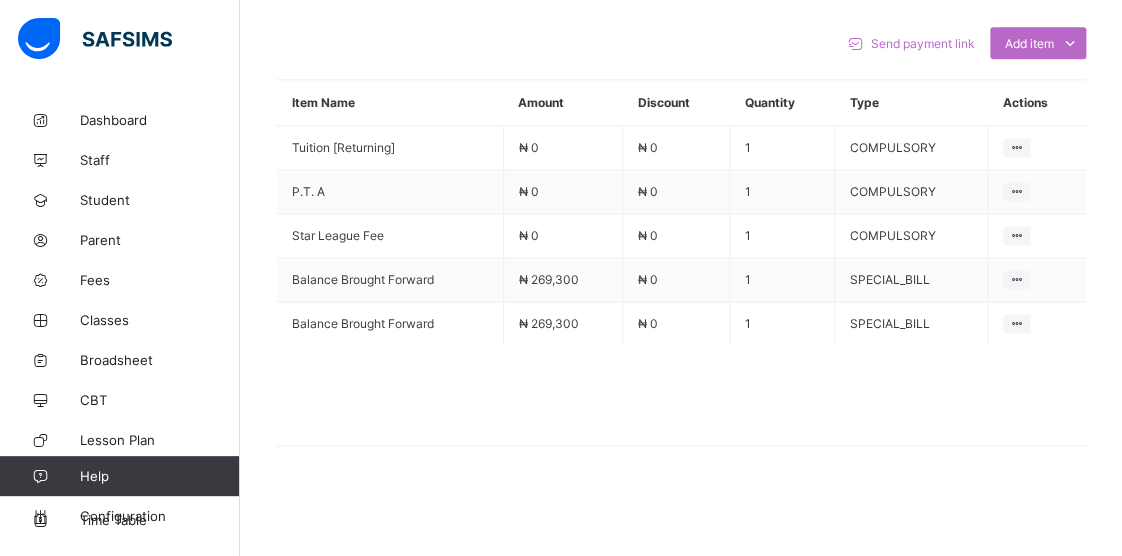 click on "Actions" at bounding box center [1037, 103] 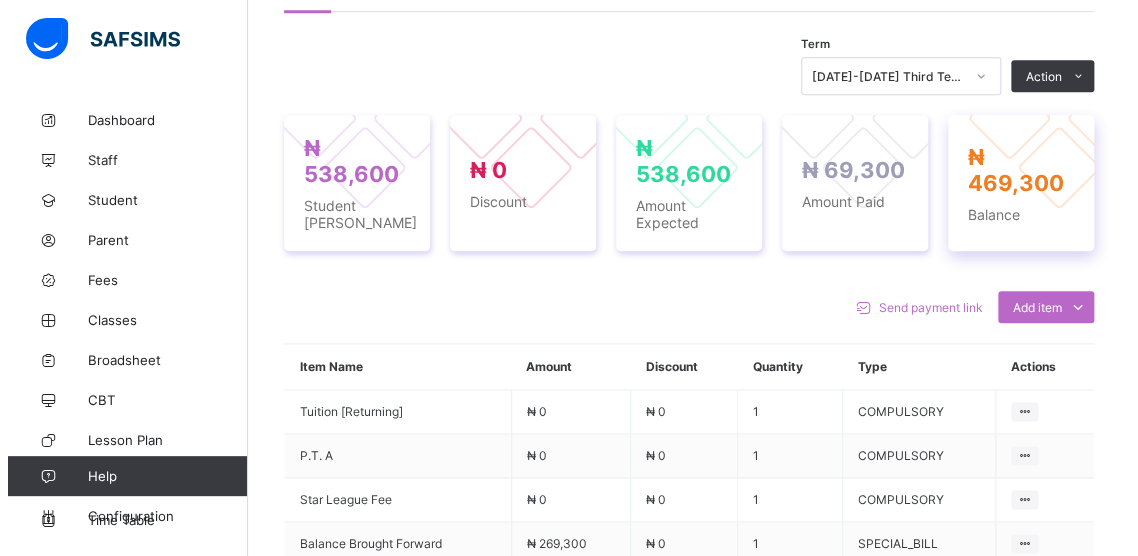 scroll, scrollTop: 628, scrollLeft: 0, axis: vertical 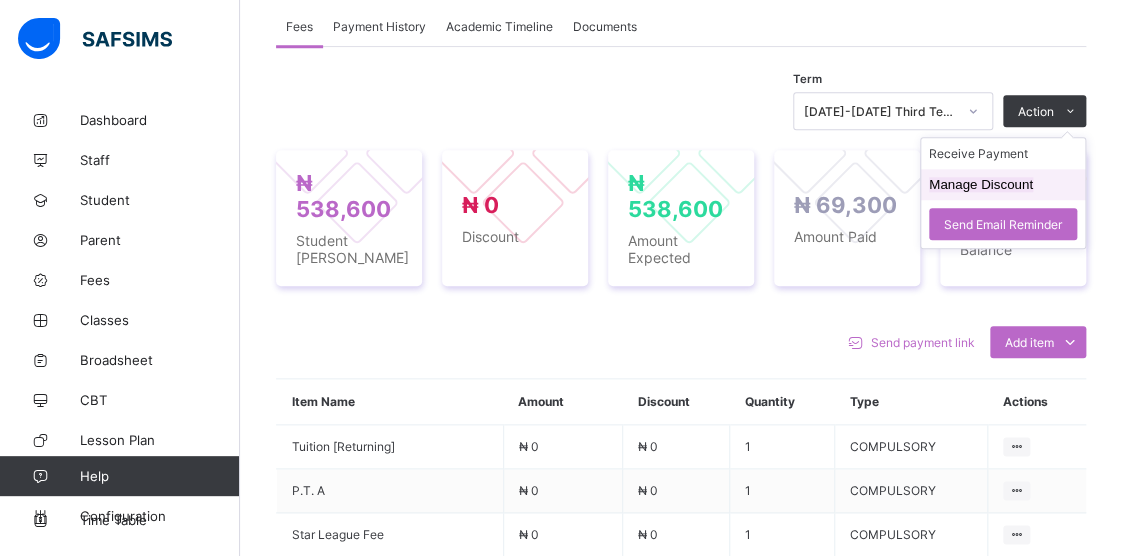 click on "Manage Discount" at bounding box center [981, 184] 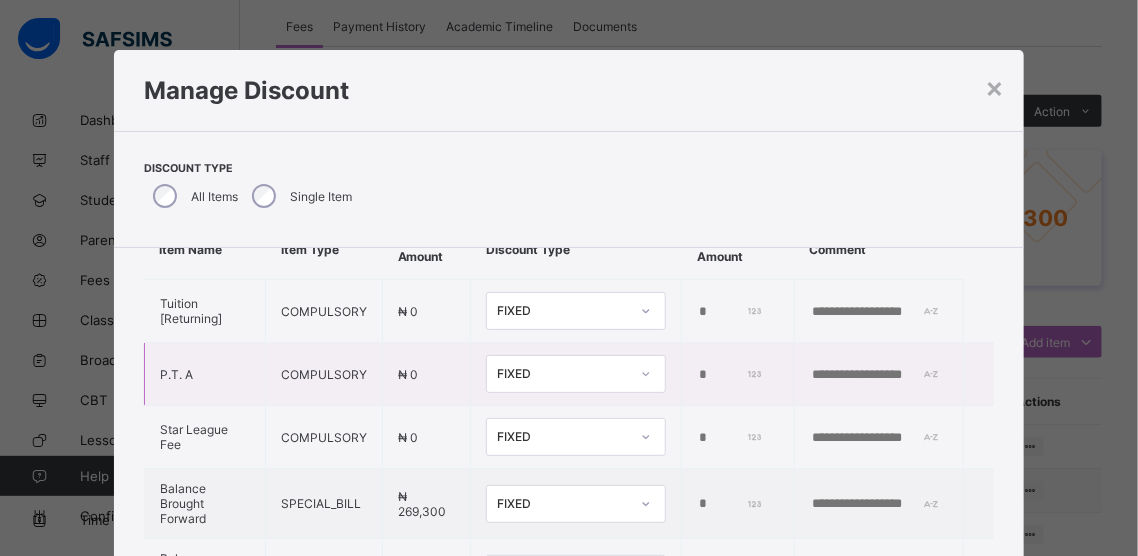 scroll, scrollTop: 174, scrollLeft: 0, axis: vertical 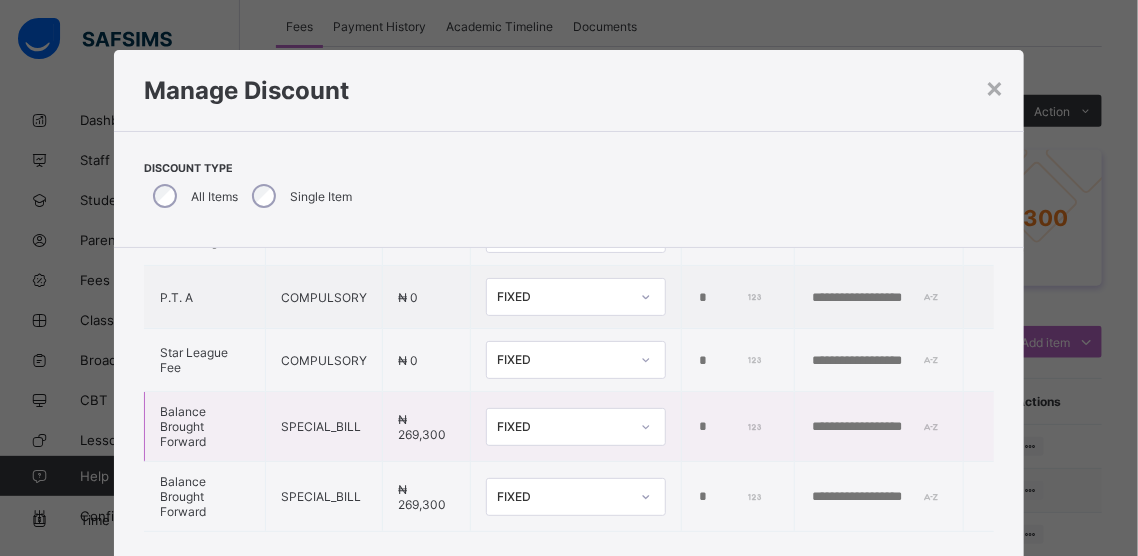 drag, startPoint x: 686, startPoint y: 399, endPoint x: 645, endPoint y: 404, distance: 41.303753 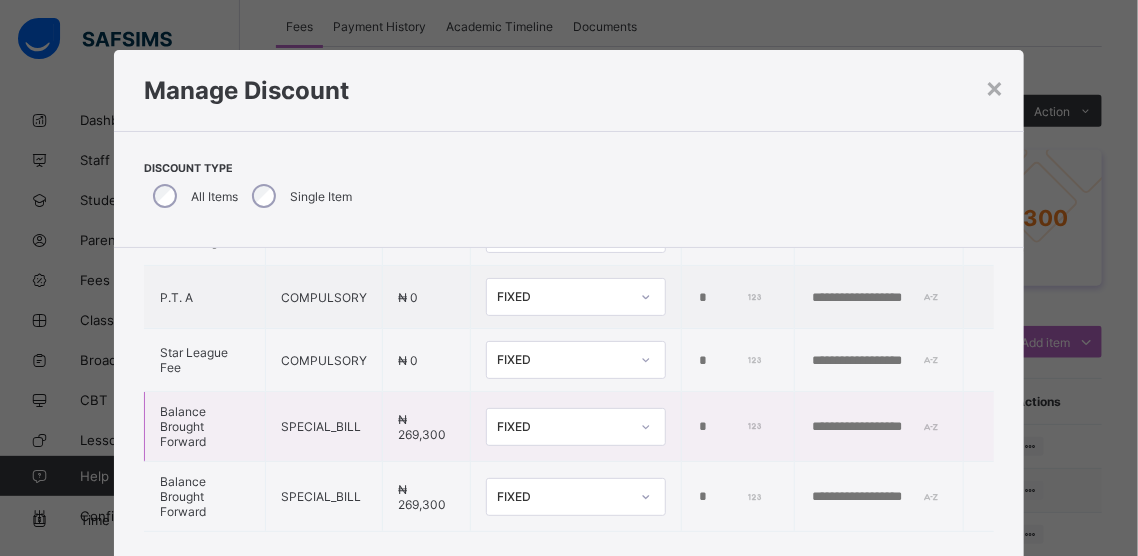 scroll, scrollTop: 0, scrollLeft: 11, axis: horizontal 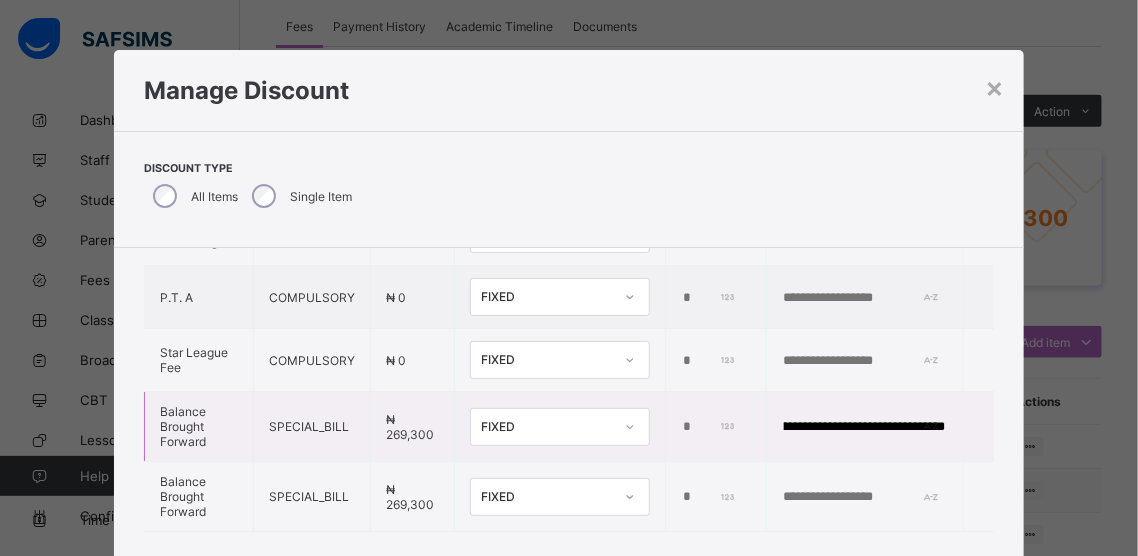 type on "**********" 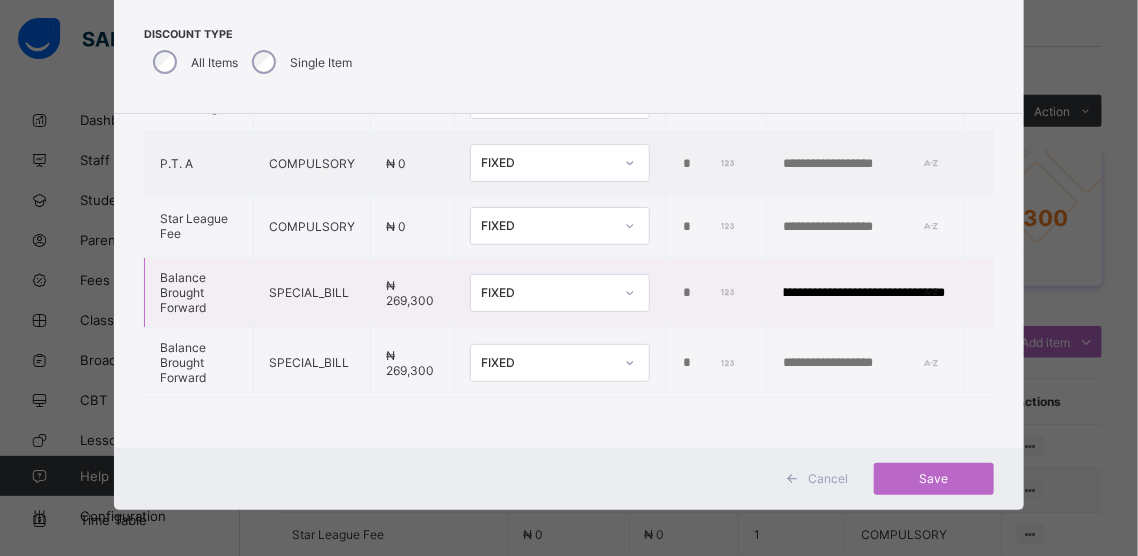 scroll, scrollTop: 0, scrollLeft: 0, axis: both 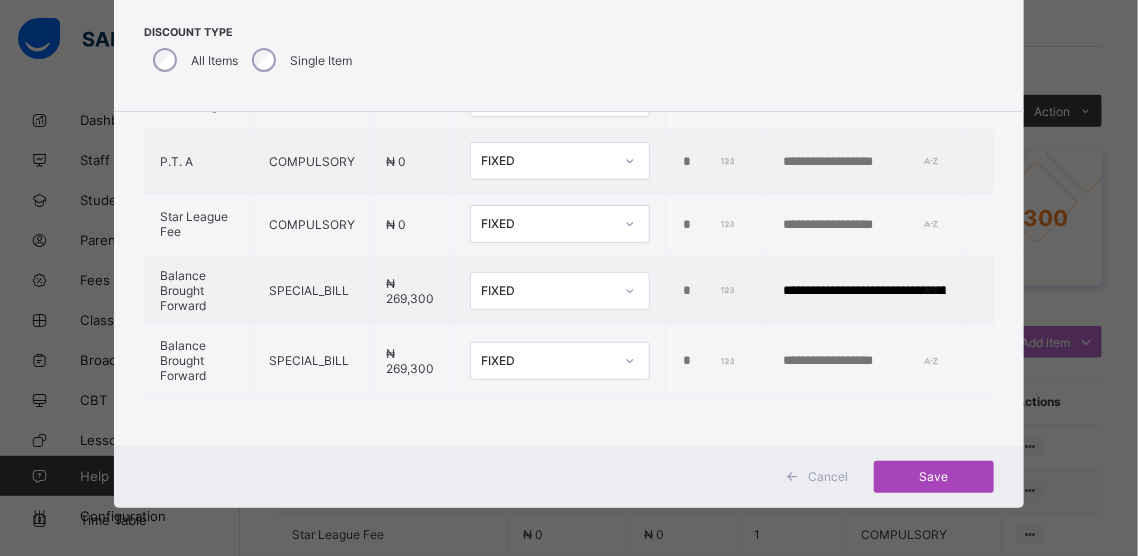 click on "Save" at bounding box center [934, 476] 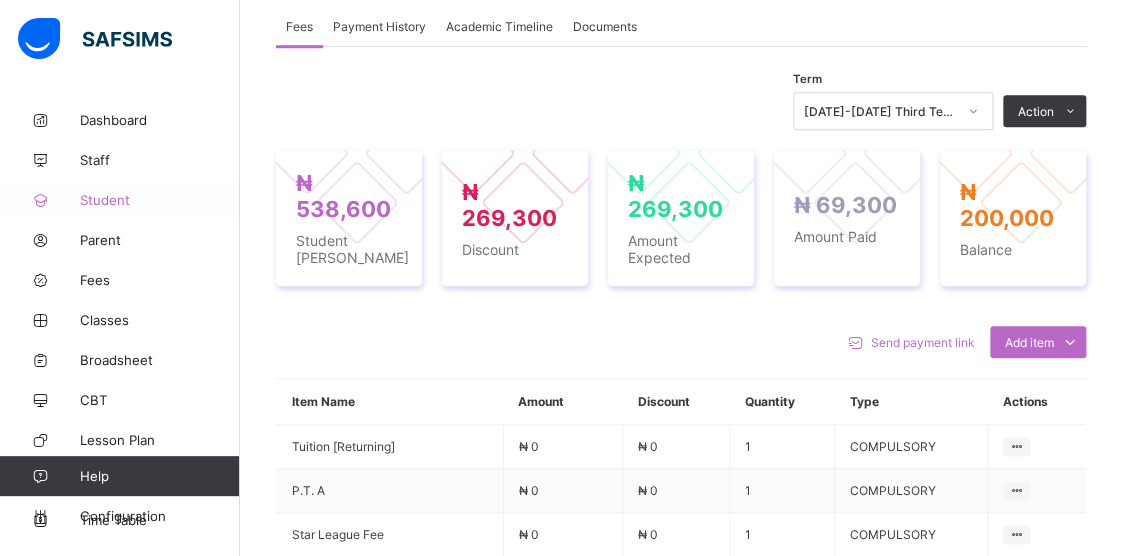 click on "Student" at bounding box center (160, 200) 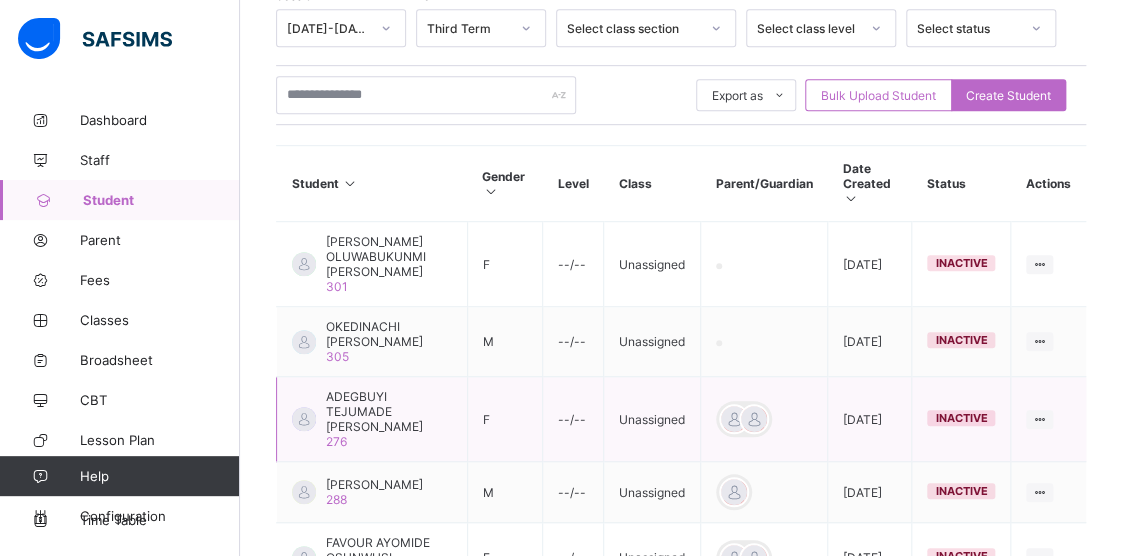 scroll, scrollTop: 228, scrollLeft: 0, axis: vertical 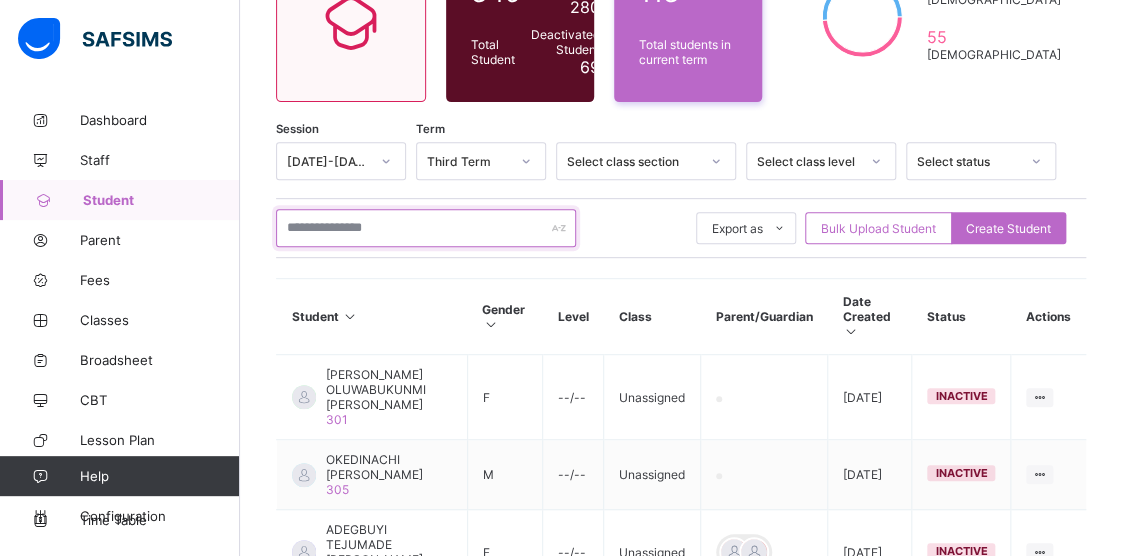 click at bounding box center (426, 228) 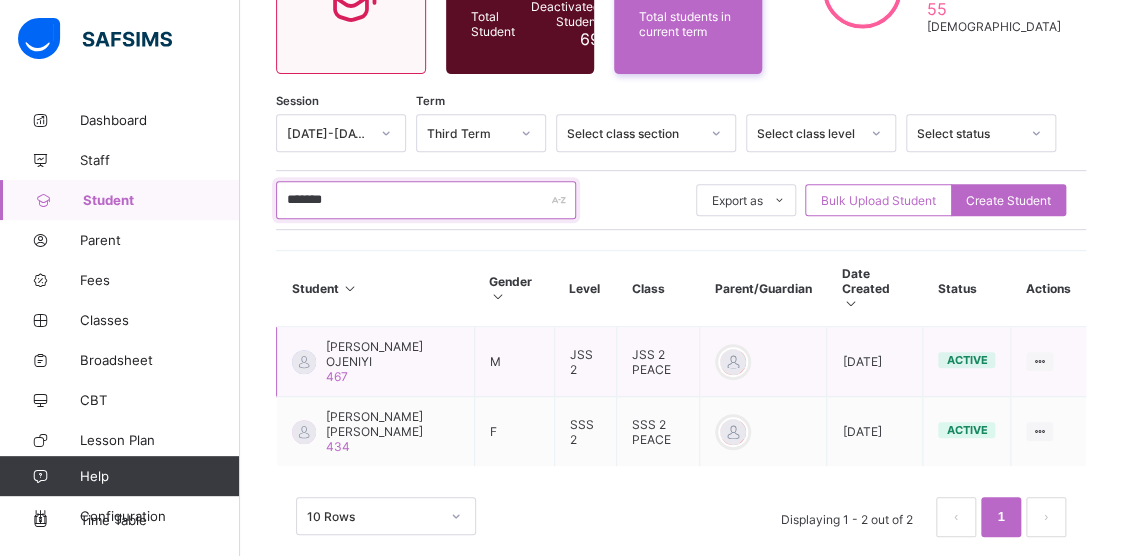 scroll, scrollTop: 271, scrollLeft: 0, axis: vertical 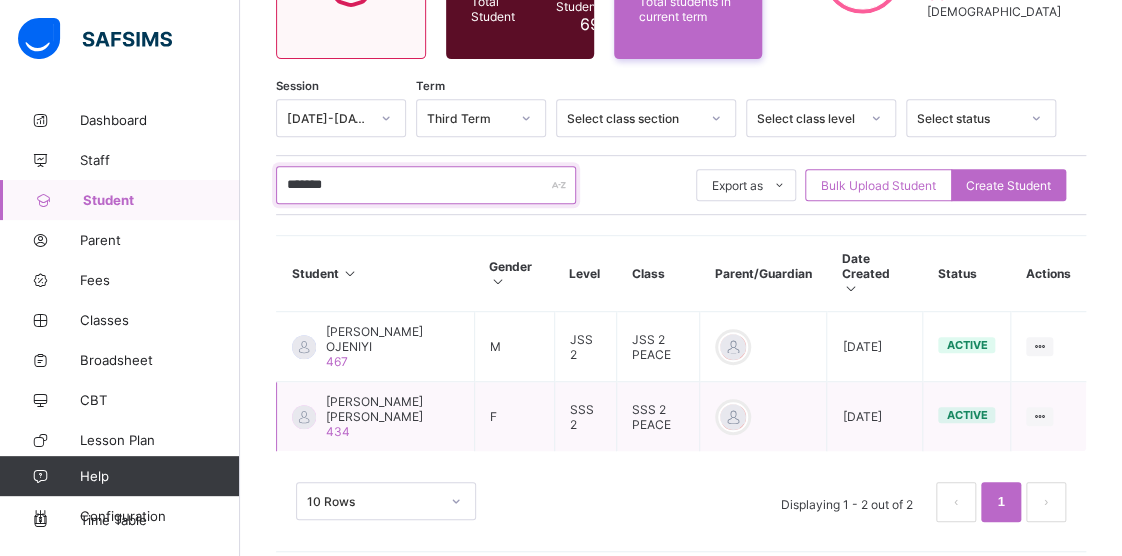 type on "*******" 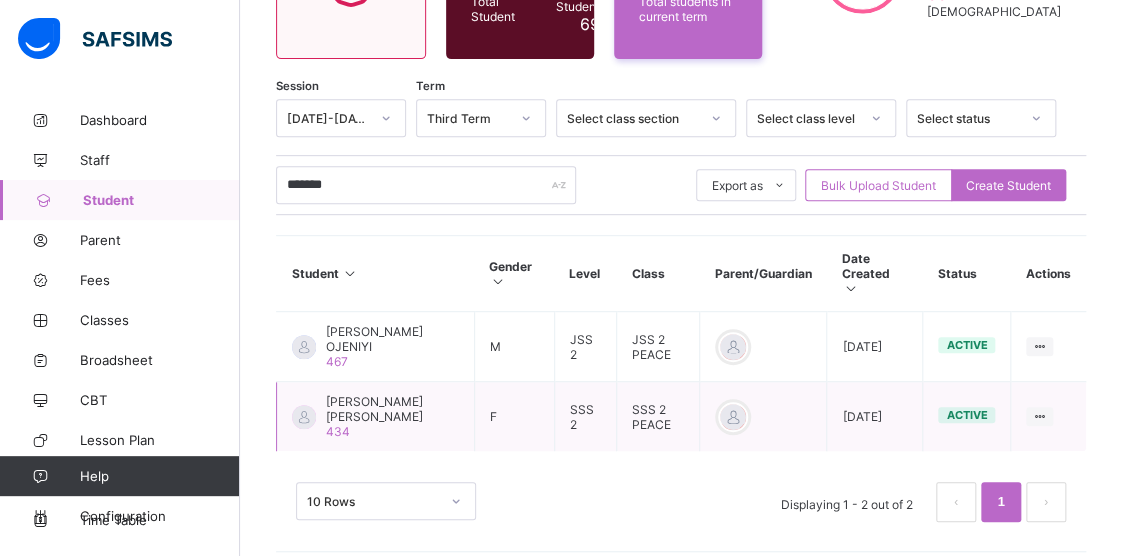 click on "[PERSON_NAME] [PERSON_NAME]" at bounding box center [392, 409] 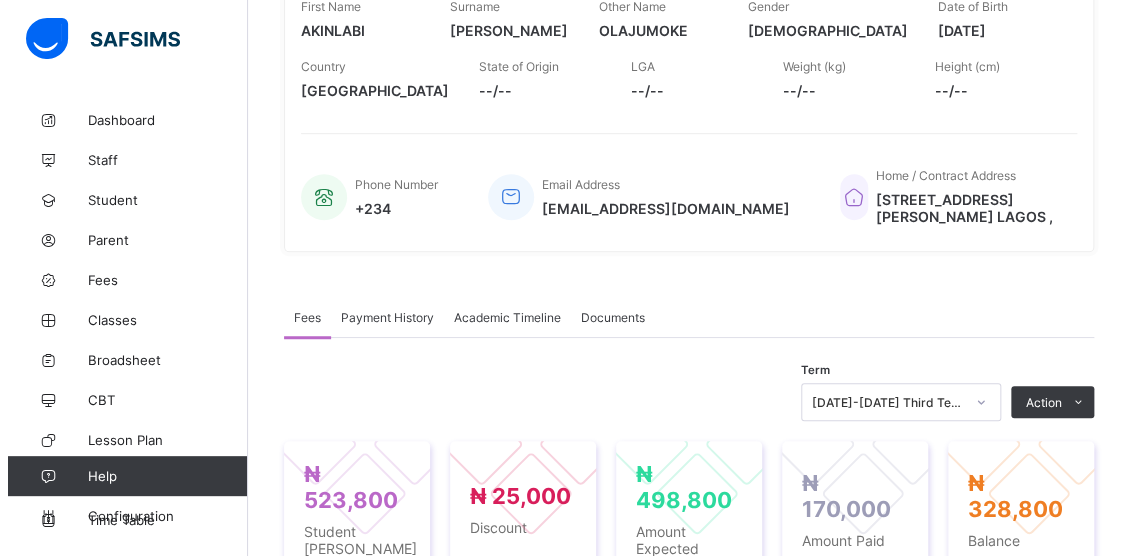 scroll, scrollTop: 471, scrollLeft: 0, axis: vertical 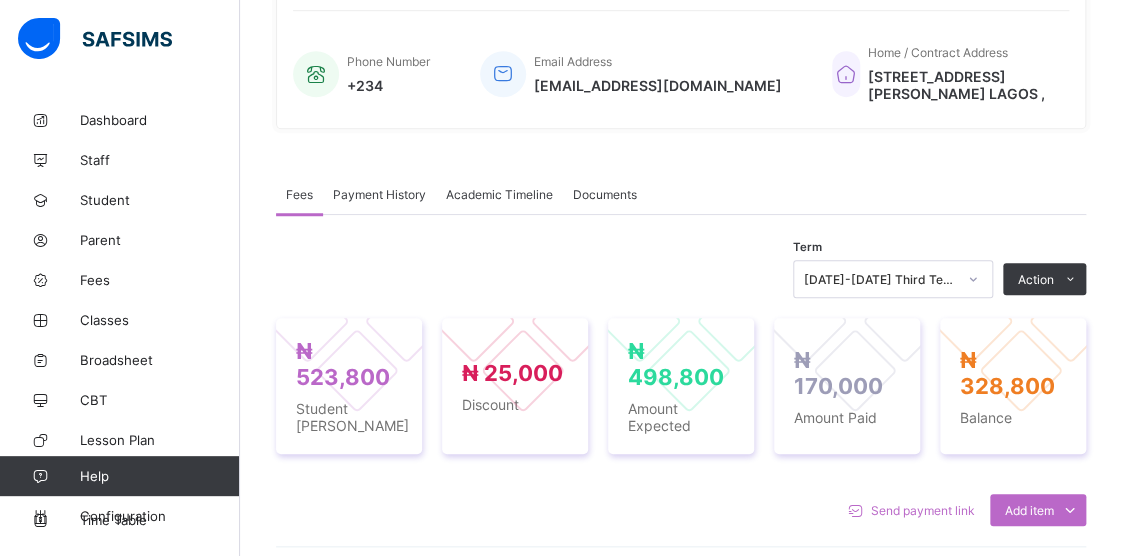 click on "Receive Payment" at bounding box center [0, 0] 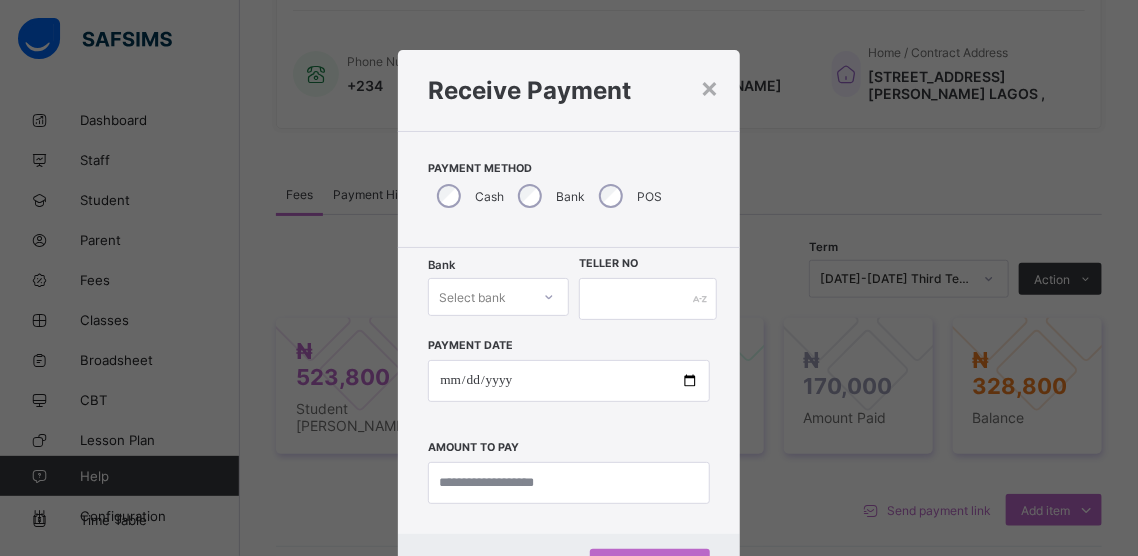 click at bounding box center (549, 297) 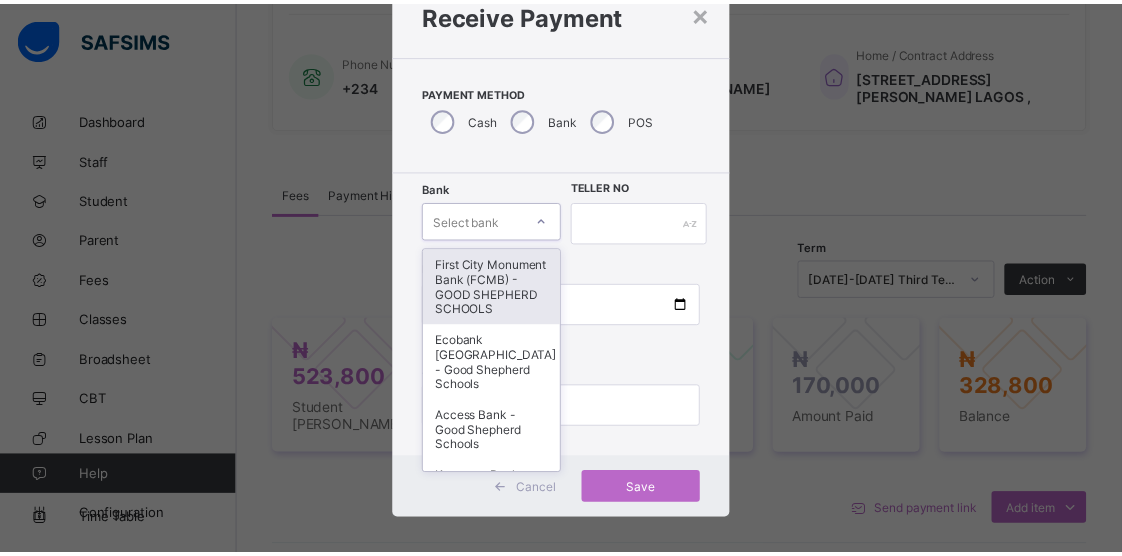 scroll, scrollTop: 76, scrollLeft: 0, axis: vertical 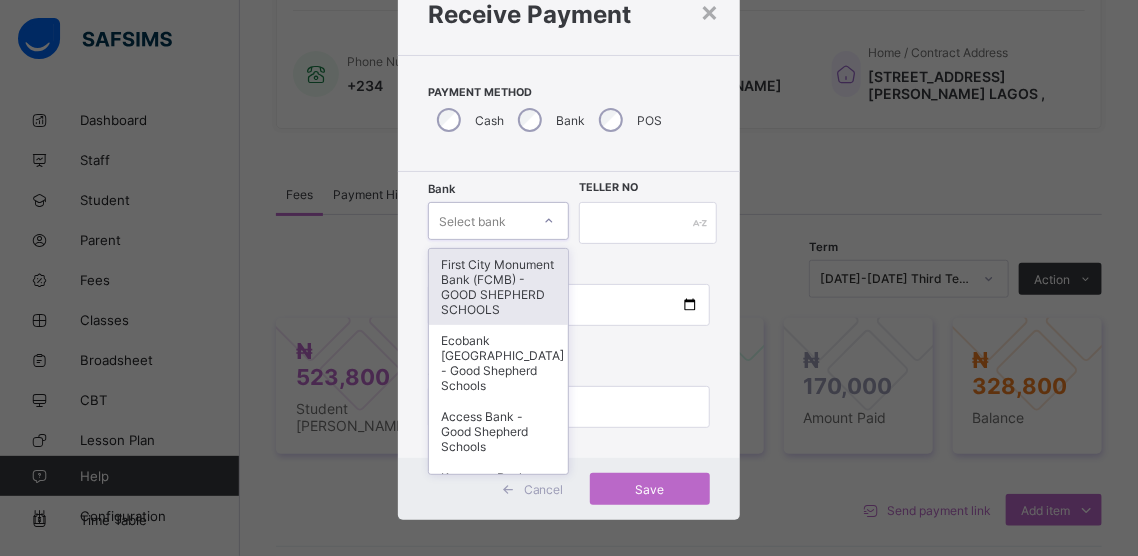 click on "First City Monument Bank (FCMB) - GOOD SHEPHERD SCHOOLS" at bounding box center (498, 287) 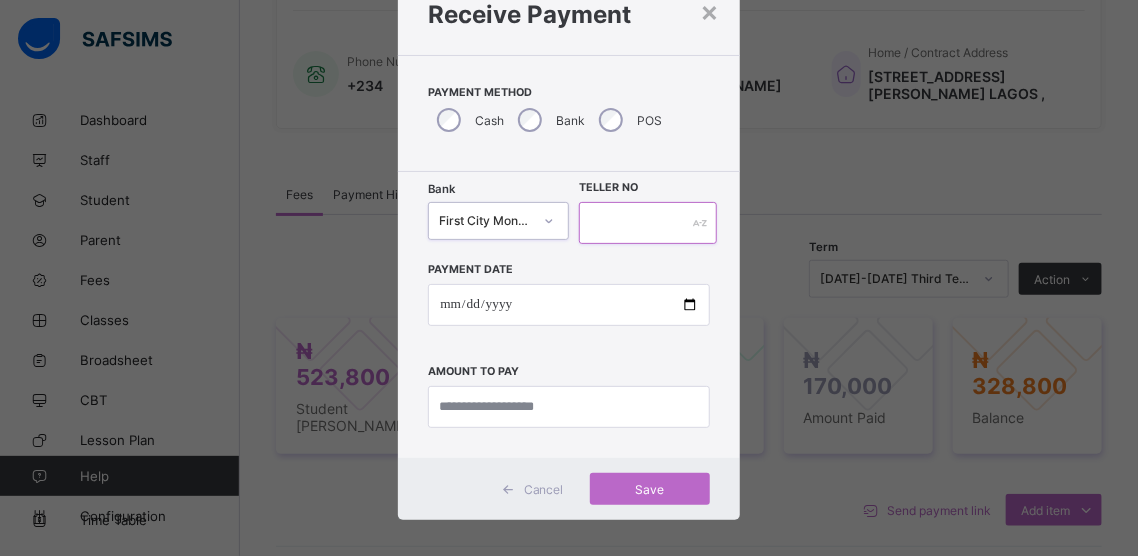 click at bounding box center [648, 223] 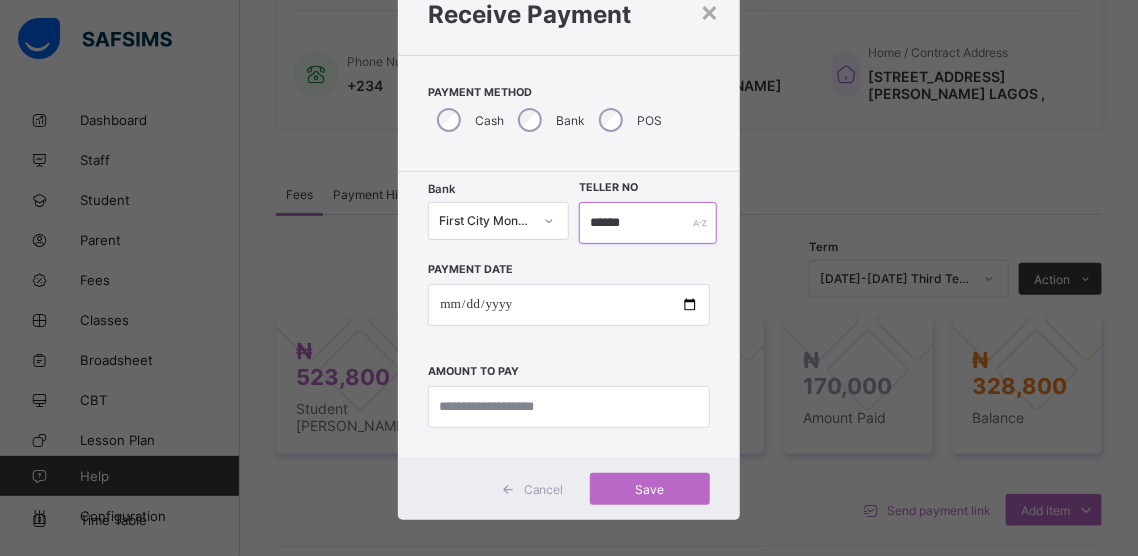 type on "******" 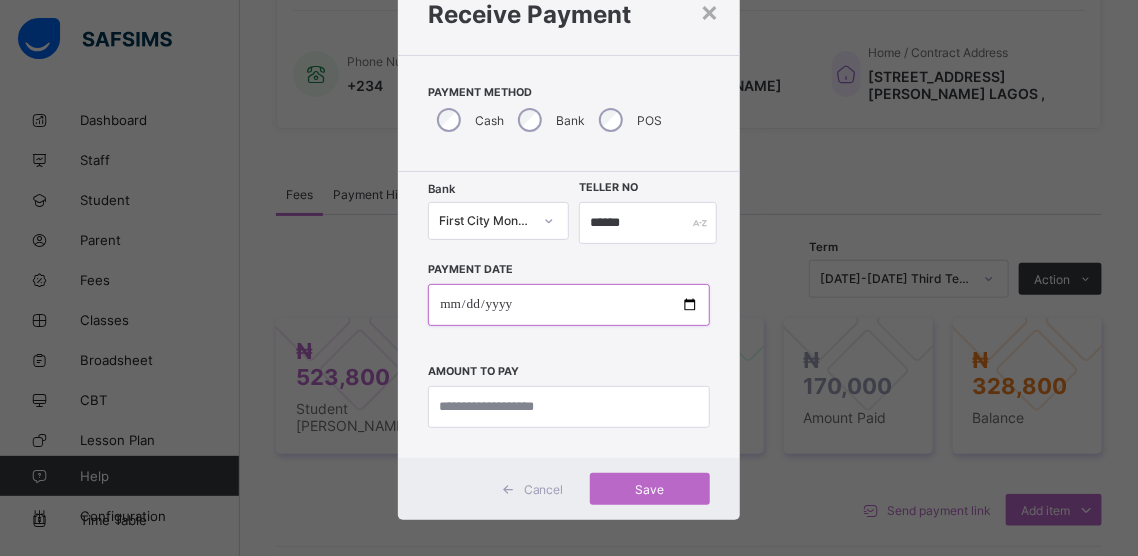 click at bounding box center (568, 305) 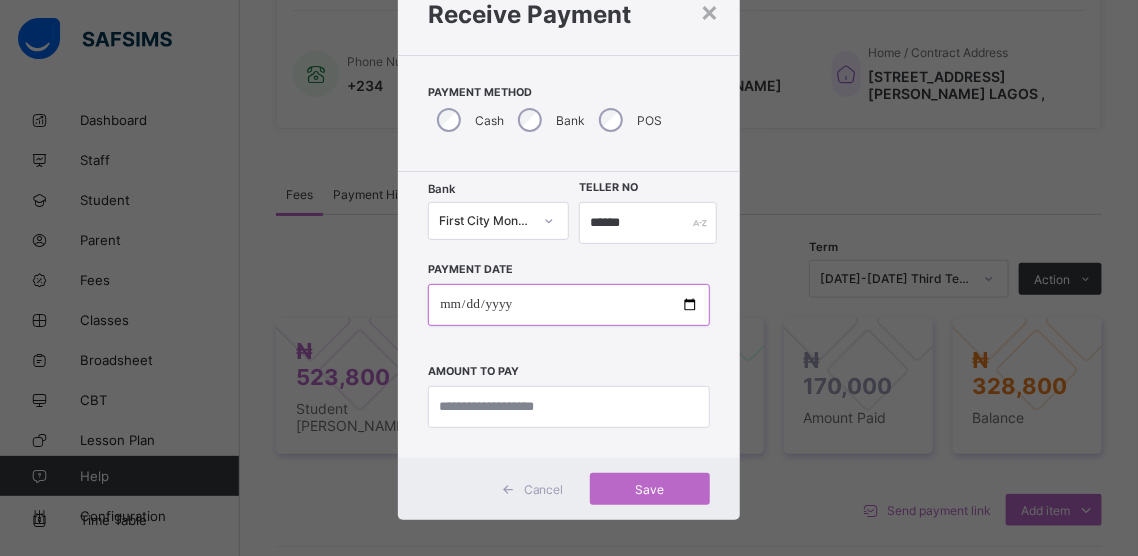 type on "**********" 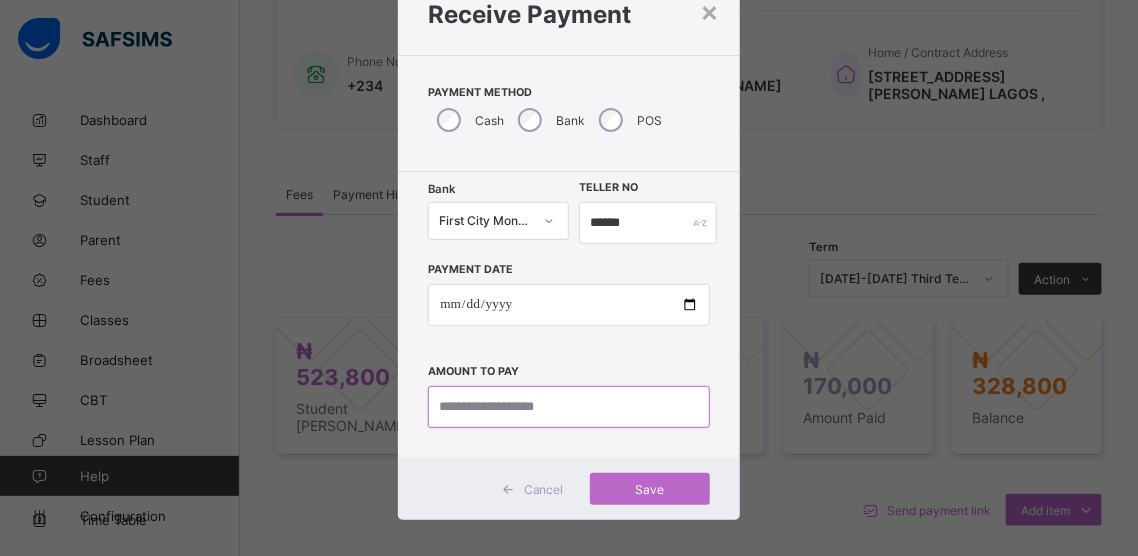 click at bounding box center (568, 407) 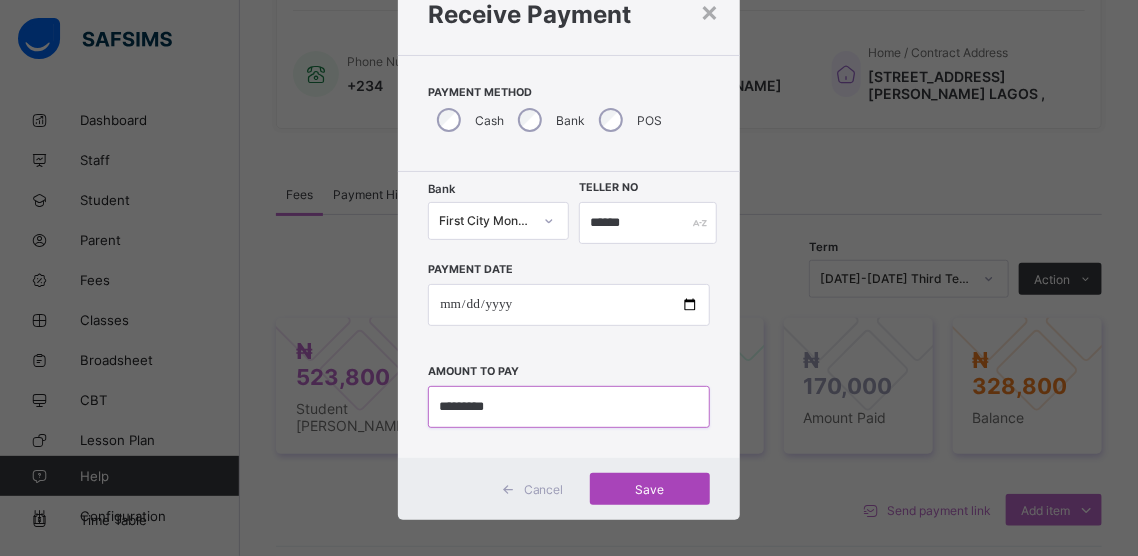 type on "*********" 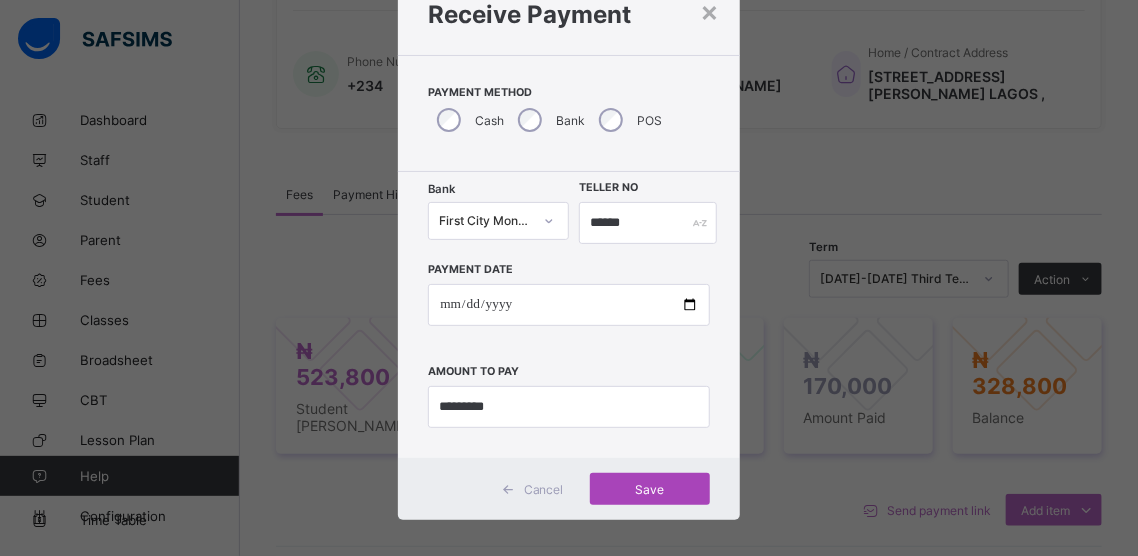 click on "Save" at bounding box center [650, 489] 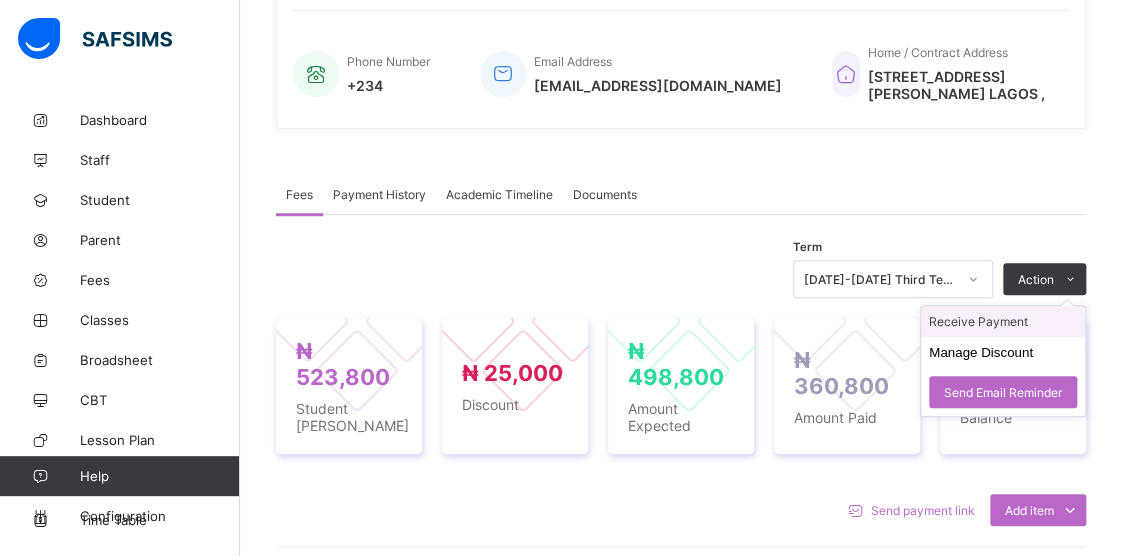 click on "Receive Payment" at bounding box center [1003, 321] 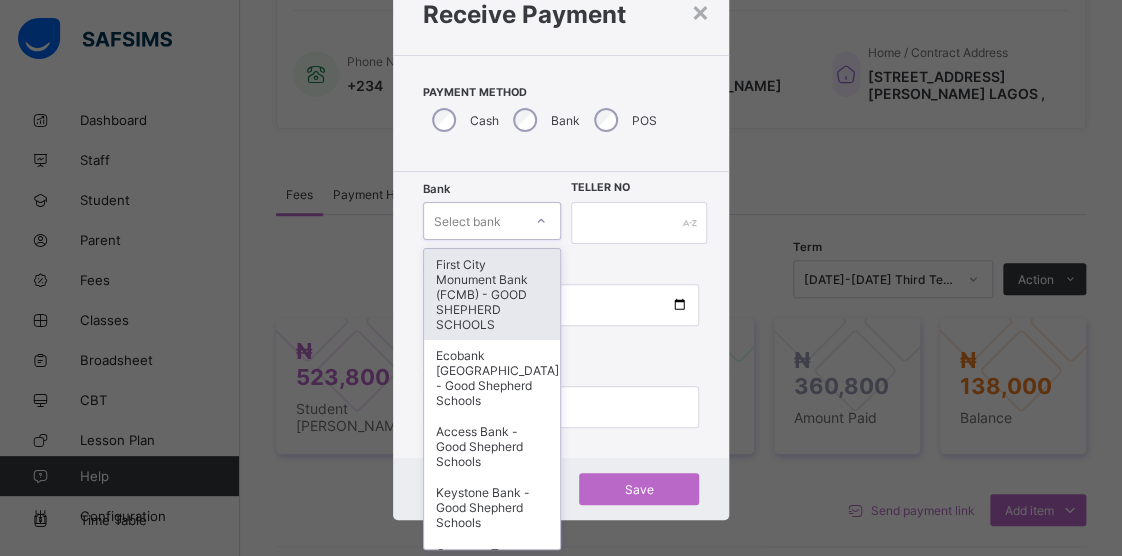 click 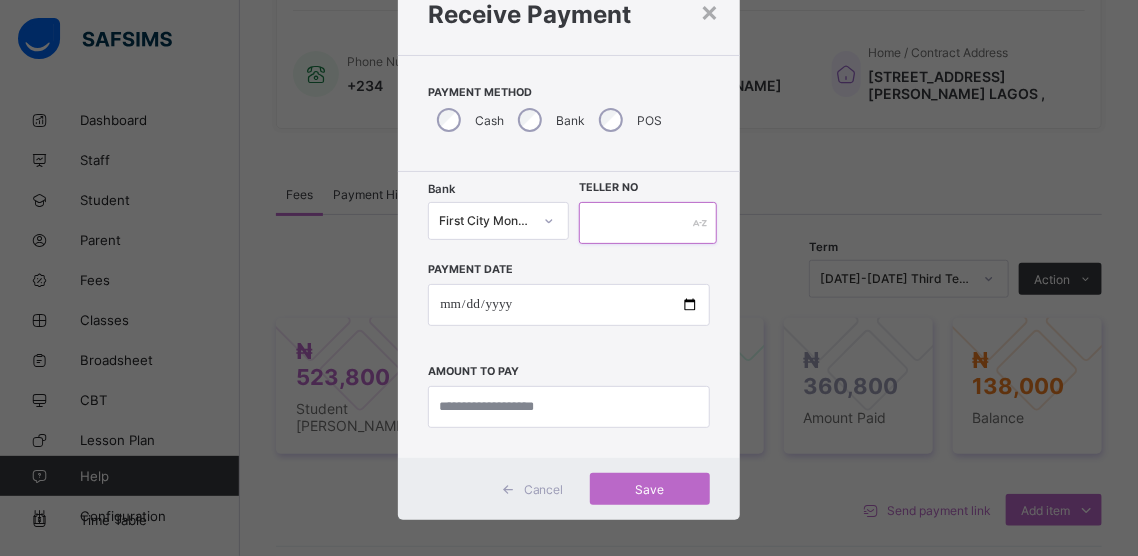 click at bounding box center [648, 223] 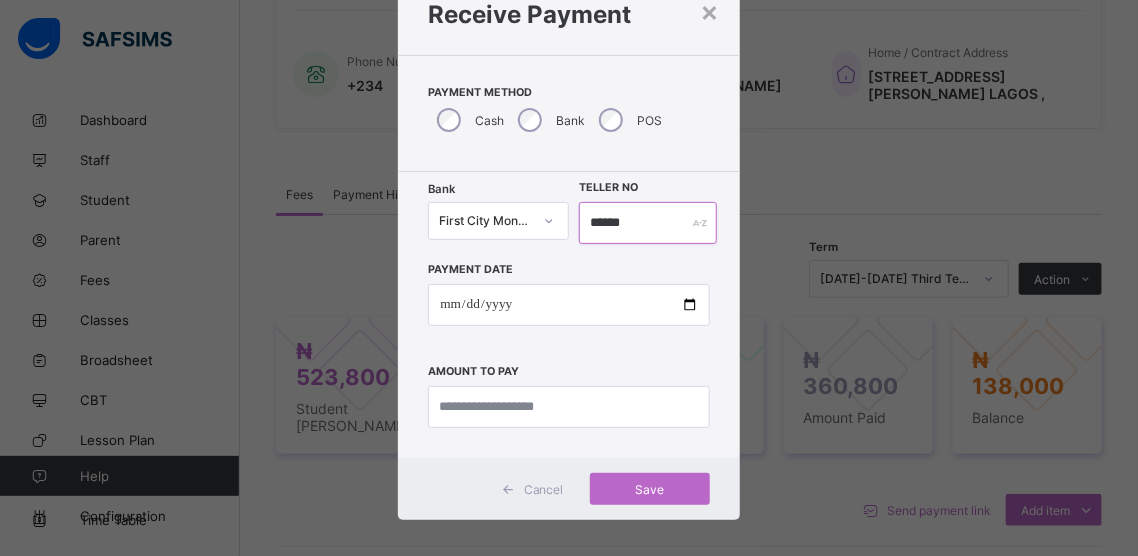 type on "******" 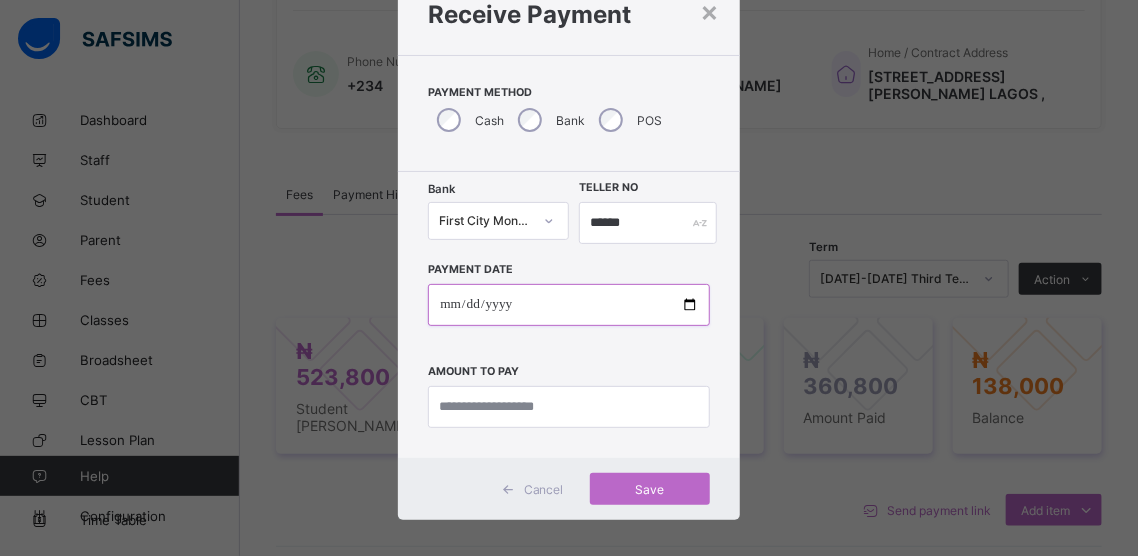 click at bounding box center (568, 305) 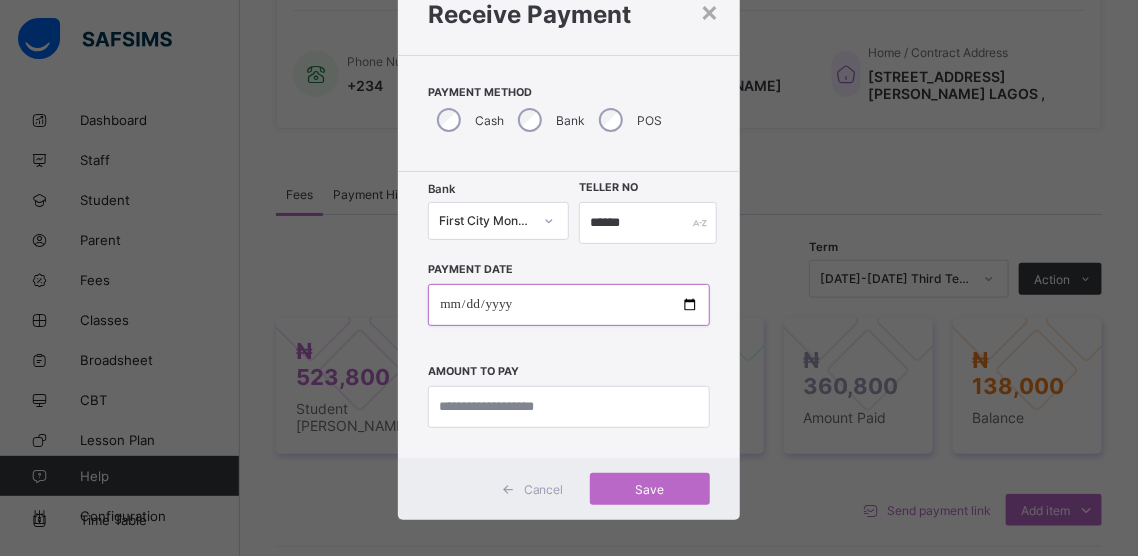 type on "**********" 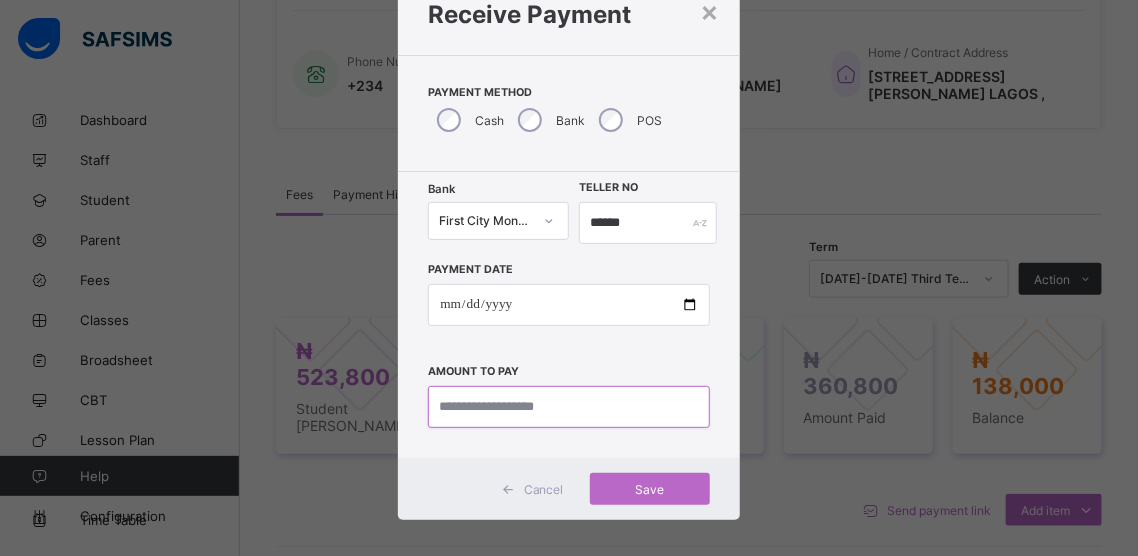 click at bounding box center (568, 407) 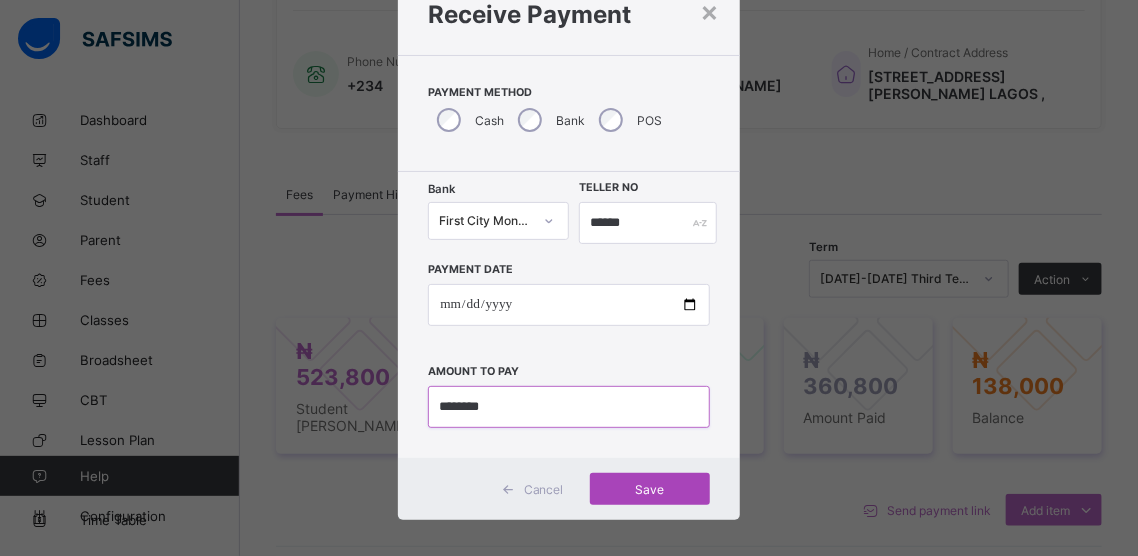 type on "********" 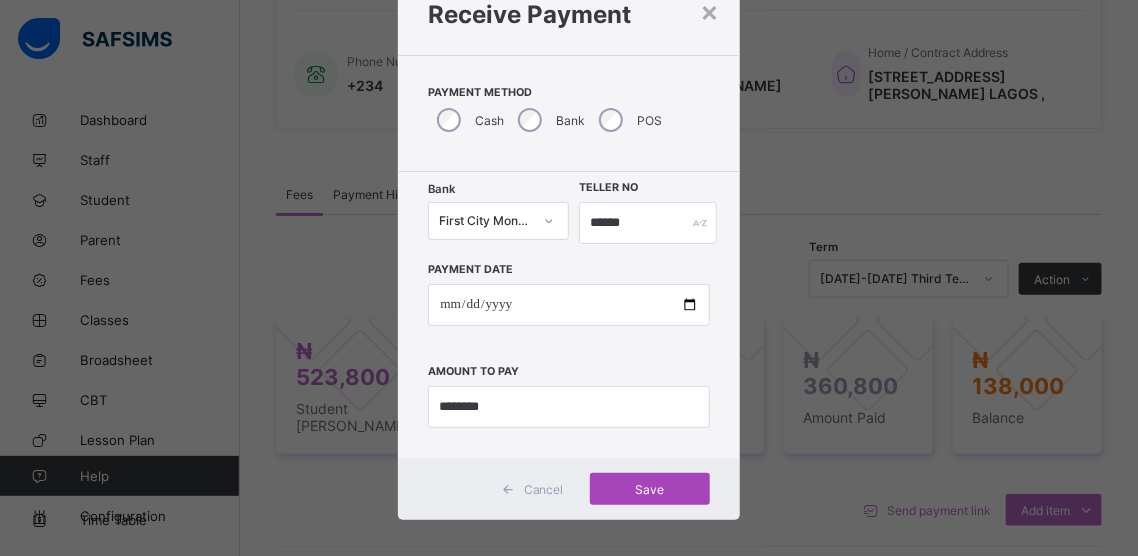 click on "Save" at bounding box center (650, 489) 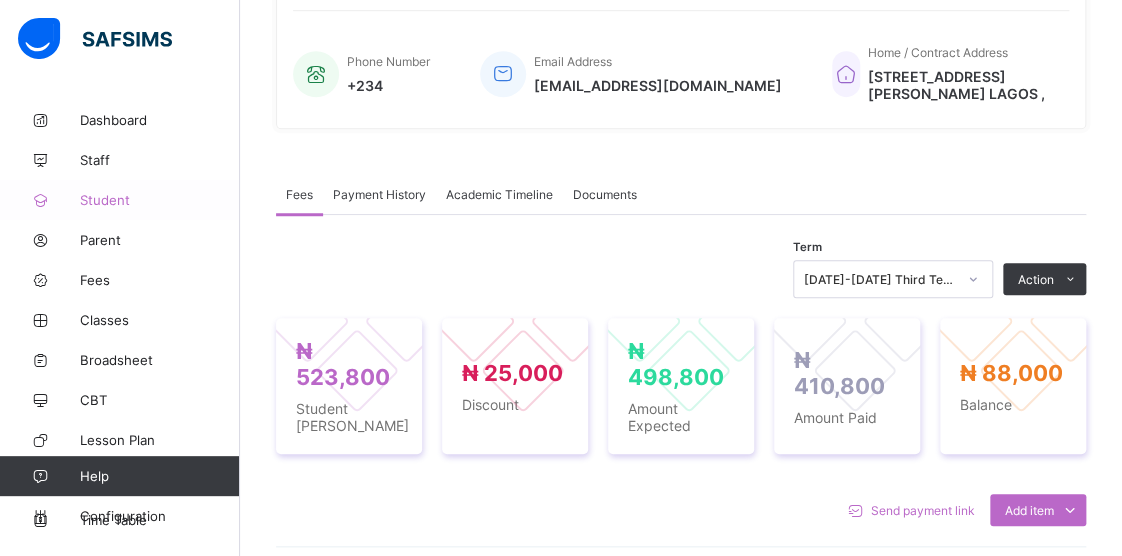 click on "Student" at bounding box center (160, 200) 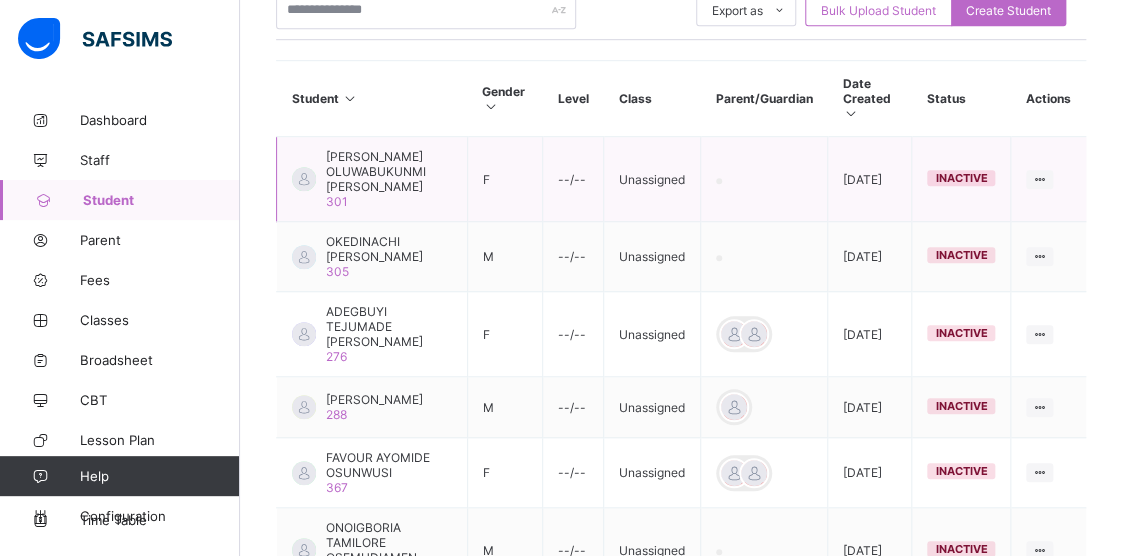 scroll, scrollTop: 271, scrollLeft: 0, axis: vertical 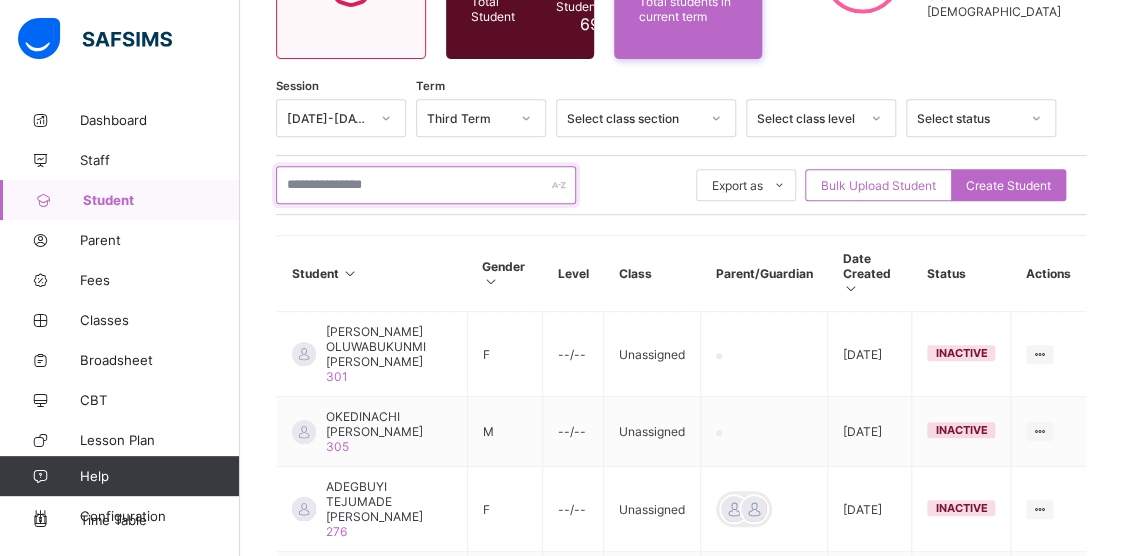 click at bounding box center (426, 185) 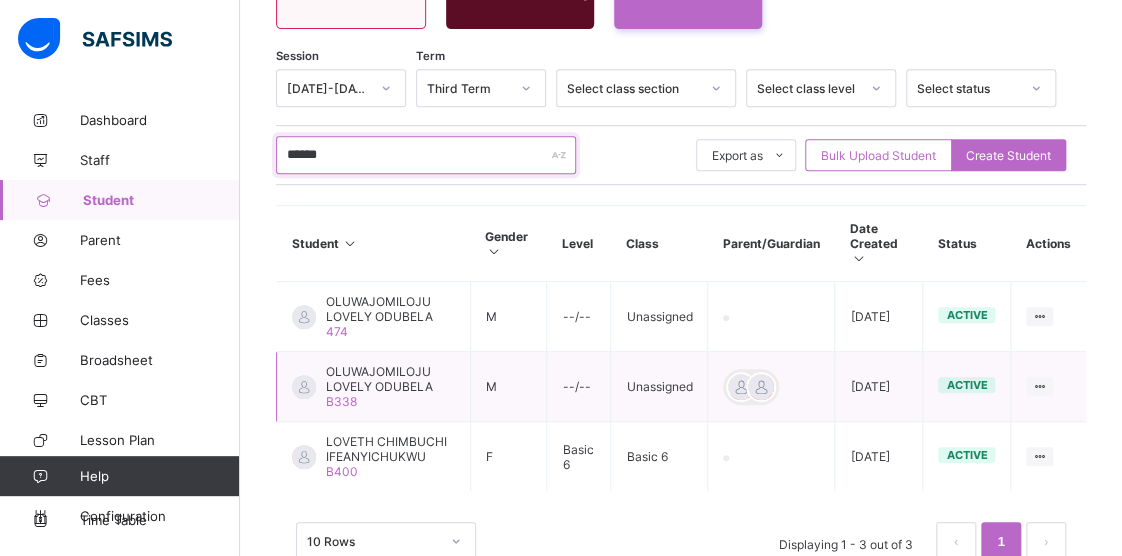 scroll, scrollTop: 356, scrollLeft: 0, axis: vertical 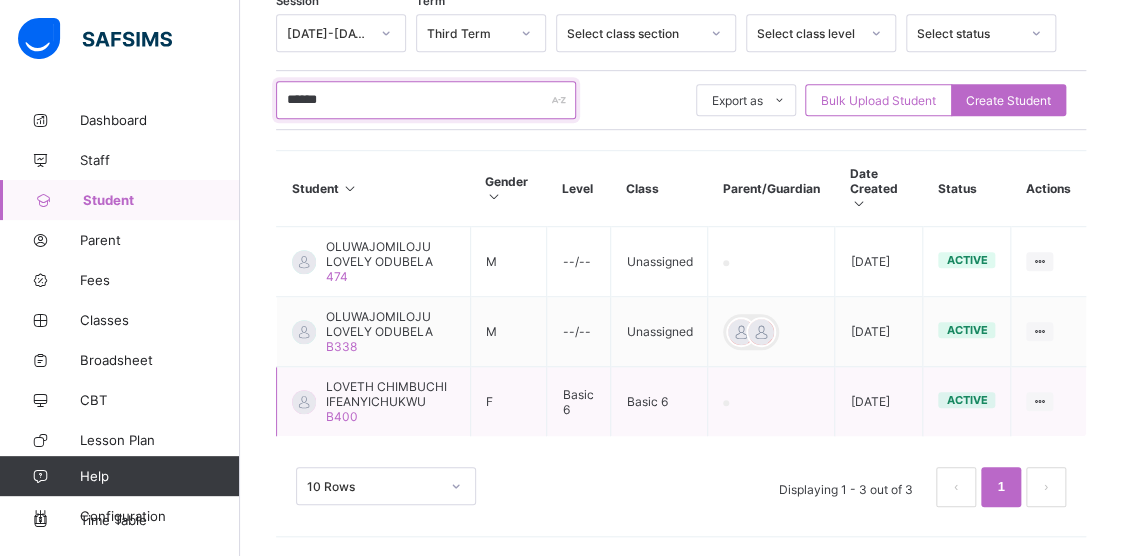 type on "******" 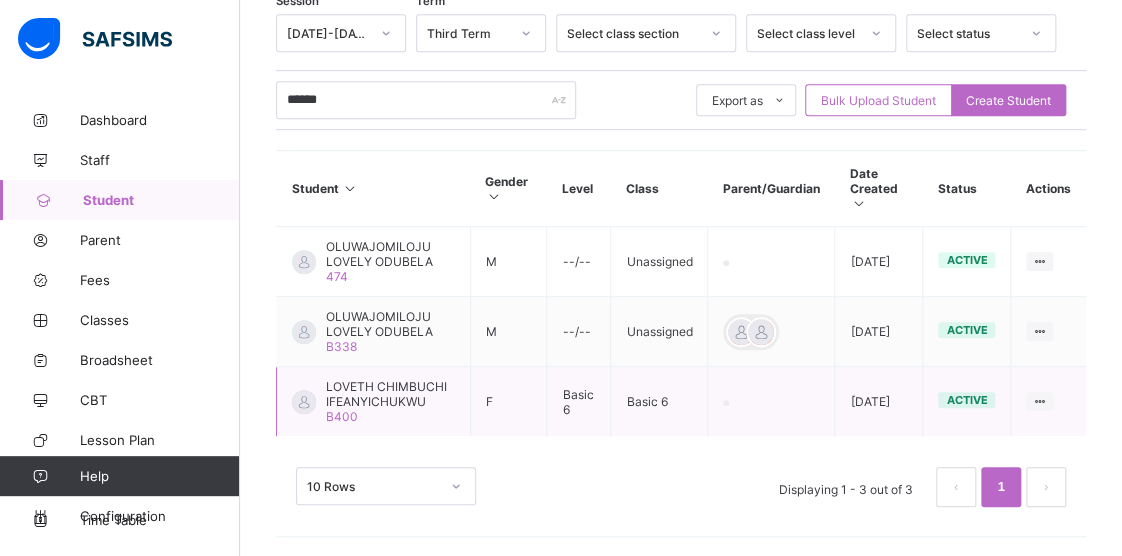 click on "LOVETH CHIMBUCHI IFEANYICHUKWU" at bounding box center (390, 394) 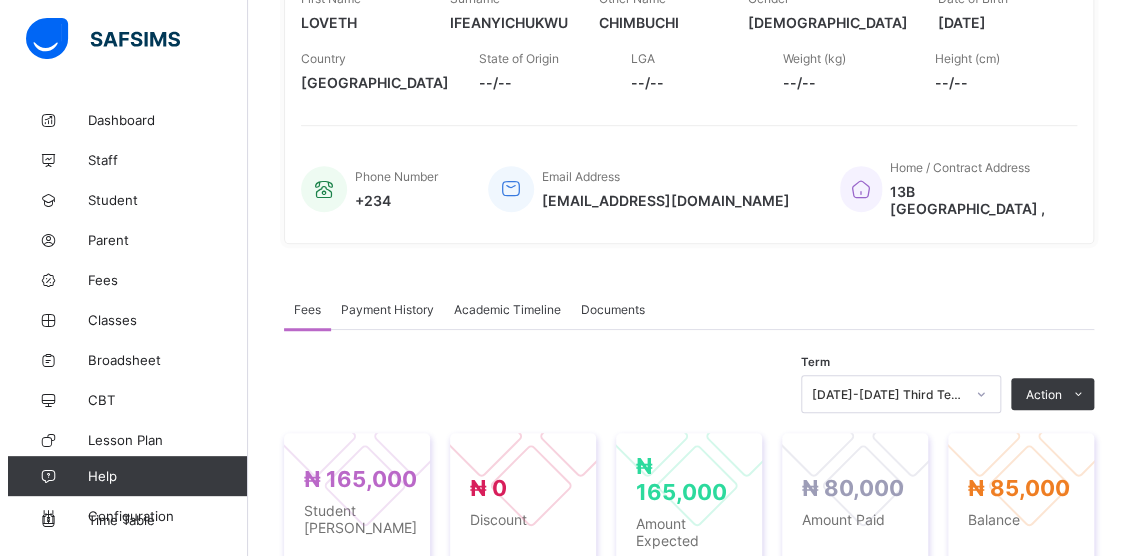 scroll, scrollTop: 456, scrollLeft: 0, axis: vertical 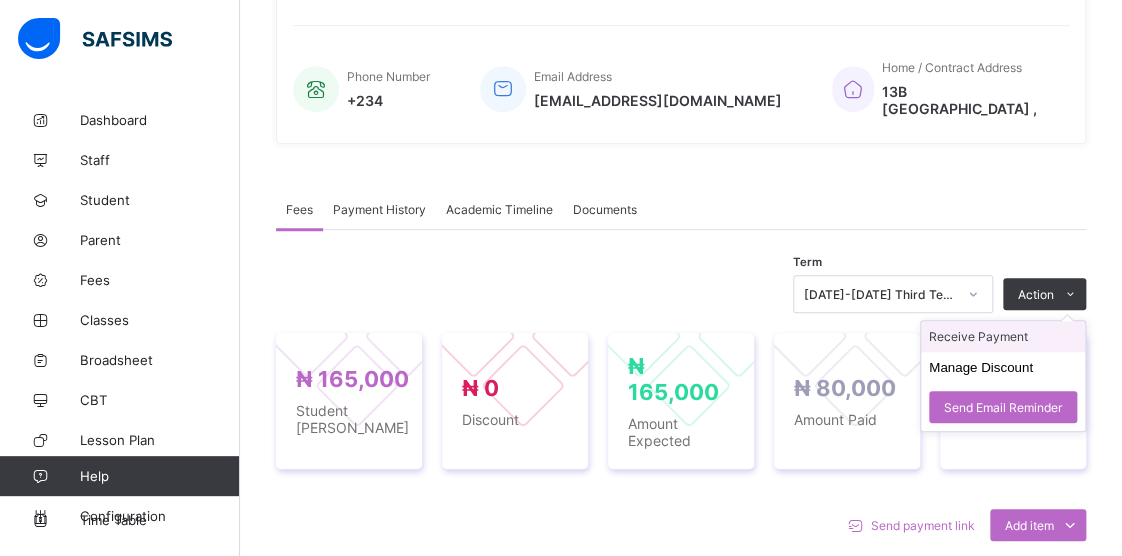 click on "Receive Payment" at bounding box center [1003, 336] 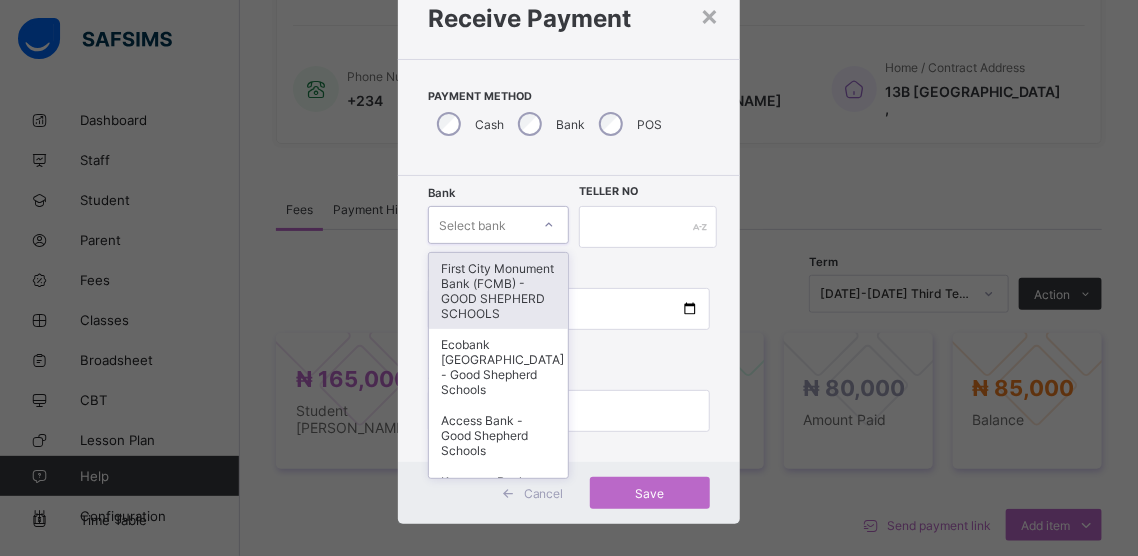 click on "option First City Monument Bank (FCMB) - GOOD SHEPHERD SCHOOLS focused, 1 of 9. 9 results available. Use Up and Down to choose options, press Enter to select the currently focused option, press Escape to exit the menu, press Tab to select the option and exit the menu. Select bank First City Monument Bank (FCMB) - GOOD SHEPHERD SCHOOLS Ecobank [GEOGRAPHIC_DATA] - Good Shepherd Schools Access Bank - Good Shepherd Schools Keystone Bank - Good Shepherd Schools Guaranty Trust Bank (GTB) - Good Shepherd Schools Zenith Bank - Good Shepherd Schools First Bank - Good Shepherd Schools United Bank for Africa ([GEOGRAPHIC_DATA]) - Good Shepherd Schools Sterling Bank - Good Shepherd Schools" at bounding box center [498, 225] 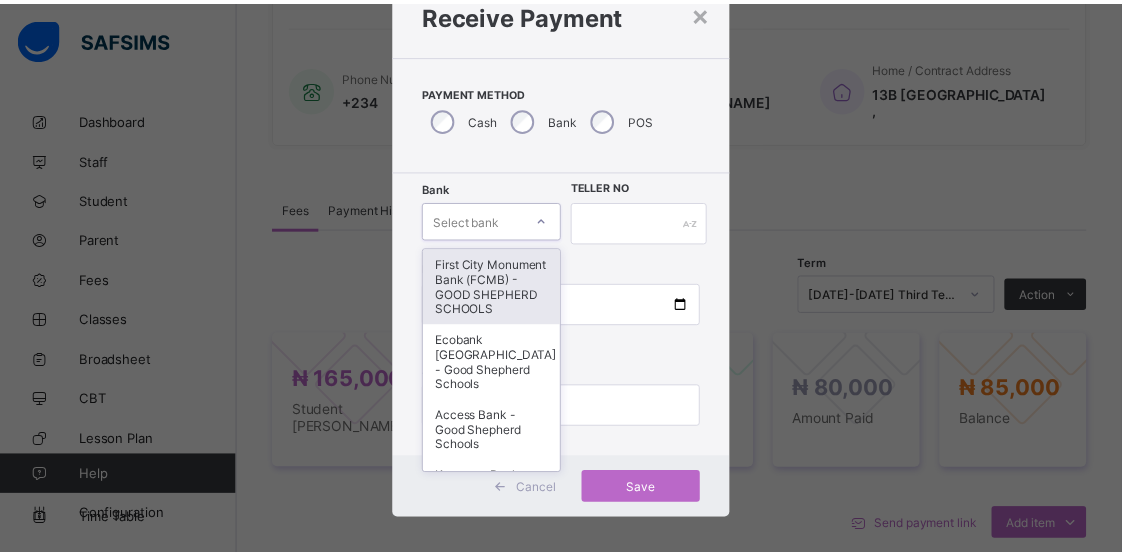 scroll, scrollTop: 76, scrollLeft: 0, axis: vertical 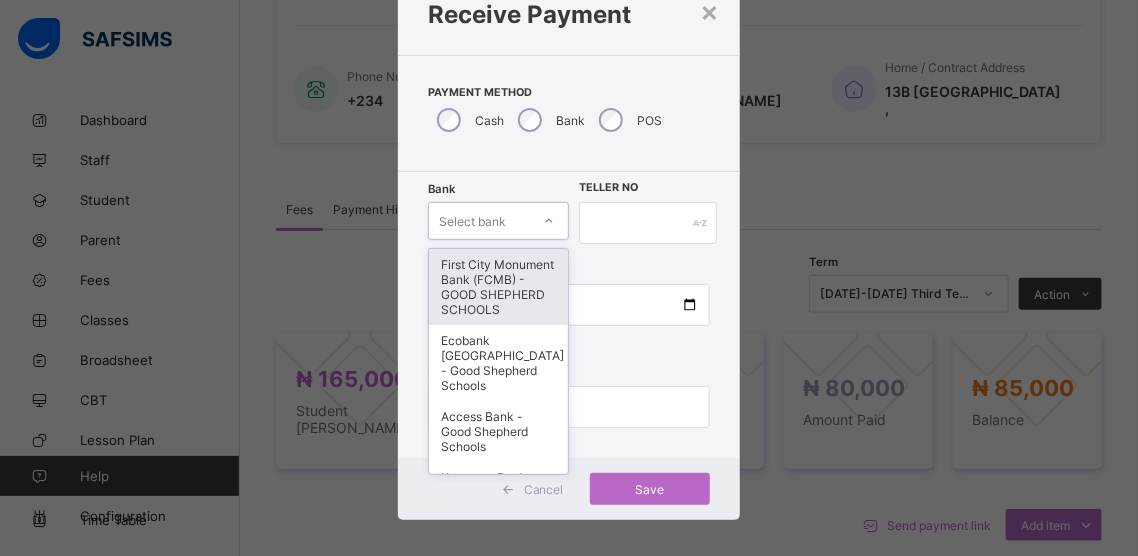 click on "First City Monument Bank (FCMB) - GOOD SHEPHERD SCHOOLS" at bounding box center (498, 287) 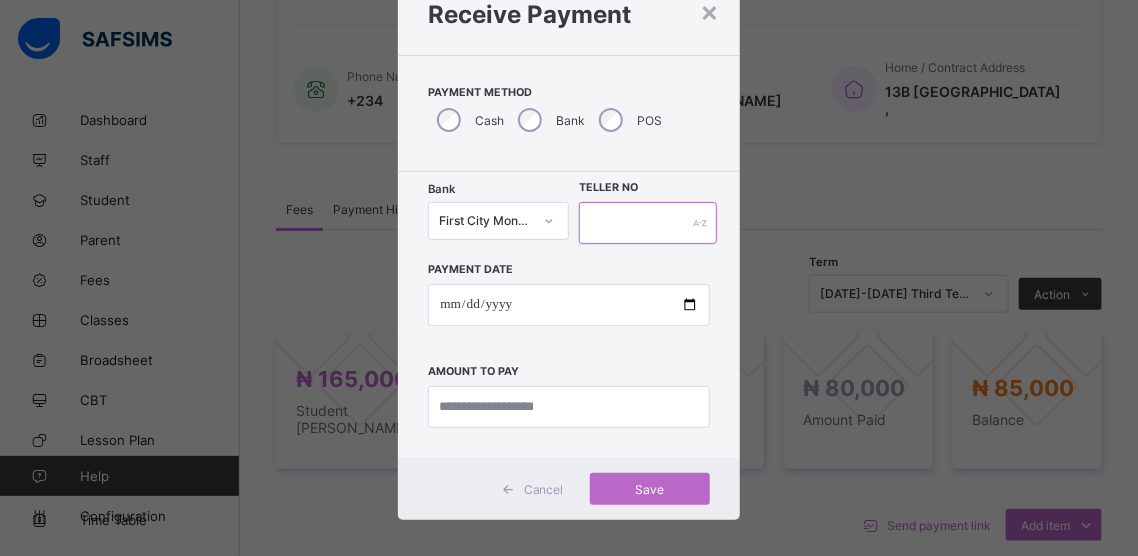 click at bounding box center (648, 223) 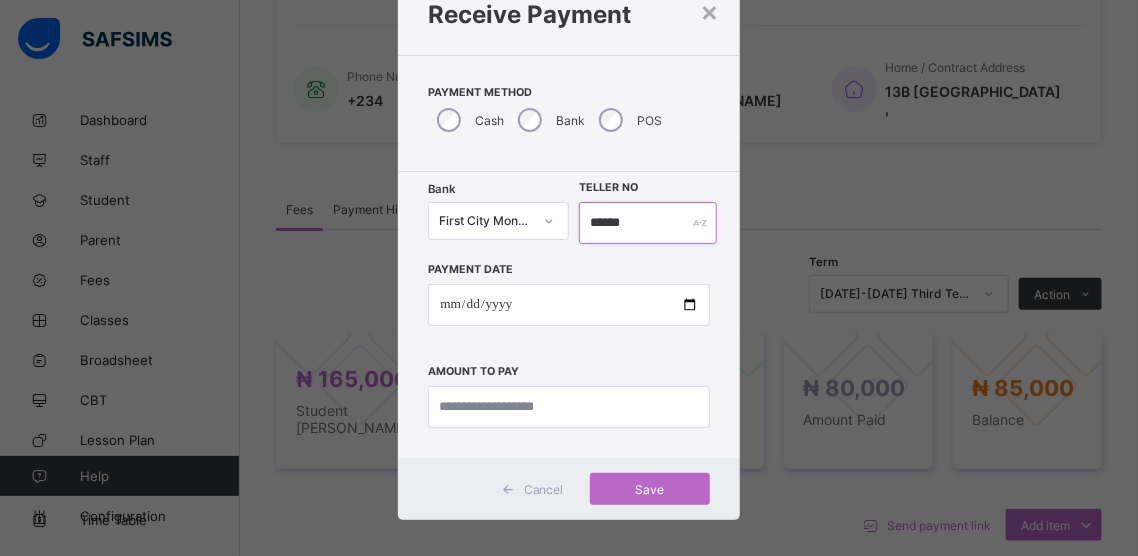 type on "******" 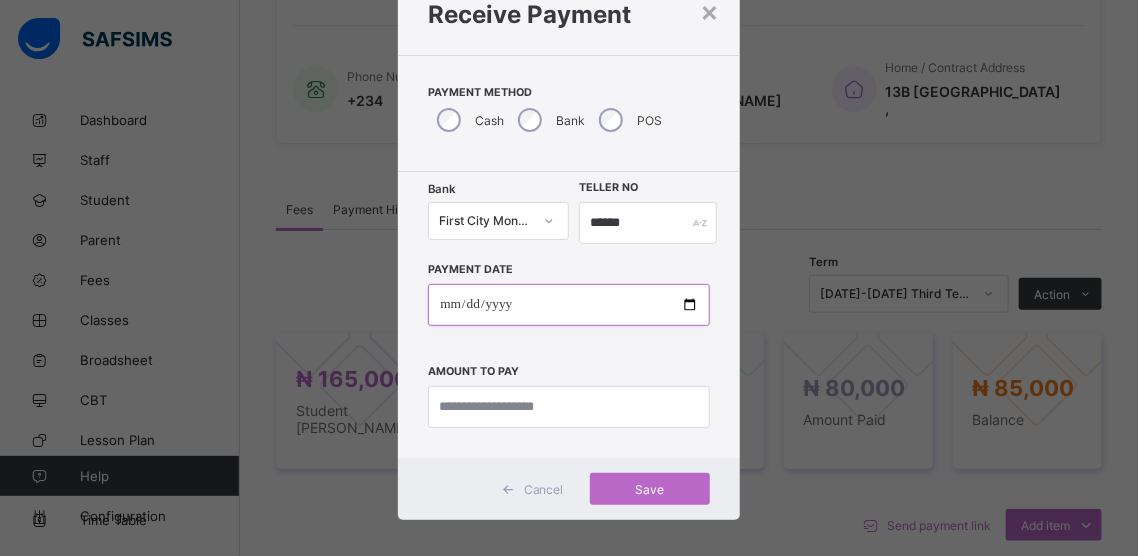 click at bounding box center [568, 305] 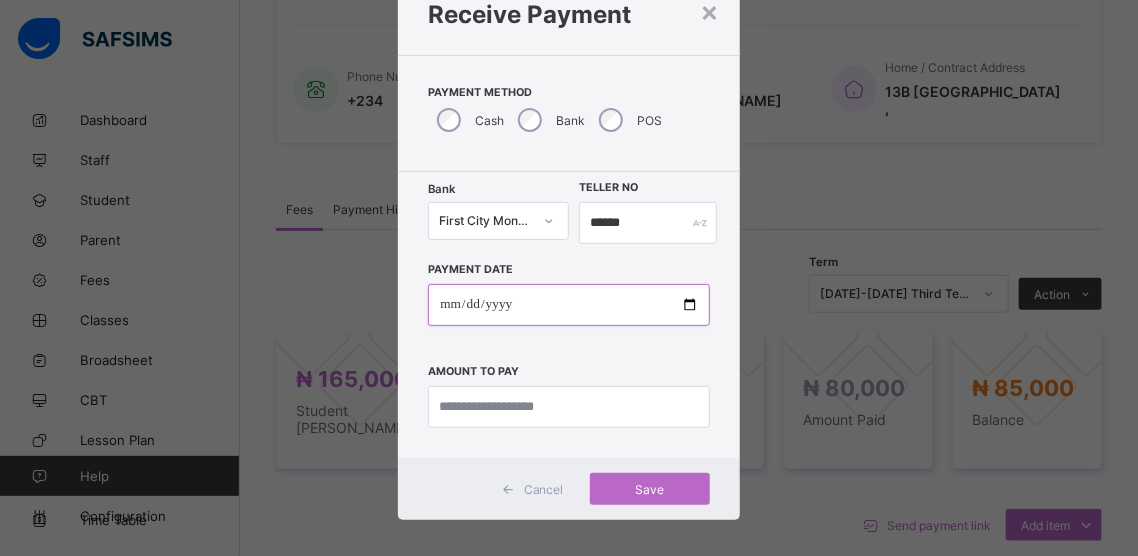type on "**********" 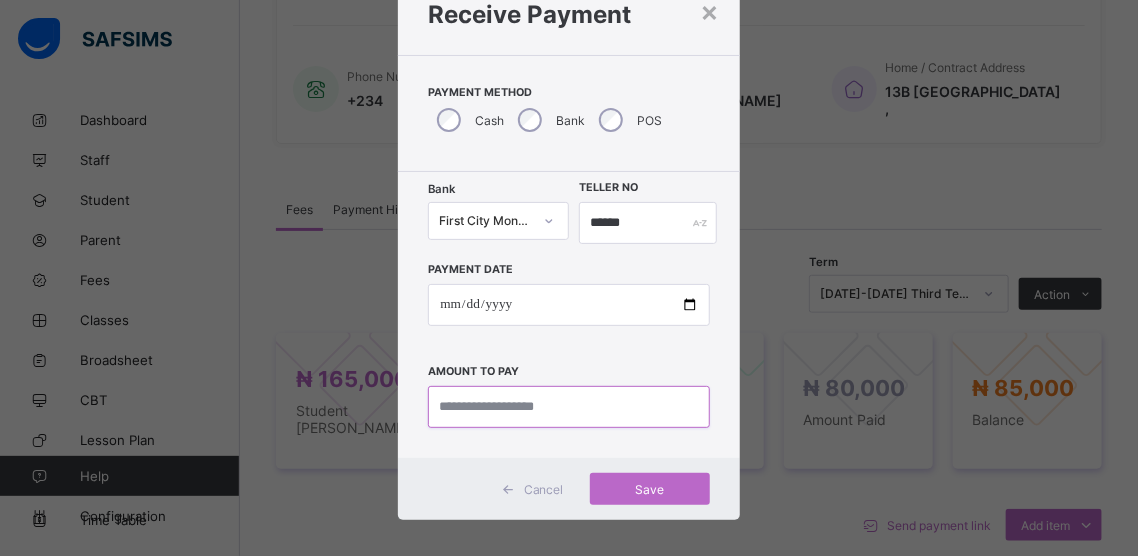 click at bounding box center (568, 407) 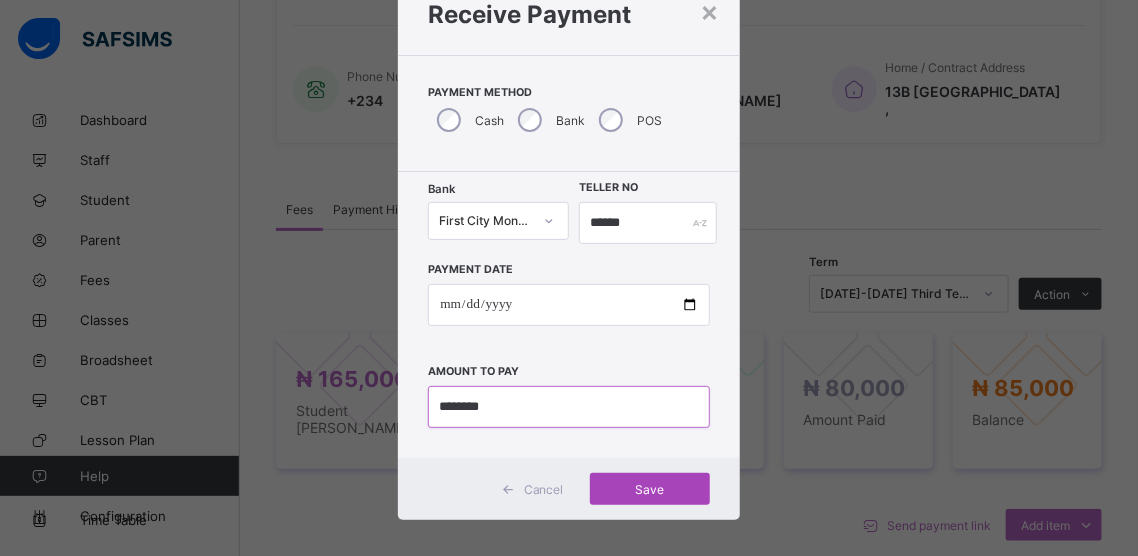 type on "********" 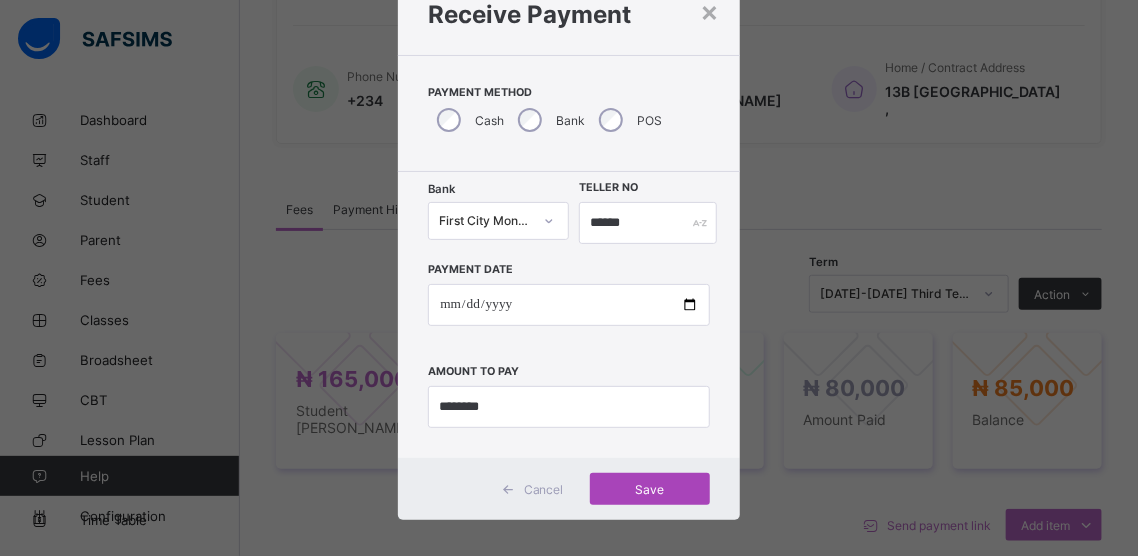 click on "Save" at bounding box center [650, 489] 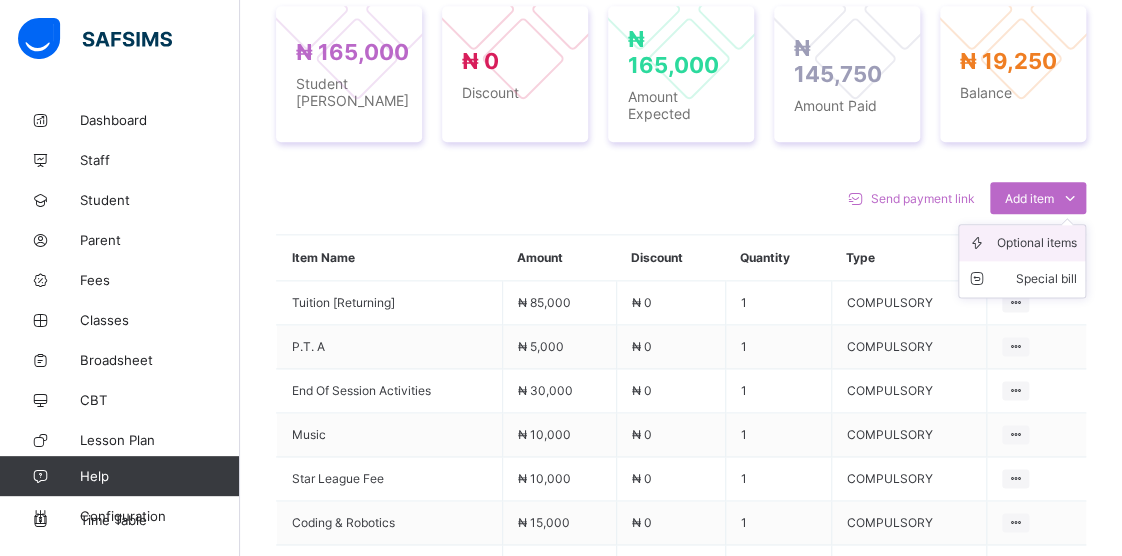scroll, scrollTop: 656, scrollLeft: 0, axis: vertical 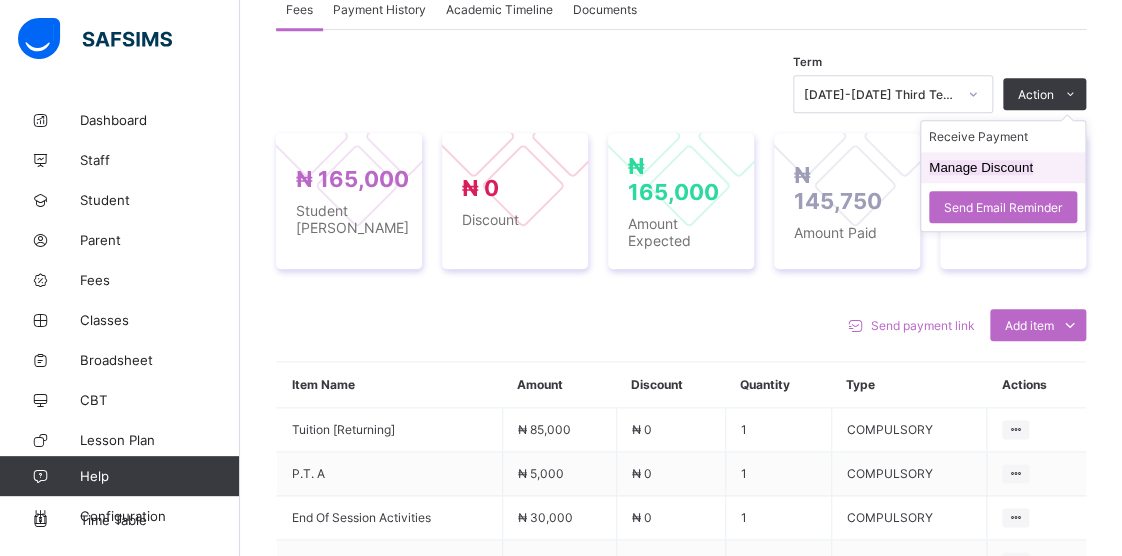click on "Manage Discount" at bounding box center (981, 167) 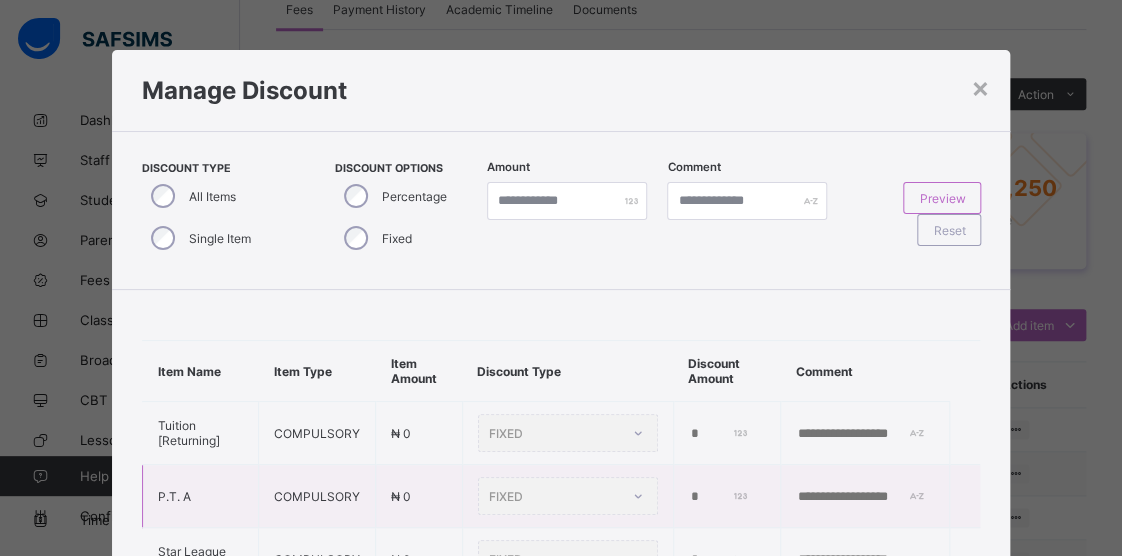 scroll, scrollTop: 51, scrollLeft: 0, axis: vertical 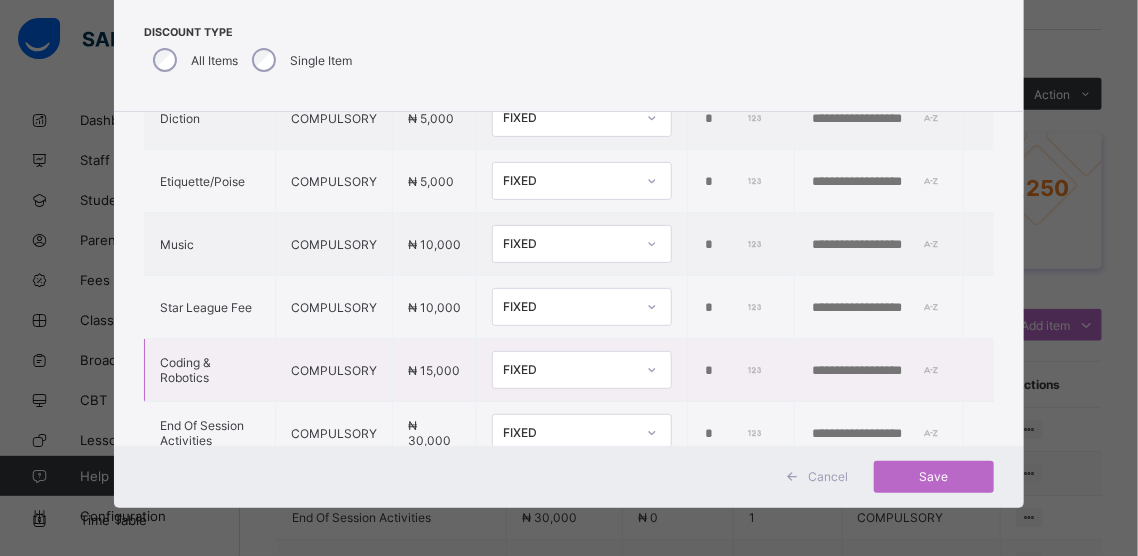 drag, startPoint x: 692, startPoint y: 362, endPoint x: 656, endPoint y: 363, distance: 36.013885 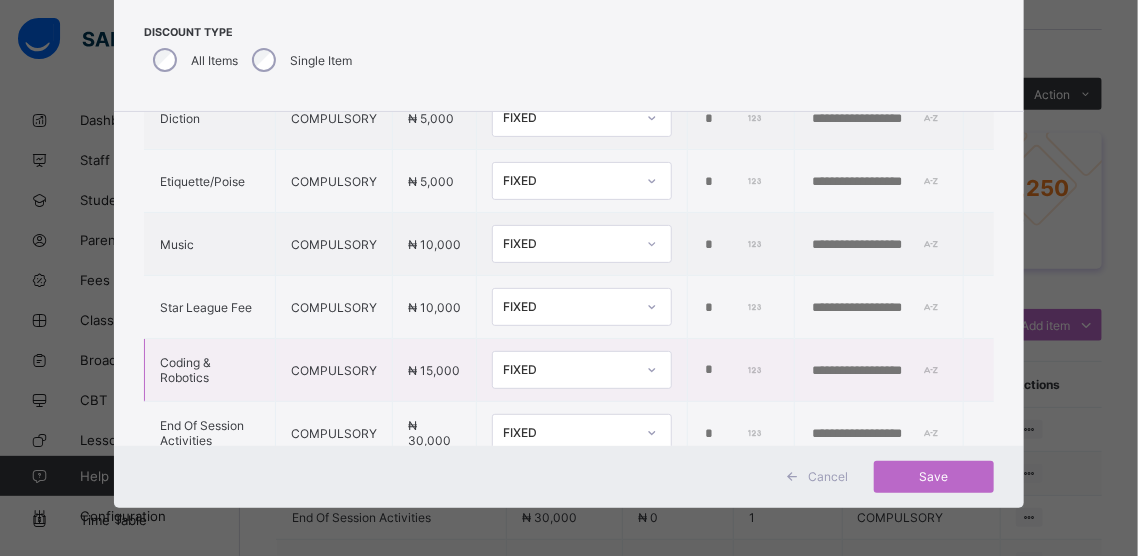 scroll, scrollTop: 0, scrollLeft: 12, axis: horizontal 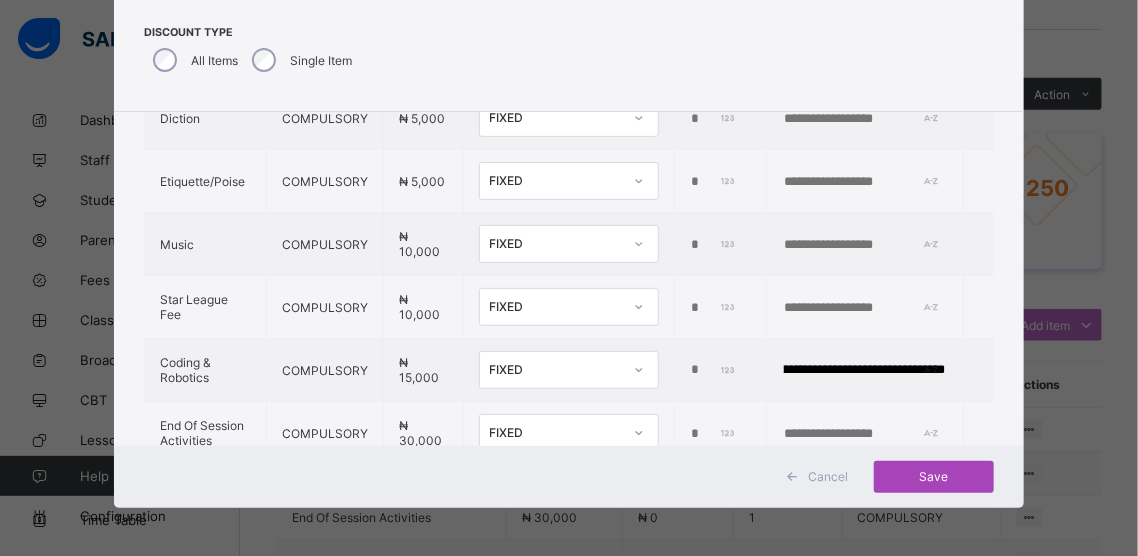 type on "**********" 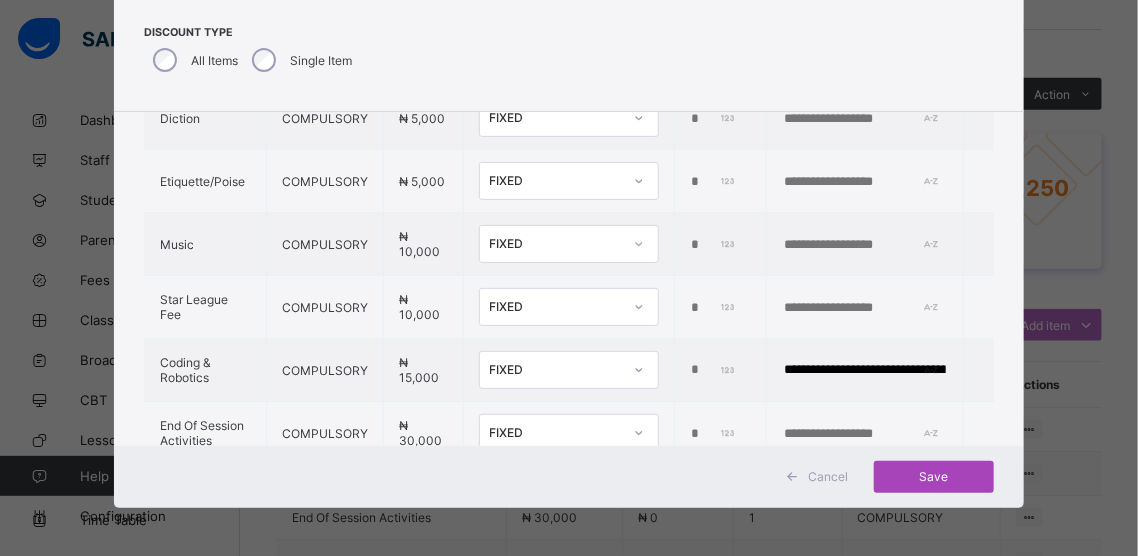 click on "Save" at bounding box center [934, 476] 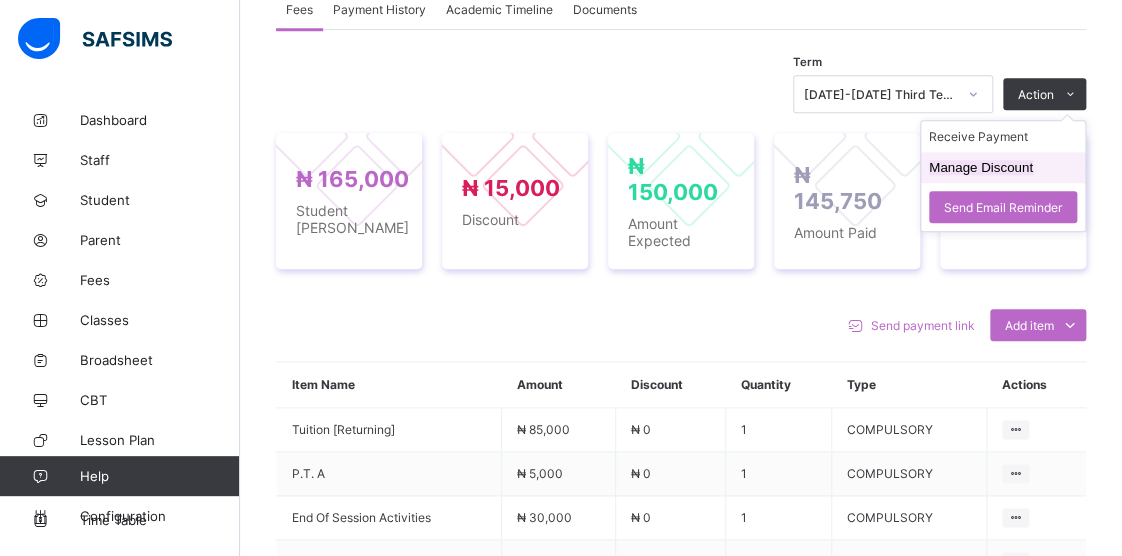 click on "Manage Discount" at bounding box center [981, 167] 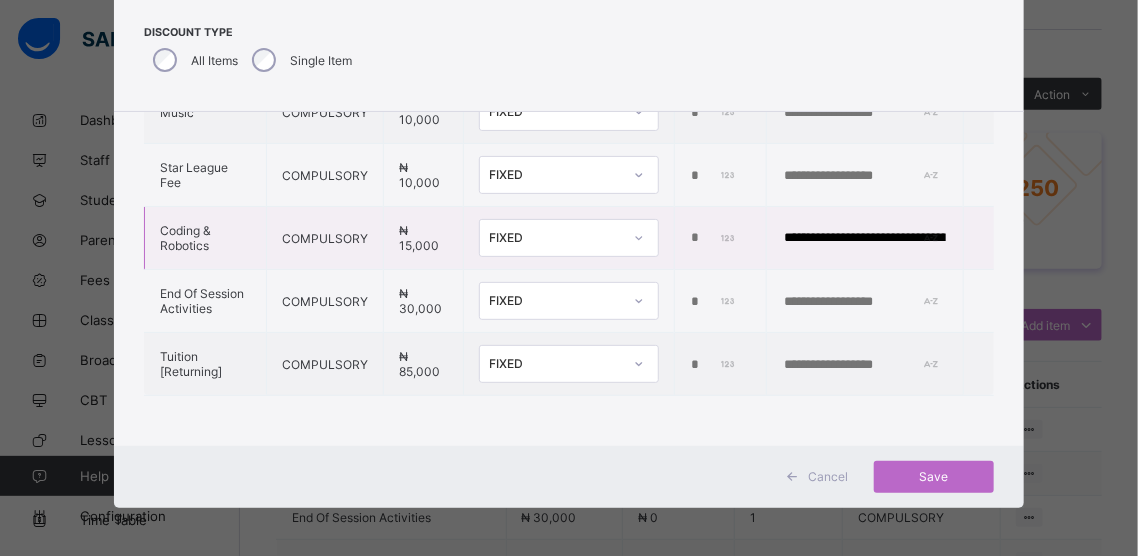 scroll, scrollTop: 347, scrollLeft: 0, axis: vertical 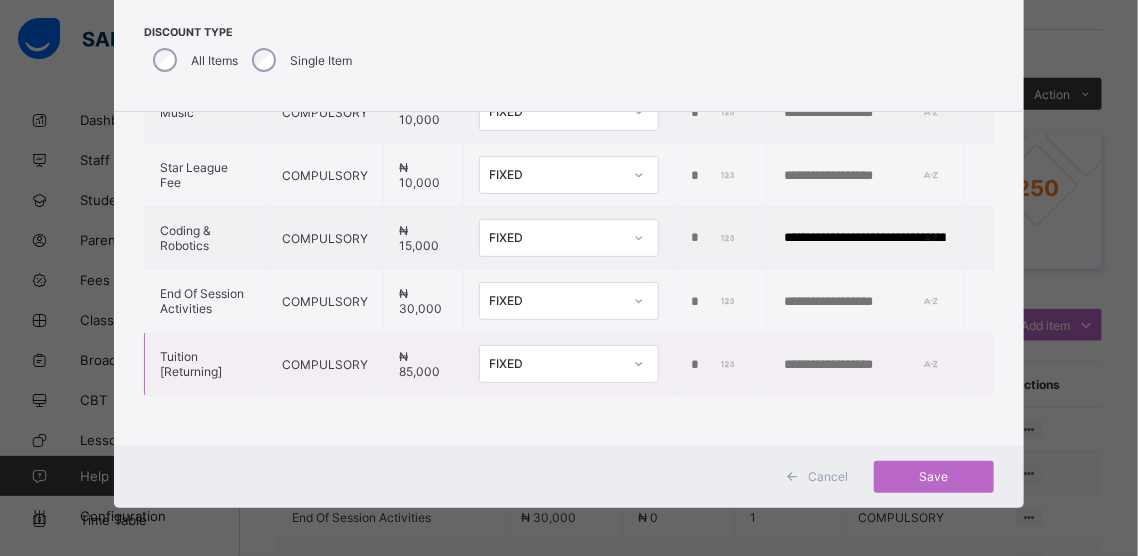 drag, startPoint x: 692, startPoint y: 336, endPoint x: 653, endPoint y: 338, distance: 39.051247 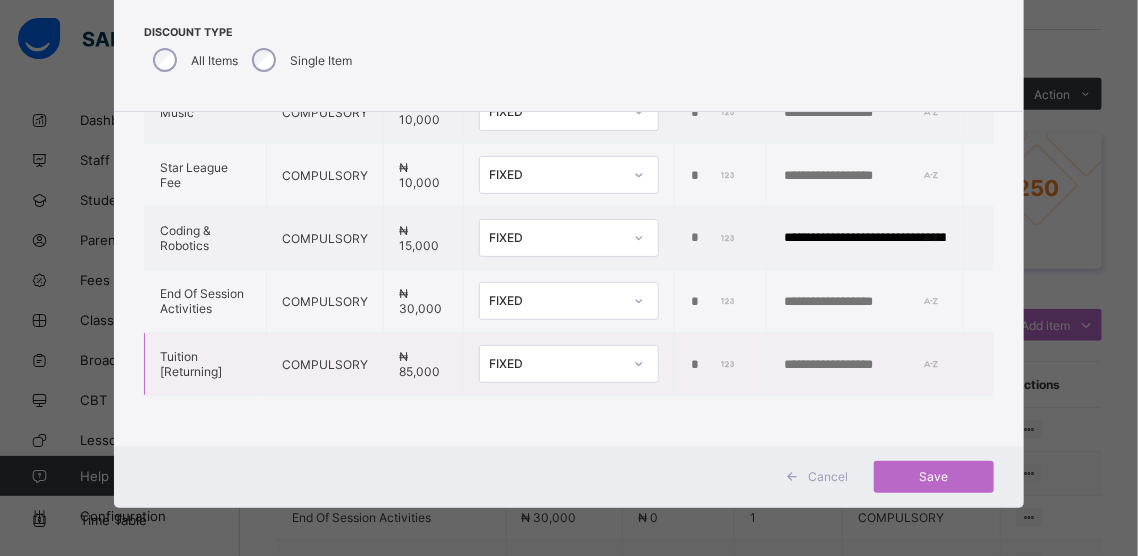 scroll, scrollTop: 0, scrollLeft: 5, axis: horizontal 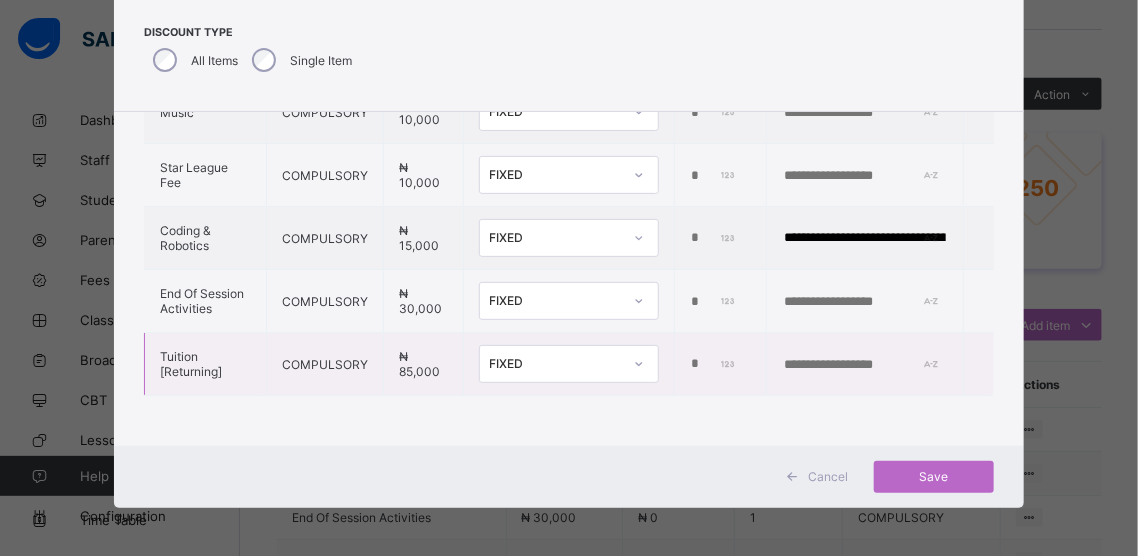 type on "****" 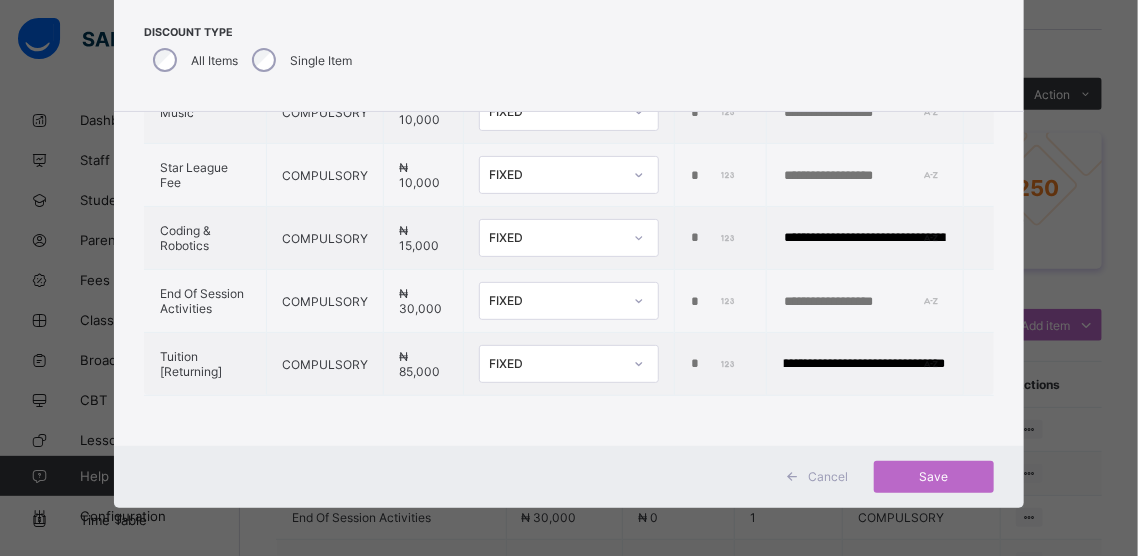 scroll, scrollTop: 0, scrollLeft: 49, axis: horizontal 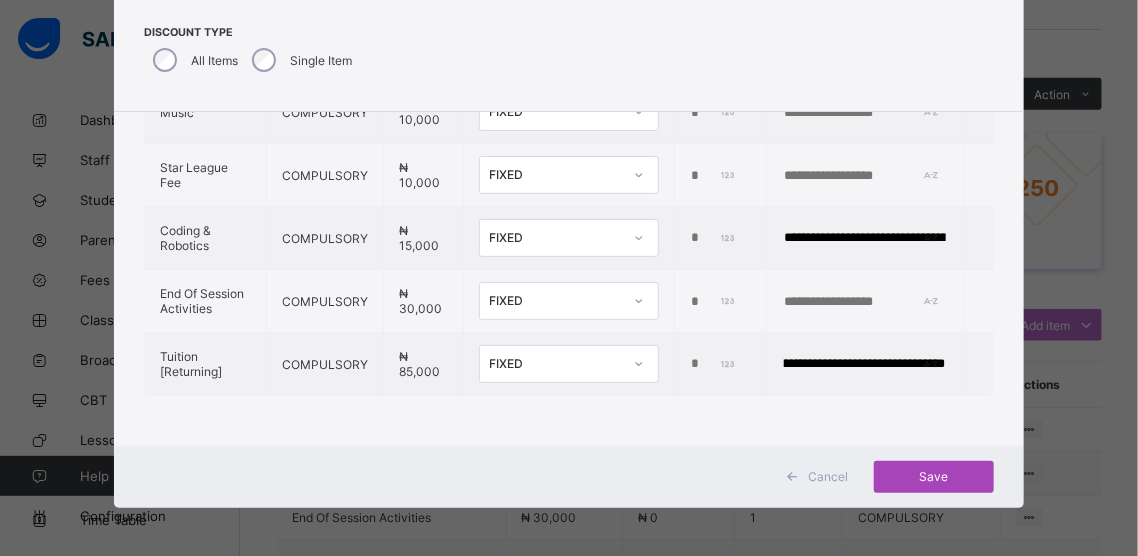 type on "**********" 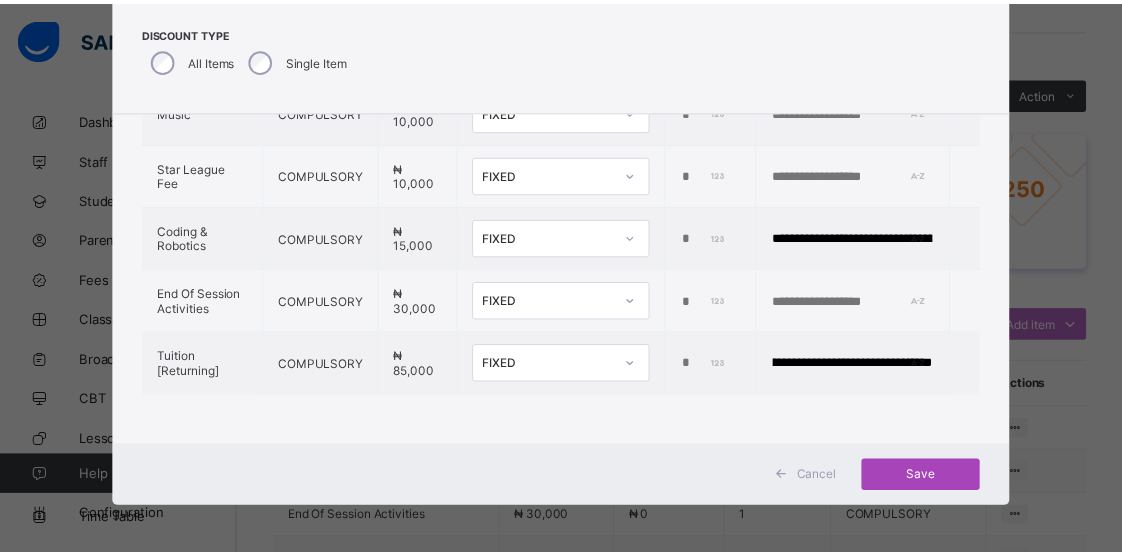 scroll, scrollTop: 0, scrollLeft: 0, axis: both 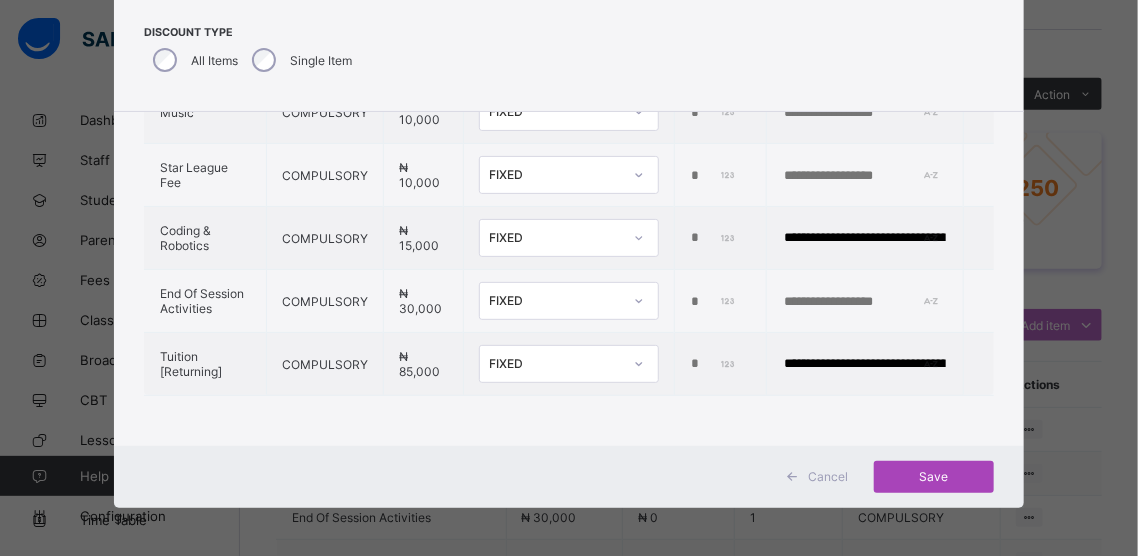 click on "Save" at bounding box center (934, 476) 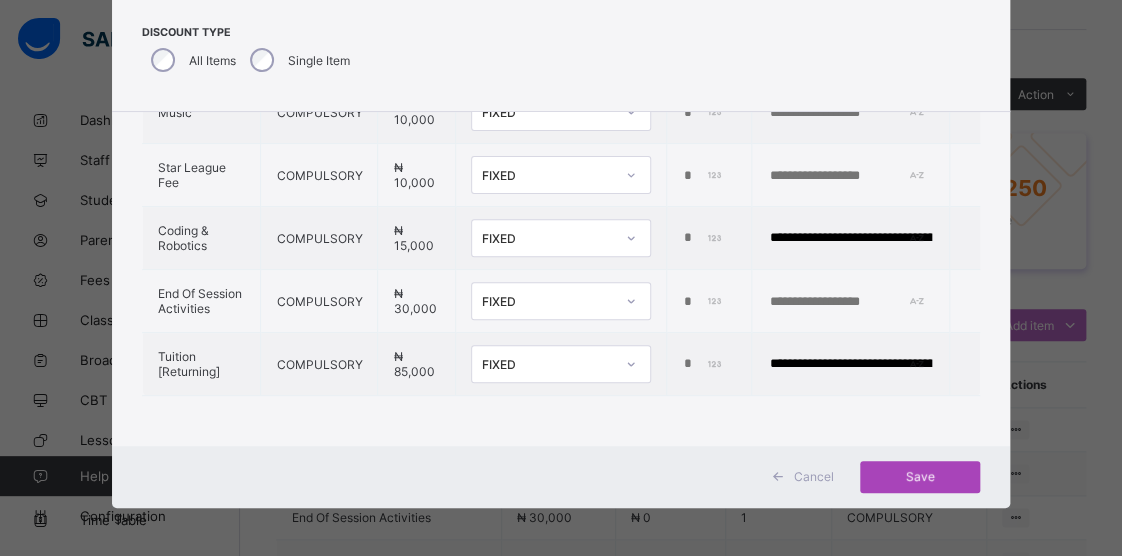 click on "Term [DATE]-[DATE] Third Term Action Receive Payment Manage Discount Send Email Reminder   ₦ 165,000   Student Bill   ₦ 15,000   Discount   ₦ 150,000   Amount Expected   ₦ 145,750   Amount Paid   ₦ 4,250   Balance   Send payment link Add item Optional items Special bill Item Name Amount Discount Quantity Type Actions Tuition [Returning]   ₦ 85,000 ₦ 0 1 COMPULSORY P.T. A    ₦ 5,000 ₦ 0 1 COMPULSORY End Of Session Activities   ₦ 30,000 ₦ 0 1 COMPULSORY Music   ₦ 10,000 ₦ 0 1 COMPULSORY Star League Fee   ₦ 10,000 ₦ 0 1 COMPULSORY Coding & Robotics   ₦ 15,000 ₦ 15,000 1 COMPULSORY Delete Discount Diction     ₦ 5,000 ₦ 0 1 COMPULSORY Etiquette/Poise   ₦ 5,000 ₦ 0 1 COMPULSORY × Add Item Select item Cancel Save × Special bill Add items from previous terms or outstanding payments Item Name Price [₦] Qty Select item * Add item Total ₦ 0 Comments Cancel Add to invoice × Edit Discount   Fee Item       Fee Amount     Discount Options Fixed Percentage Discount Amount * Cancel" at bounding box center (681, 487) 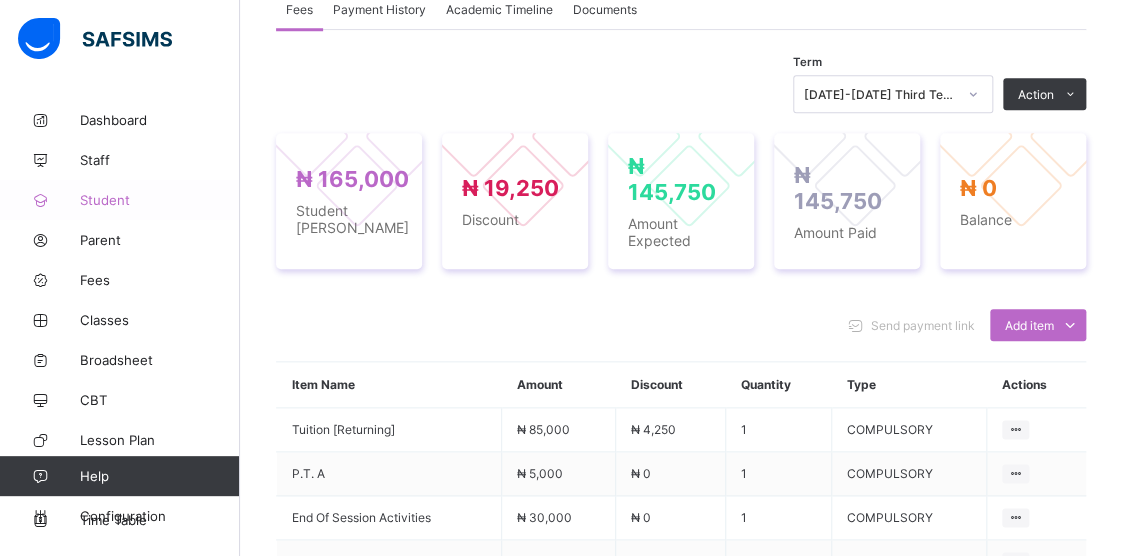 click on "Student" at bounding box center (160, 200) 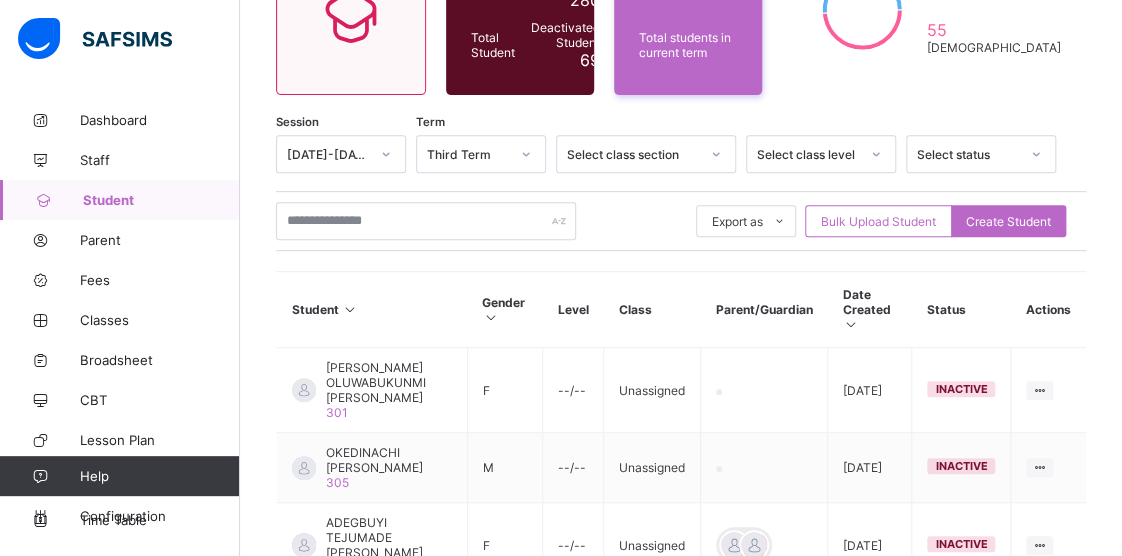 scroll, scrollTop: 200, scrollLeft: 0, axis: vertical 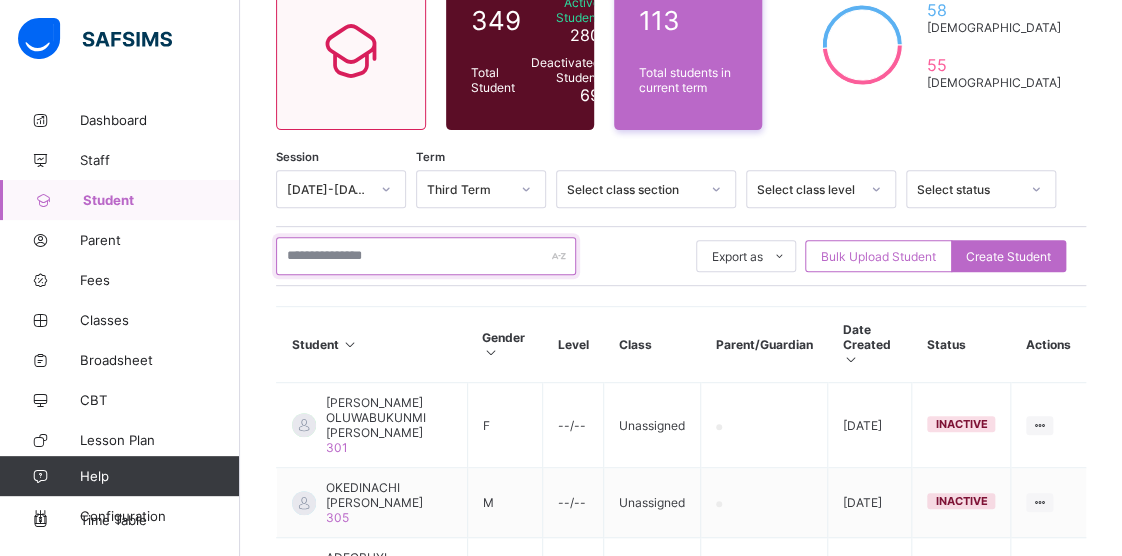 click at bounding box center [426, 256] 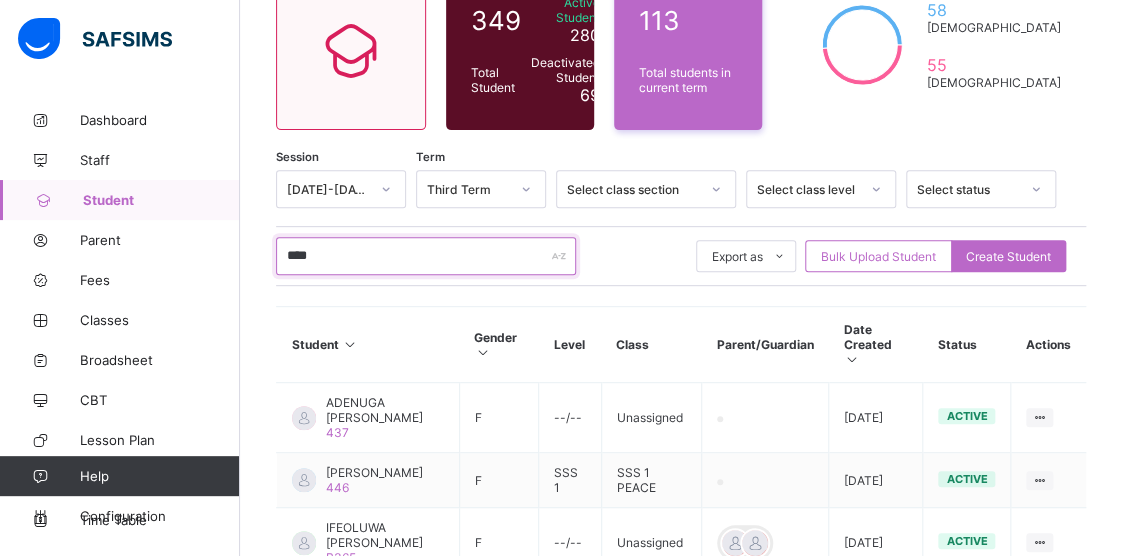 type on "********" 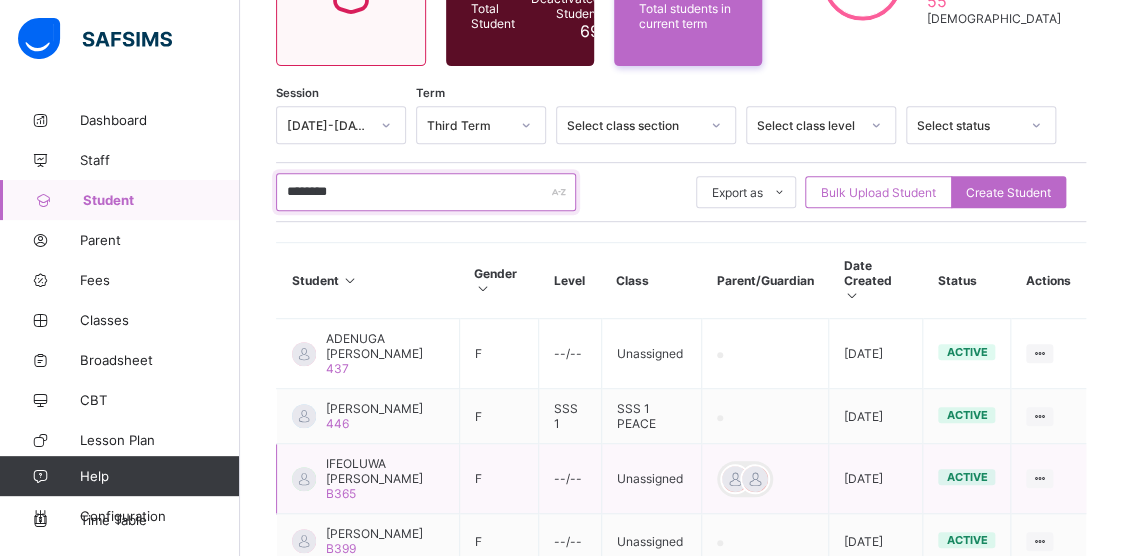 scroll, scrollTop: 300, scrollLeft: 0, axis: vertical 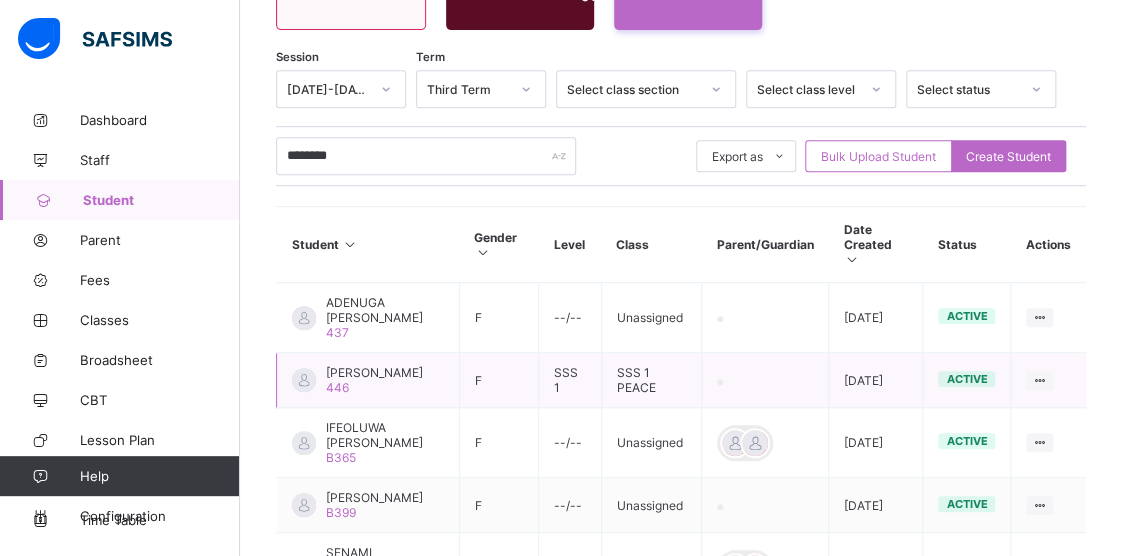 click on "[PERSON_NAME]" at bounding box center [374, 372] 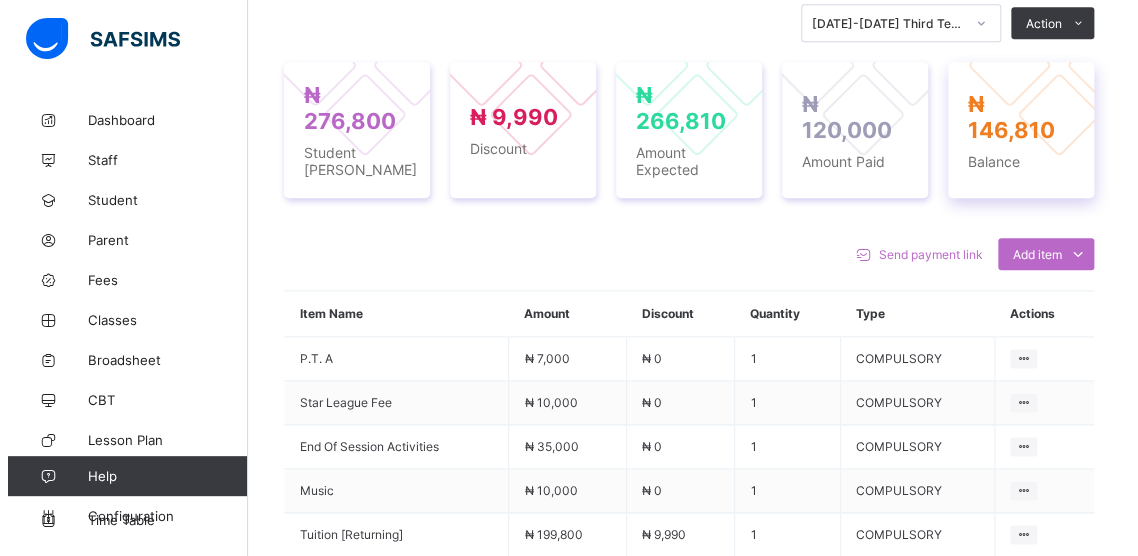 scroll, scrollTop: 681, scrollLeft: 0, axis: vertical 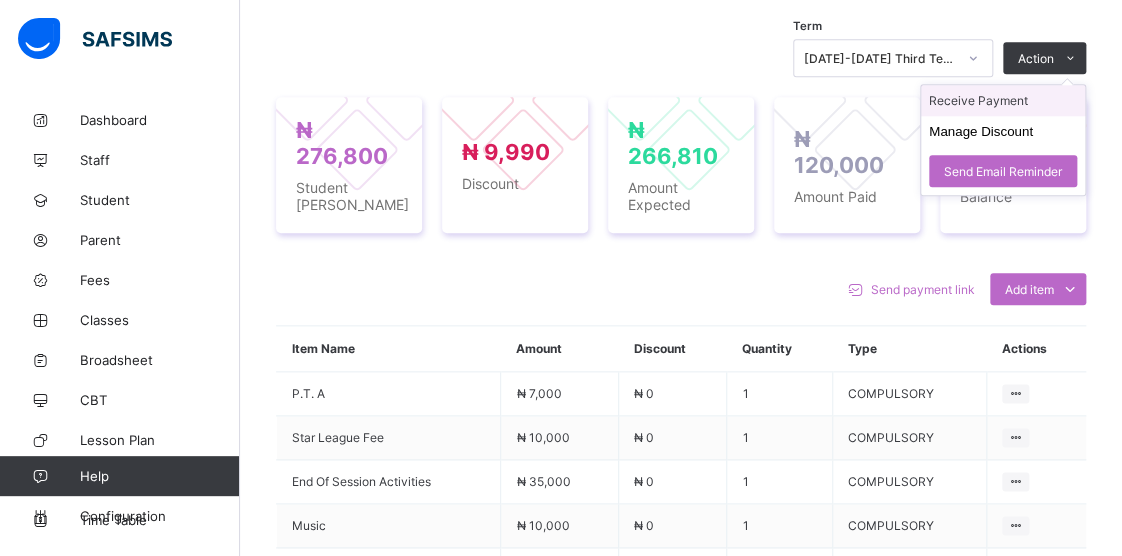 click on "Receive Payment" at bounding box center (1003, 100) 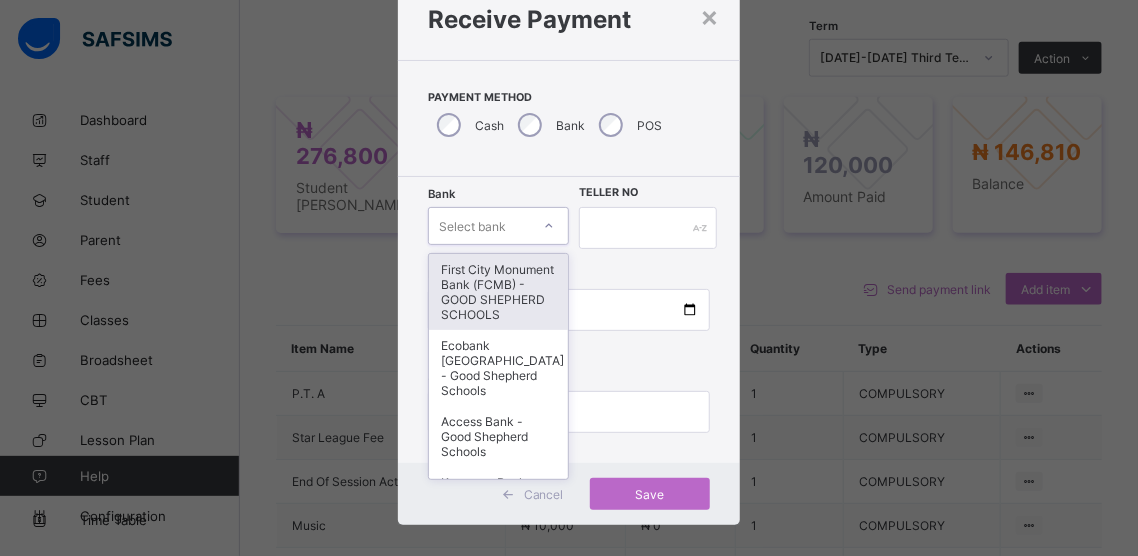 click on "option First City Monument Bank (FCMB) - GOOD SHEPHERD SCHOOLS focused, 1 of 9. 9 results available. Use Up and Down to choose options, press Enter to select the currently focused option, press Escape to exit the menu, press Tab to select the option and exit the menu. Select bank First City Monument Bank (FCMB) - GOOD SHEPHERD SCHOOLS Ecobank [GEOGRAPHIC_DATA] - Good Shepherd Schools Access Bank - Good Shepherd Schools Keystone Bank - Good Shepherd Schools Guaranty Trust Bank (GTB) - Good Shepherd Schools Zenith Bank - Good Shepherd Schools First Bank - Good Shepherd Schools United Bank for Africa ([GEOGRAPHIC_DATA]) - Good Shepherd Schools Sterling Bank - Good Shepherd Schools" at bounding box center [498, 226] 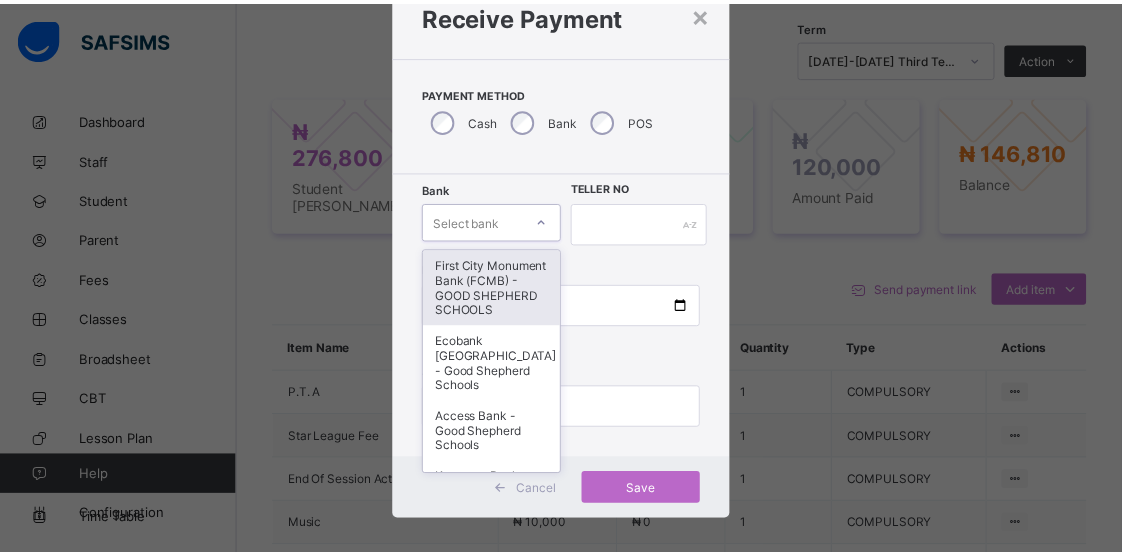 scroll, scrollTop: 76, scrollLeft: 0, axis: vertical 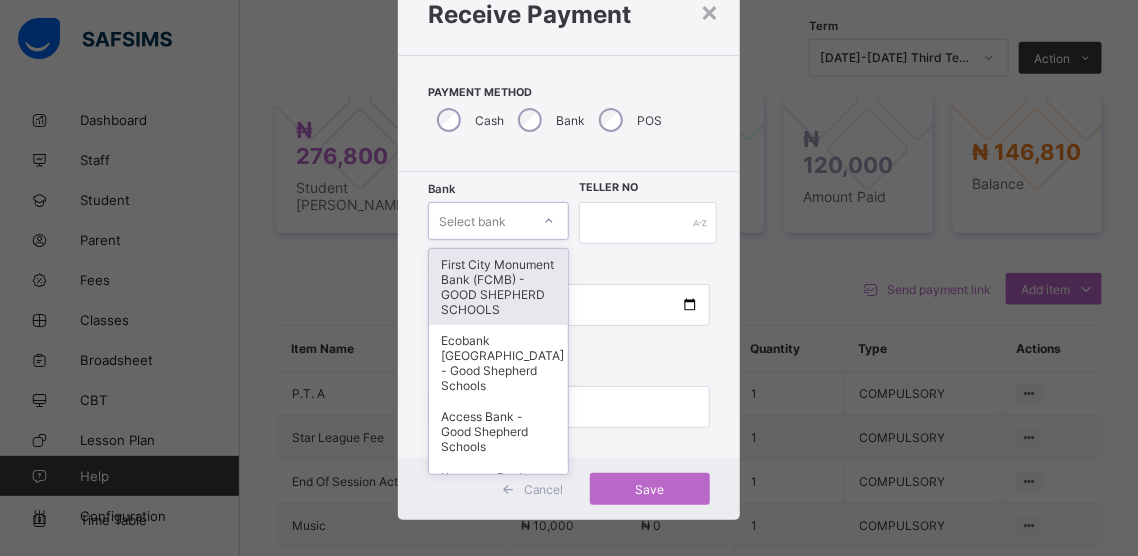 click on "First City Monument Bank (FCMB) - GOOD SHEPHERD SCHOOLS" at bounding box center (498, 287) 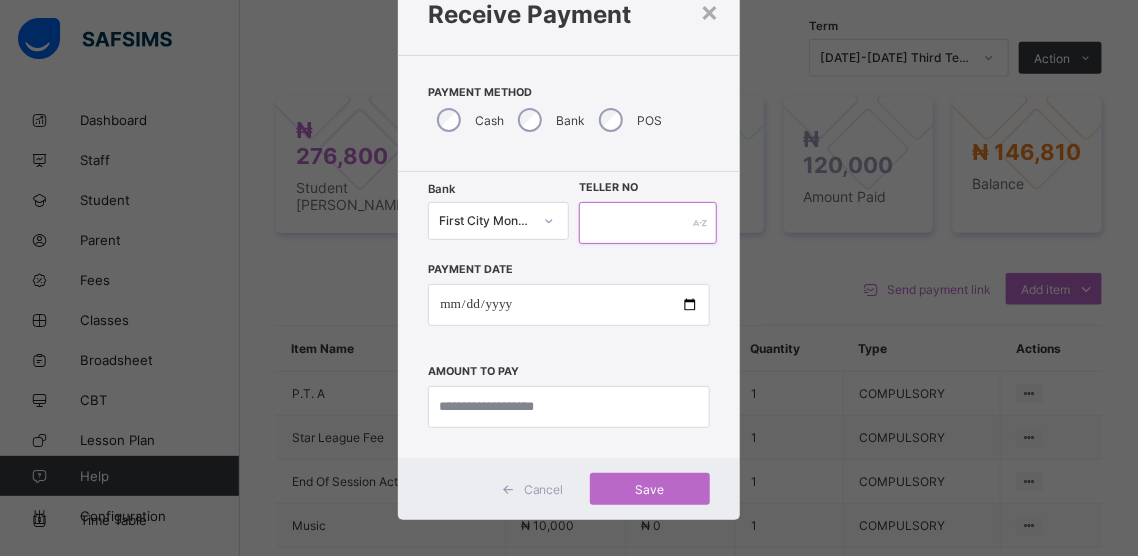 click at bounding box center [648, 223] 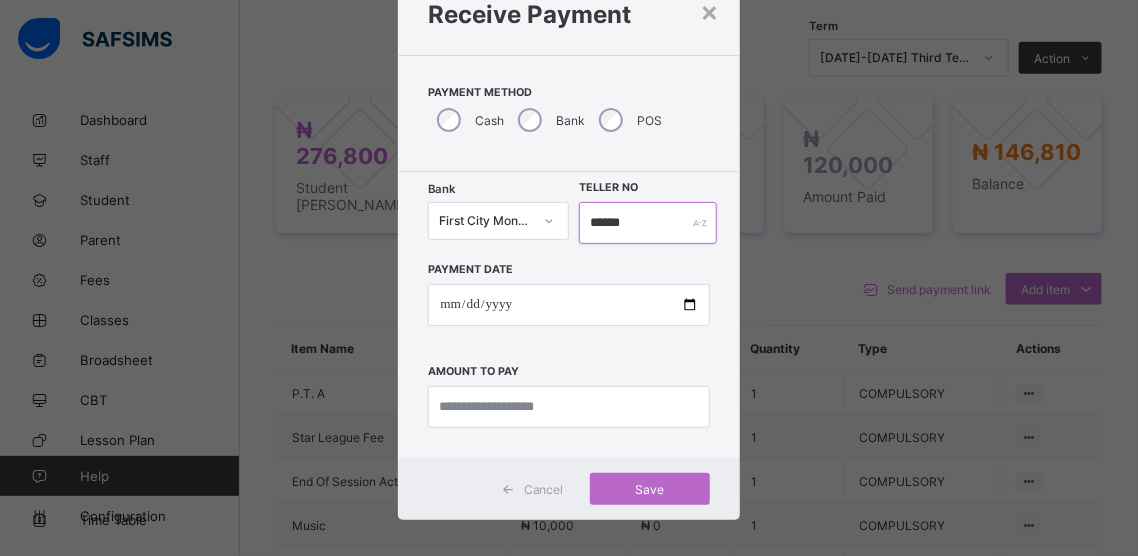 type on "******" 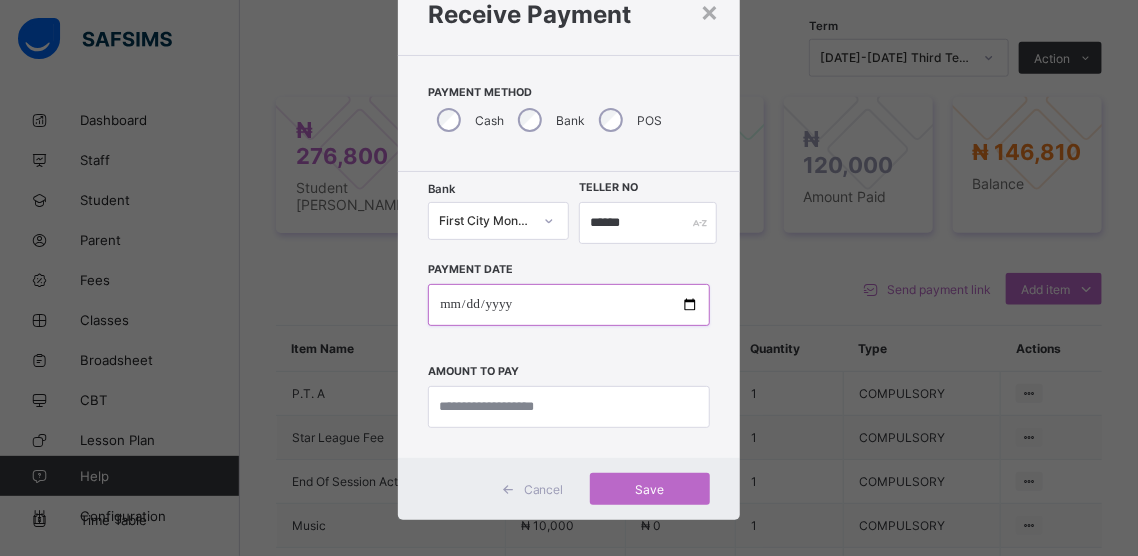 click at bounding box center (568, 305) 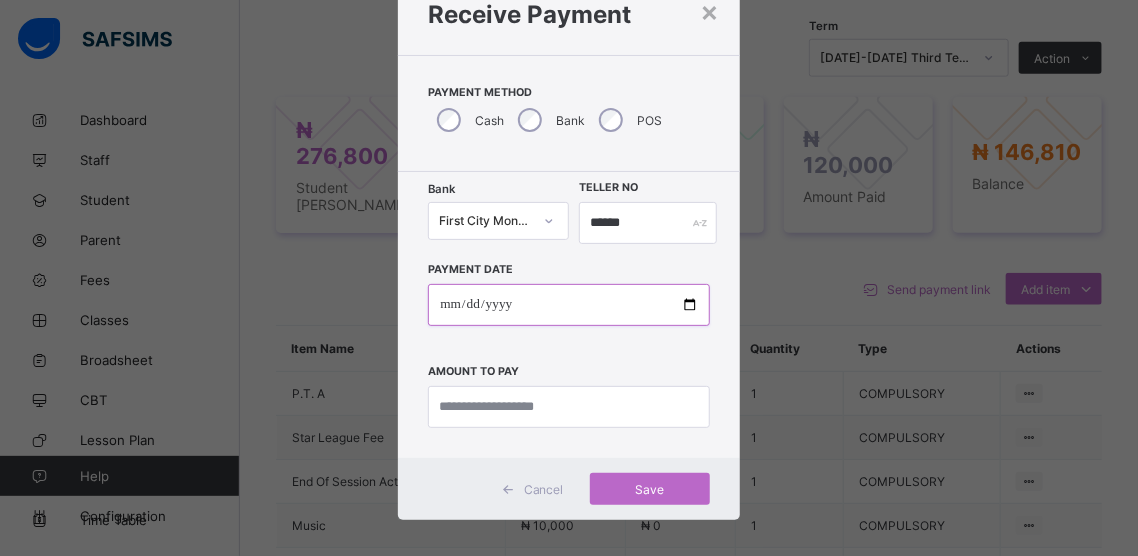 type on "**********" 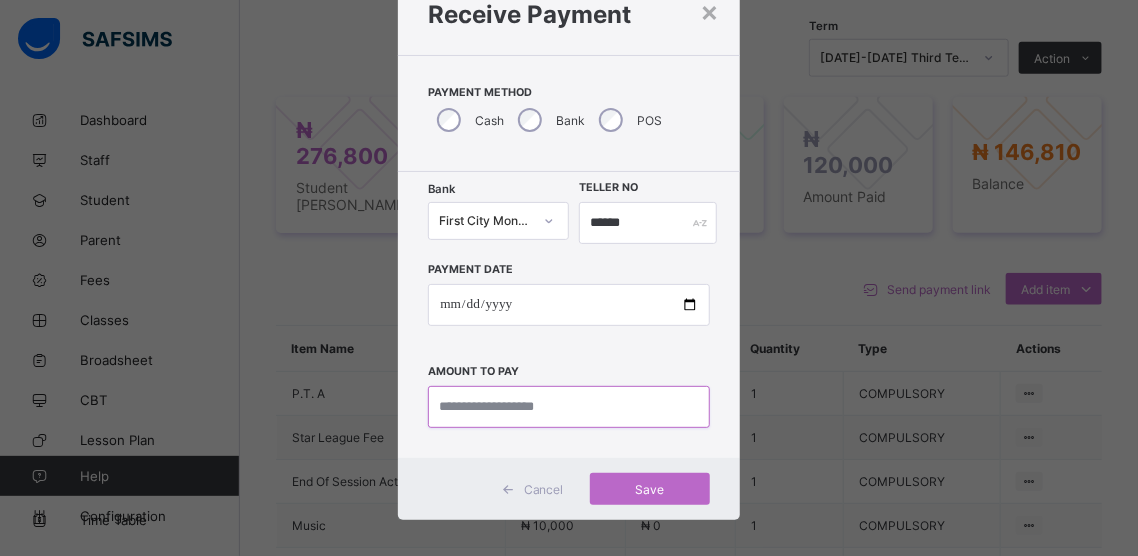 click at bounding box center [568, 407] 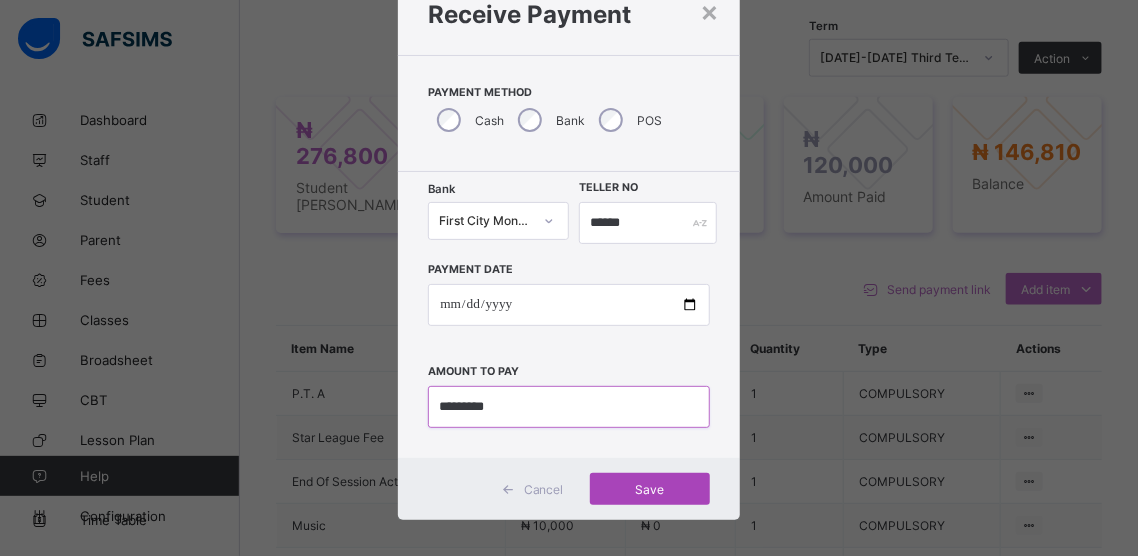 type on "*********" 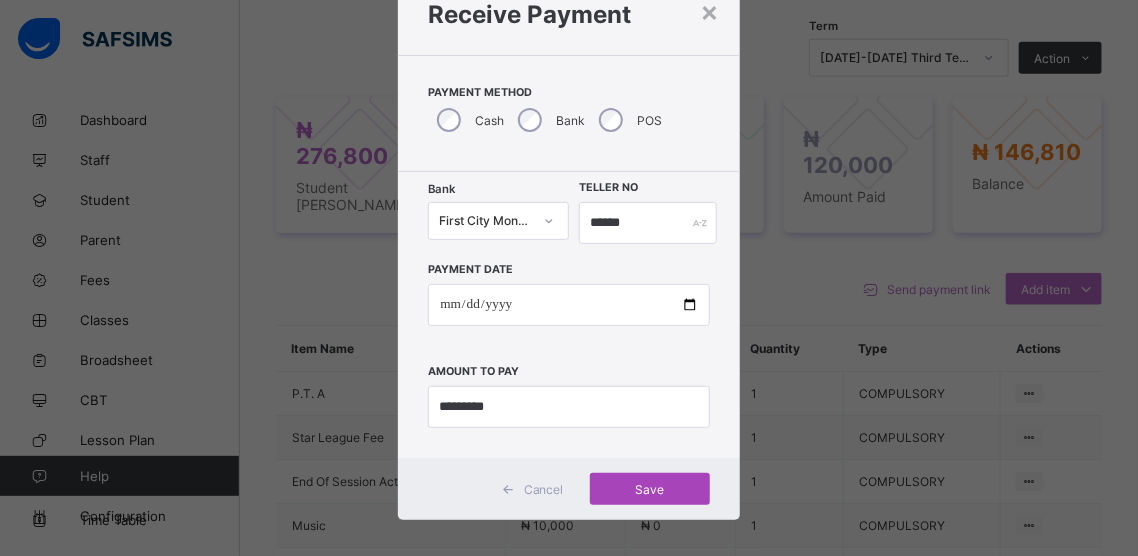 click on "Save" at bounding box center (650, 489) 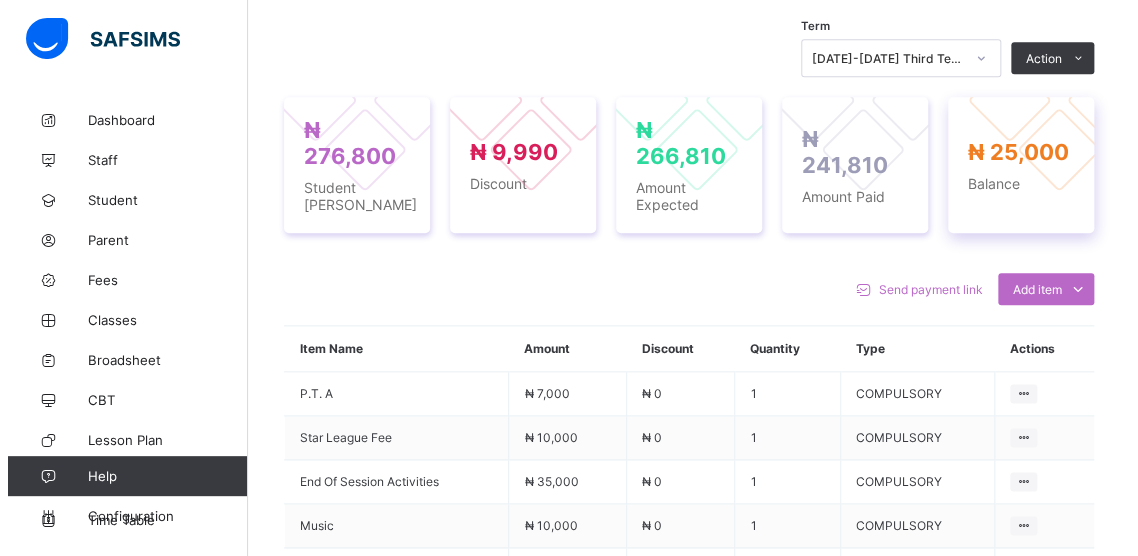 scroll, scrollTop: 581, scrollLeft: 0, axis: vertical 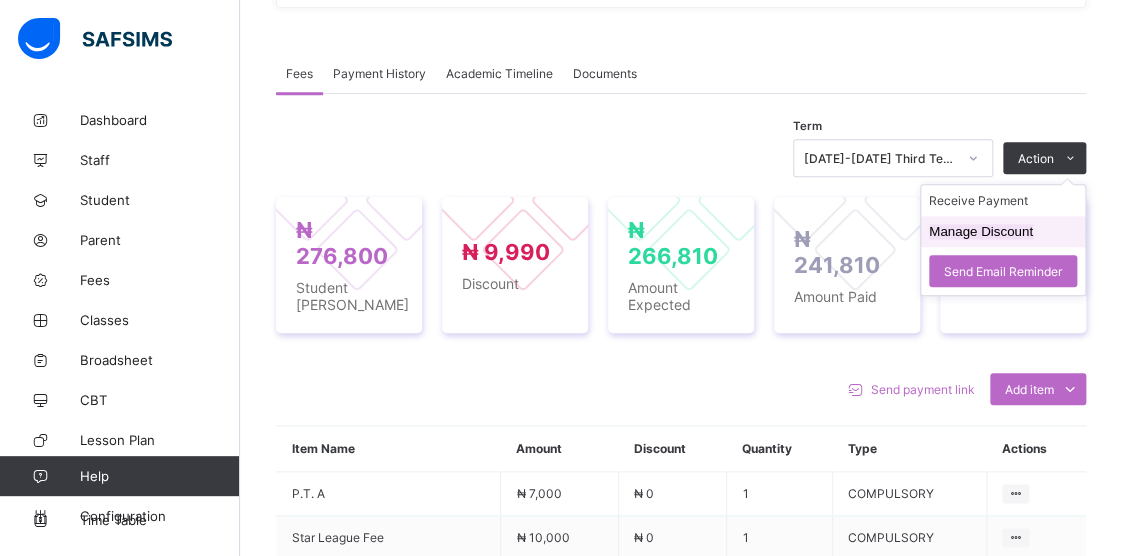 click on "Manage Discount" at bounding box center [981, 231] 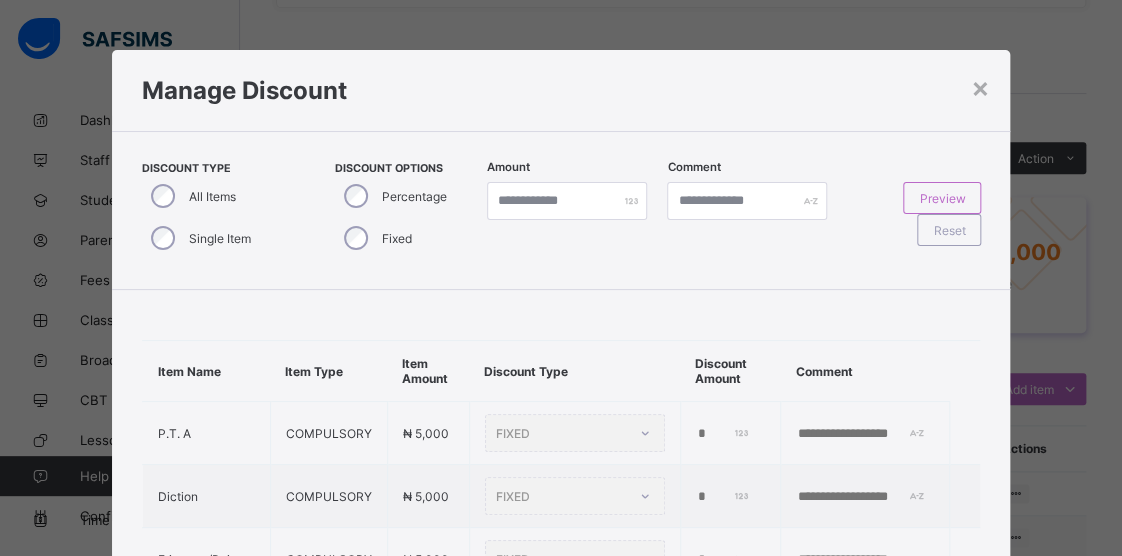 type on "****" 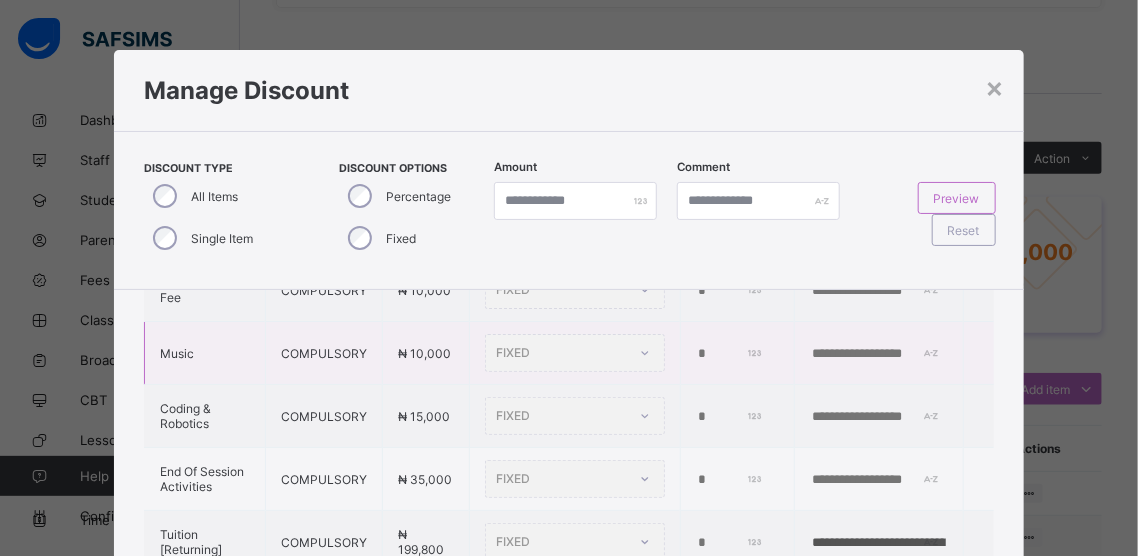 scroll, scrollTop: 229, scrollLeft: 0, axis: vertical 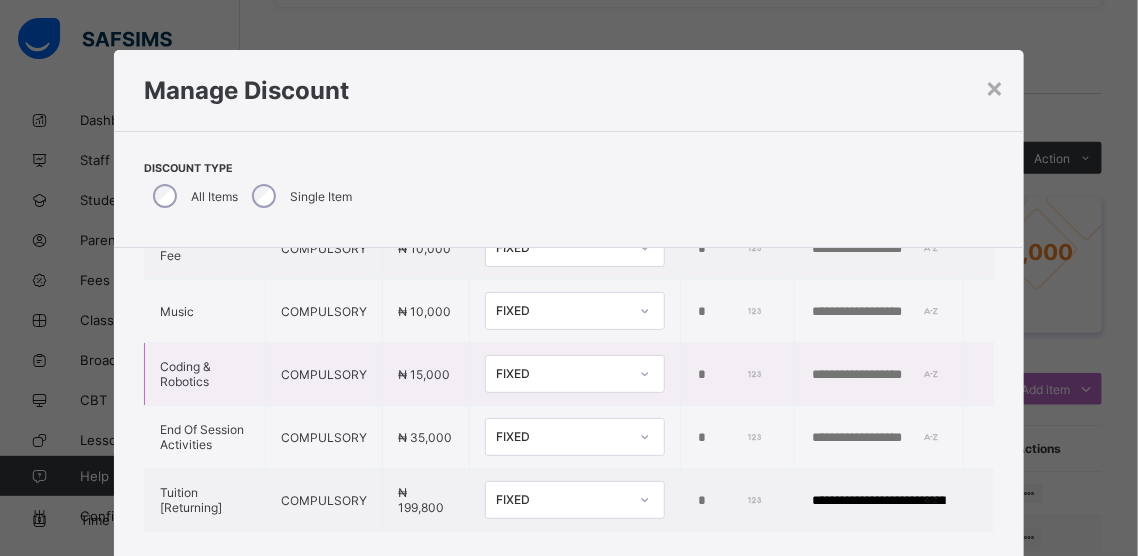 drag, startPoint x: 688, startPoint y: 347, endPoint x: 601, endPoint y: 332, distance: 88.28363 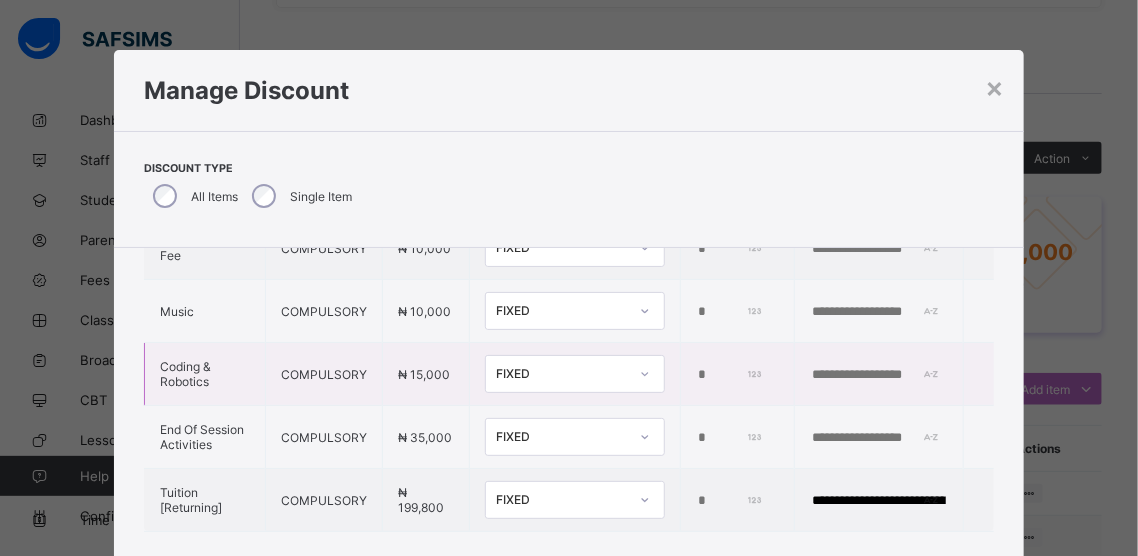 scroll, scrollTop: 0, scrollLeft: 3, axis: horizontal 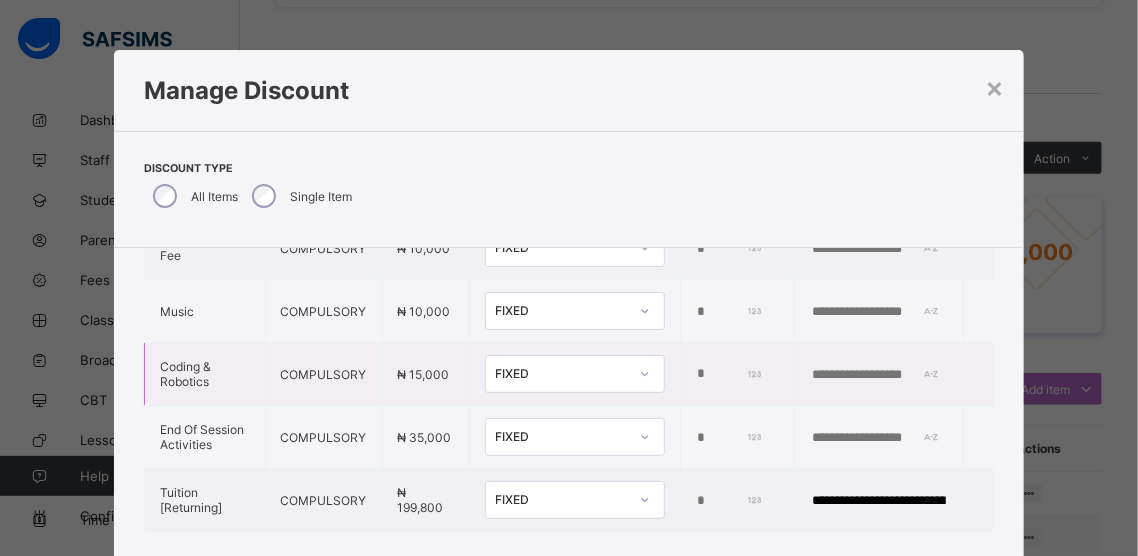 type on "*****" 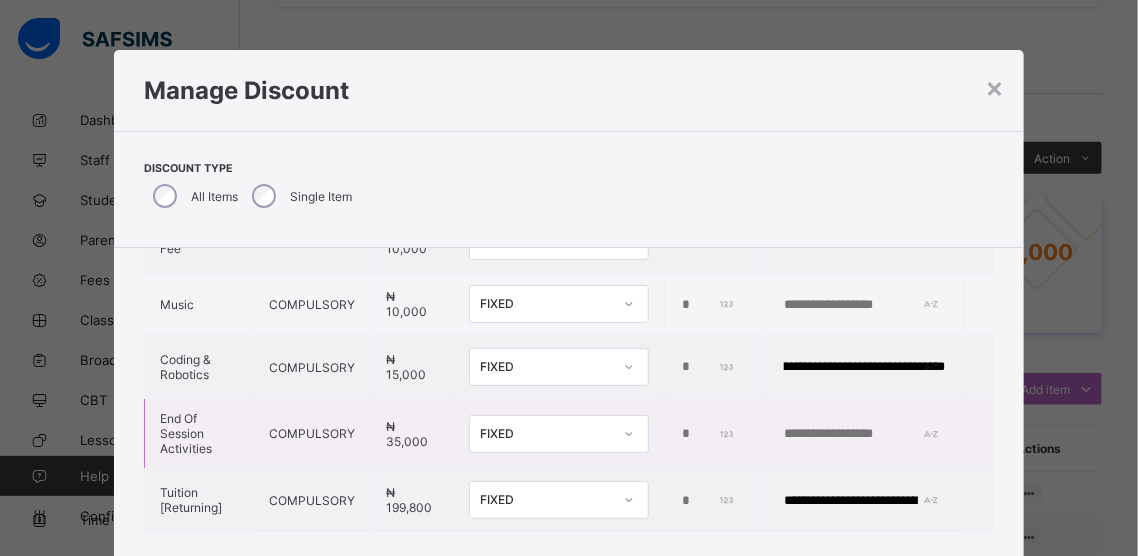 scroll, scrollTop: 0, scrollLeft: 72, axis: horizontal 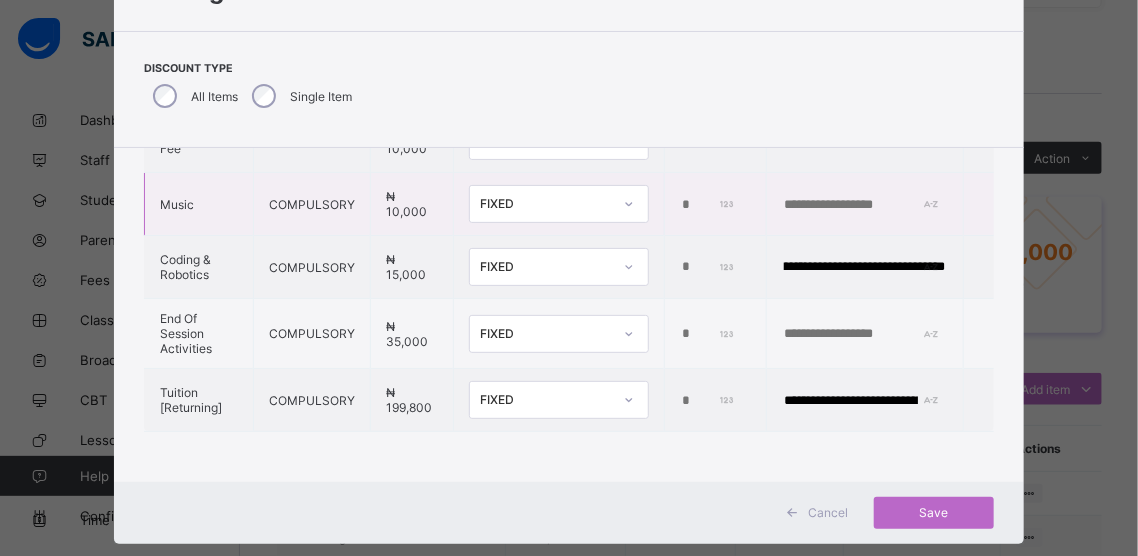 type on "**********" 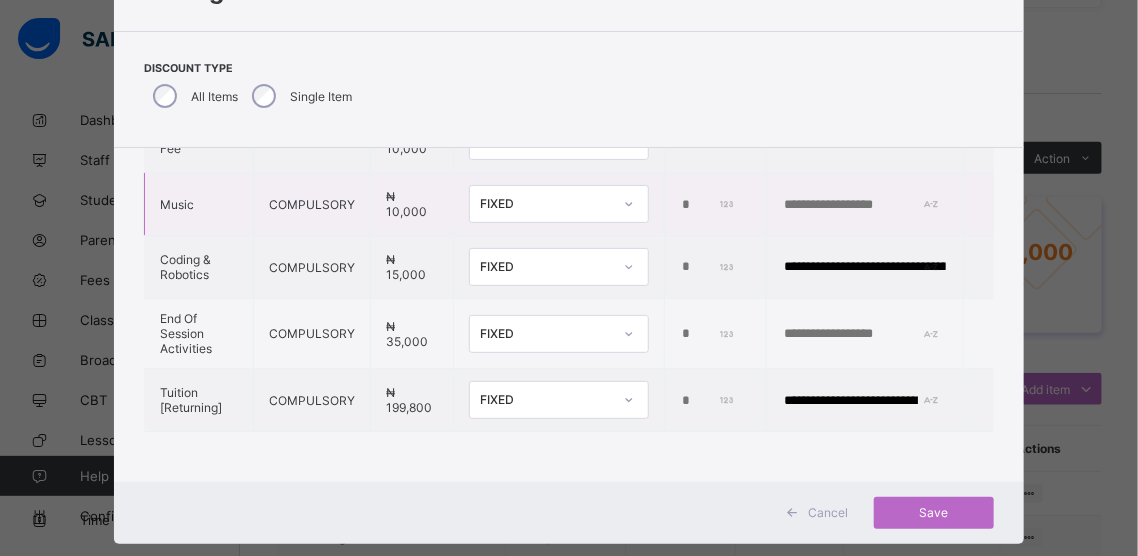 drag, startPoint x: 677, startPoint y: 186, endPoint x: 656, endPoint y: 183, distance: 21.213203 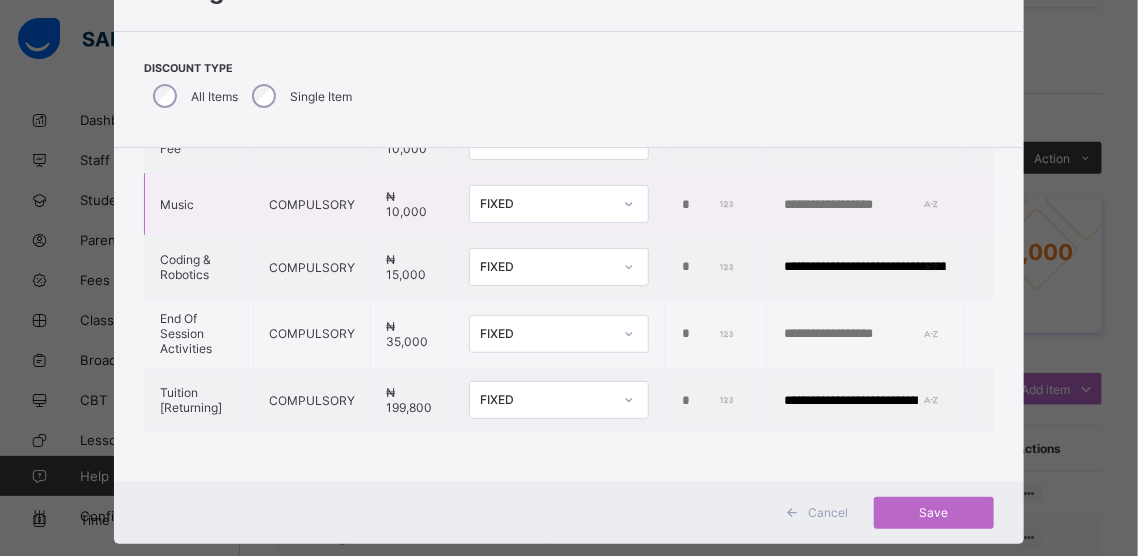 scroll, scrollTop: 0, scrollLeft: 3, axis: horizontal 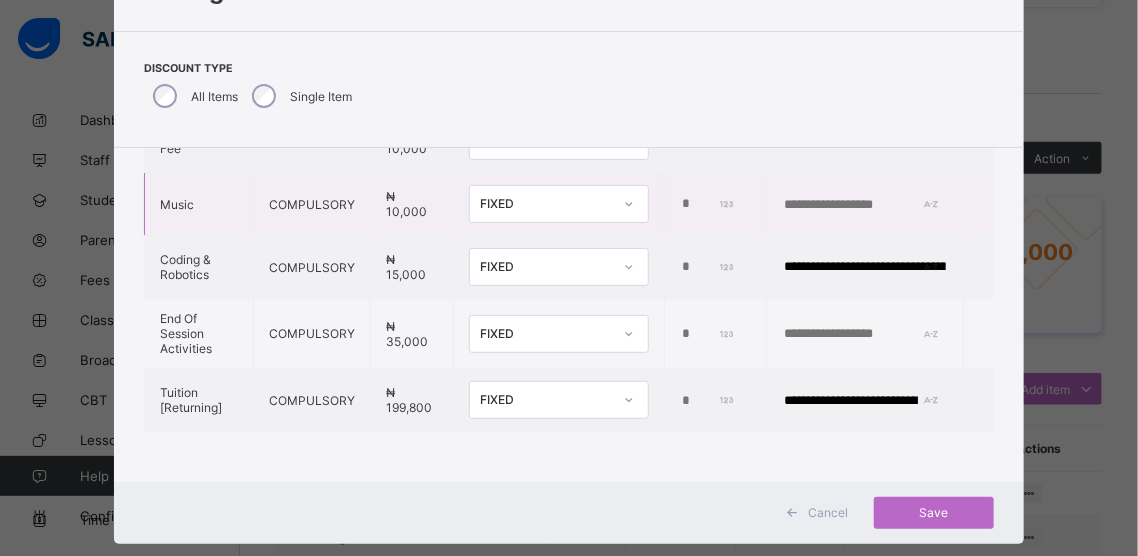 type on "*****" 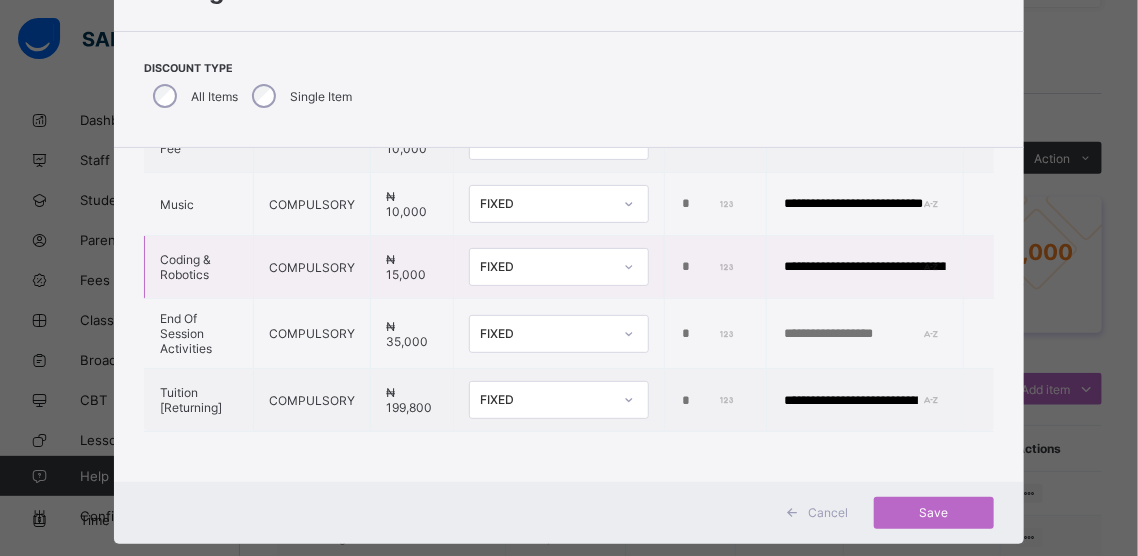 scroll, scrollTop: 0, scrollLeft: 12, axis: horizontal 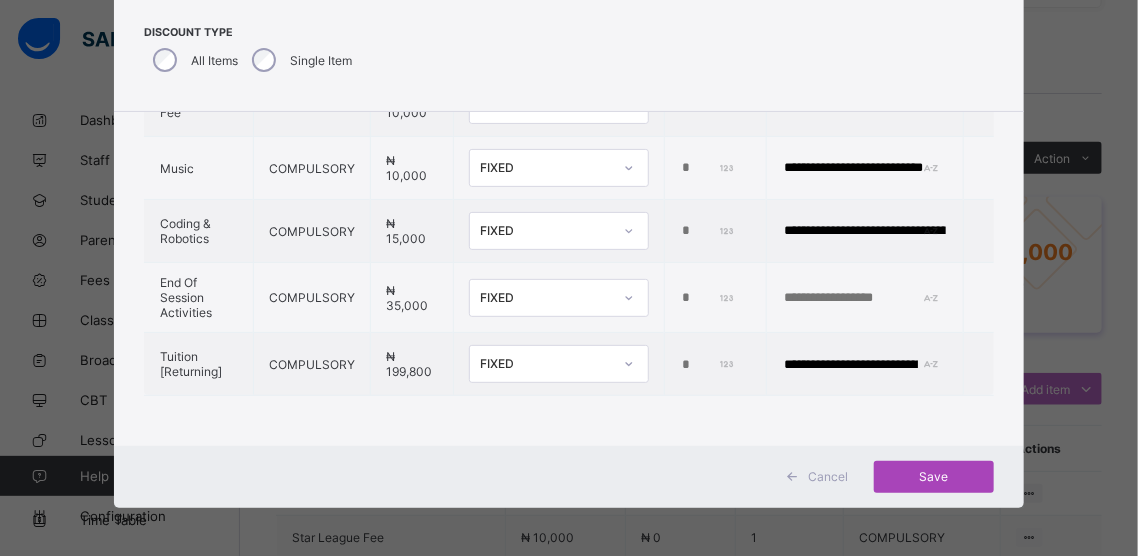 type on "**********" 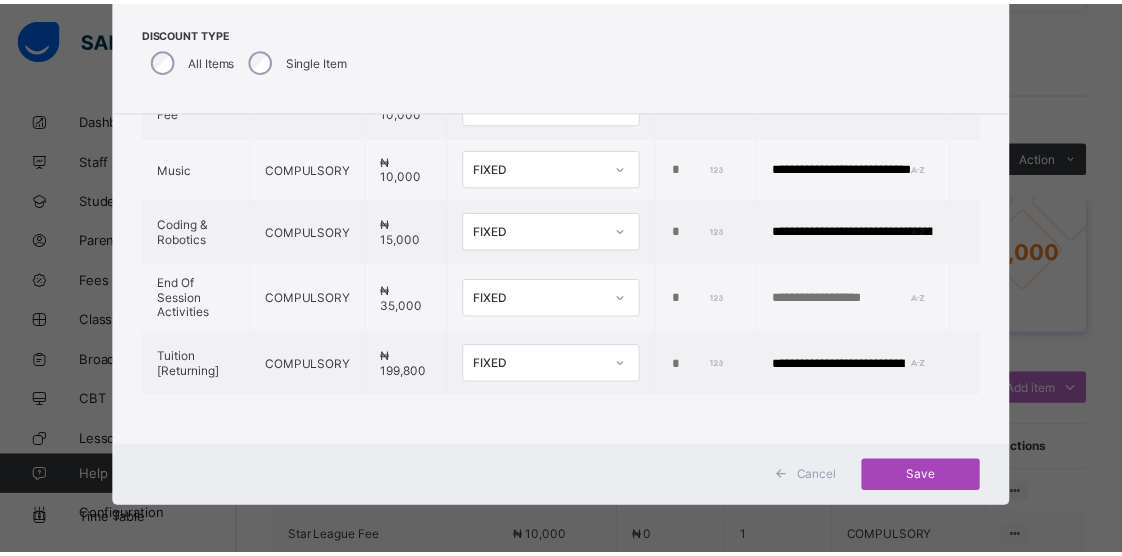 scroll, scrollTop: 0, scrollLeft: 0, axis: both 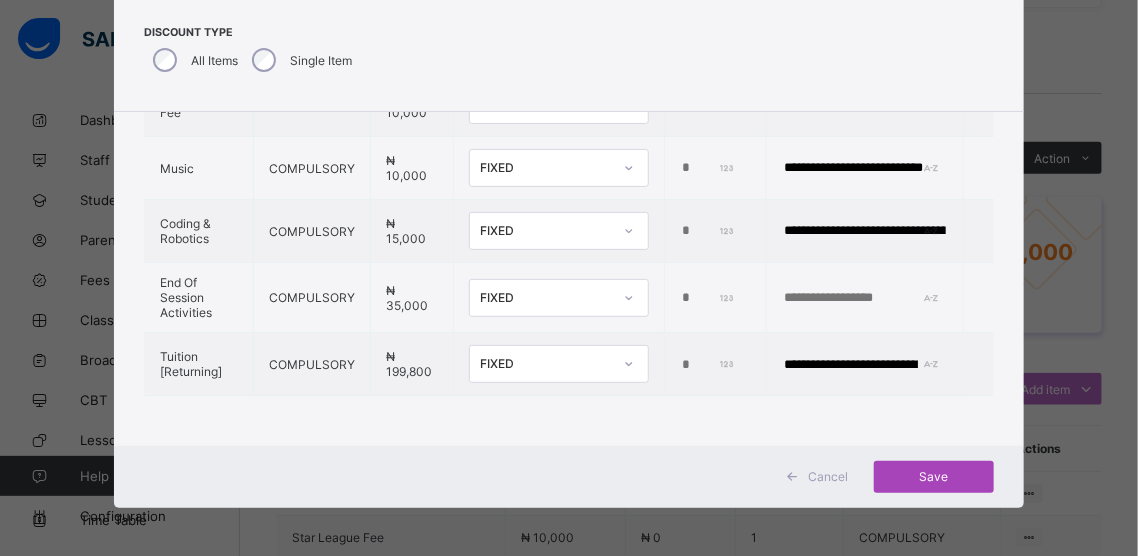 click on "Save" at bounding box center (934, 476) 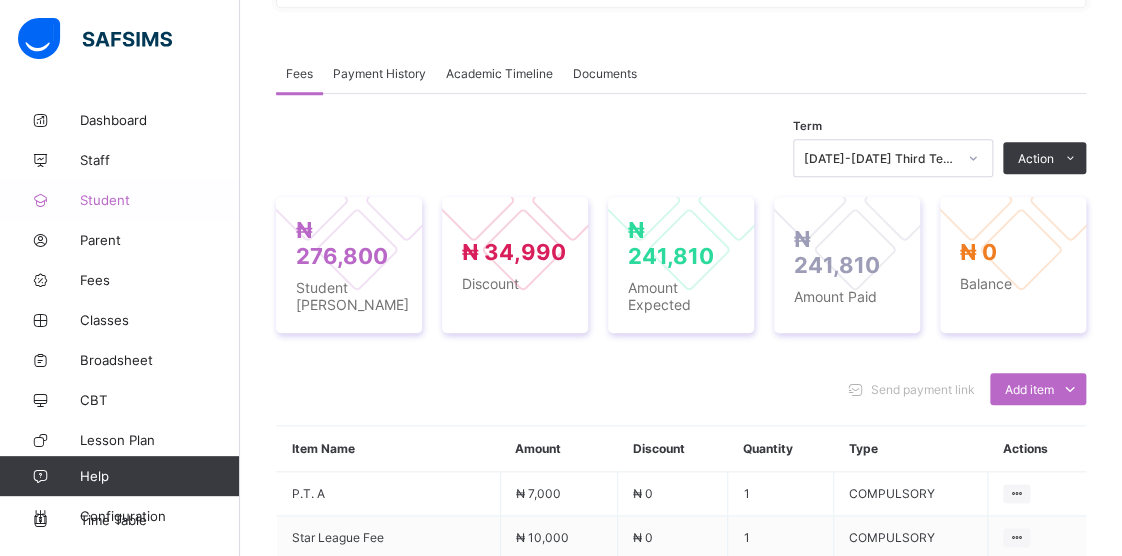 click on "Student" at bounding box center (160, 200) 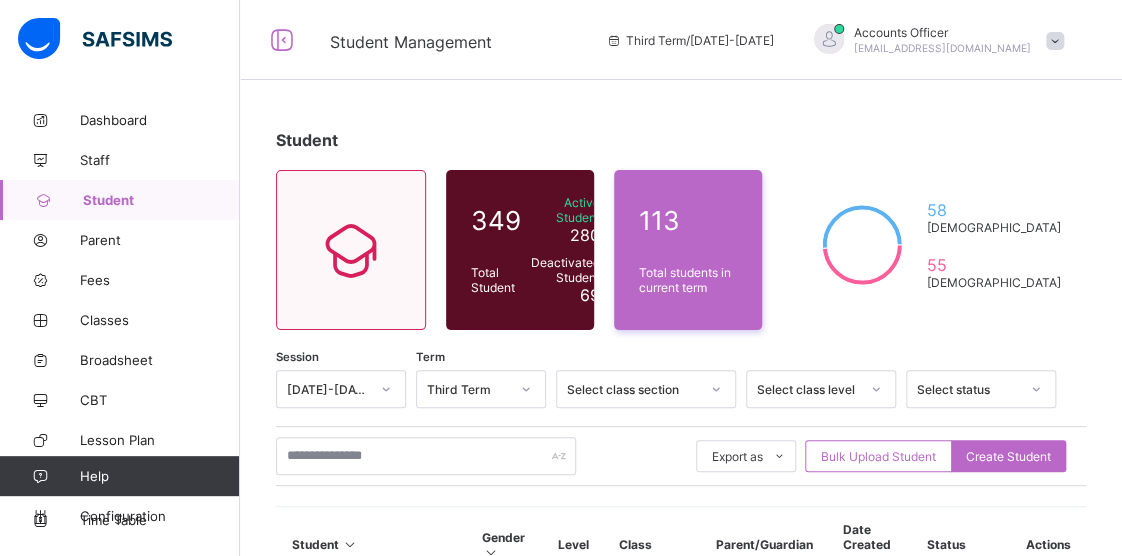 scroll, scrollTop: 200, scrollLeft: 0, axis: vertical 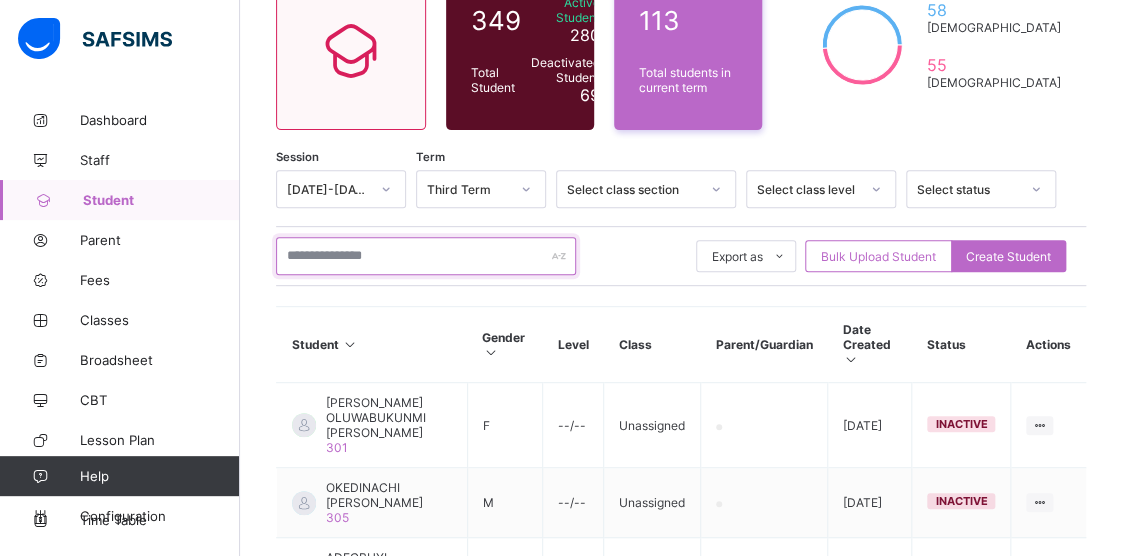 click at bounding box center (426, 256) 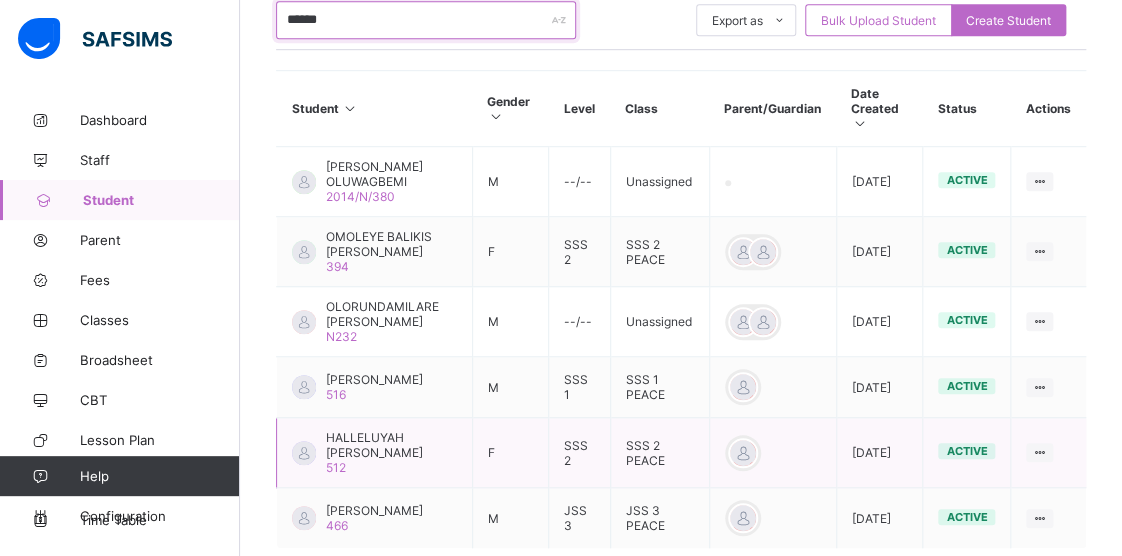 scroll, scrollTop: 548, scrollLeft: 0, axis: vertical 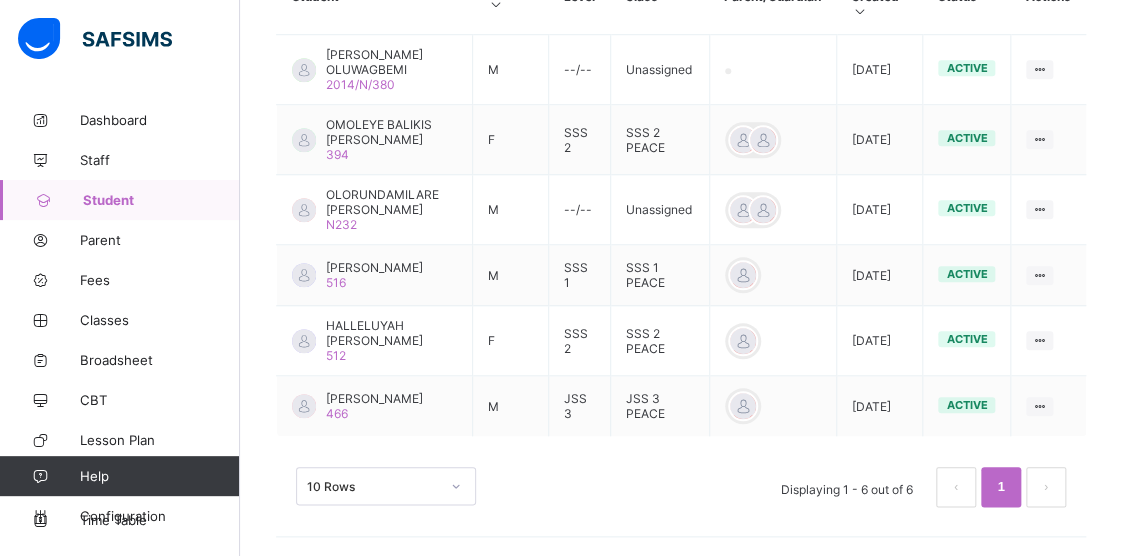 type on "******" 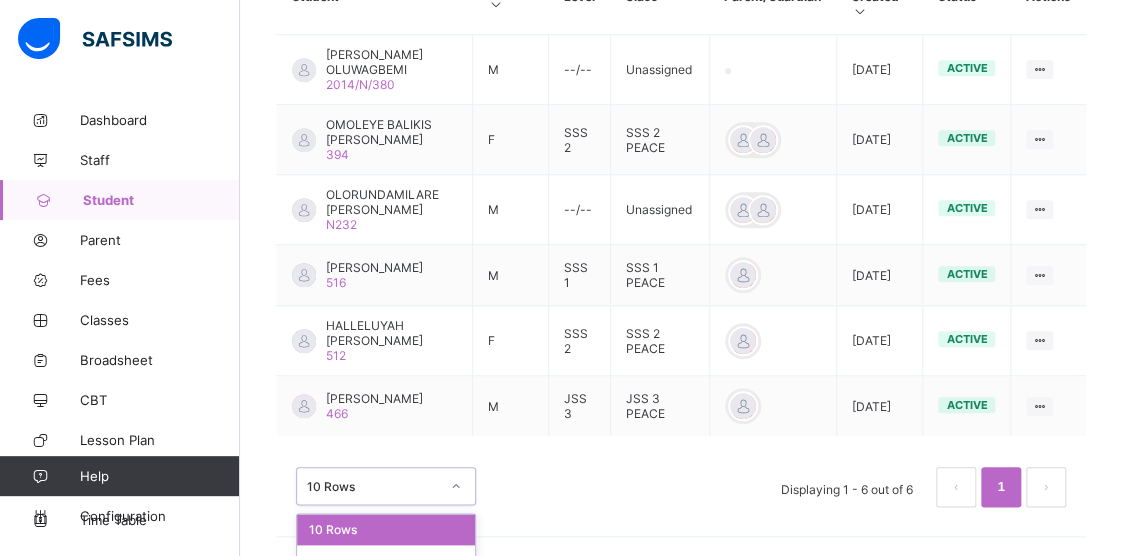scroll, scrollTop: 600, scrollLeft: 0, axis: vertical 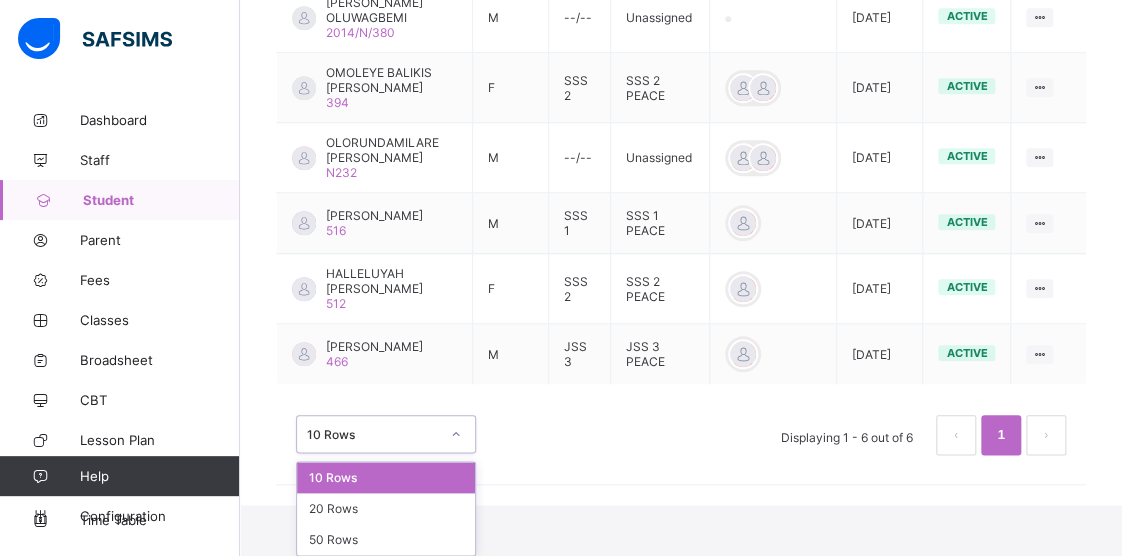 click on "option 10 Rows focused, 1 of 3. 3 results available. Use Up and Down to choose options, press Enter to select the currently focused option, press Escape to exit the menu, press Tab to select the option and exit the menu. 10 Rows 10 Rows 20 Rows 50 Rows" at bounding box center [386, 434] 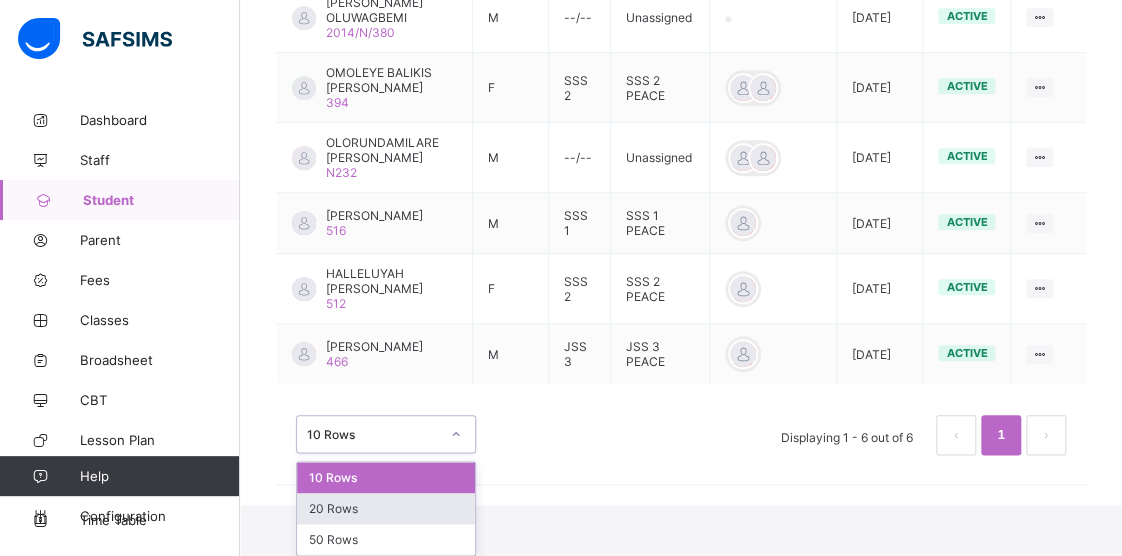 click on "20 Rows" at bounding box center (386, 508) 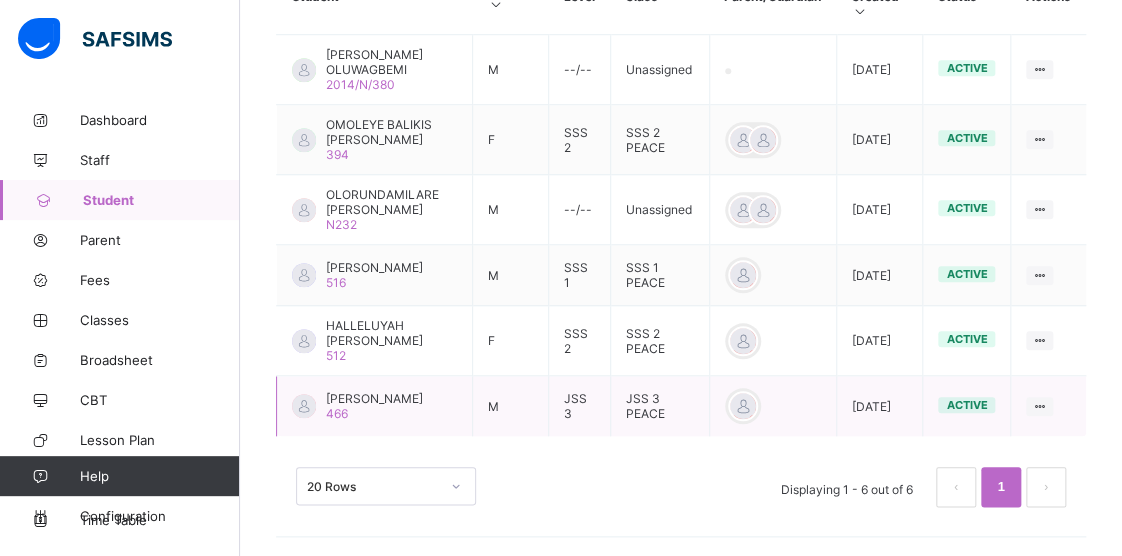 scroll, scrollTop: 448, scrollLeft: 0, axis: vertical 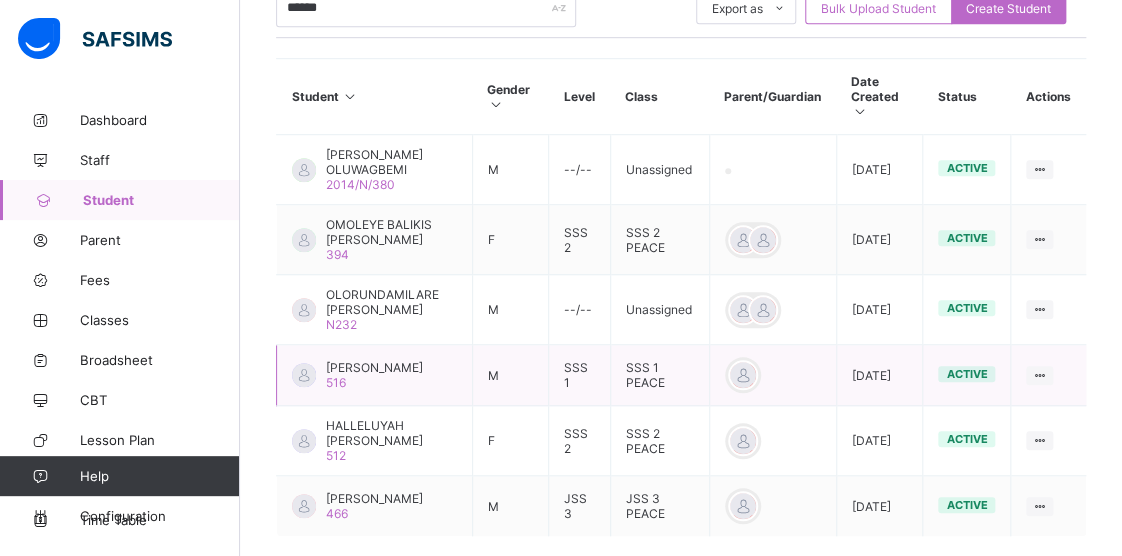 click on "[PERSON_NAME]" at bounding box center (374, 367) 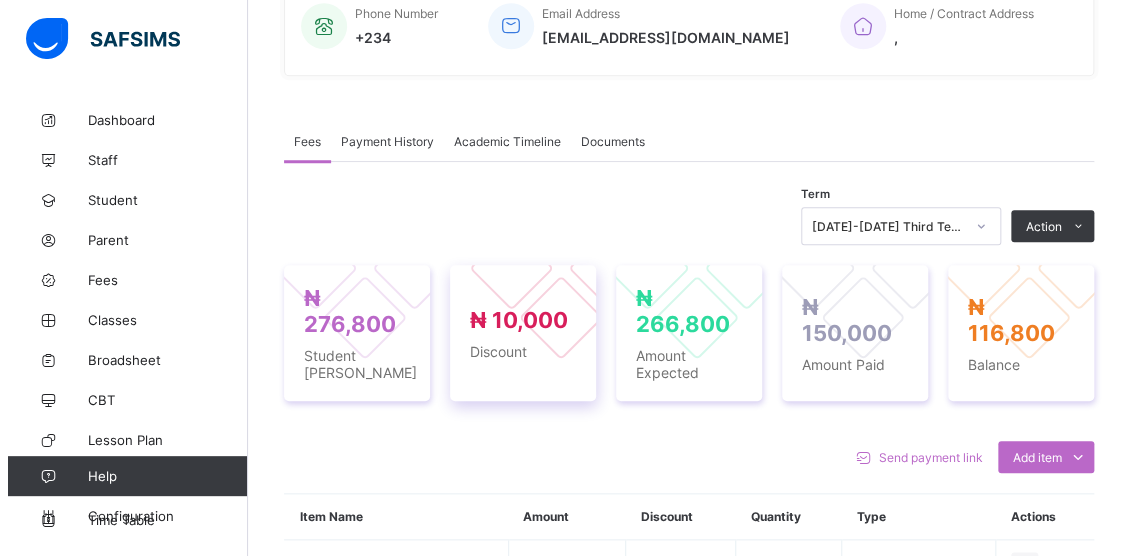 scroll, scrollTop: 548, scrollLeft: 0, axis: vertical 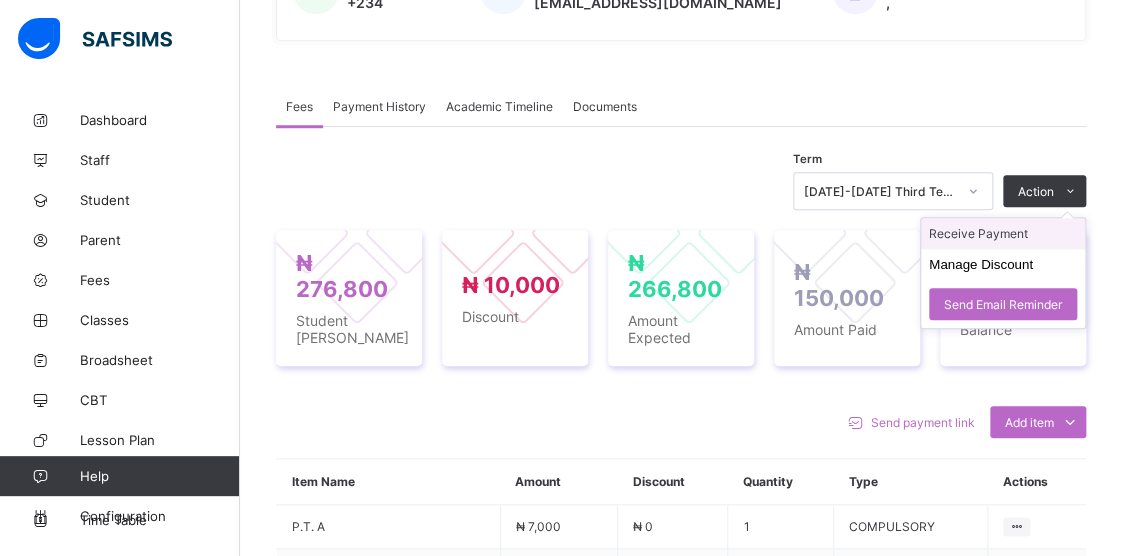 click on "Receive Payment" at bounding box center (1003, 233) 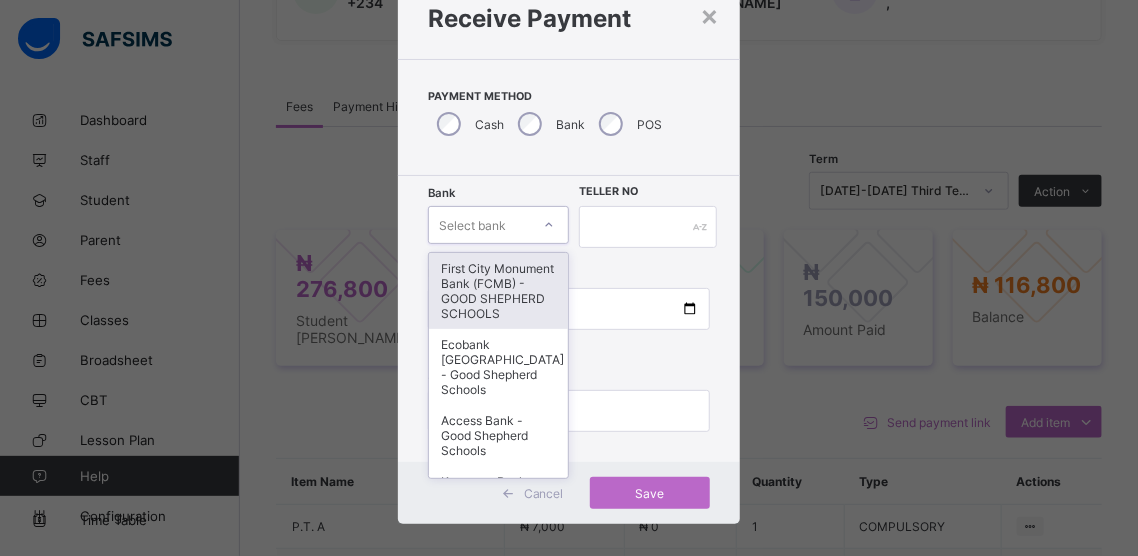 click on "option First City Monument Bank (FCMB) - GOOD SHEPHERD SCHOOLS focused, 1 of 9. 9 results available. Use Up and Down to choose options, press Enter to select the currently focused option, press Escape to exit the menu, press Tab to select the option and exit the menu. Select bank First City Monument Bank (FCMB) - GOOD SHEPHERD SCHOOLS Ecobank [GEOGRAPHIC_DATA] - Good Shepherd Schools Access Bank - Good Shepherd Schools Keystone Bank - Good Shepherd Schools Guaranty Trust Bank (GTB) - Good Shepherd Schools Zenith Bank - Good Shepherd Schools First Bank - Good Shepherd Schools United Bank for Africa ([GEOGRAPHIC_DATA]) - Good Shepherd Schools Sterling Bank - Good Shepherd Schools" at bounding box center [498, 225] 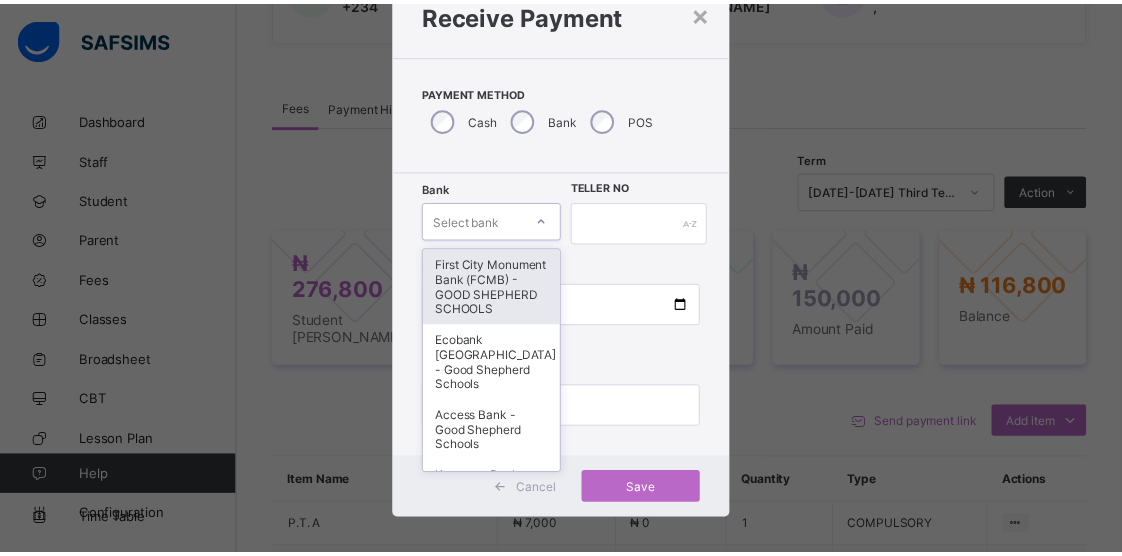 scroll, scrollTop: 76, scrollLeft: 0, axis: vertical 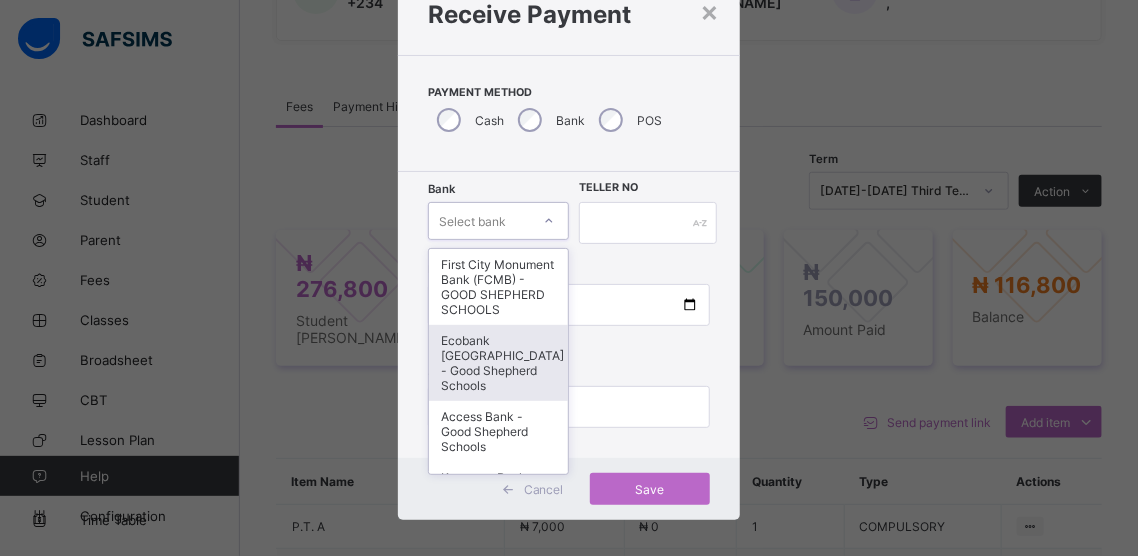 click on "Ecobank [GEOGRAPHIC_DATA] - Good Shepherd Schools" at bounding box center [498, 363] 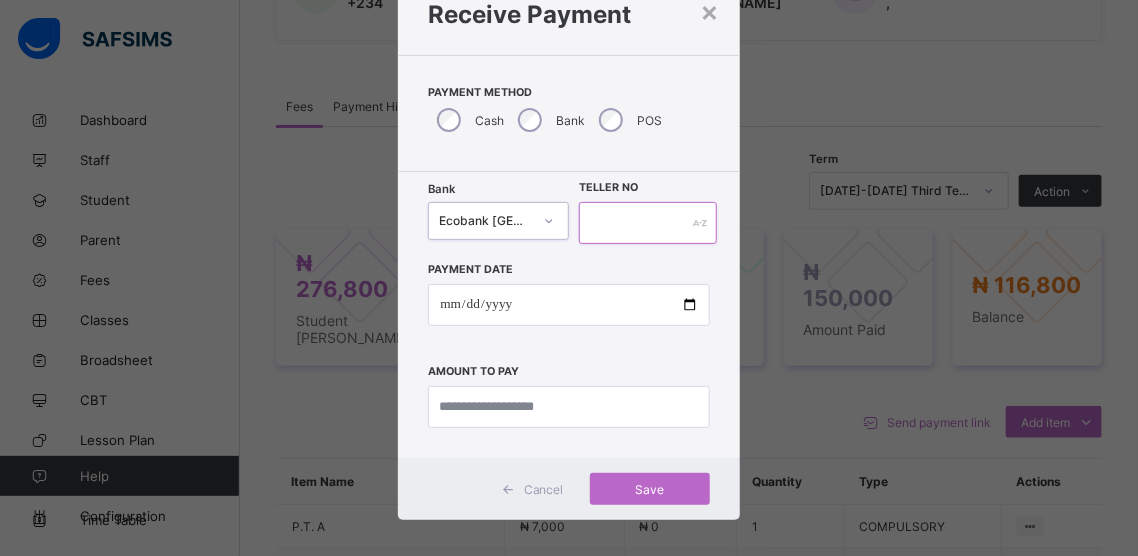 click at bounding box center [648, 223] 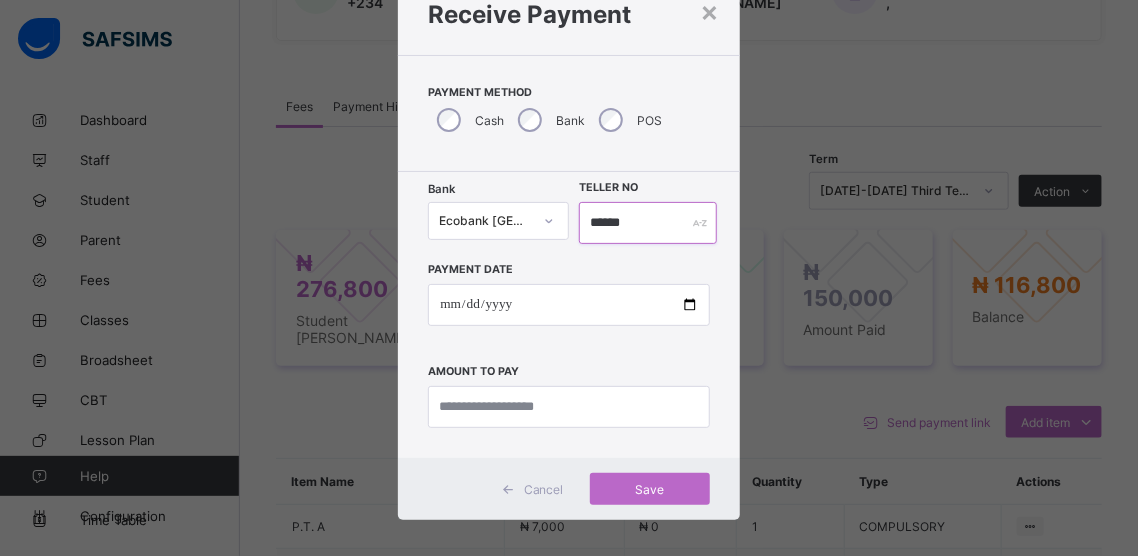 type on "******" 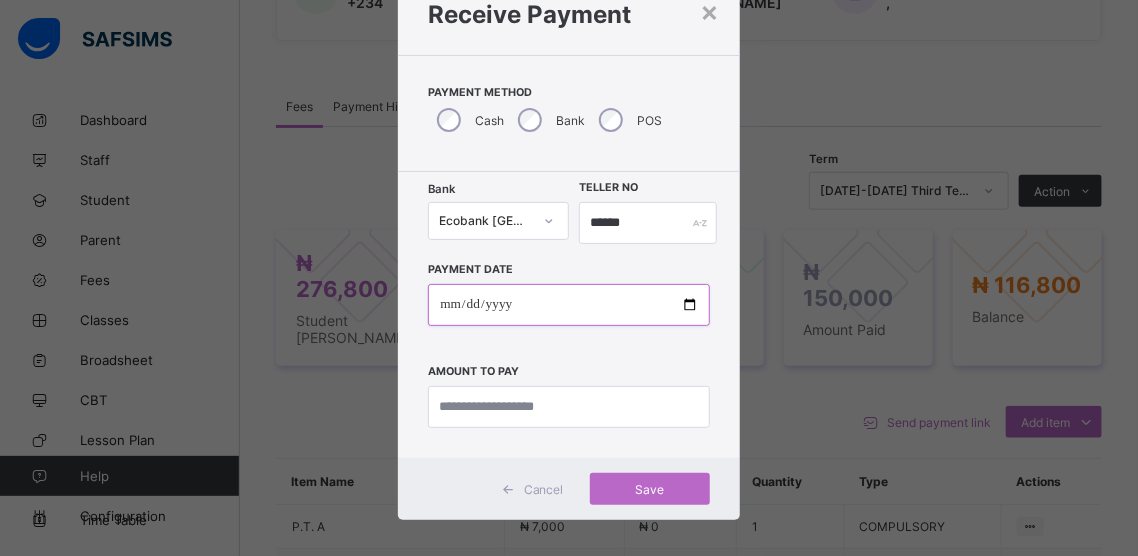 click at bounding box center [568, 305] 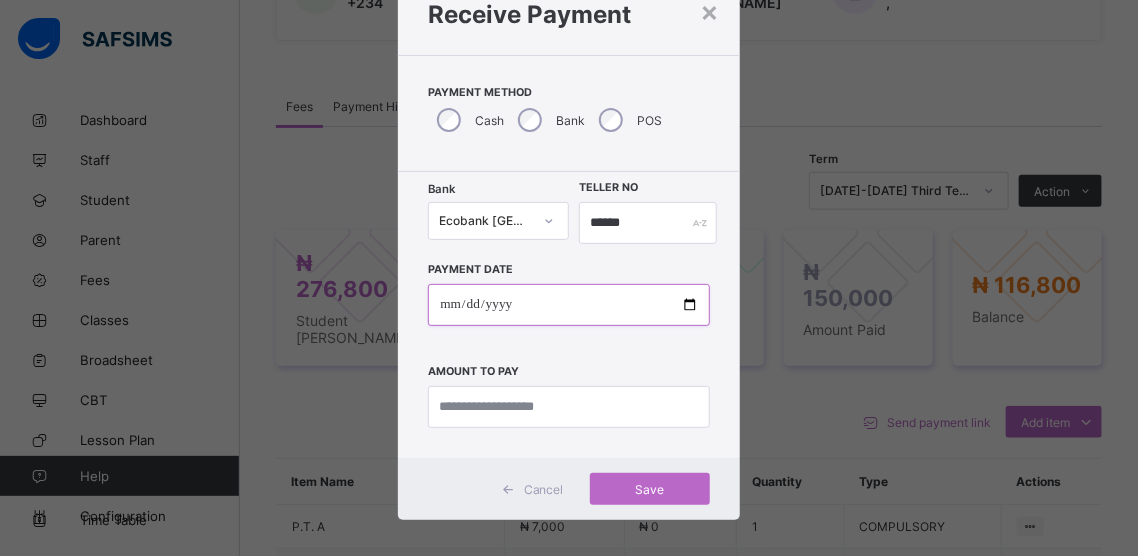 click at bounding box center [568, 305] 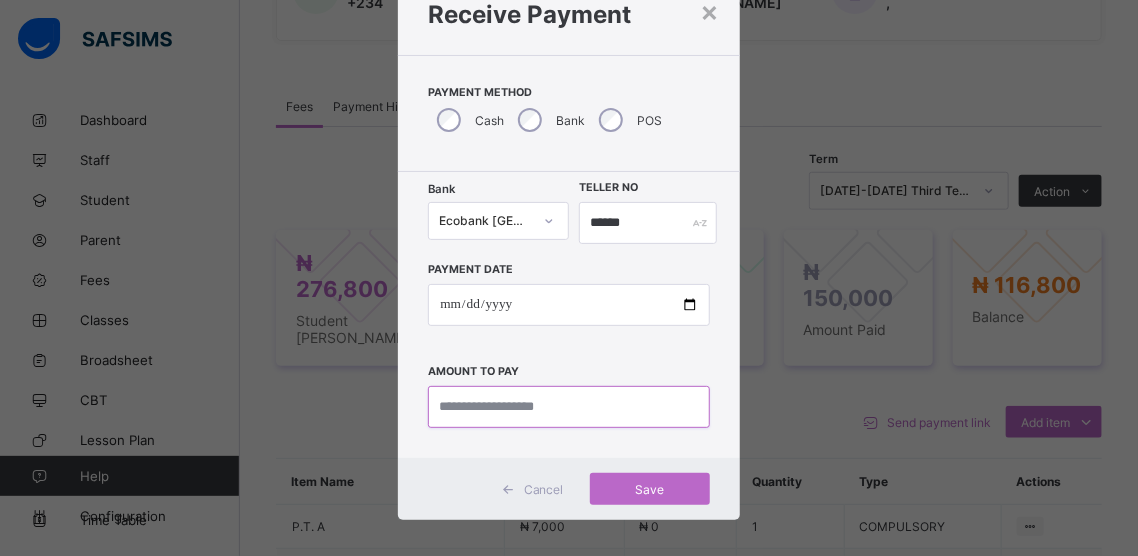 click at bounding box center [568, 407] 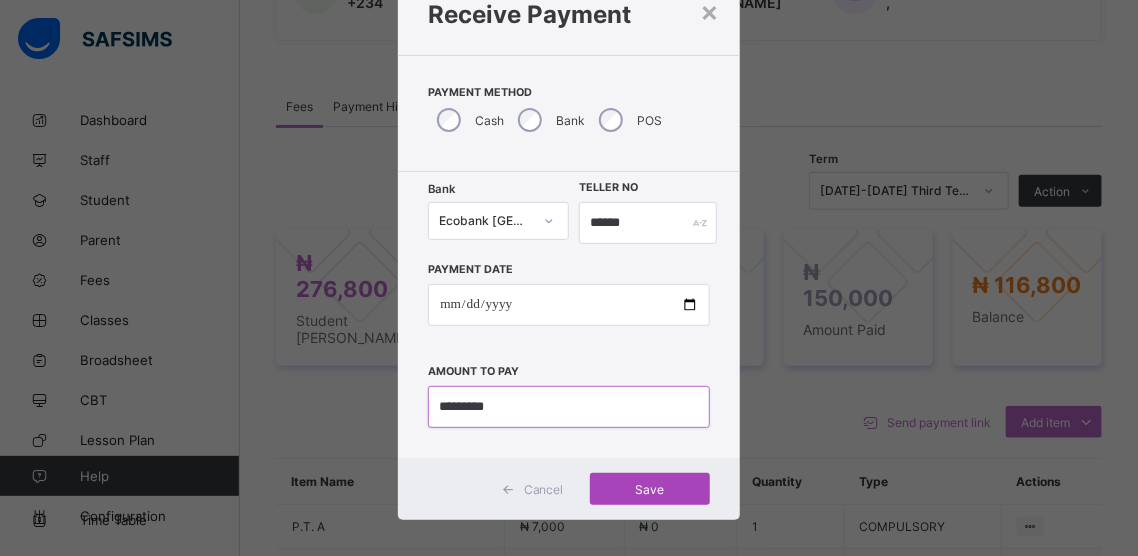 type on "*********" 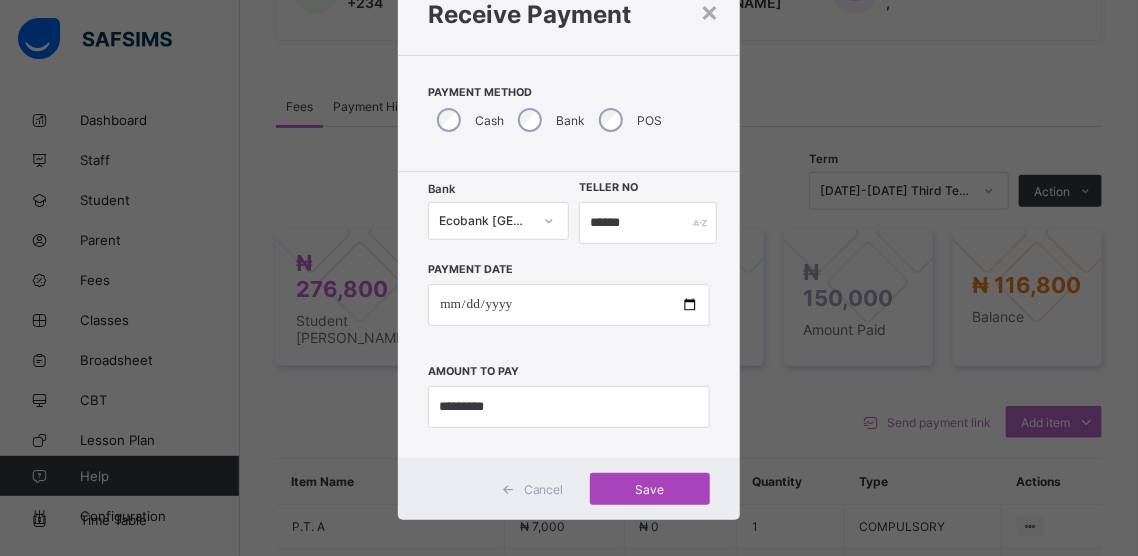 click on "Save" at bounding box center [650, 489] 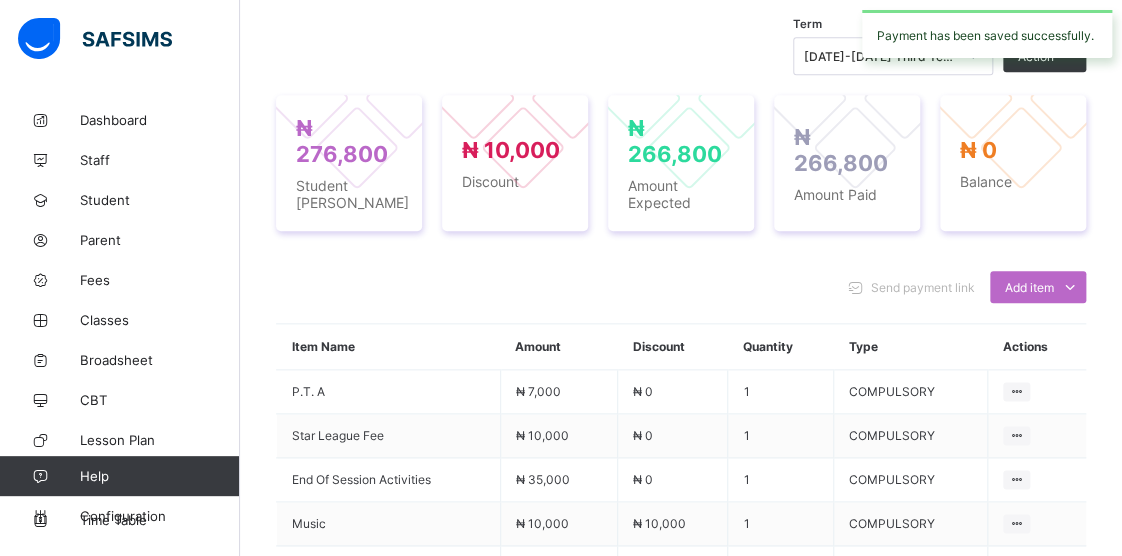 scroll, scrollTop: 748, scrollLeft: 0, axis: vertical 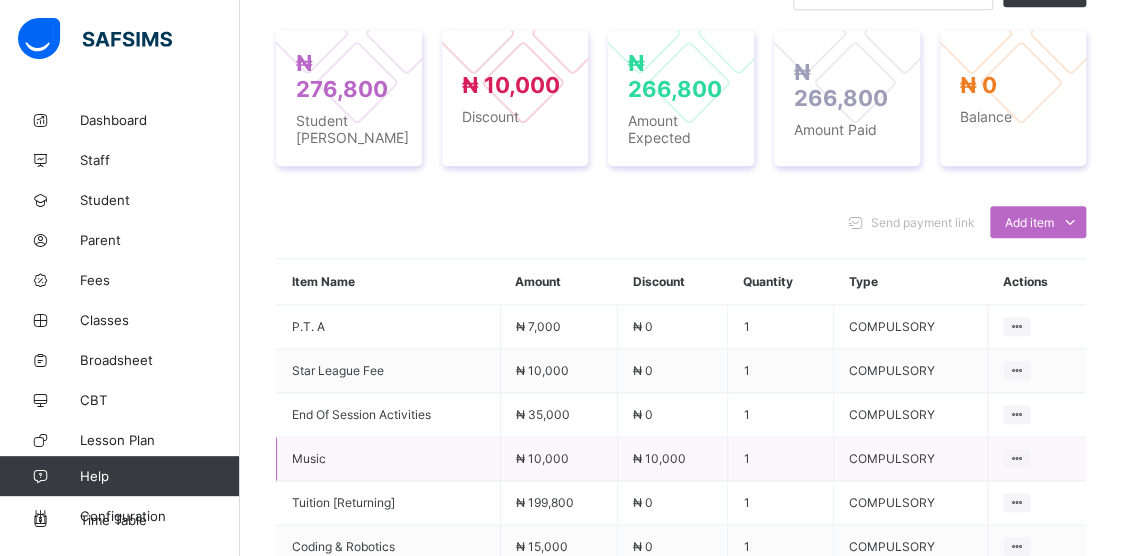 click on "COMPULSORY" at bounding box center (910, 459) 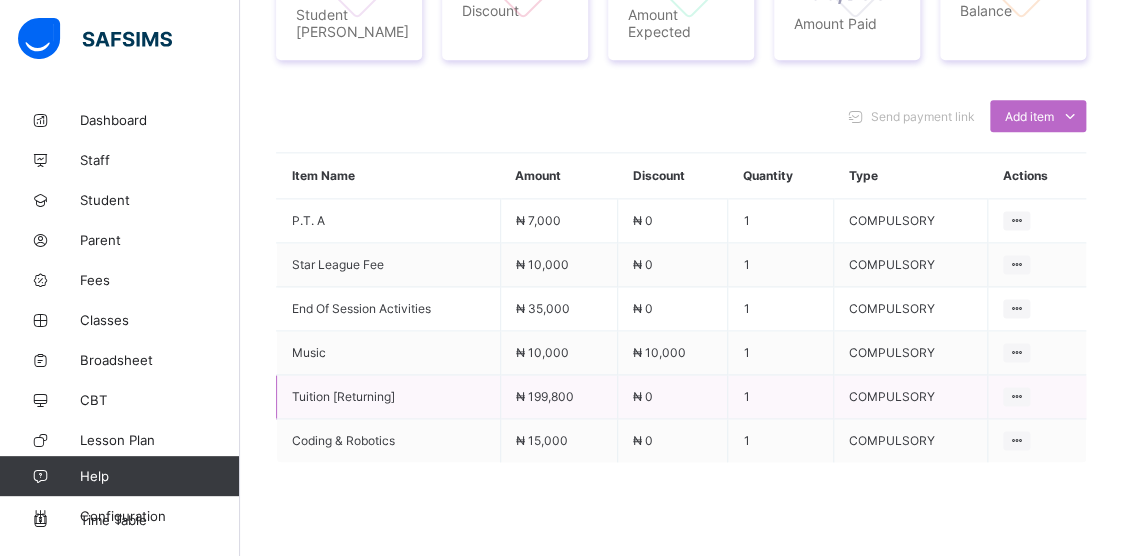 scroll, scrollTop: 948, scrollLeft: 0, axis: vertical 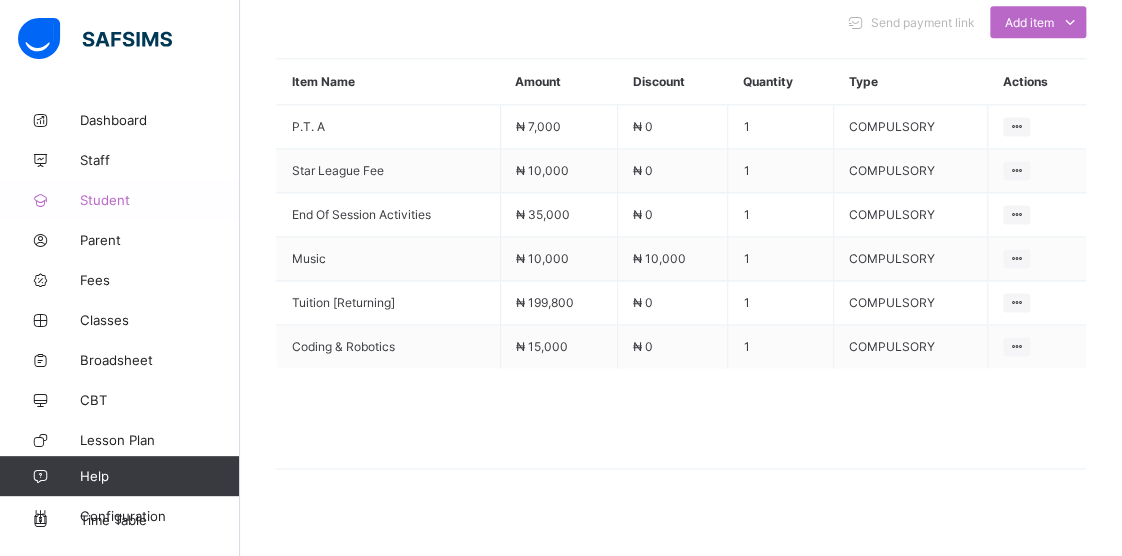 click on "Student" at bounding box center (160, 200) 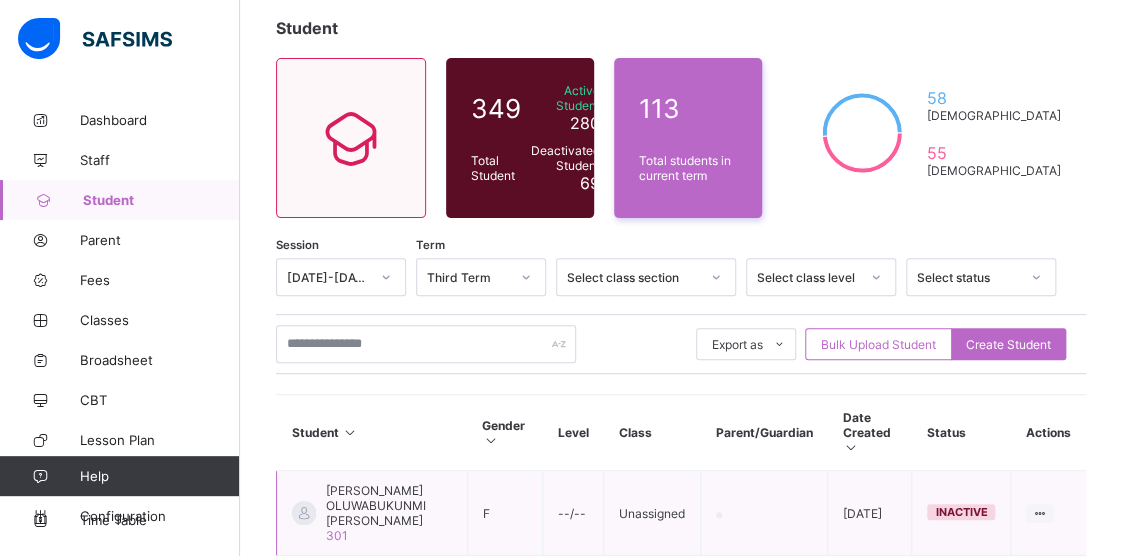 scroll, scrollTop: 95, scrollLeft: 0, axis: vertical 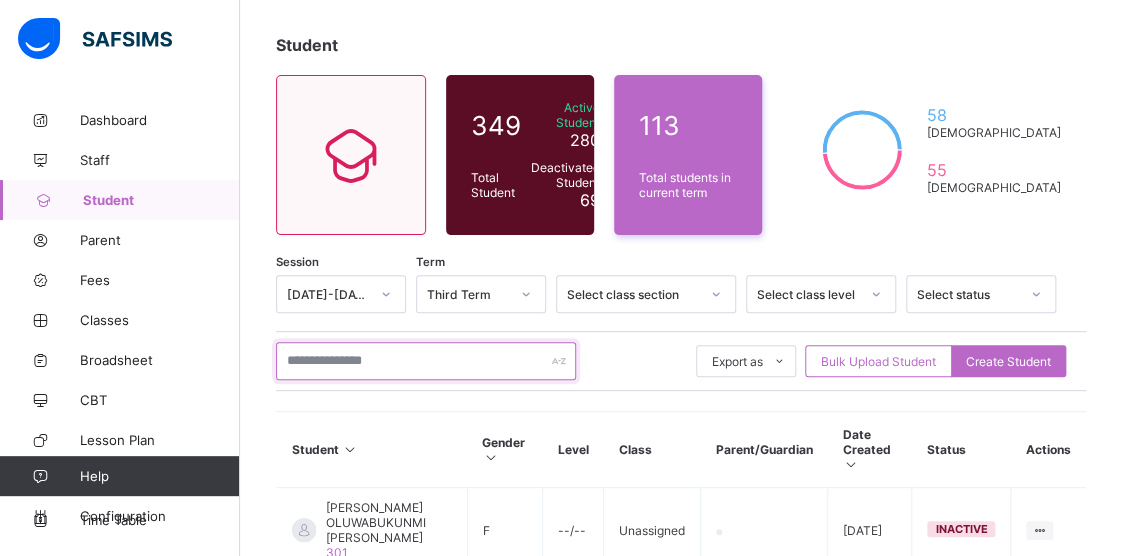 click at bounding box center [426, 361] 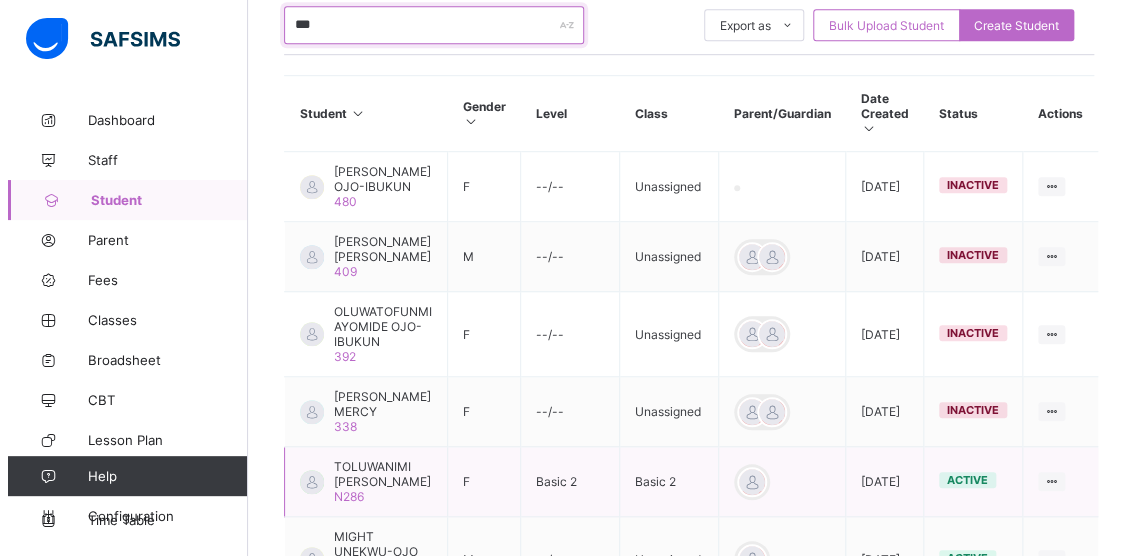 scroll, scrollTop: 495, scrollLeft: 0, axis: vertical 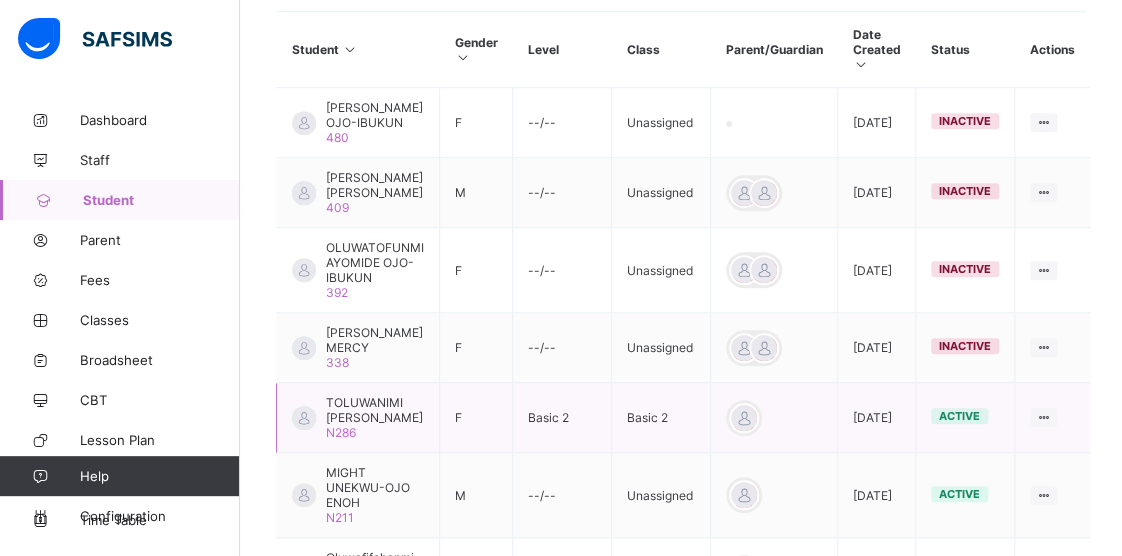 type on "***" 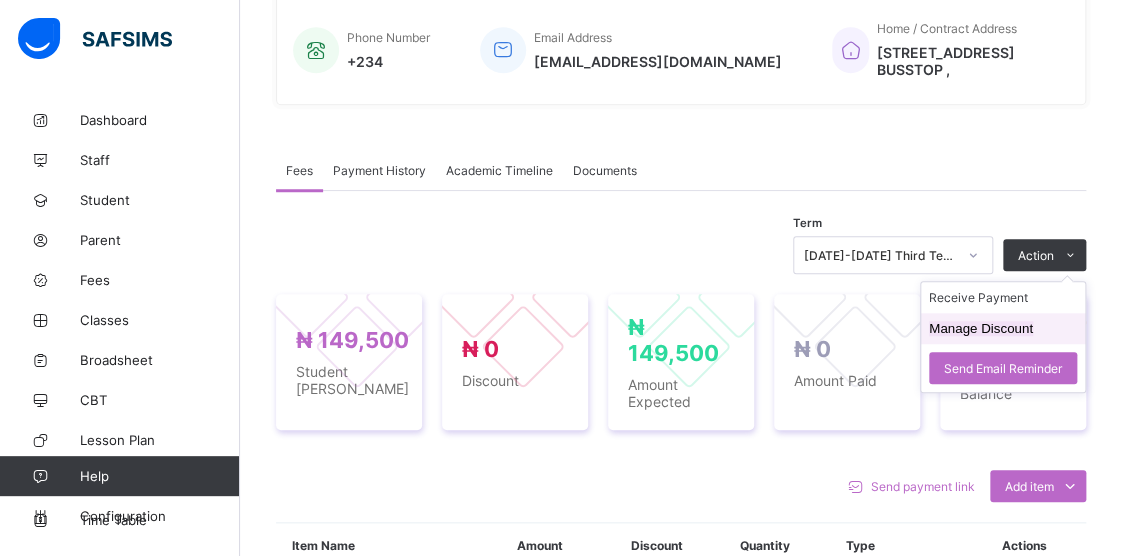 click on "Manage Discount" at bounding box center (981, 328) 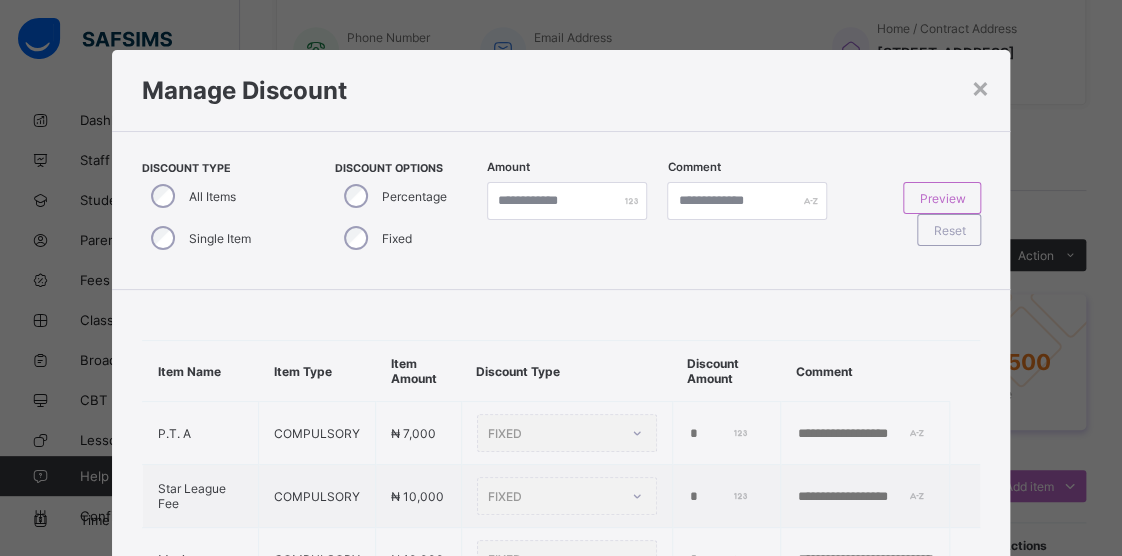 type on "*" 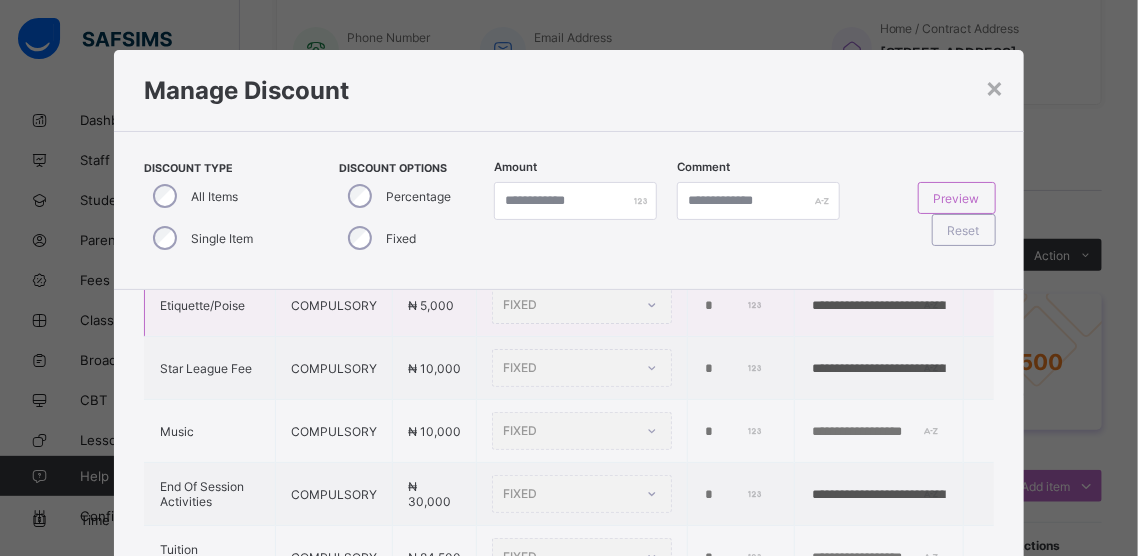 scroll, scrollTop: 284, scrollLeft: 0, axis: vertical 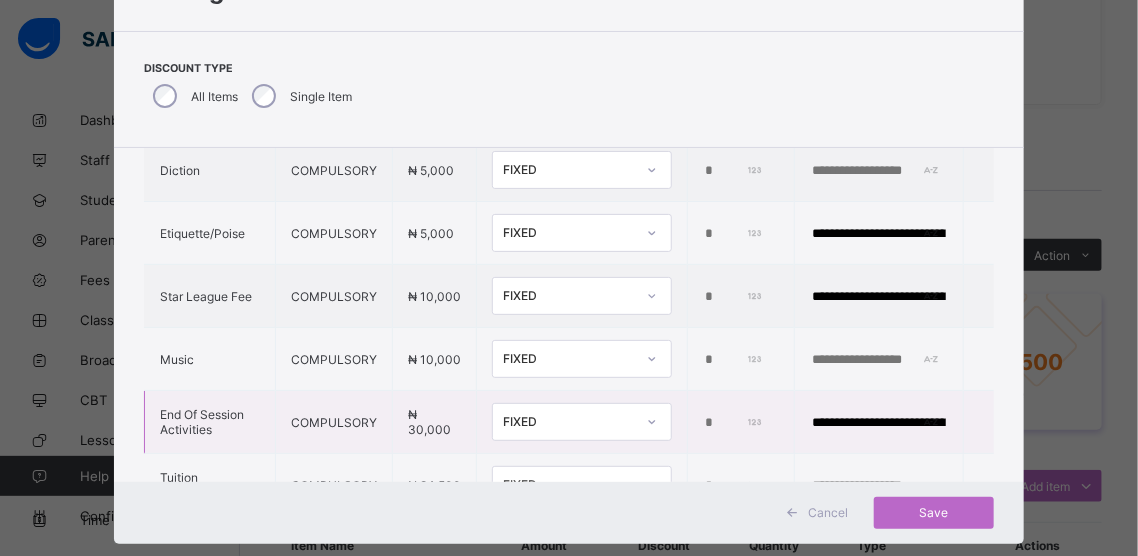 drag, startPoint x: 697, startPoint y: 413, endPoint x: 655, endPoint y: 410, distance: 42.107006 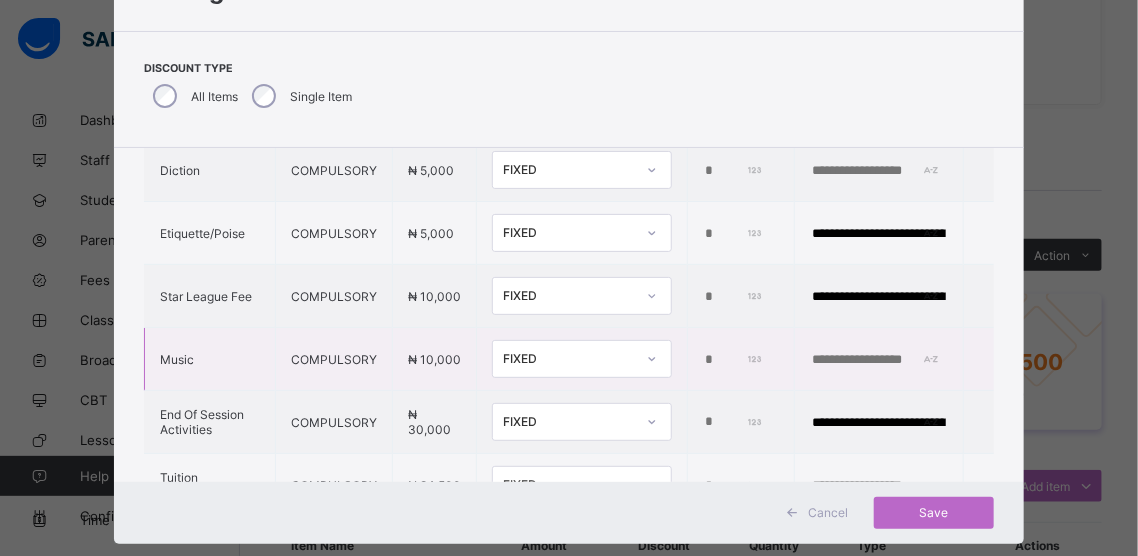 scroll, scrollTop: 0, scrollLeft: 0, axis: both 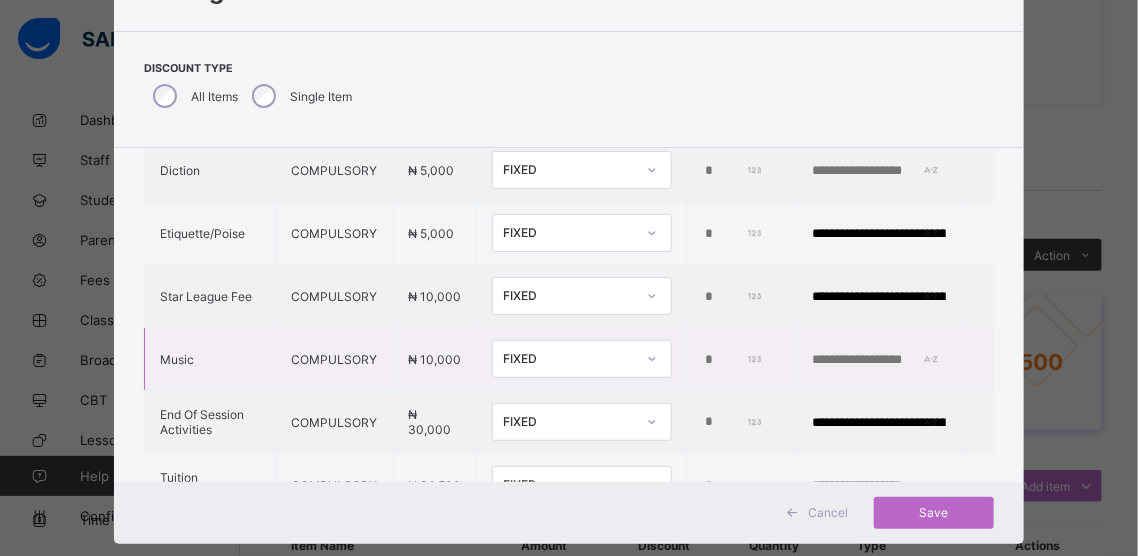 type on "*" 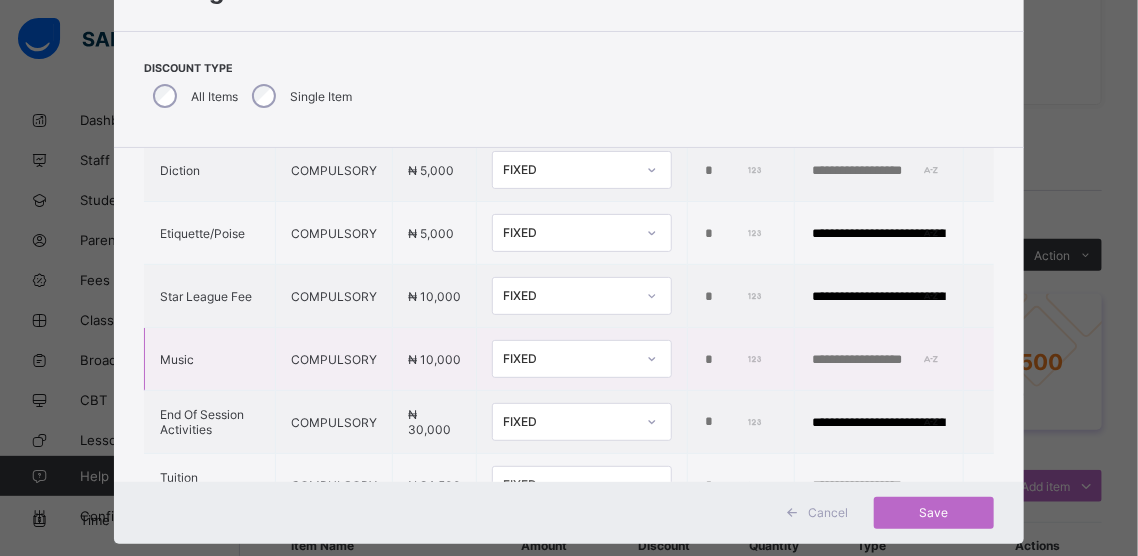 scroll, scrollTop: 0, scrollLeft: 12, axis: horizontal 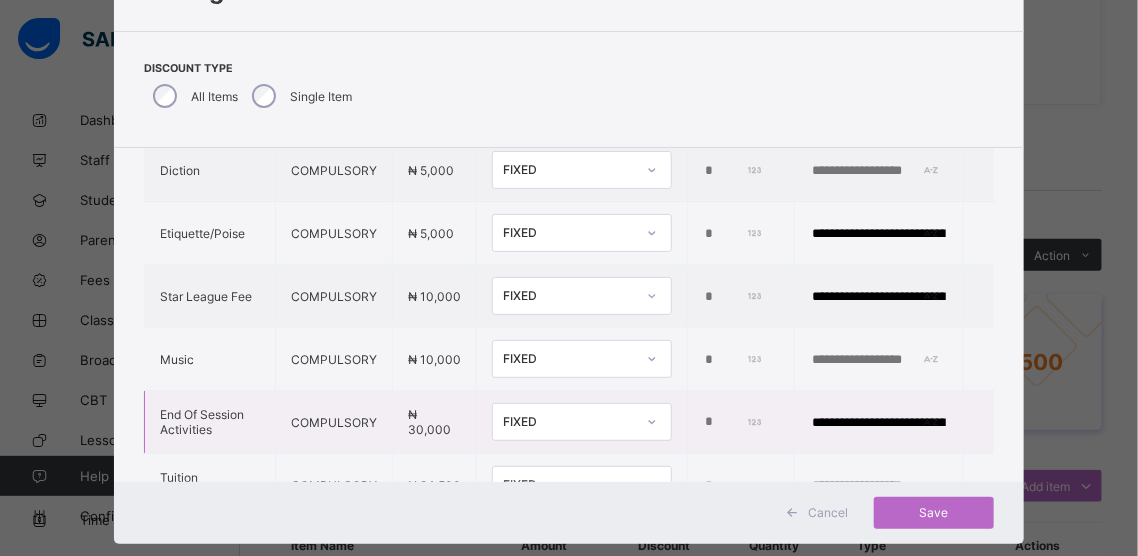 click on "*****" at bounding box center (737, 422) 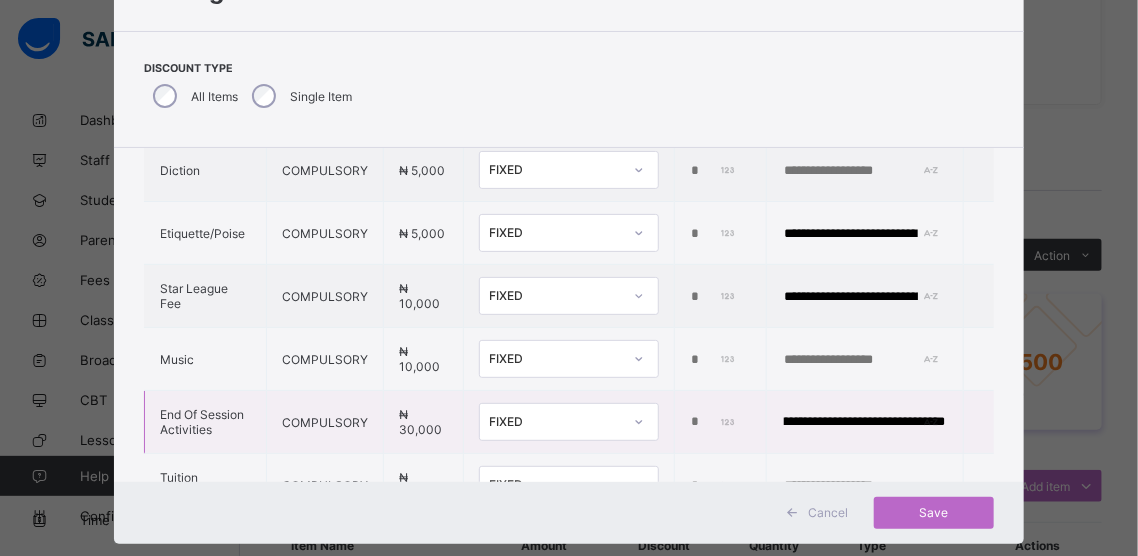 scroll, scrollTop: 0, scrollLeft: 114, axis: horizontal 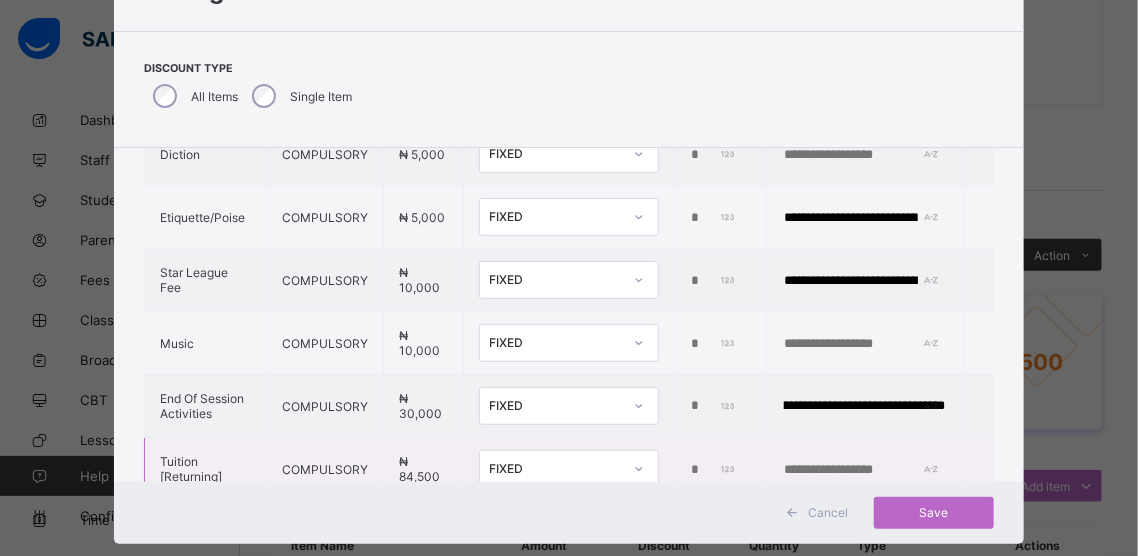 type on "**********" 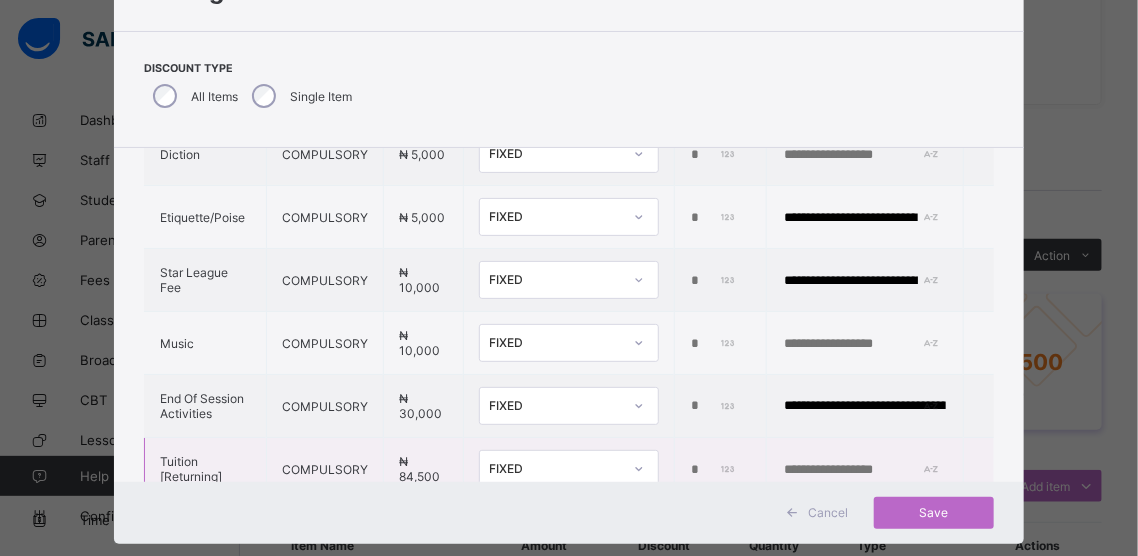 click at bounding box center (864, 469) 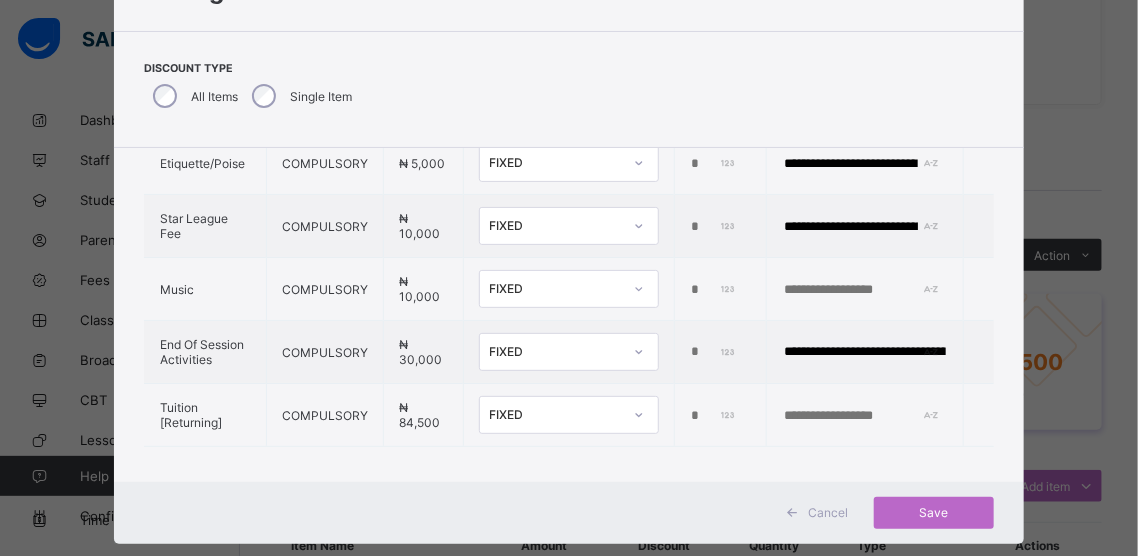 scroll, scrollTop: 284, scrollLeft: 0, axis: vertical 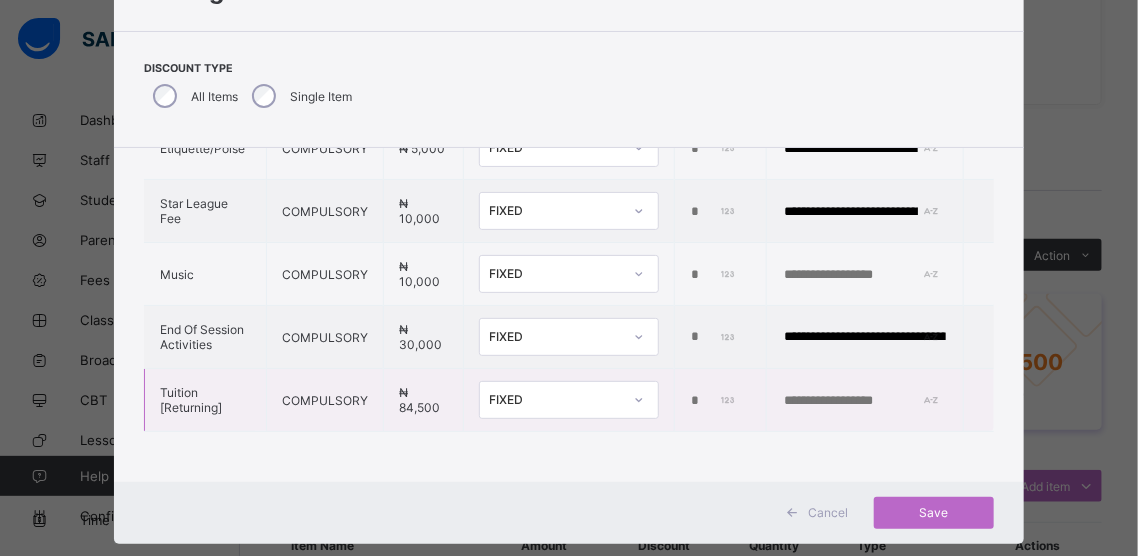 drag, startPoint x: 690, startPoint y: 378, endPoint x: 627, endPoint y: 373, distance: 63.1981 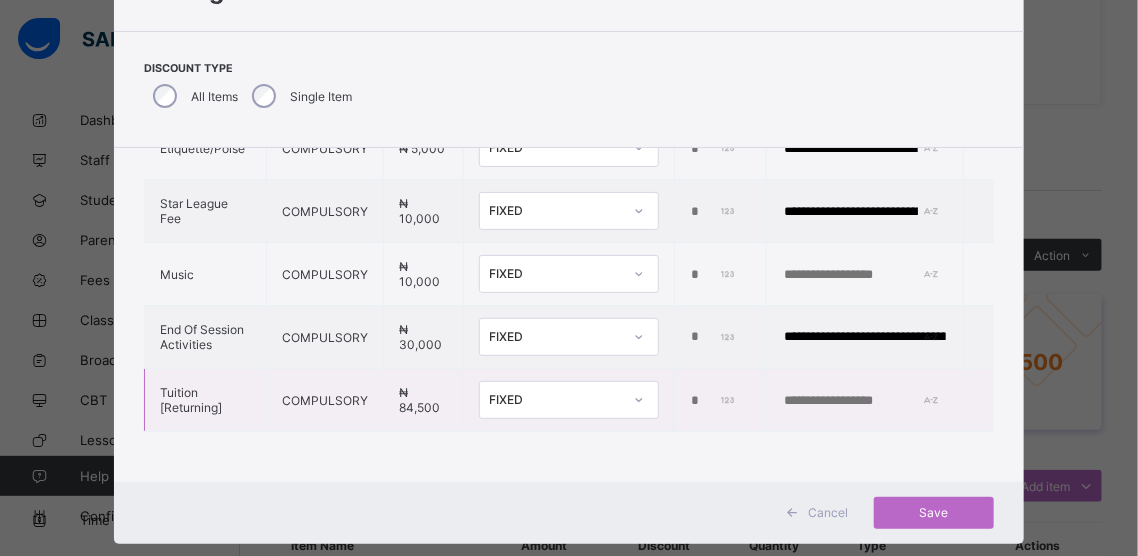 scroll, scrollTop: 0, scrollLeft: 5, axis: horizontal 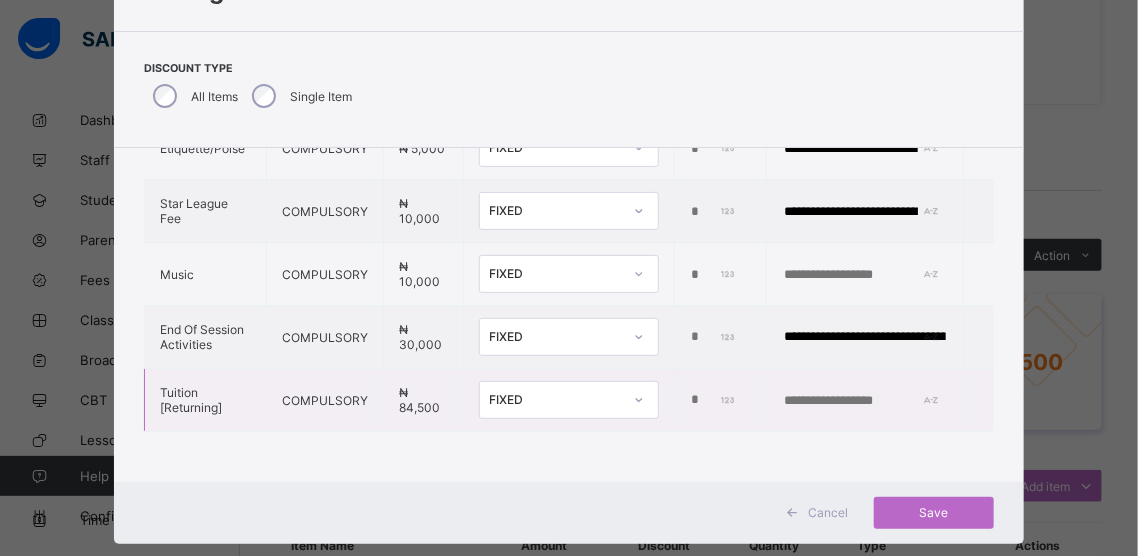 type on "****" 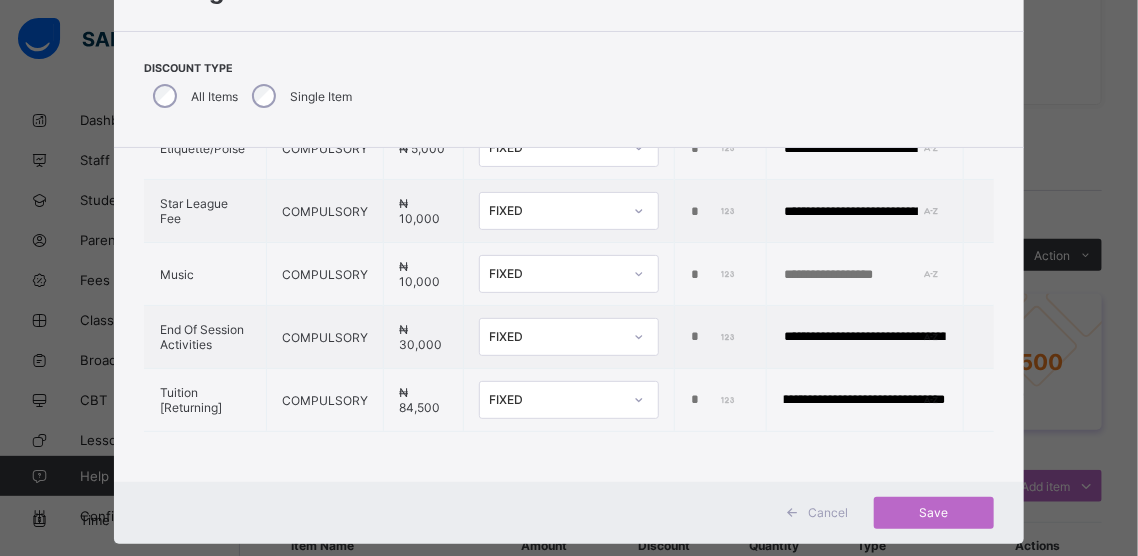 scroll, scrollTop: 0, scrollLeft: 49, axis: horizontal 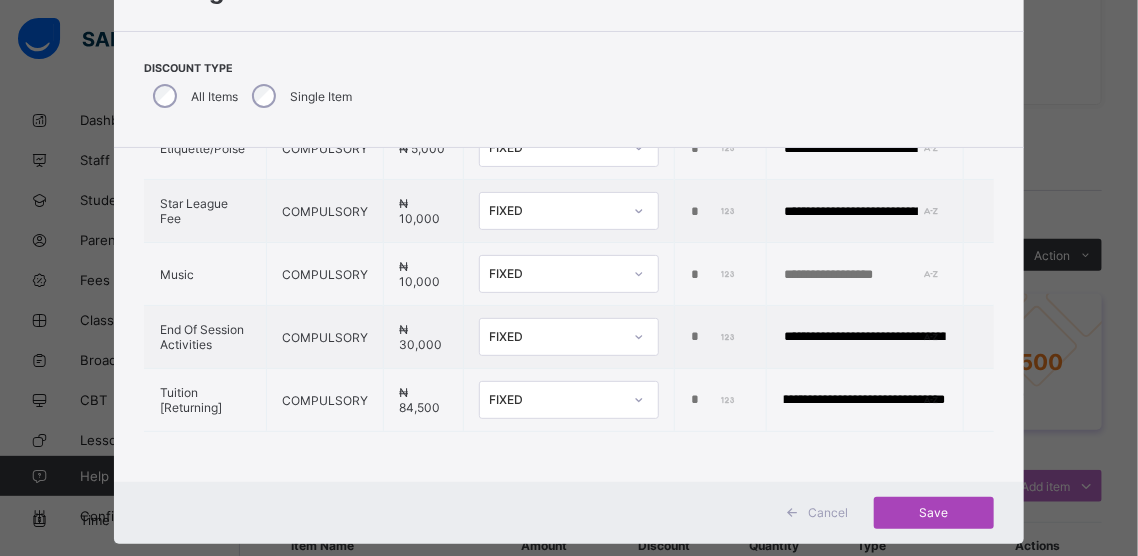 type on "**********" 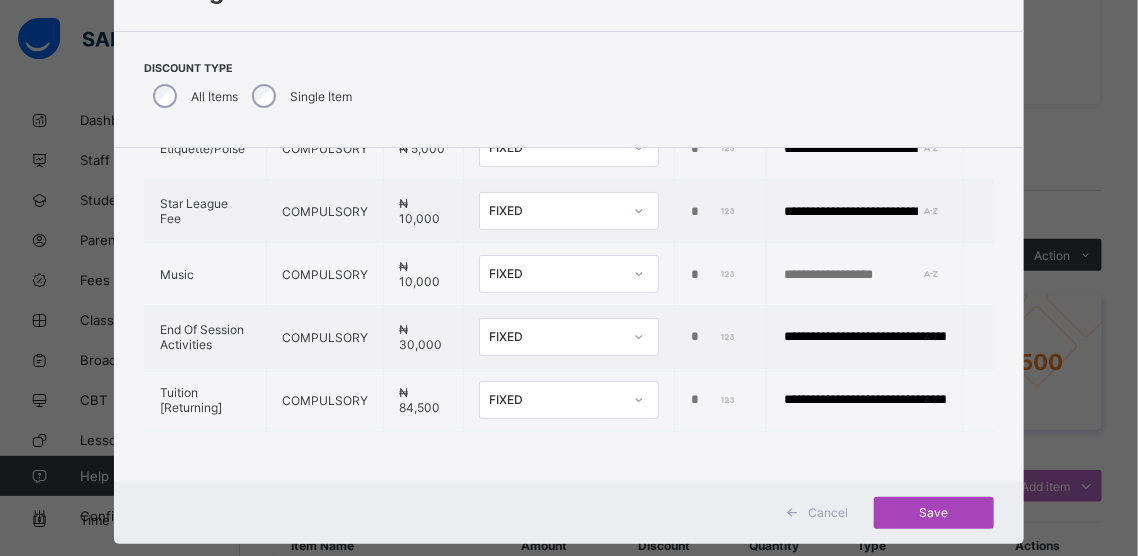 click on "Save" at bounding box center [934, 512] 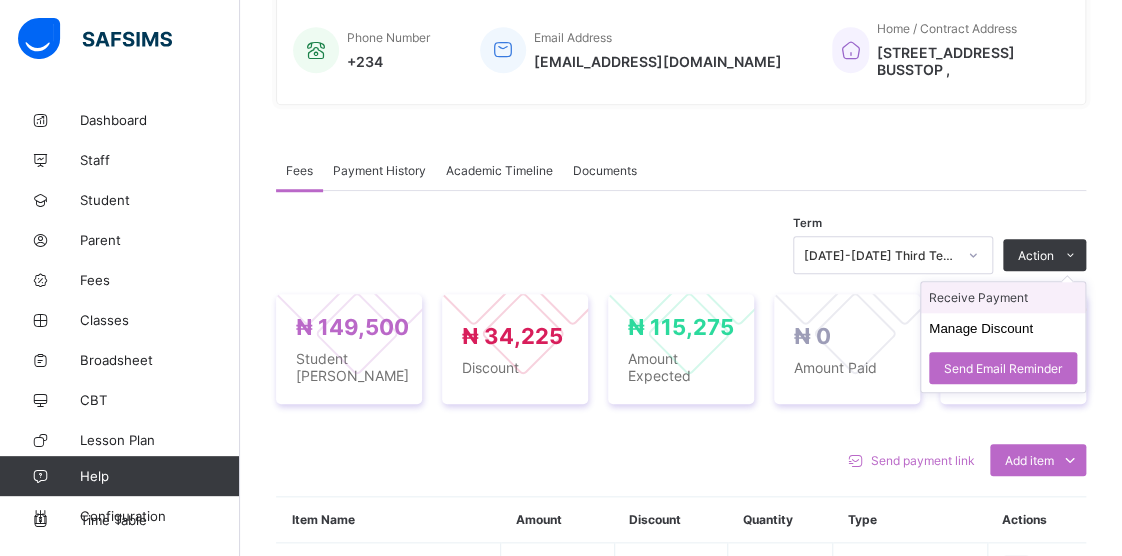 click on "Receive Payment" at bounding box center (1003, 297) 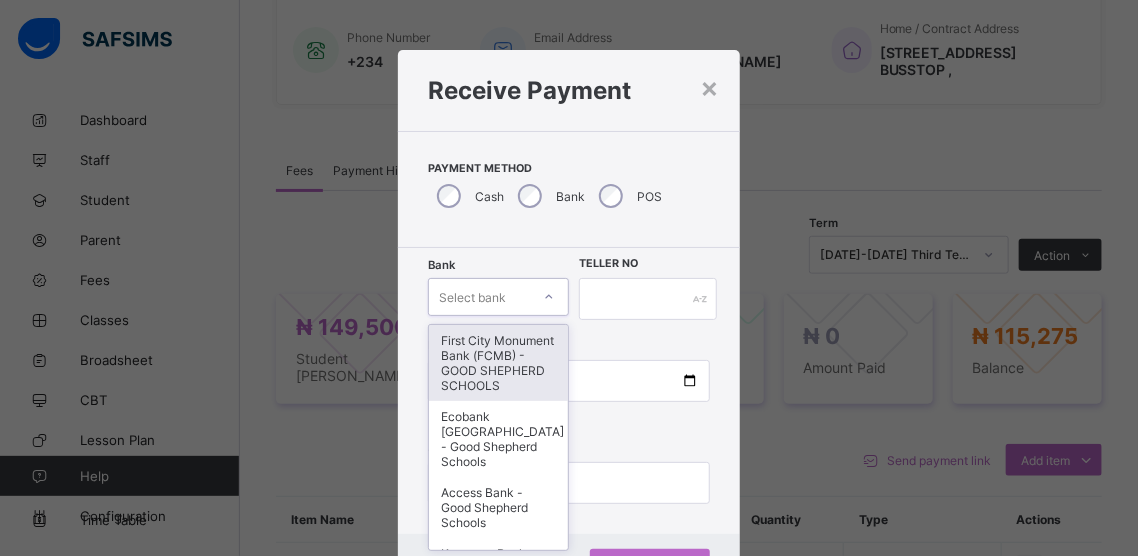 click on "option First City Monument Bank (FCMB) - GOOD SHEPHERD SCHOOLS focused, 1 of 9. 9 results available. Use Up and Down to choose options, press Enter to select the currently focused option, press Escape to exit the menu, press Tab to select the option and exit the menu. Select bank First City Monument Bank (FCMB) - GOOD SHEPHERD SCHOOLS Ecobank [GEOGRAPHIC_DATA] - Good Shepherd Schools Access Bank - Good Shepherd Schools Keystone Bank - Good Shepherd Schools Guaranty Trust Bank (GTB) - Good Shepherd Schools Zenith Bank - Good Shepherd Schools First Bank - Good Shepherd Schools United Bank for Africa ([GEOGRAPHIC_DATA]) - Good Shepherd Schools Sterling Bank - Good Shepherd Schools" at bounding box center [498, 297] 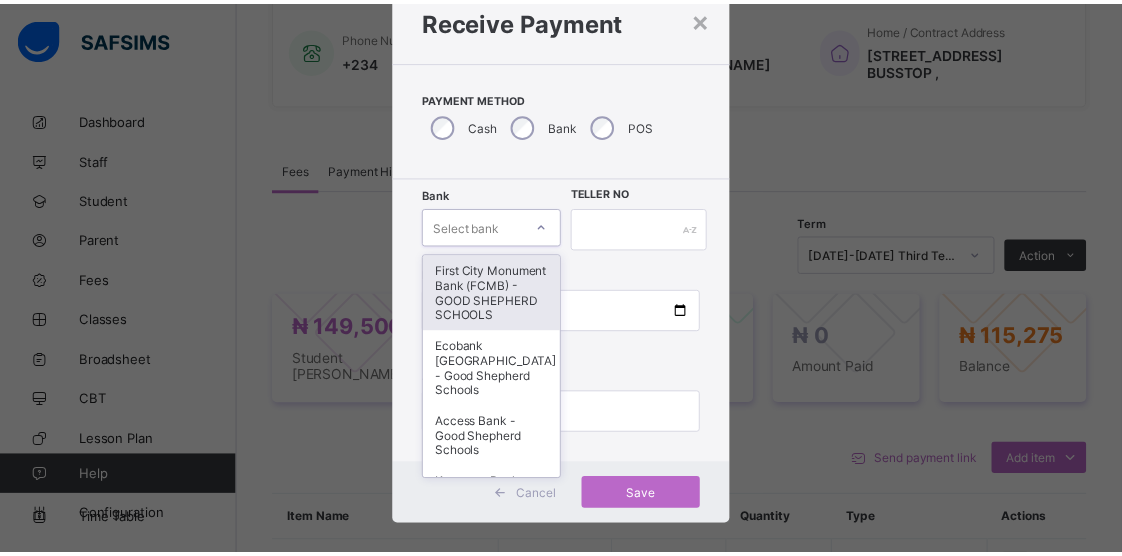 scroll, scrollTop: 76, scrollLeft: 0, axis: vertical 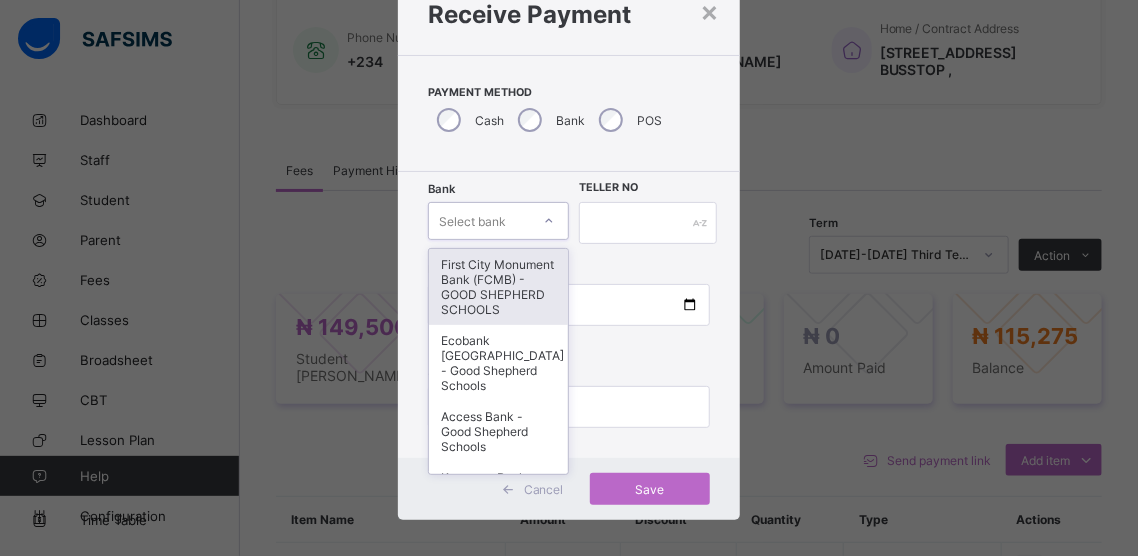 click on "First City Monument Bank (FCMB) - GOOD SHEPHERD SCHOOLS" at bounding box center (498, 287) 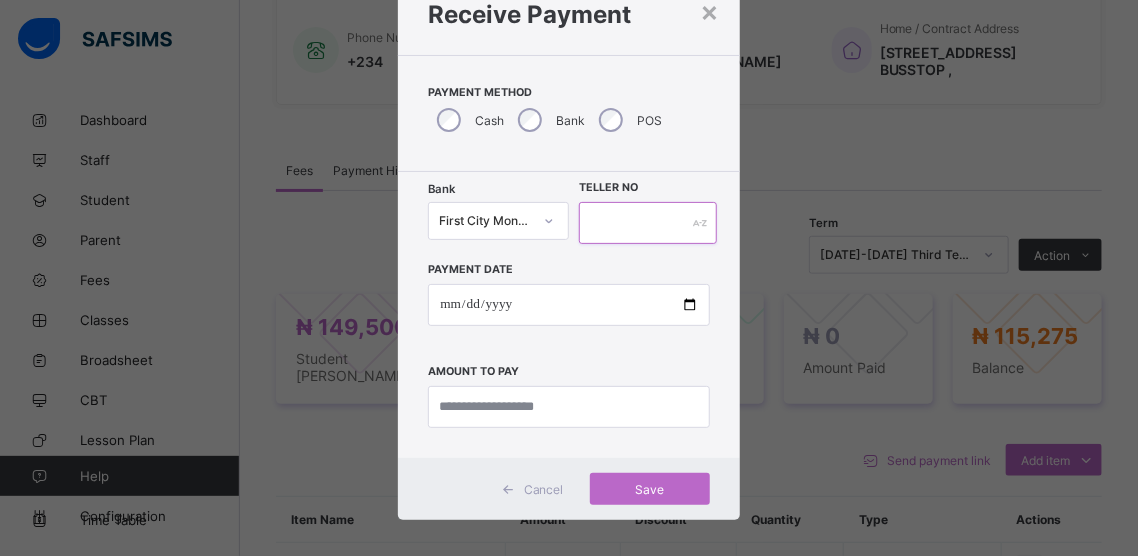 click at bounding box center (648, 223) 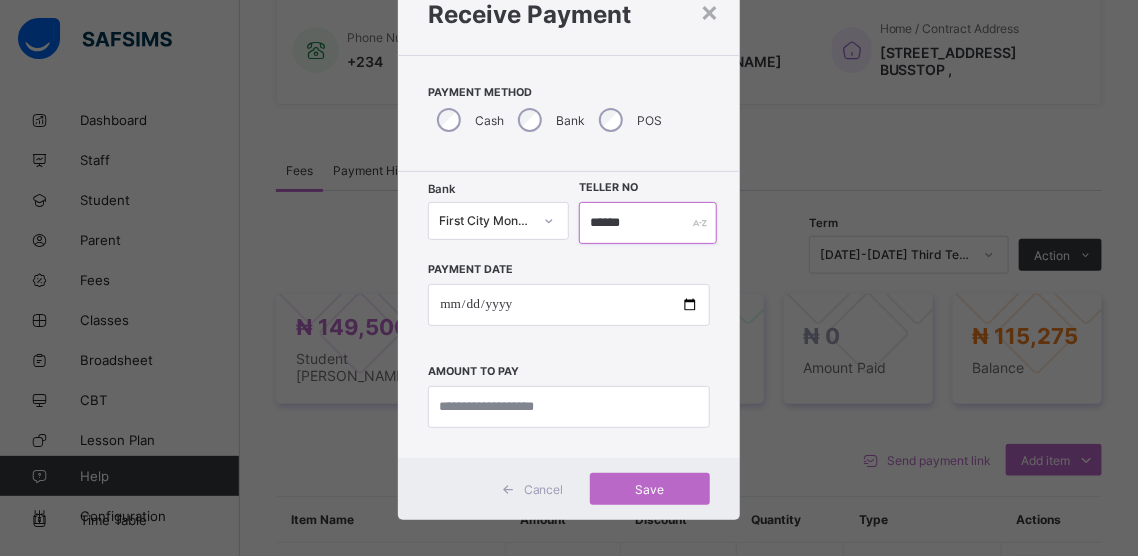 type on "******" 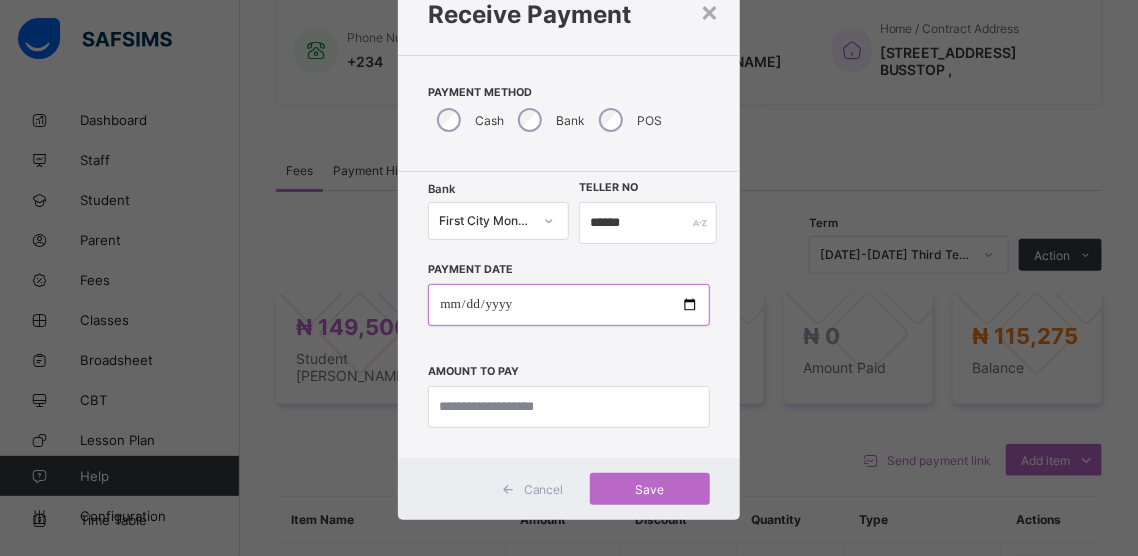 click at bounding box center (568, 305) 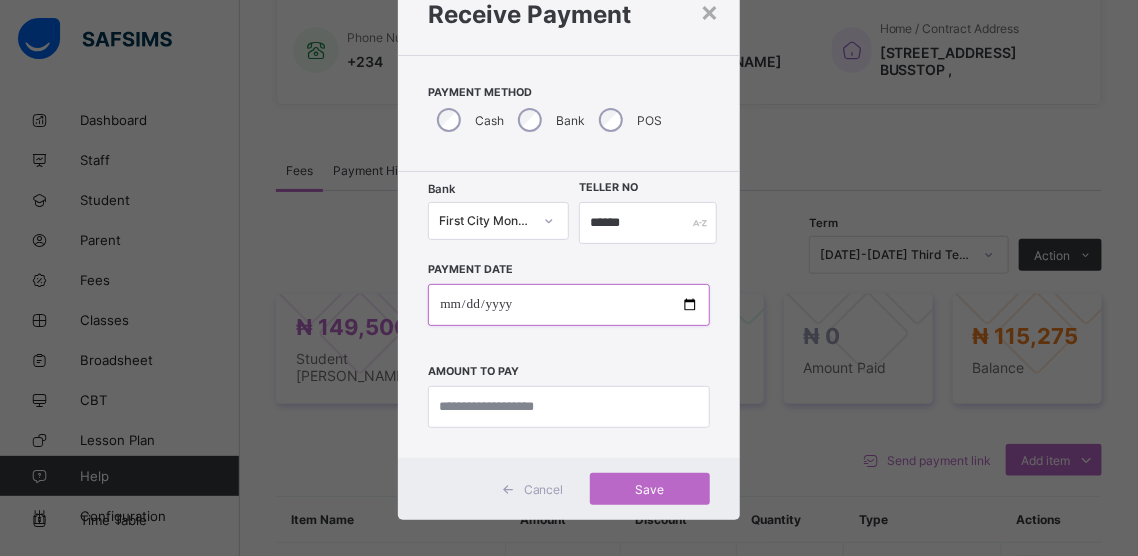 type on "**********" 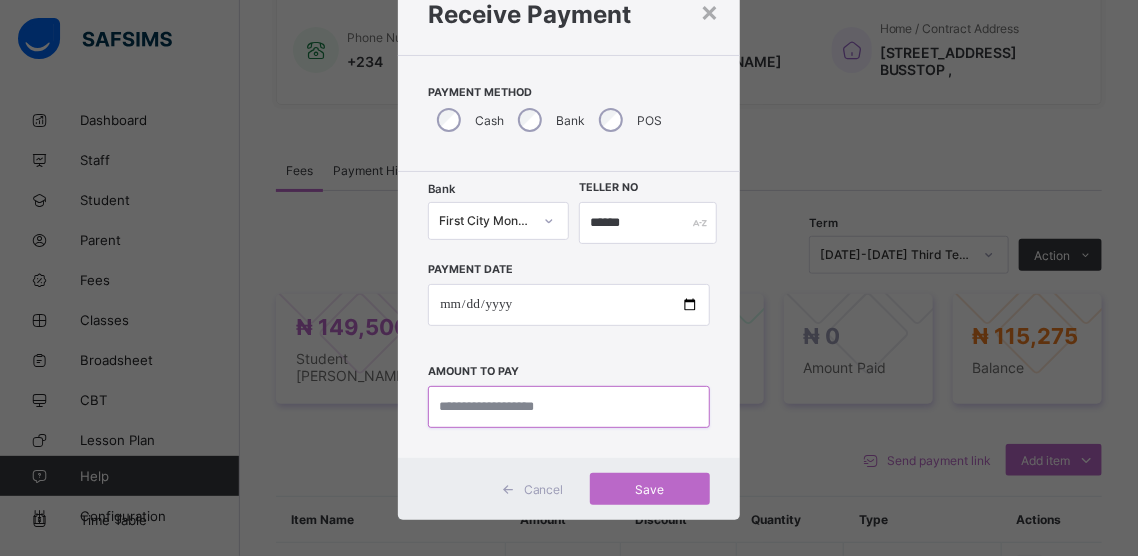 click at bounding box center [568, 407] 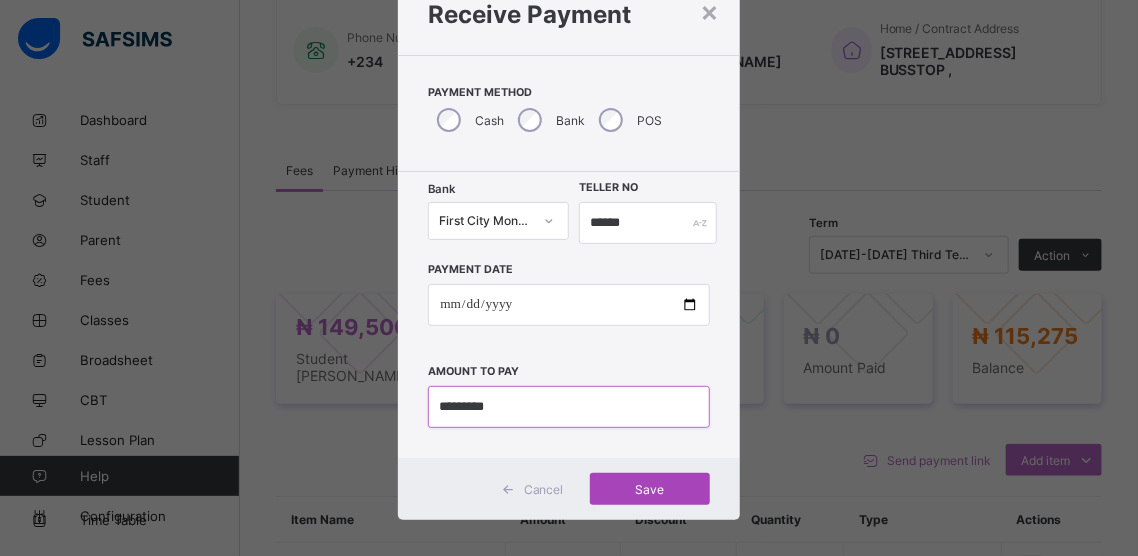 type on "*********" 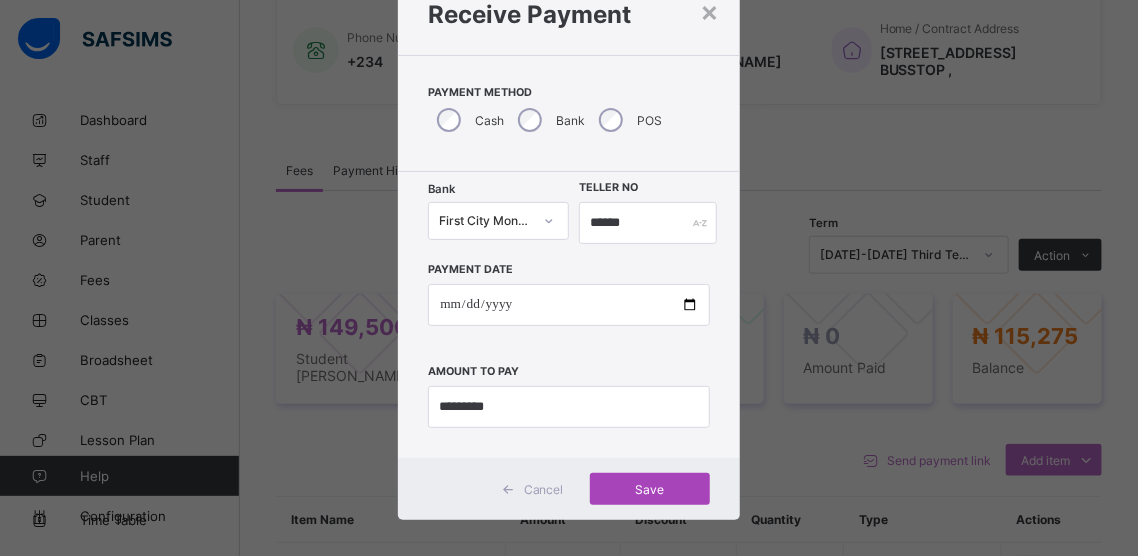 click on "Save" at bounding box center [650, 489] 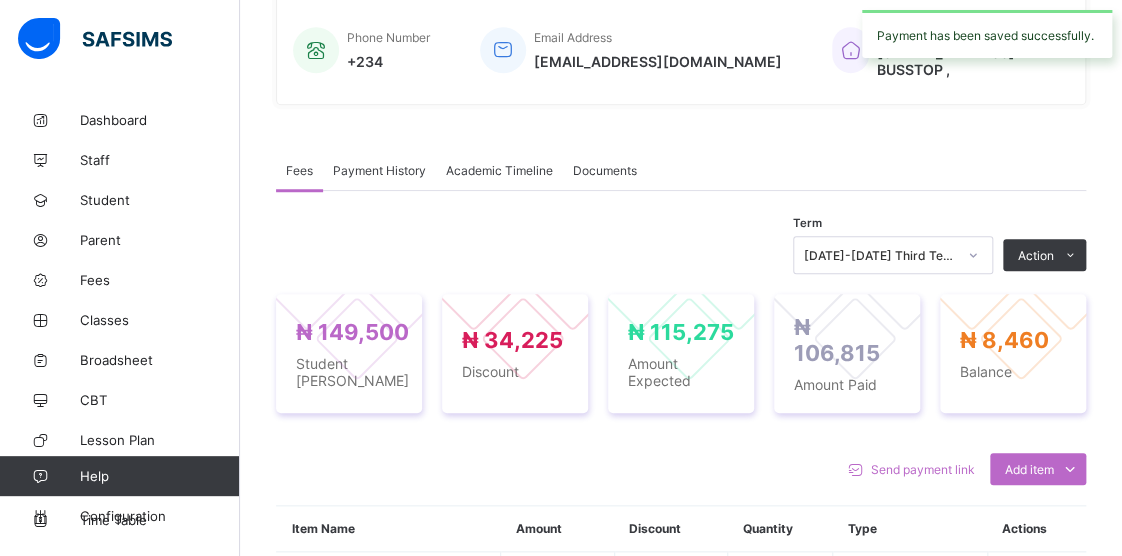 click on "Send payment link Add item Optional items Special bill Item Name Amount Discount Quantity Type Actions Tuition [Returning]   ₦ 84,500 ₦ 4,225 1 COMPULSORY Delete Discount P.T. A    ₦ 5,000 ₦ 0 1 COMPULSORY End Of Session Activities   ₦ 30,000 ₦ 30,000 1 COMPULSORY Delete Discount Star League Fee   ₦ 10,000 ₦ 0 1 COMPULSORY Diction     ₦ 5,000 ₦ 0 1 COMPULSORY Etiquette/Poise   ₦ 5,000 ₦ 0 1 COMPULSORY Music   ₦ 10,000 ₦ 0 1 COMPULSORY × Add Item Select item Cancel Save × Special bill Add items from previous terms or outstanding payments Item Name Price [₦] Qty Select item * Add item Total ₦ 0 Comments Cancel Add to invoice × Edit Discount   Fee Item       Fee Amount     Discount Options Fixed Percentage Discount Amount * Discount Comment Cancel Delete Discount Save Changes × Delete Item This action would delete   undefined  from the invoice. Are you sure you want to carry on? Cancel Yes, Delete Item × Send payment link This action would send payment link to  Email Cancel" at bounding box center (681, 716) 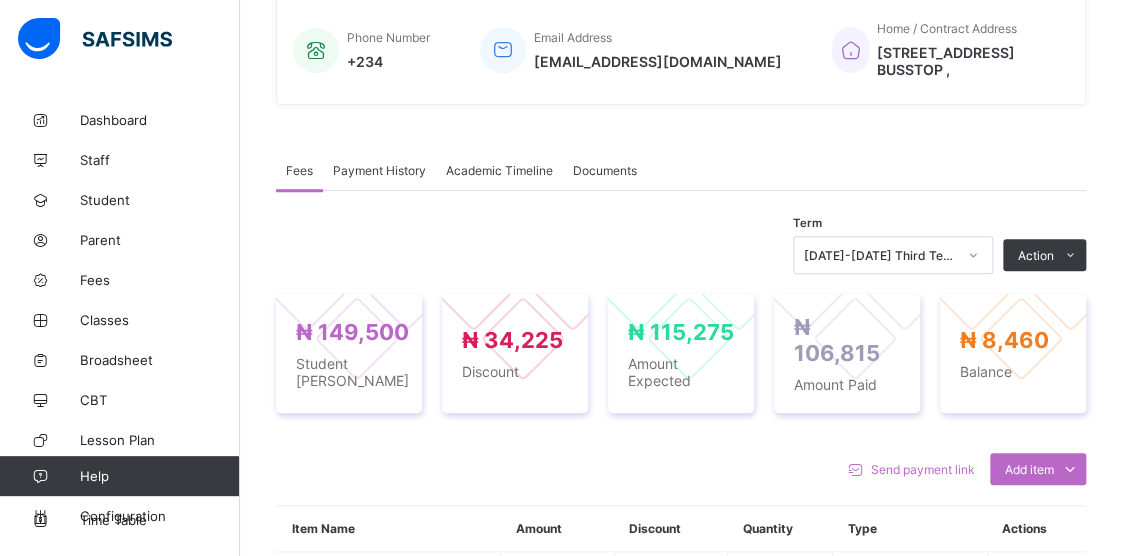 click on "Send payment link Add item Optional items Special bill Item Name Amount Discount Quantity Type Actions Tuition [Returning]   ₦ 84,500 ₦ 4,225 1 COMPULSORY Delete Discount P.T. A    ₦ 5,000 ₦ 0 1 COMPULSORY End Of Session Activities   ₦ 30,000 ₦ 30,000 1 COMPULSORY Delete Discount Star League Fee   ₦ 10,000 ₦ 0 1 COMPULSORY Diction     ₦ 5,000 ₦ 0 1 COMPULSORY Etiquette/Poise   ₦ 5,000 ₦ 0 1 COMPULSORY Music   ₦ 10,000 ₦ 0 1 COMPULSORY × Add Item Select item Cancel Save × Special bill Add items from previous terms or outstanding payments Item Name Price [₦] Qty Select item * Add item Total ₦ 0 Comments Cancel Add to invoice × Edit Discount   Fee Item       Fee Amount     Discount Options Fixed Percentage Discount Amount * Discount Comment Cancel Delete Discount Save Changes × Delete Item This action would delete   undefined  from the invoice. Are you sure you want to carry on? Cancel Yes, Delete Item × Send payment link This action would send payment link to  Email Cancel" at bounding box center (681, 716) 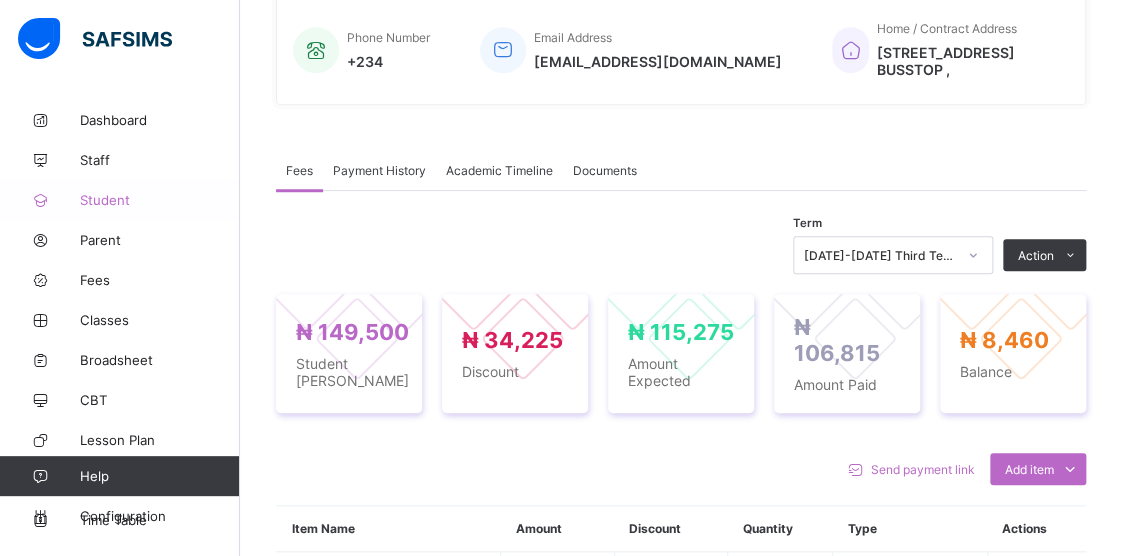 click on "Student" at bounding box center (160, 200) 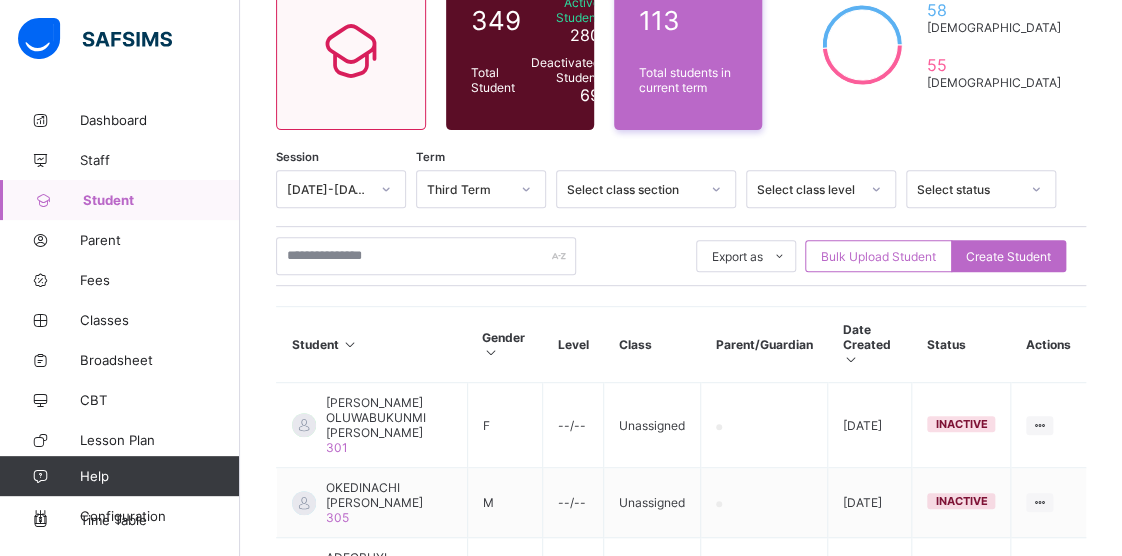 scroll, scrollTop: 195, scrollLeft: 0, axis: vertical 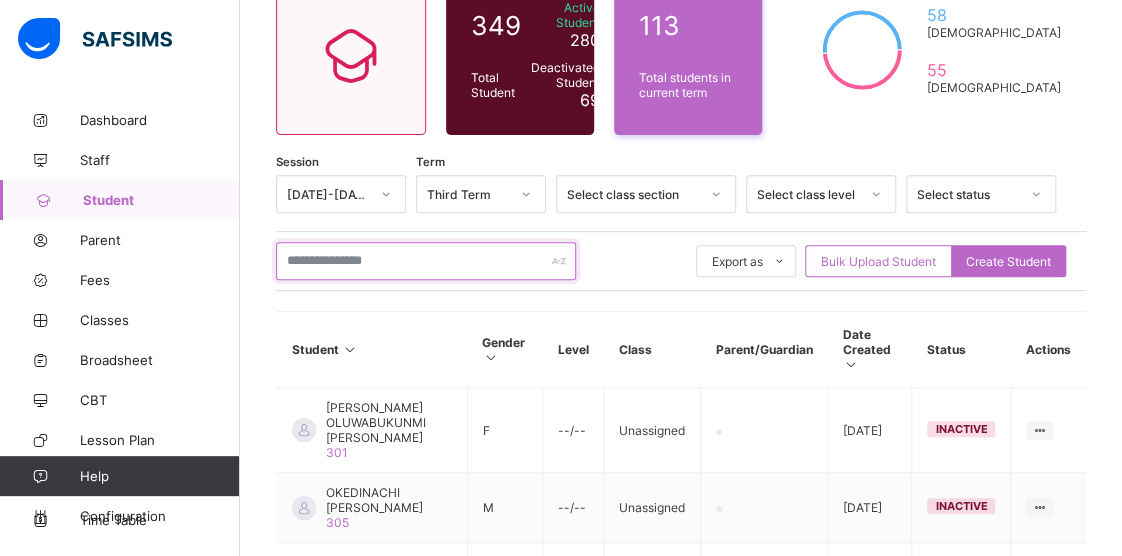 click at bounding box center [426, 261] 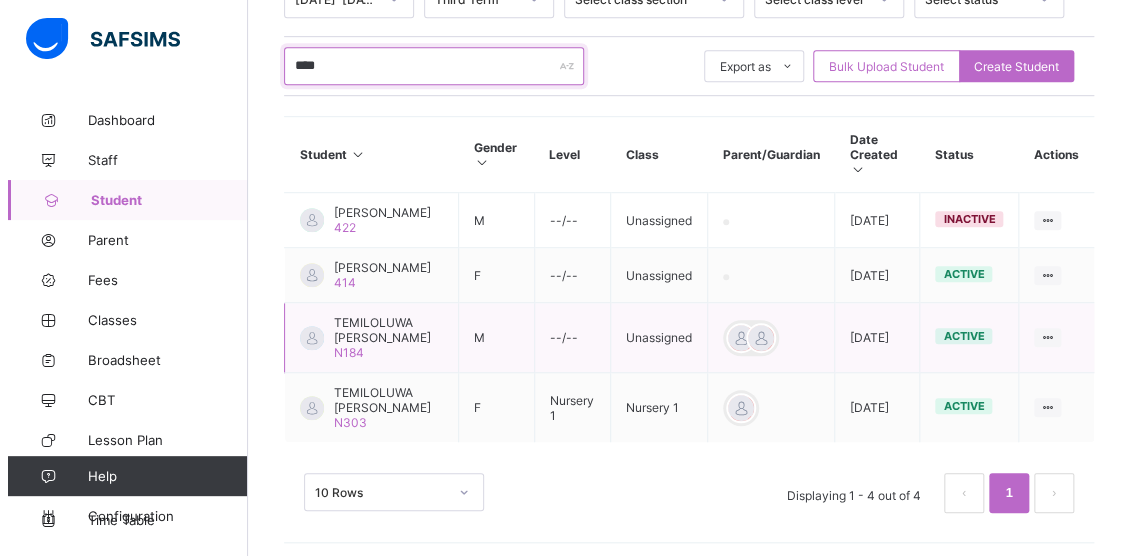 scroll, scrollTop: 395, scrollLeft: 0, axis: vertical 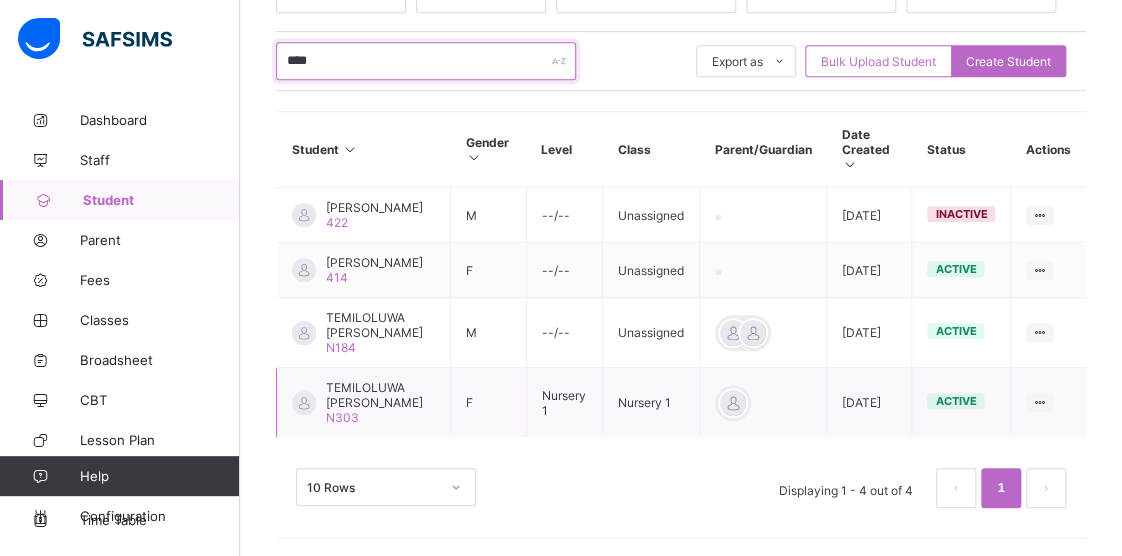 type on "****" 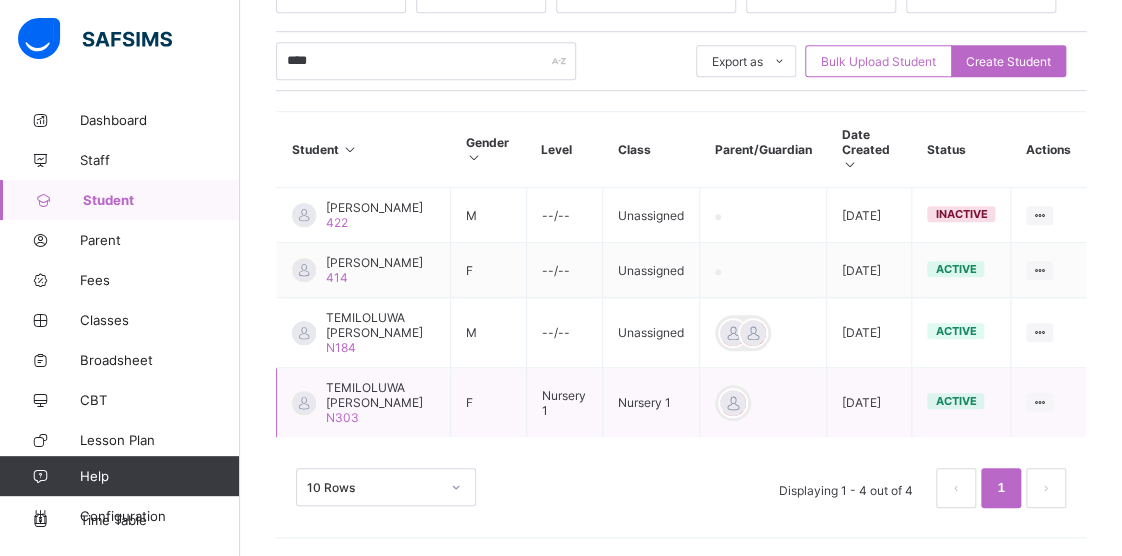 click on "TEMILOLUWA [PERSON_NAME]" at bounding box center (380, 395) 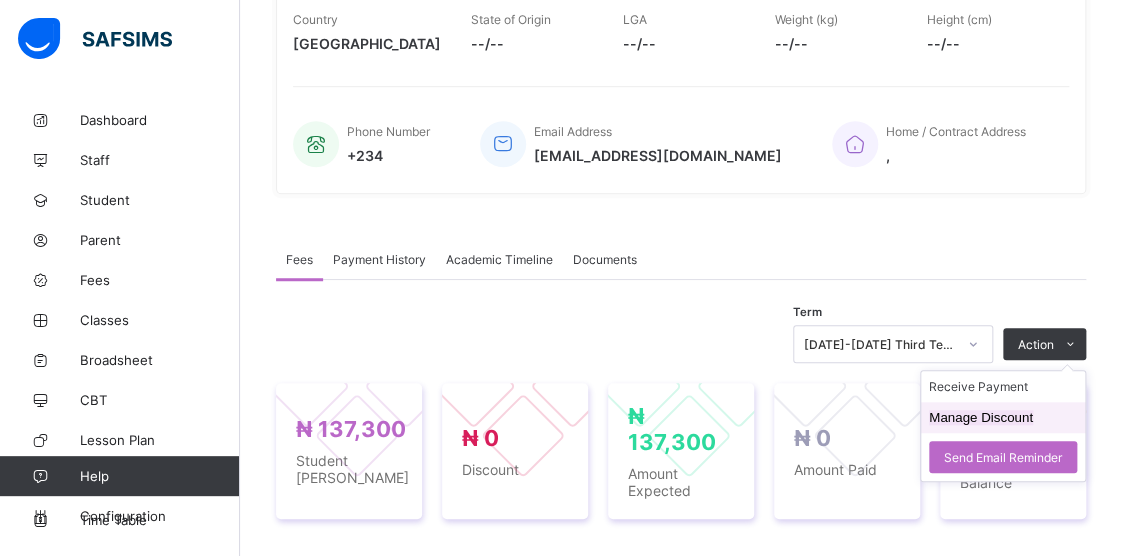 click on "Manage Discount" at bounding box center (981, 417) 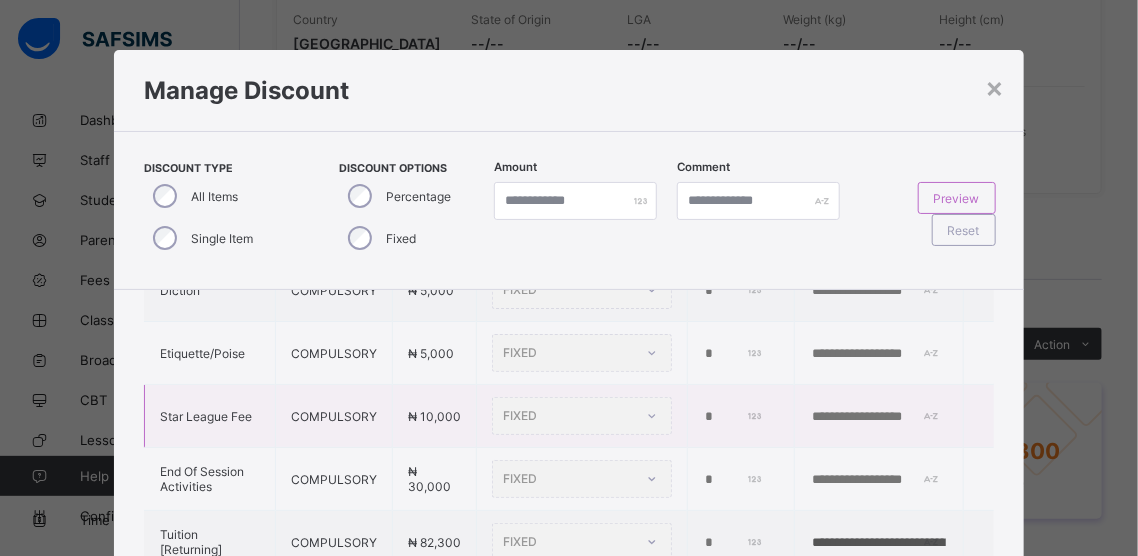 scroll, scrollTop: 221, scrollLeft: 0, axis: vertical 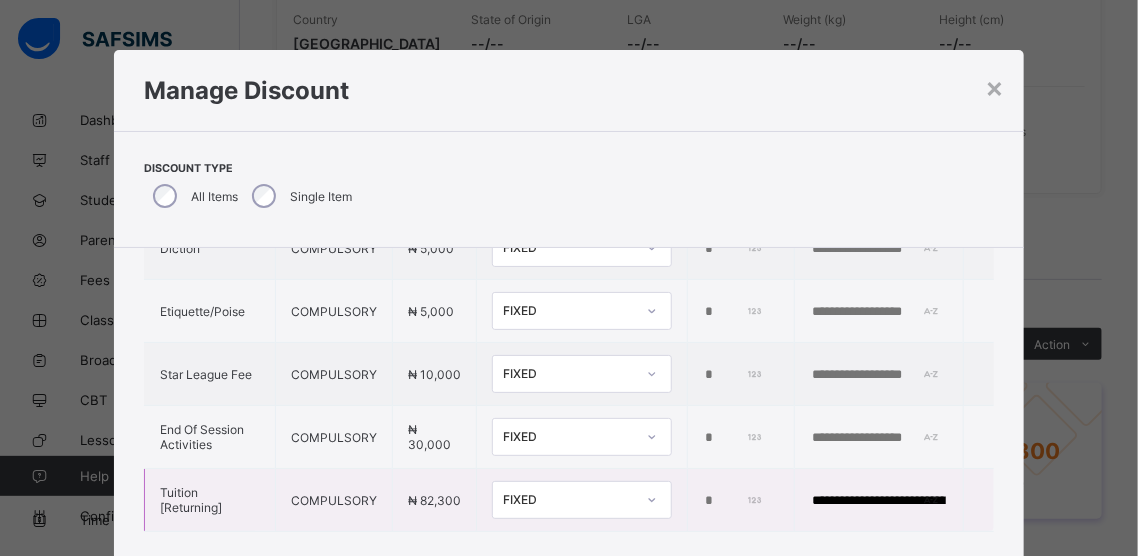 drag, startPoint x: 701, startPoint y: 475, endPoint x: 647, endPoint y: 473, distance: 54.037025 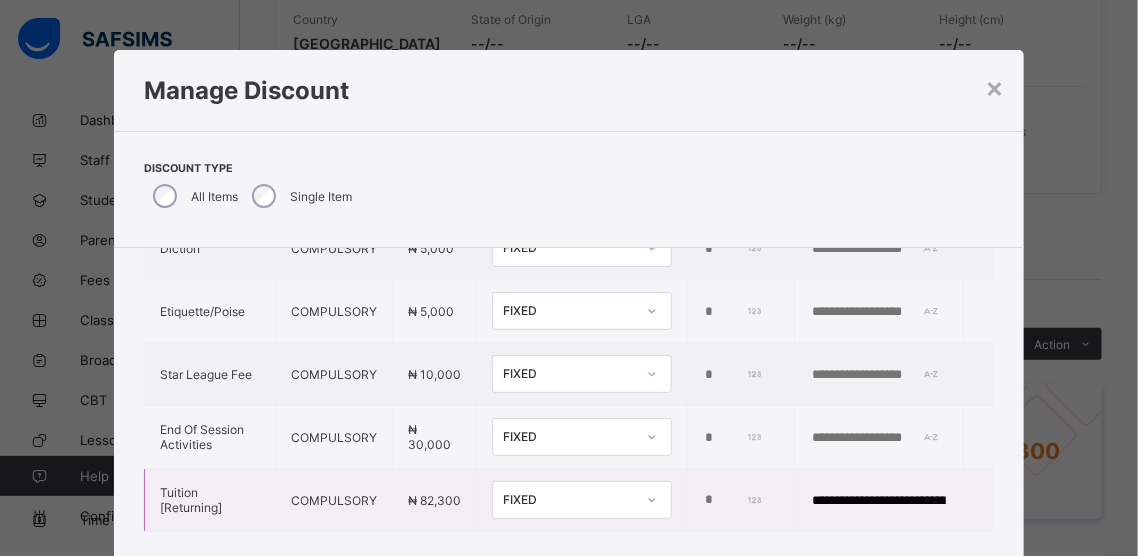 scroll, scrollTop: 0, scrollLeft: 12, axis: horizontal 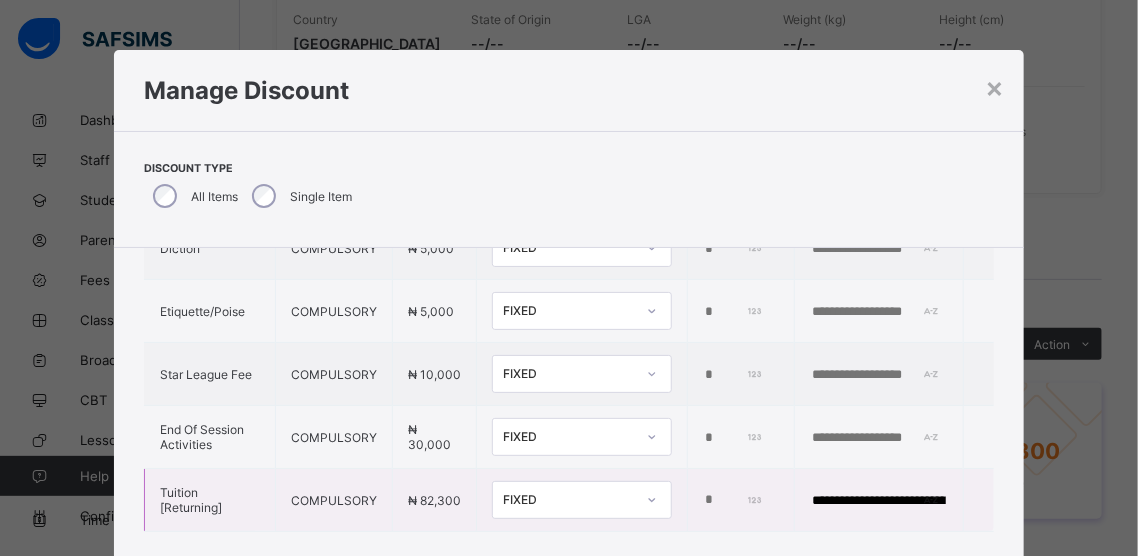 type on "*****" 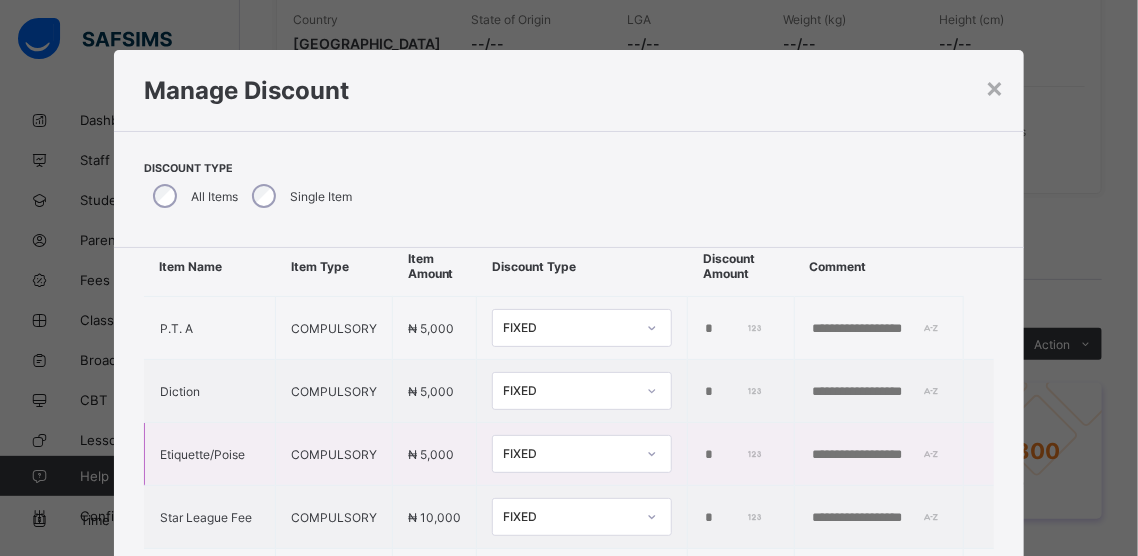 scroll, scrollTop: 62, scrollLeft: 0, axis: vertical 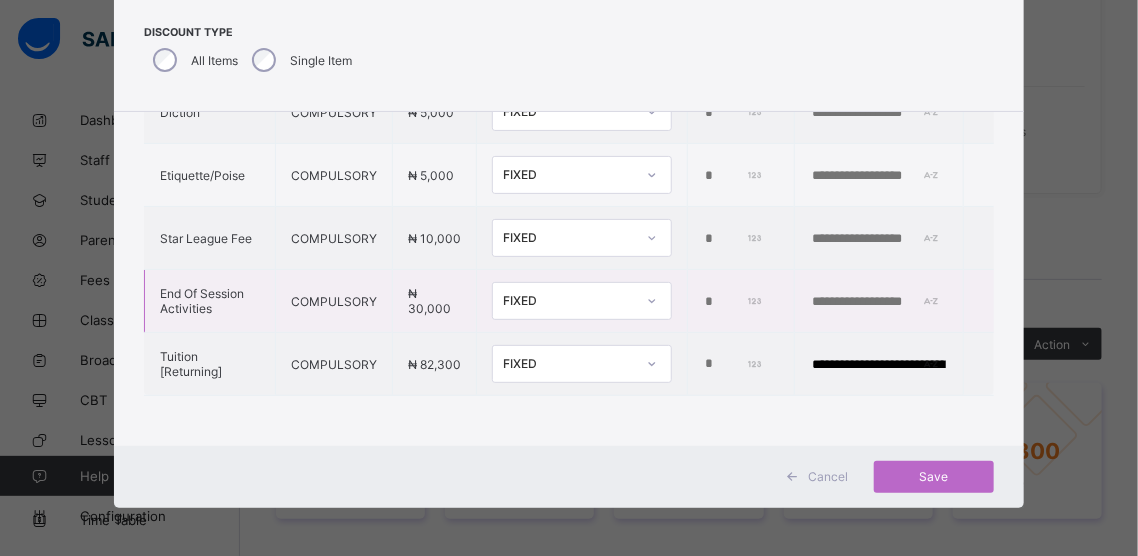 drag, startPoint x: 689, startPoint y: 282, endPoint x: 661, endPoint y: 284, distance: 28.071337 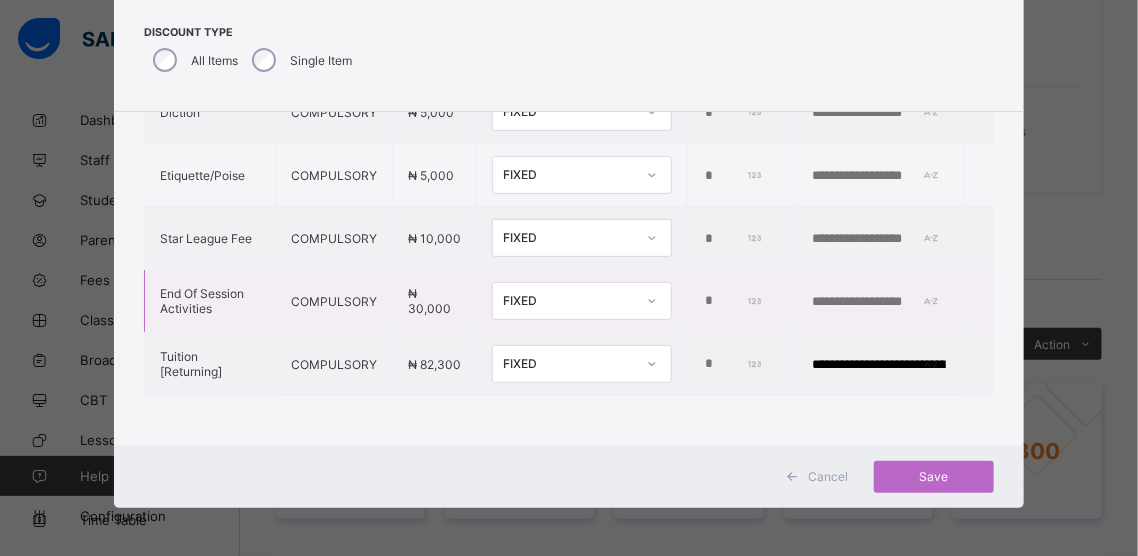 type on "****" 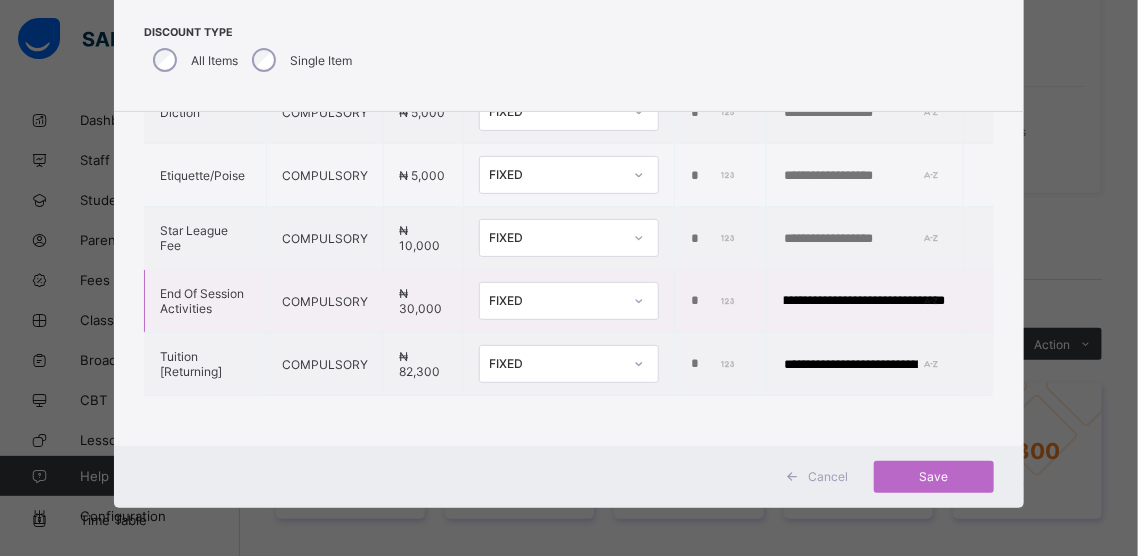 scroll, scrollTop: 0, scrollLeft: 57, axis: horizontal 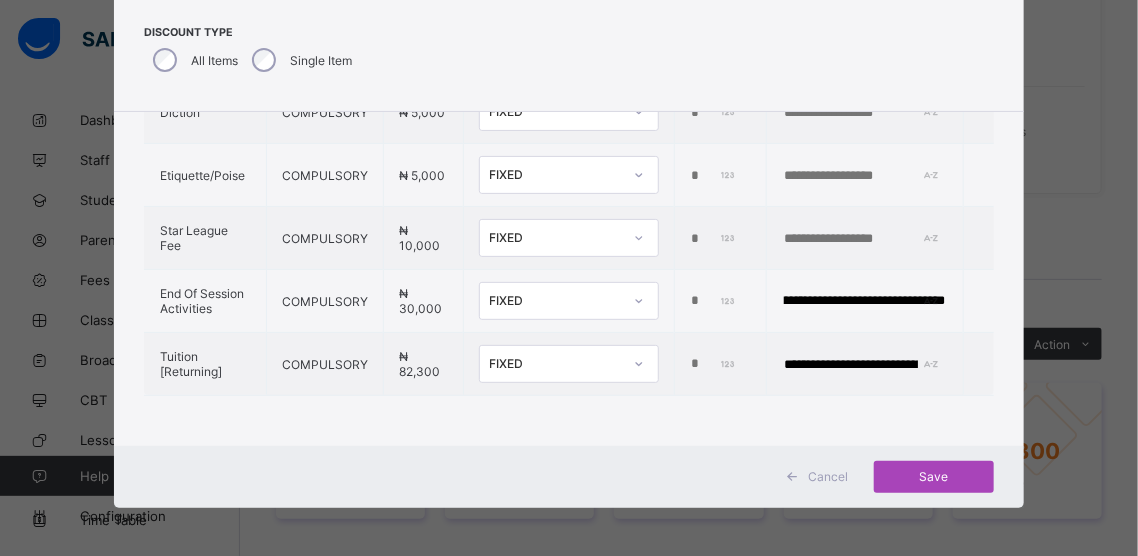 type on "**********" 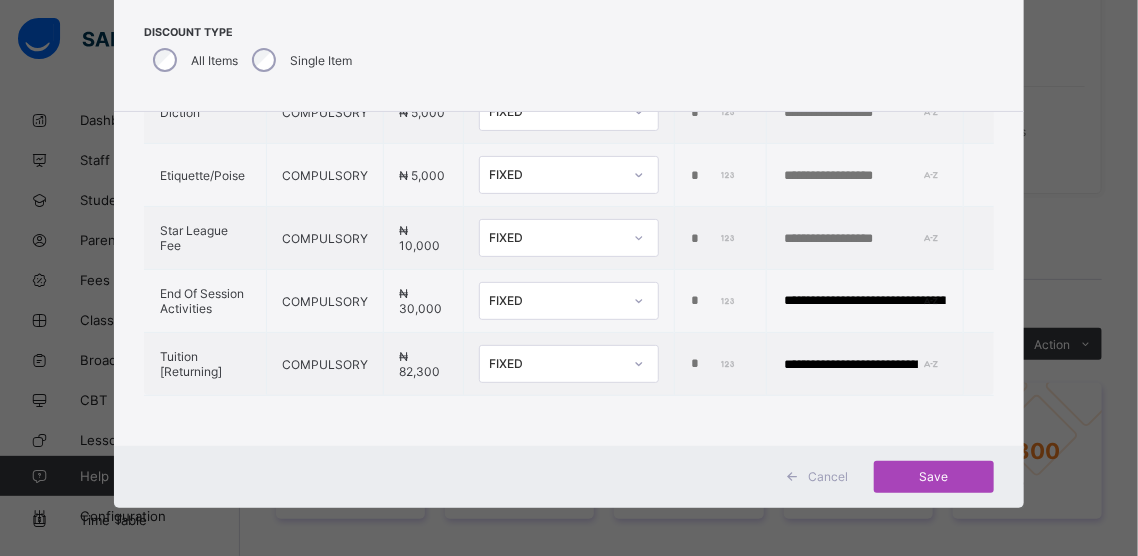 click on "Save" at bounding box center [934, 476] 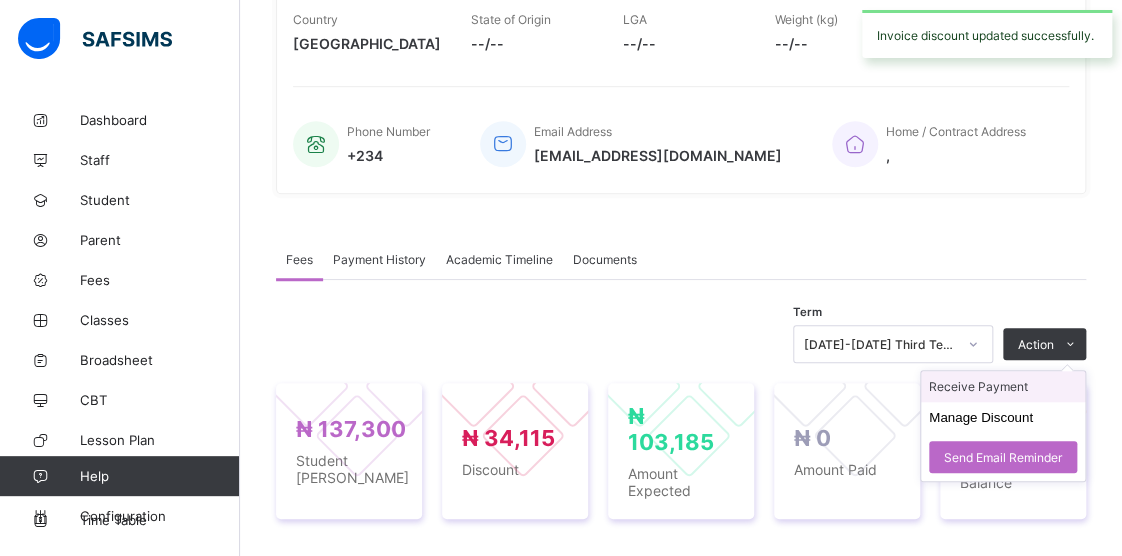 click on "Receive Payment" at bounding box center [1003, 386] 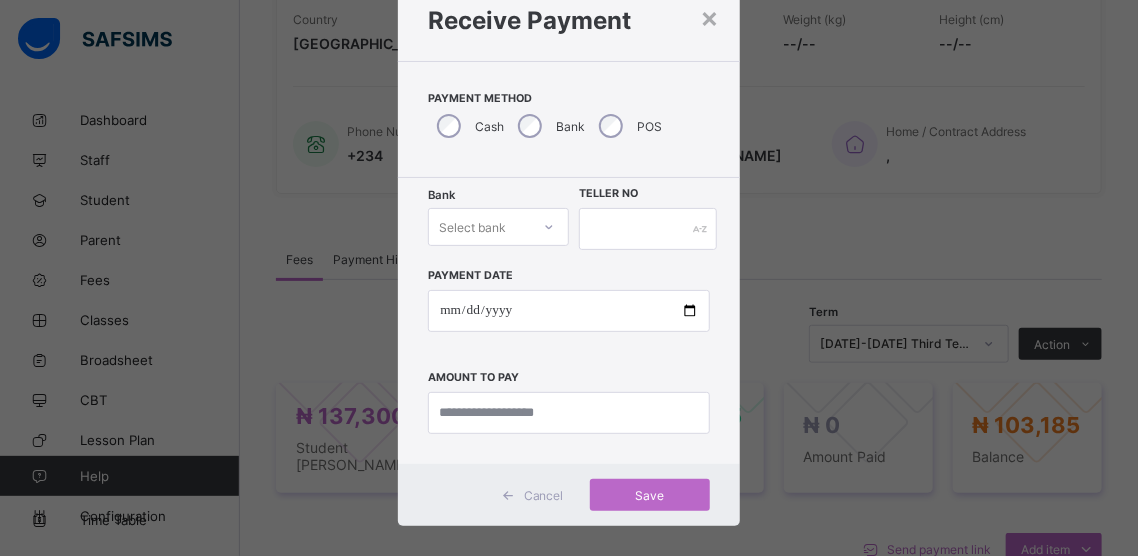 click on "Select bank" at bounding box center (498, 227) 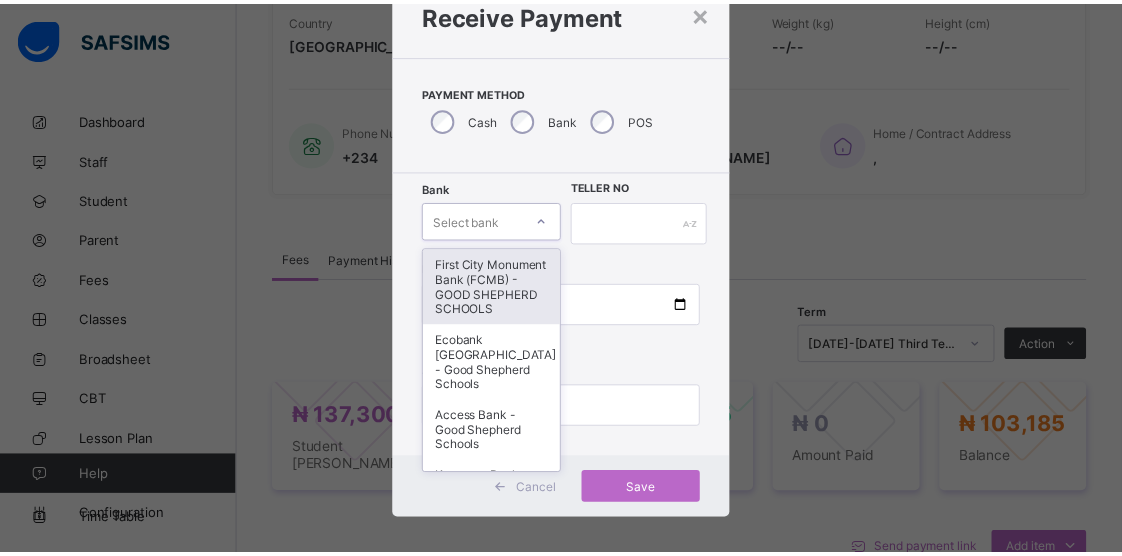scroll, scrollTop: 76, scrollLeft: 0, axis: vertical 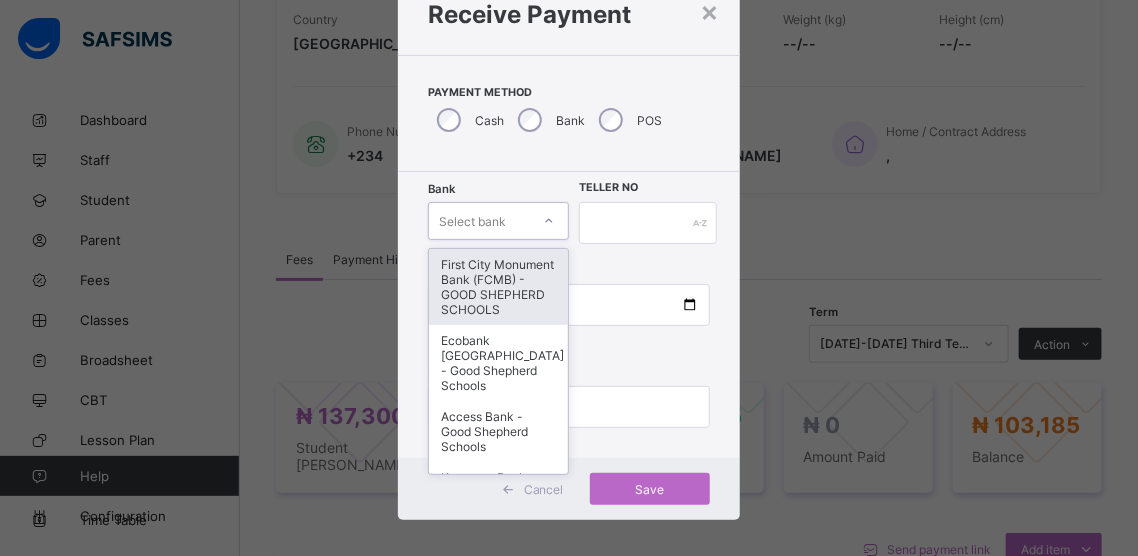 click on "First City Monument Bank (FCMB) - GOOD SHEPHERD SCHOOLS" at bounding box center [498, 287] 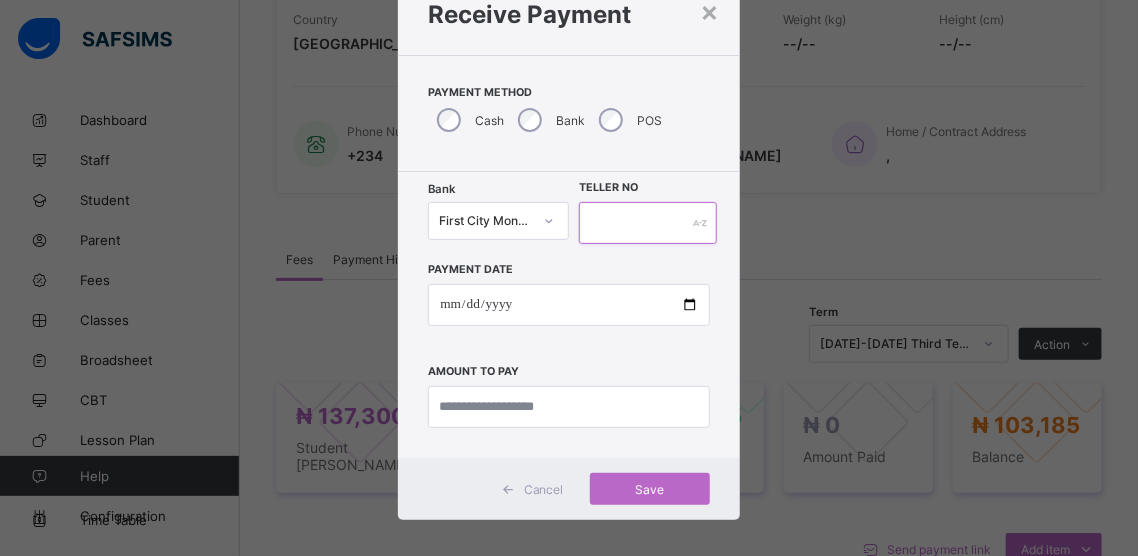 click at bounding box center (648, 223) 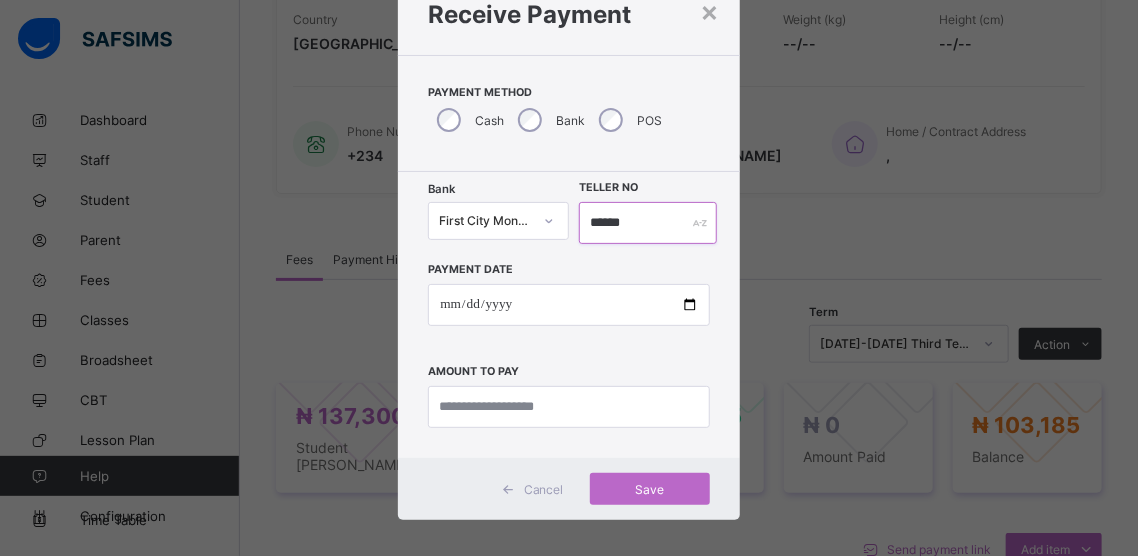 type on "******" 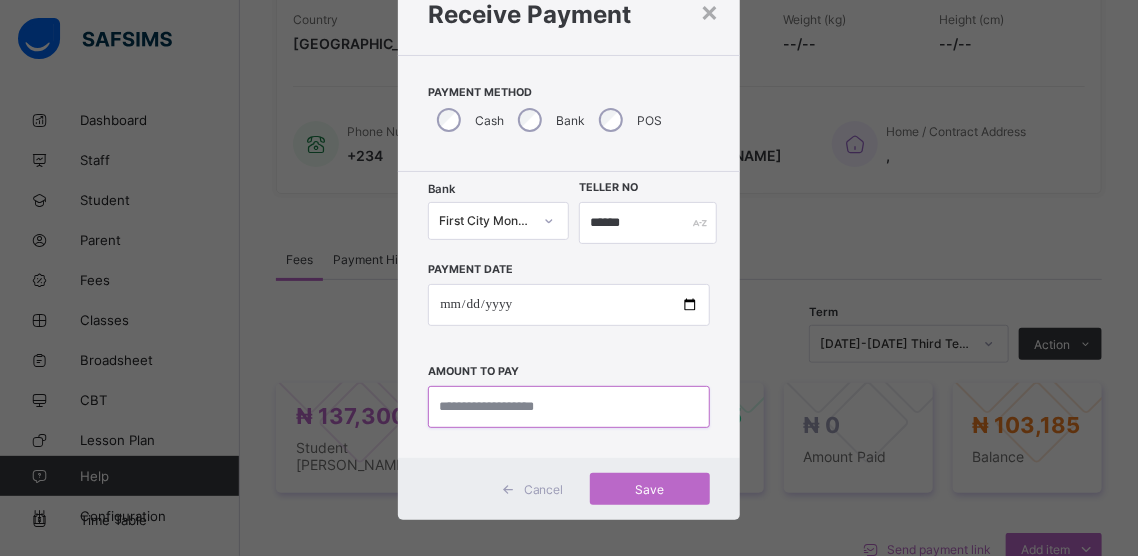 drag, startPoint x: 580, startPoint y: 406, endPoint x: 608, endPoint y: 409, distance: 28.160255 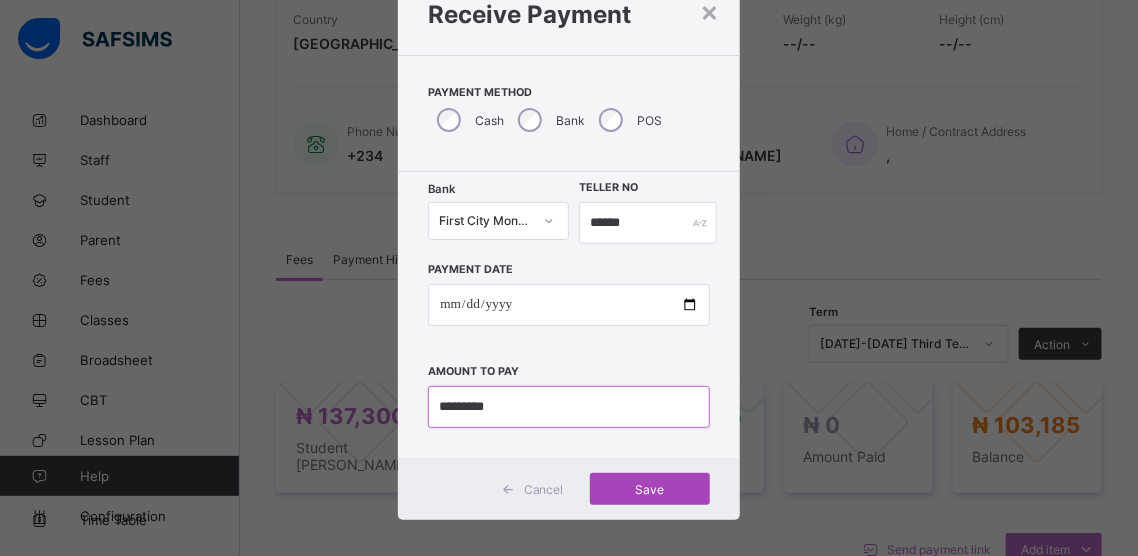 type on "*********" 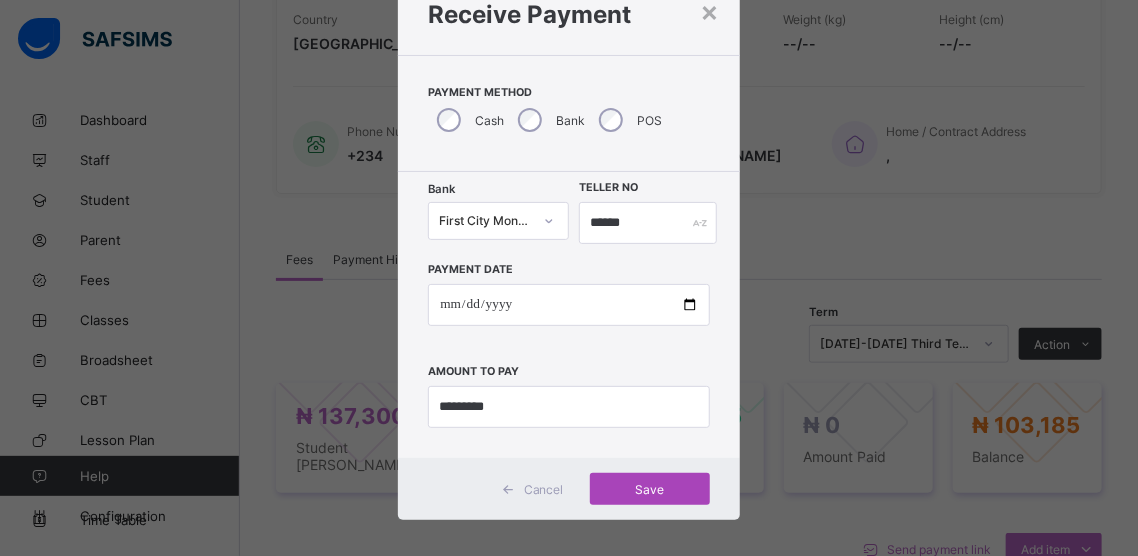 click on "Save" at bounding box center [650, 489] 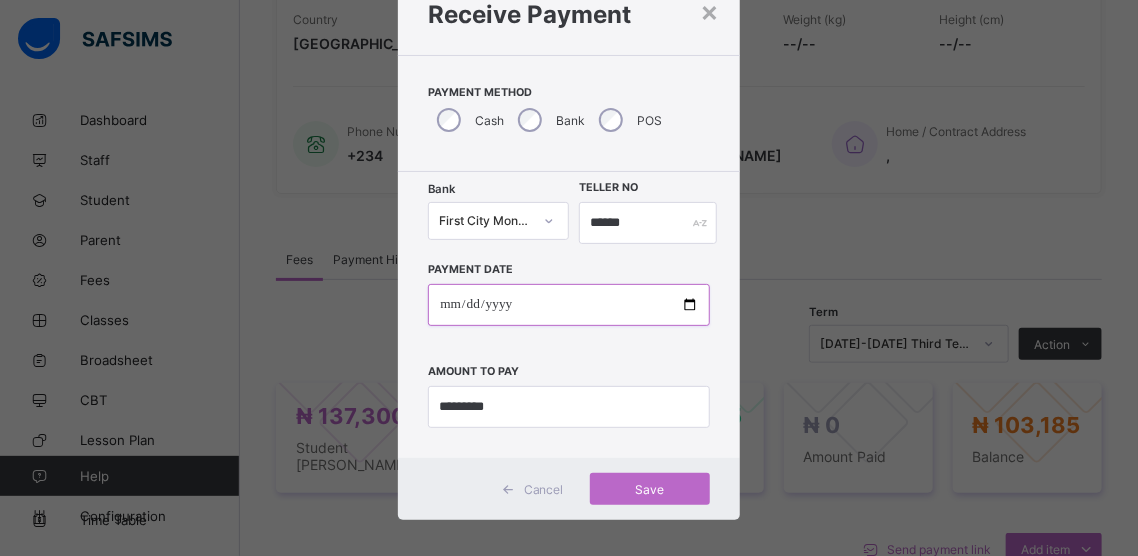 click at bounding box center [568, 305] 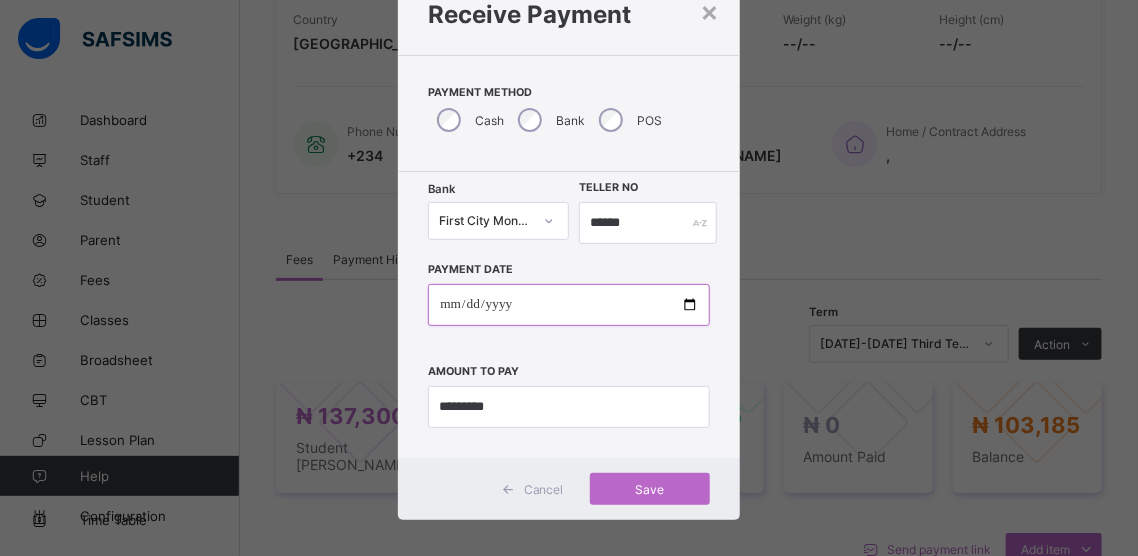 type on "**********" 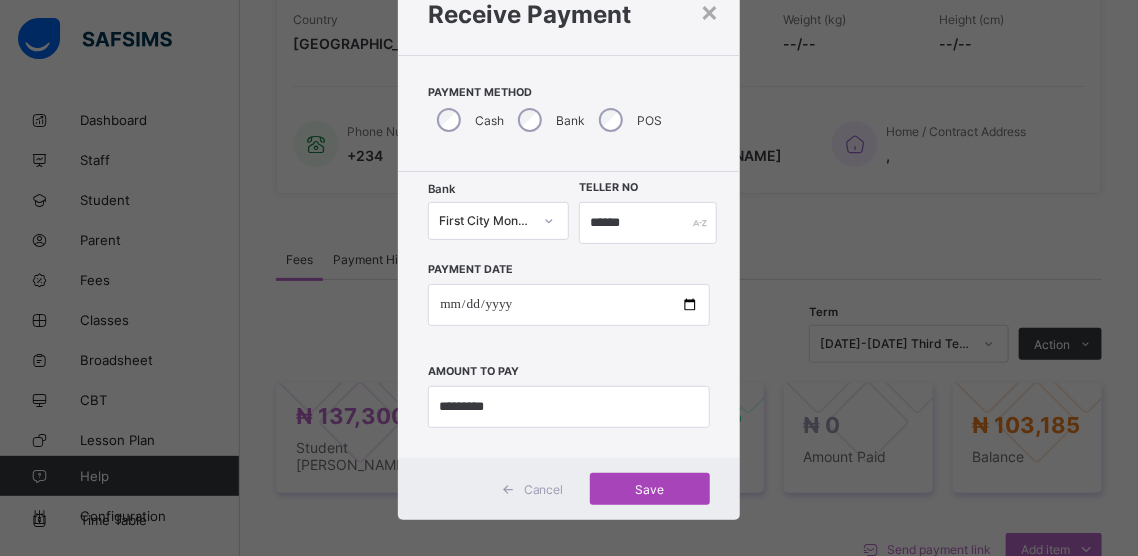 click on "Save" at bounding box center (650, 489) 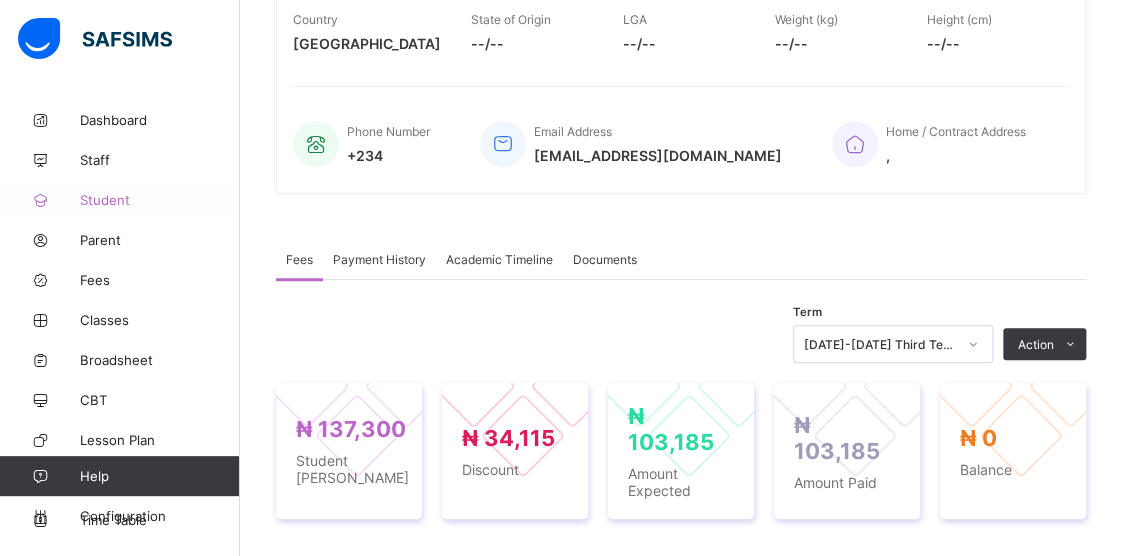 click on "Student" at bounding box center (160, 200) 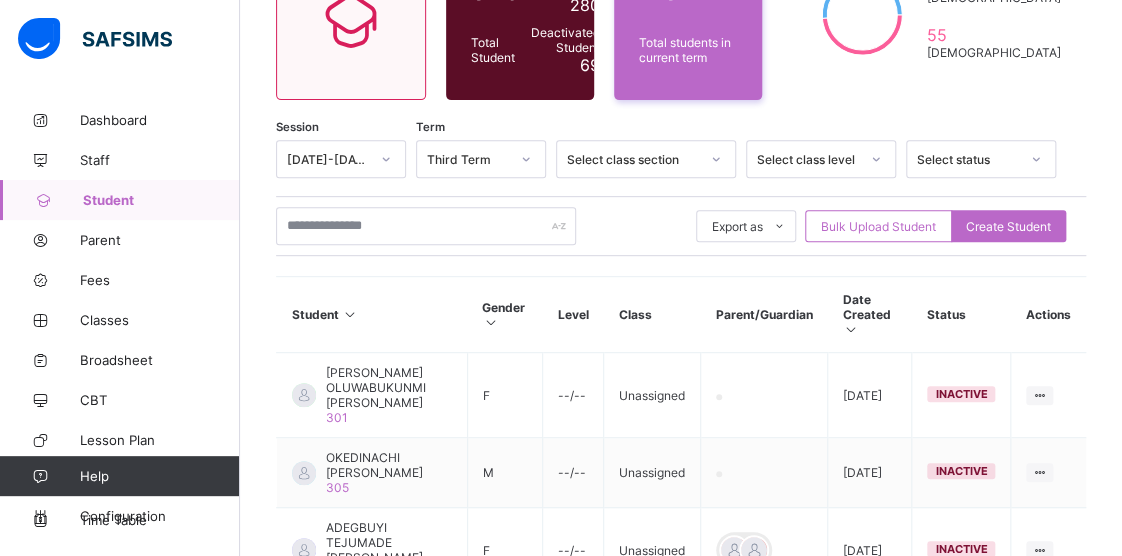 scroll, scrollTop: 195, scrollLeft: 0, axis: vertical 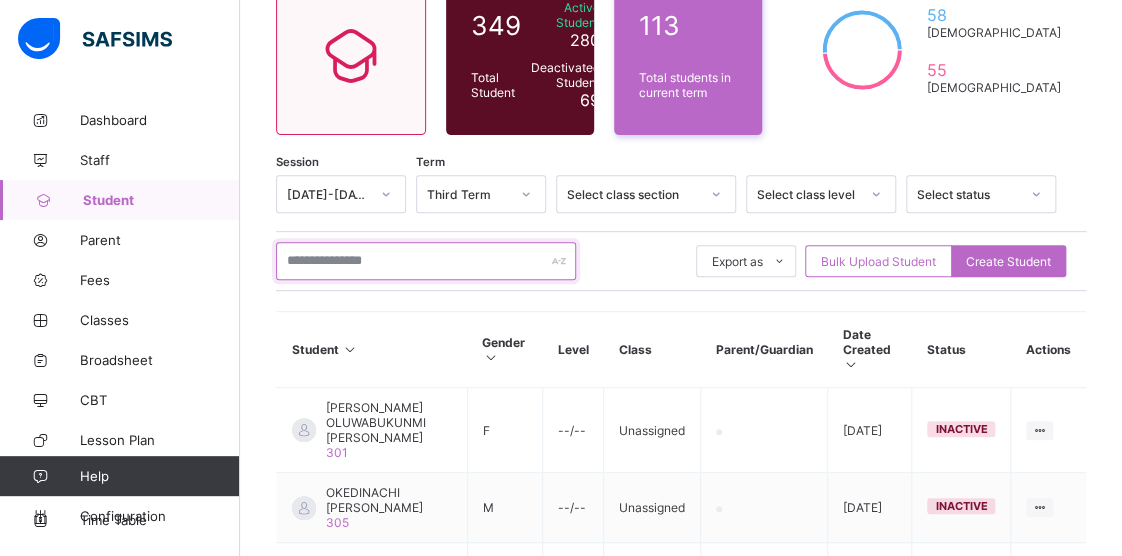 click at bounding box center [426, 261] 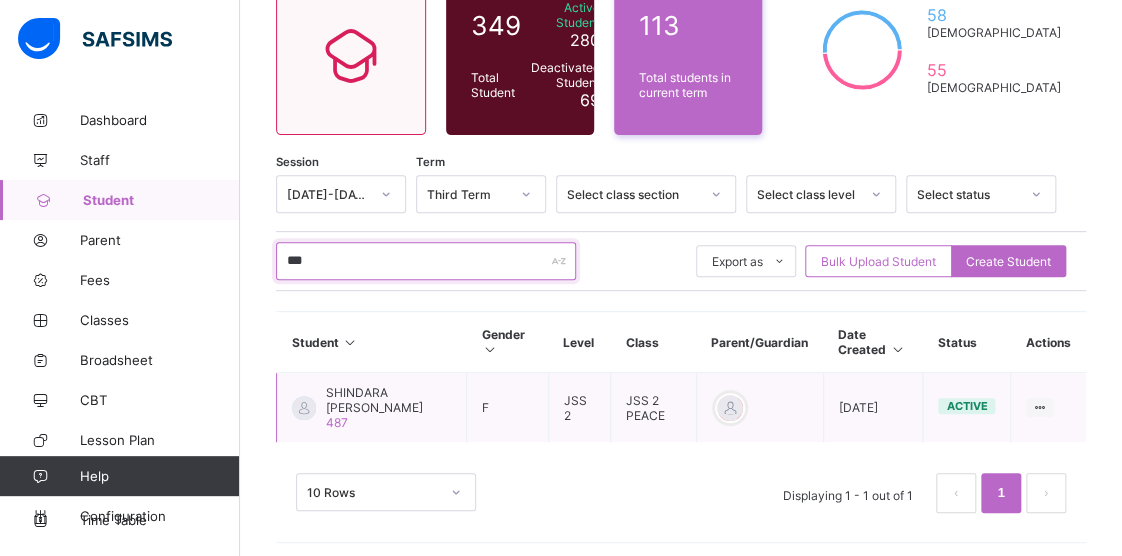 type on "***" 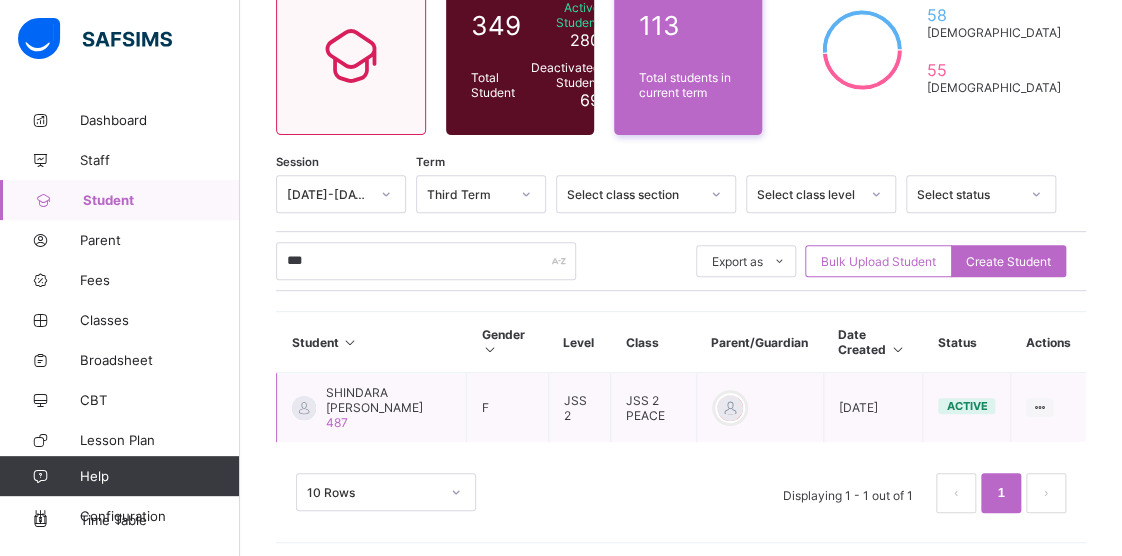click on "SHINDARA [PERSON_NAME]" at bounding box center [388, 400] 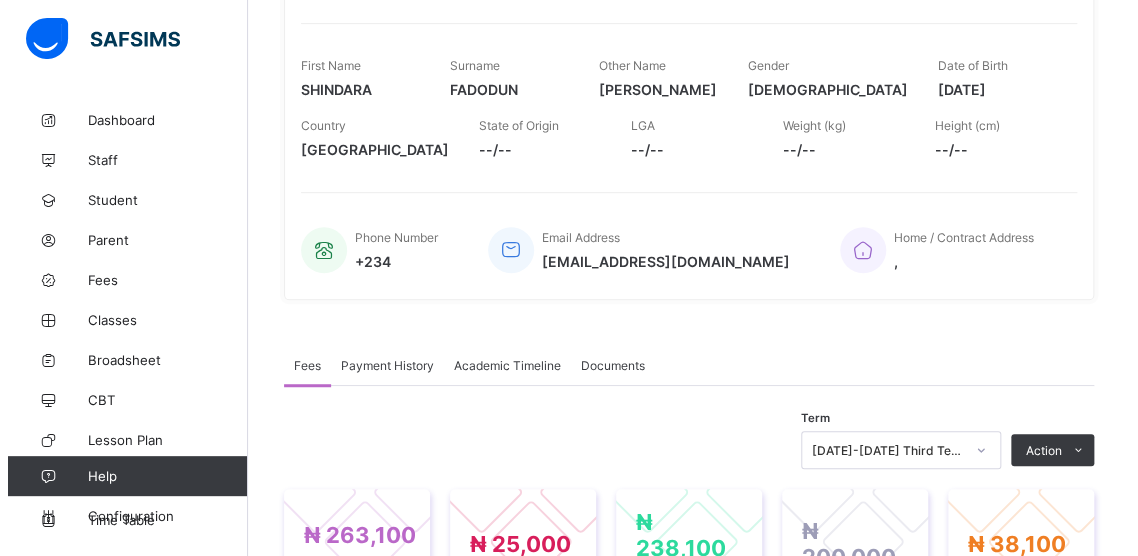 scroll, scrollTop: 395, scrollLeft: 0, axis: vertical 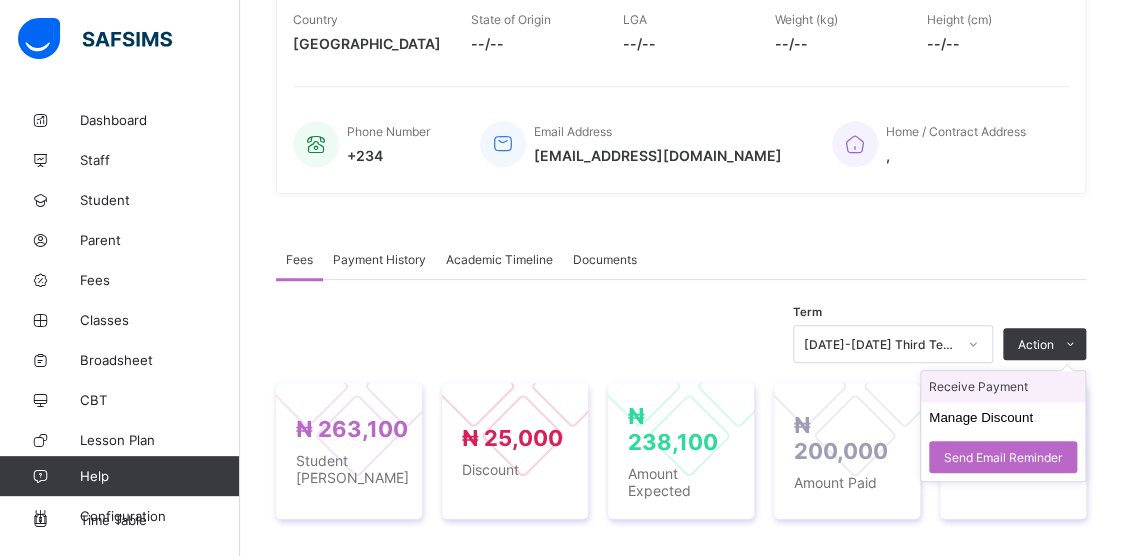 click on "Receive Payment" at bounding box center [1003, 386] 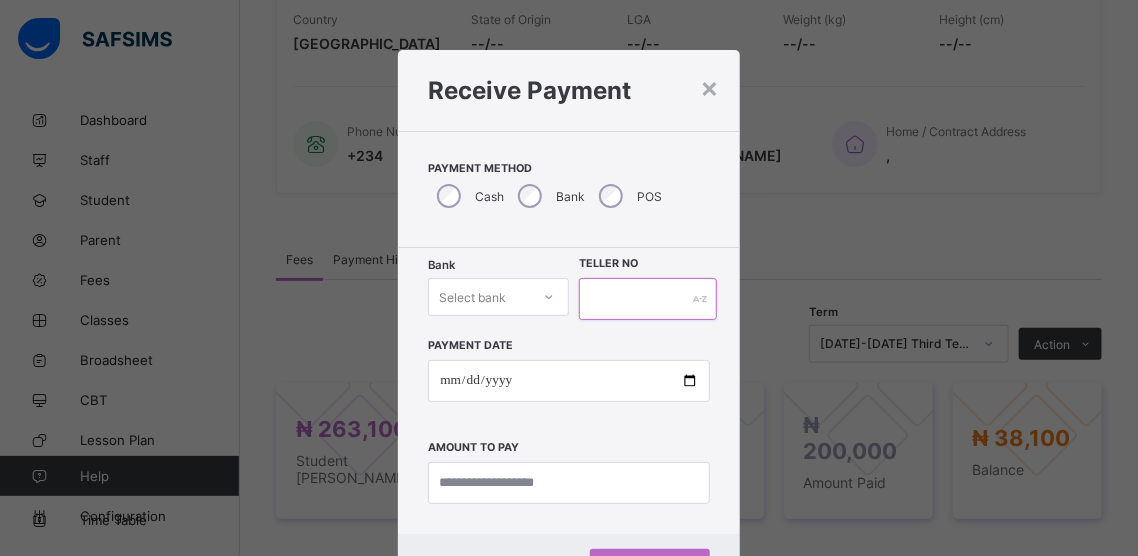 click at bounding box center (648, 299) 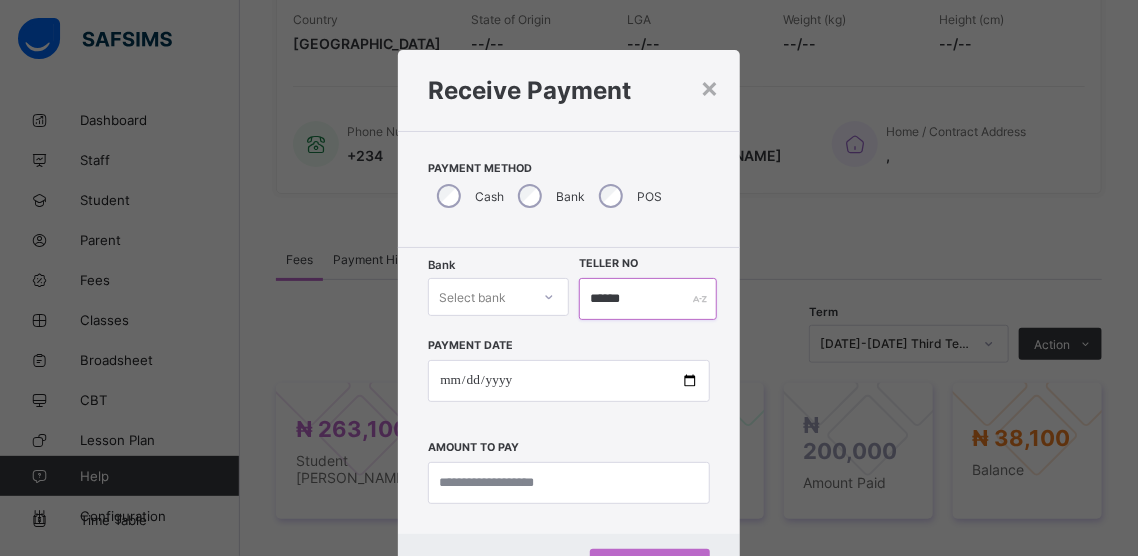 type on "******" 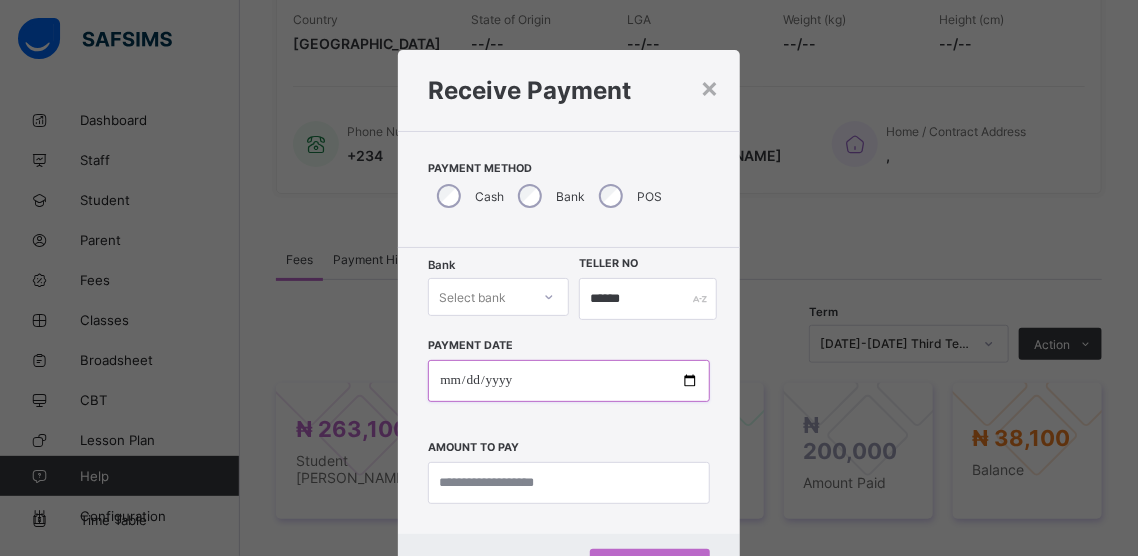 click at bounding box center (568, 381) 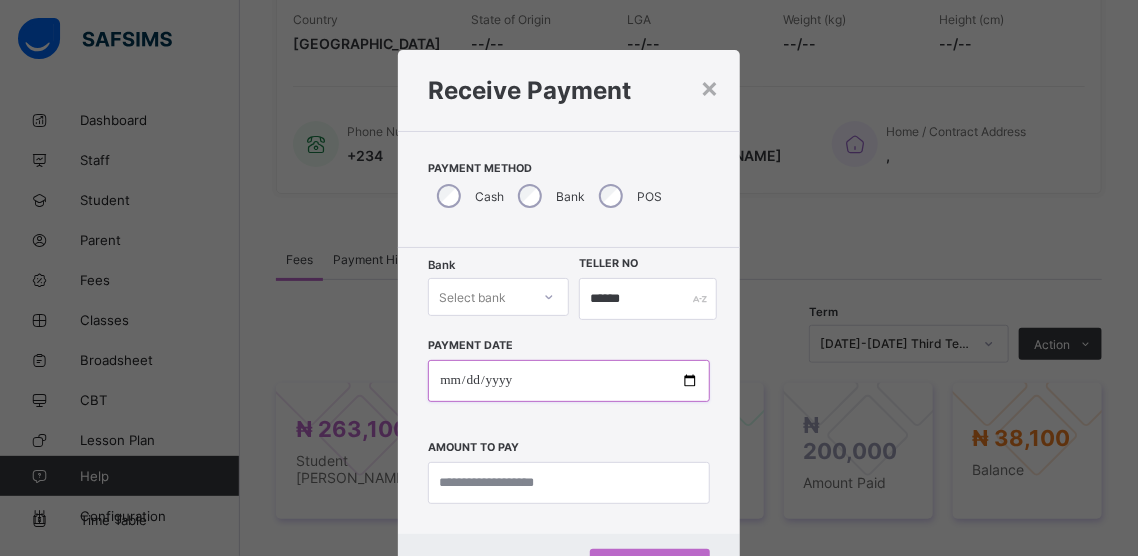 type on "**********" 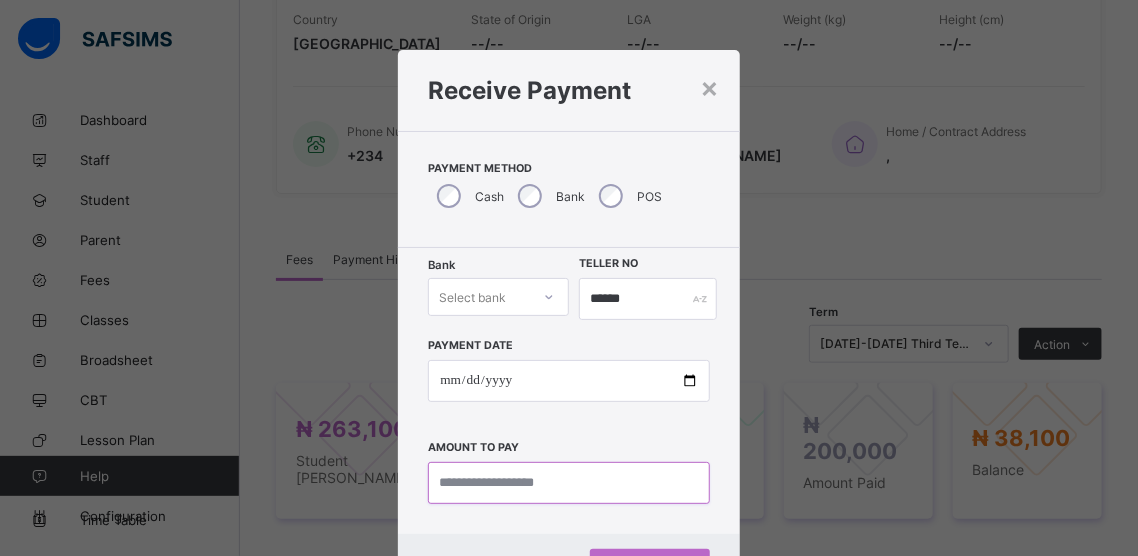click at bounding box center [568, 483] 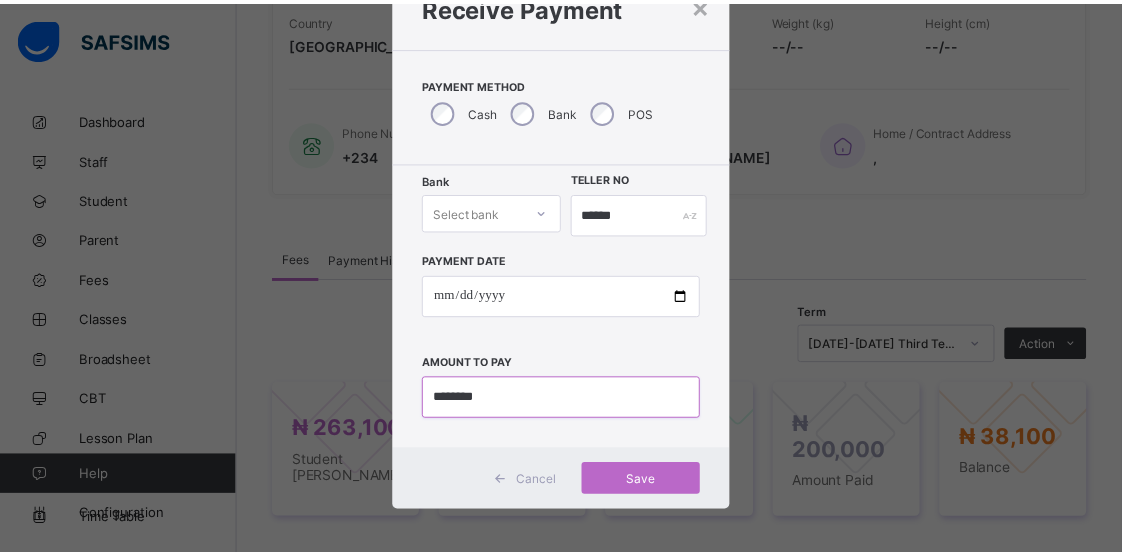 scroll, scrollTop: 89, scrollLeft: 0, axis: vertical 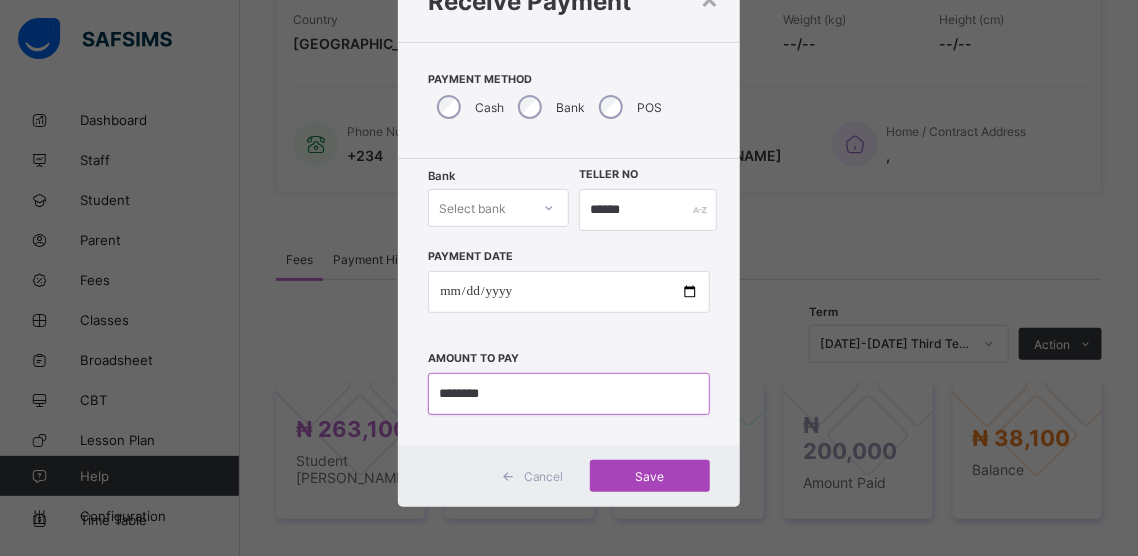 type on "********" 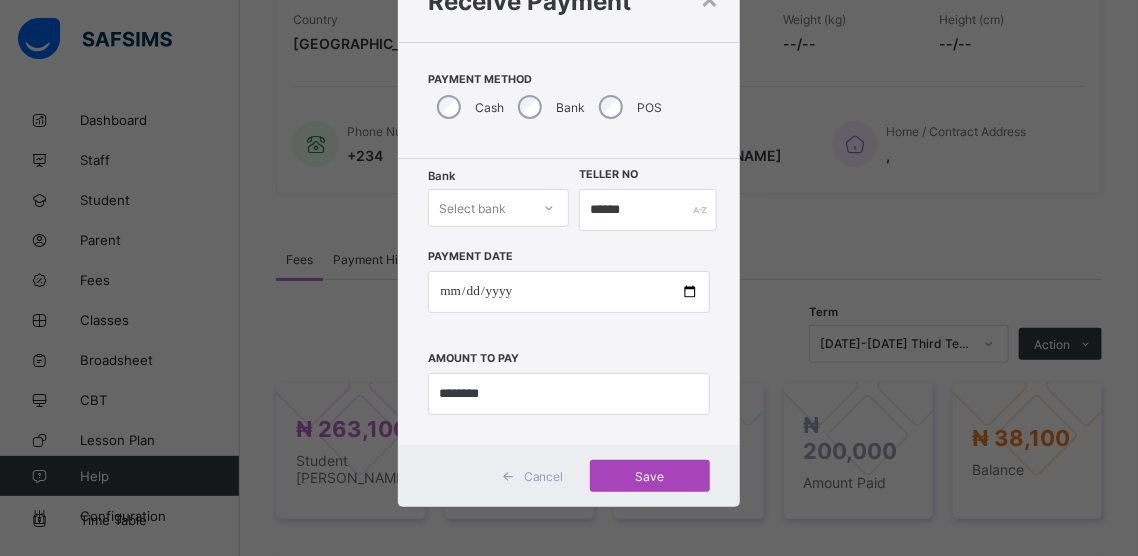click on "Save" at bounding box center [650, 476] 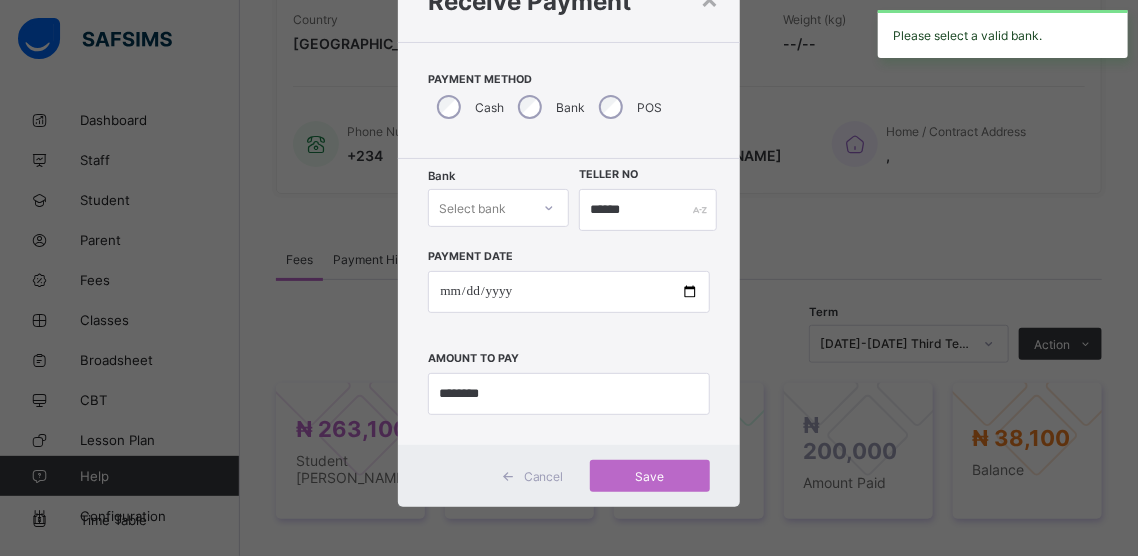 click 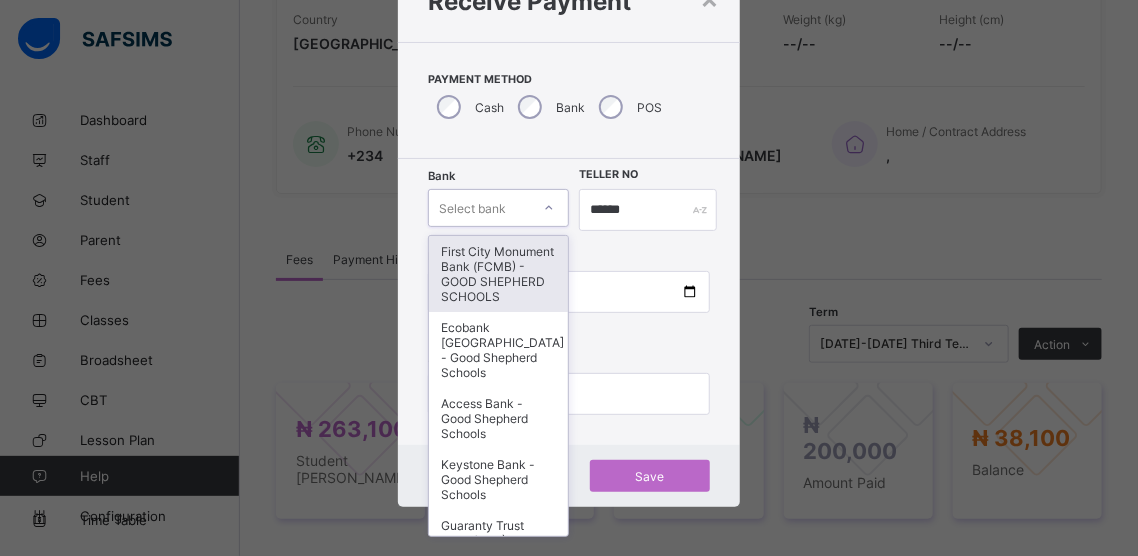 click on "First City Monument Bank (FCMB) - GOOD SHEPHERD SCHOOLS" at bounding box center [498, 274] 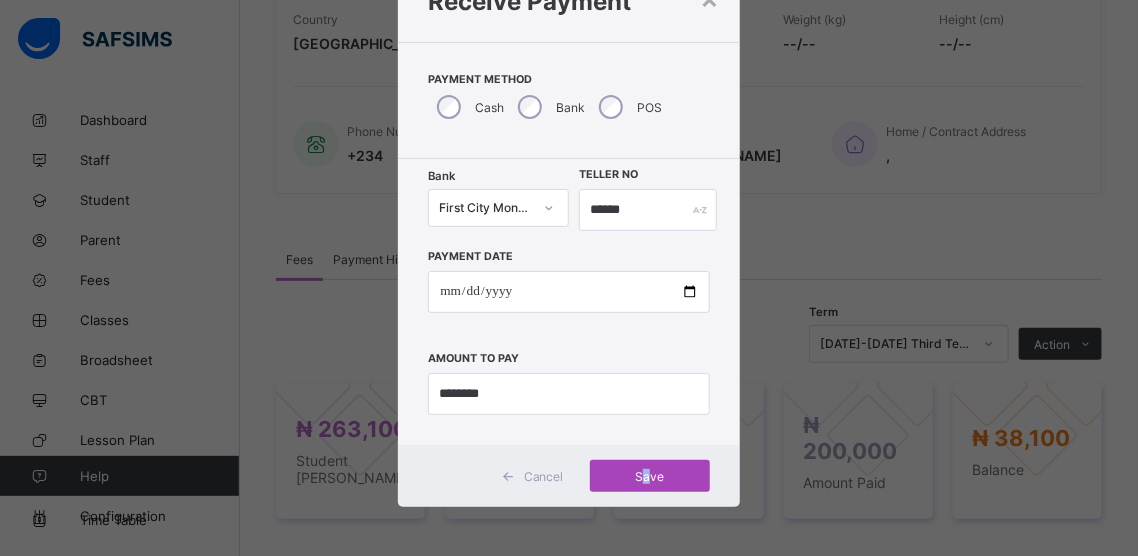 click on "Save" at bounding box center [650, 476] 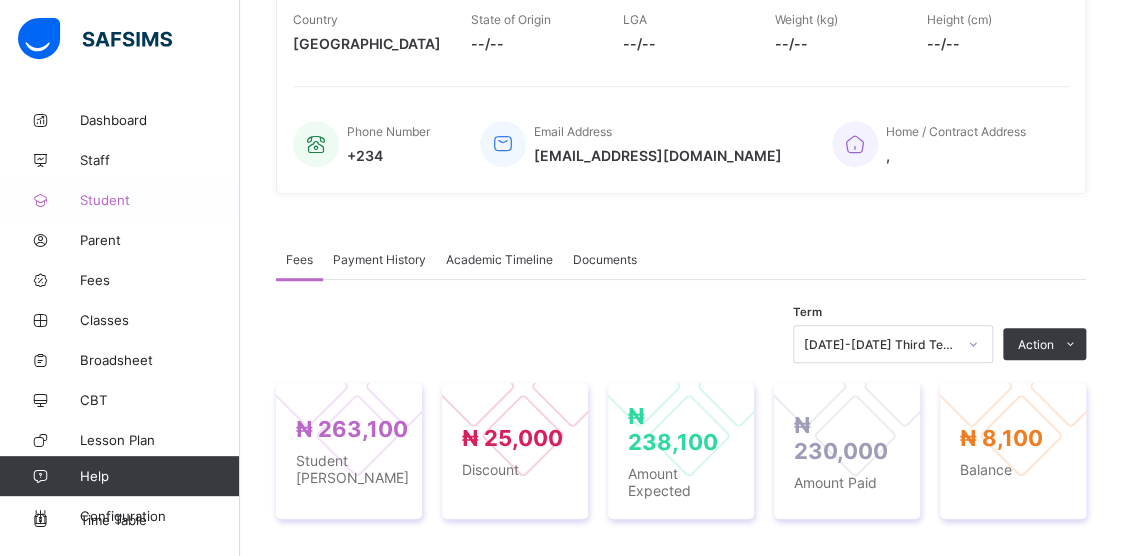 click on "Student" at bounding box center [160, 200] 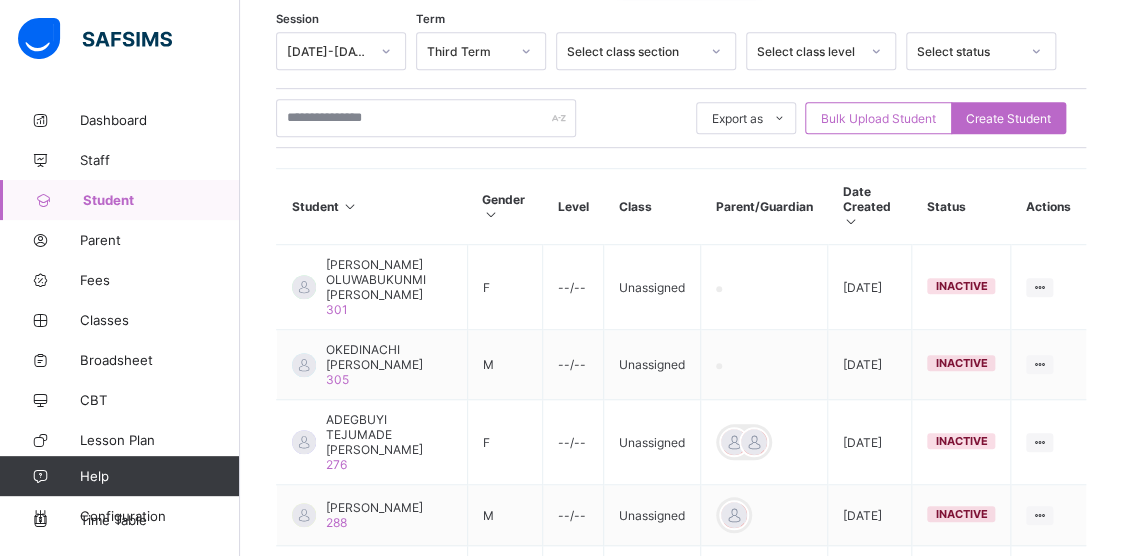 scroll, scrollTop: 395, scrollLeft: 0, axis: vertical 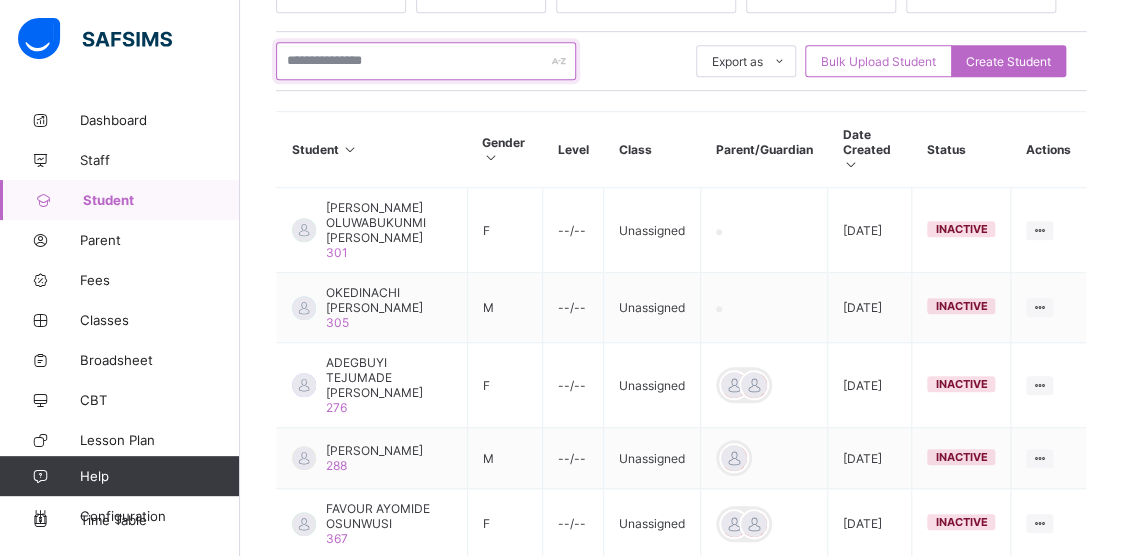click at bounding box center [426, 61] 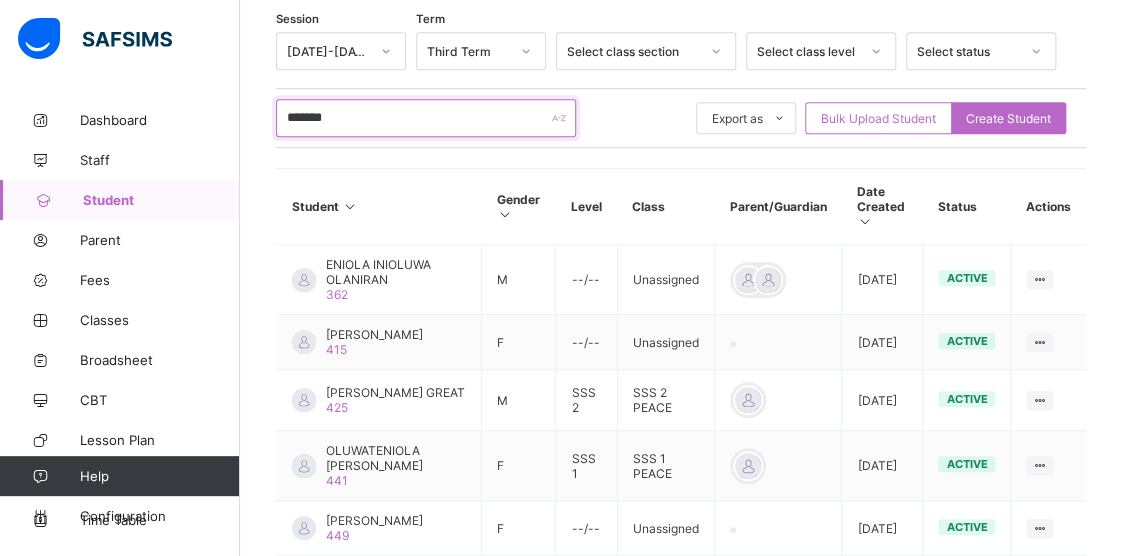 scroll, scrollTop: 395, scrollLeft: 0, axis: vertical 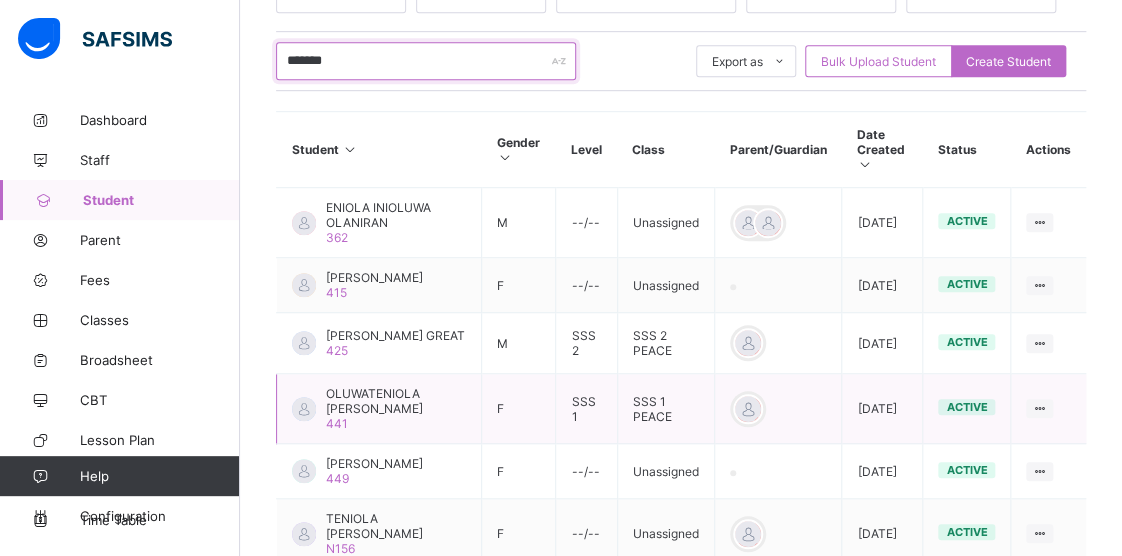 type on "*******" 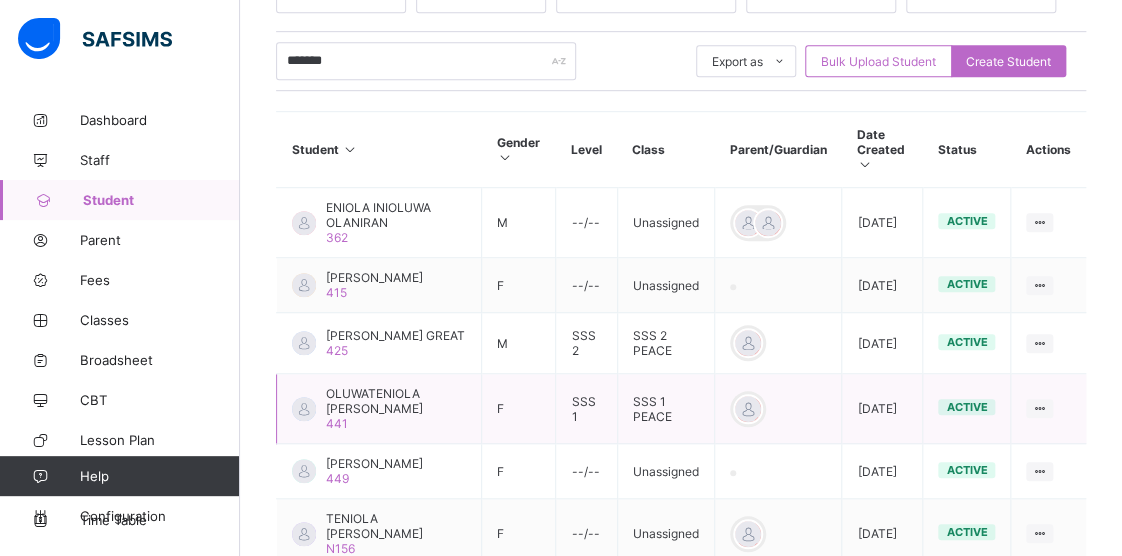 click on "OLUWATENIOLA [PERSON_NAME]" at bounding box center (396, 401) 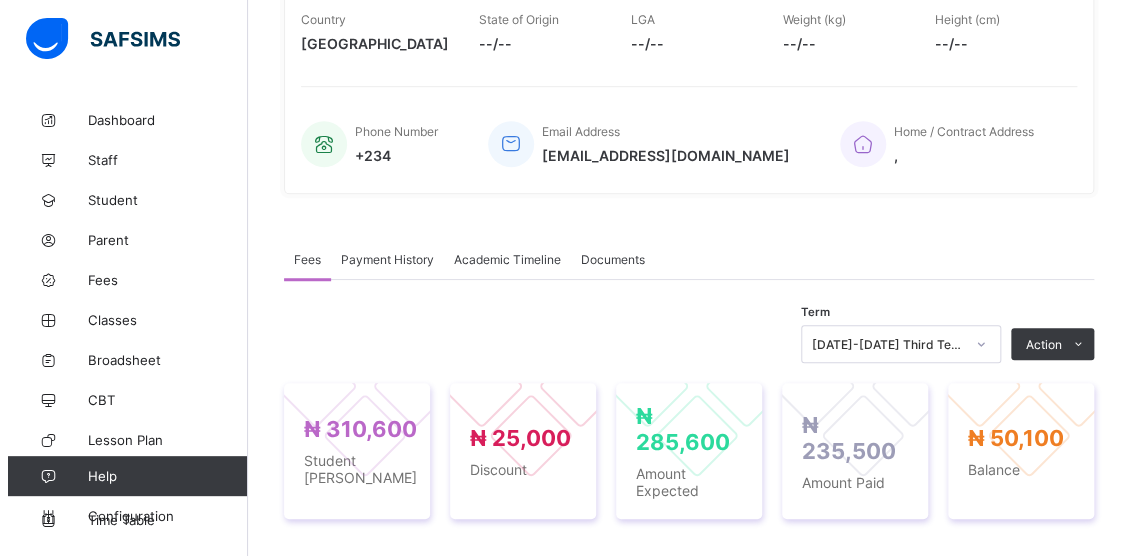 scroll, scrollTop: 595, scrollLeft: 0, axis: vertical 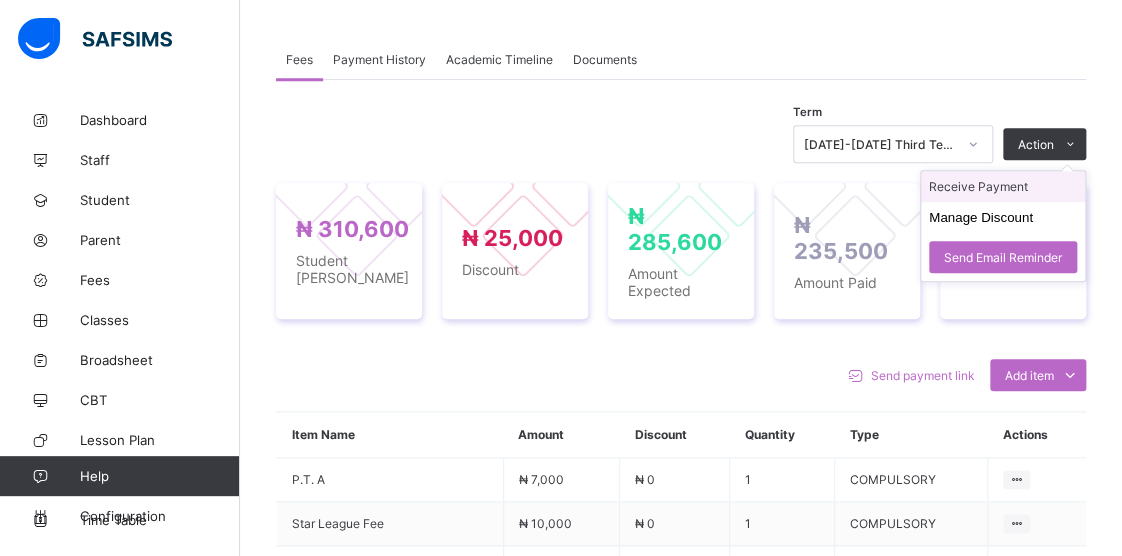 click on "Receive Payment" at bounding box center [1003, 186] 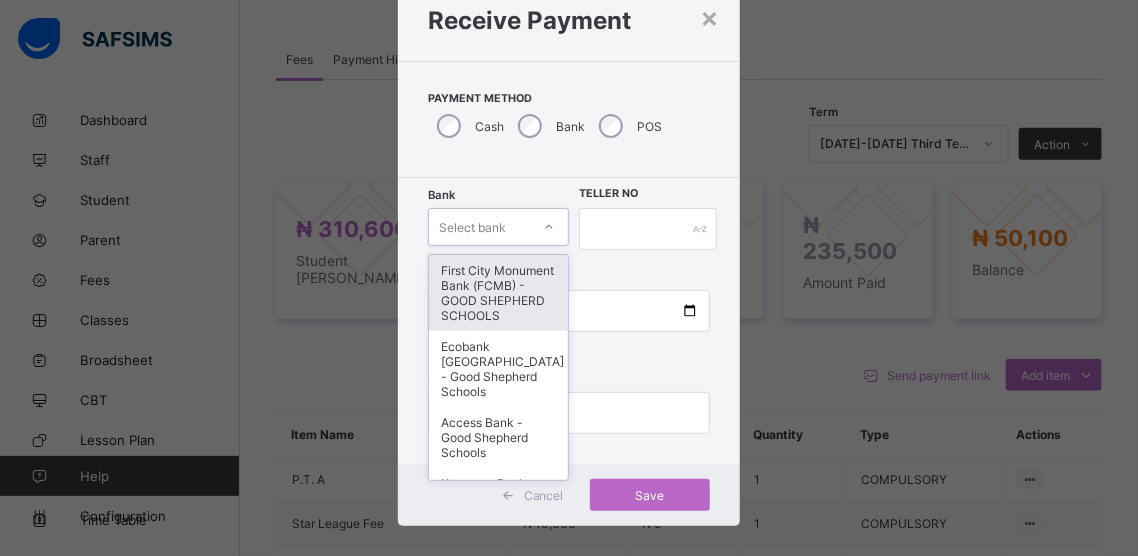 click on "option First City Monument Bank (FCMB) - GOOD SHEPHERD SCHOOLS focused, 1 of 9. 9 results available. Use Up and Down to choose options, press Enter to select the currently focused option, press Escape to exit the menu, press Tab to select the option and exit the menu. Select bank First City Monument Bank (FCMB) - GOOD SHEPHERD SCHOOLS Ecobank [GEOGRAPHIC_DATA] - Good Shepherd Schools Access Bank - Good Shepherd Schools Keystone Bank - Good Shepherd Schools Guaranty Trust Bank (GTB) - Good Shepherd Schools Zenith Bank - Good Shepherd Schools First Bank - Good Shepherd Schools United Bank for Africa ([GEOGRAPHIC_DATA]) - Good Shepherd Schools Sterling Bank - Good Shepherd Schools" at bounding box center (498, 227) 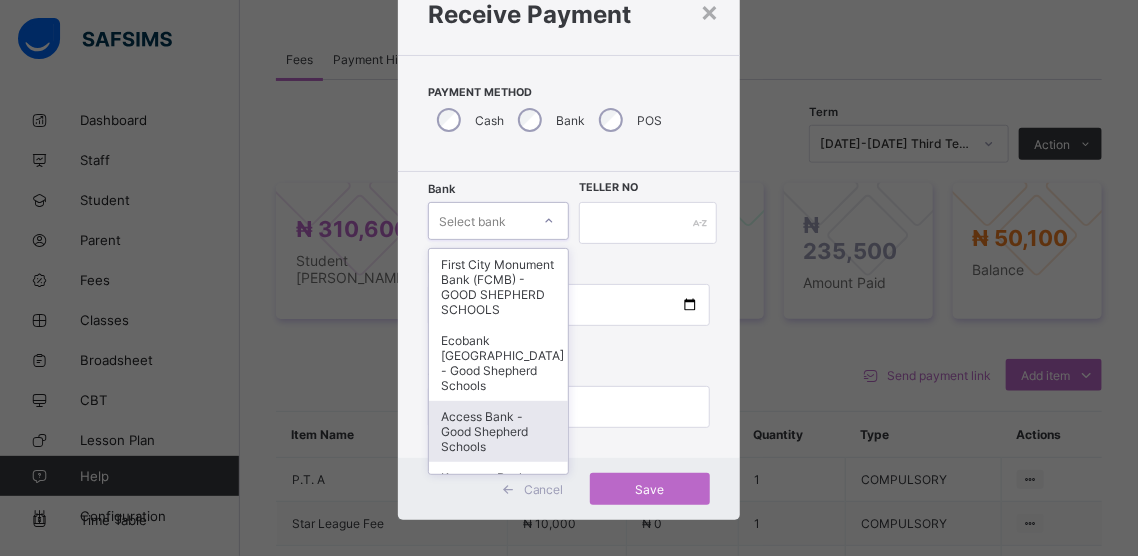 click on "Access Bank - Good Shepherd Schools" at bounding box center [498, 431] 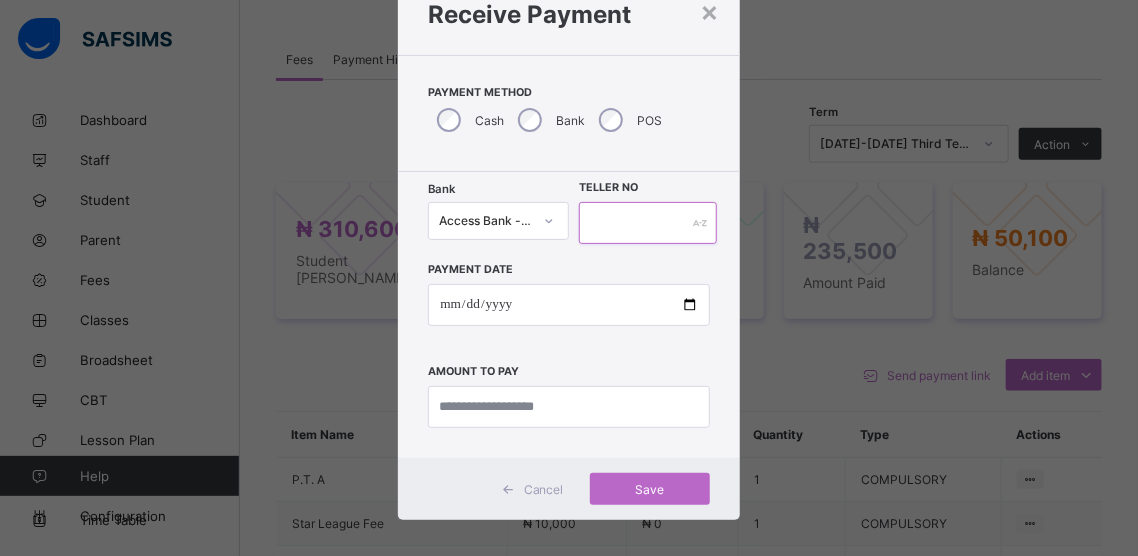 click at bounding box center (648, 223) 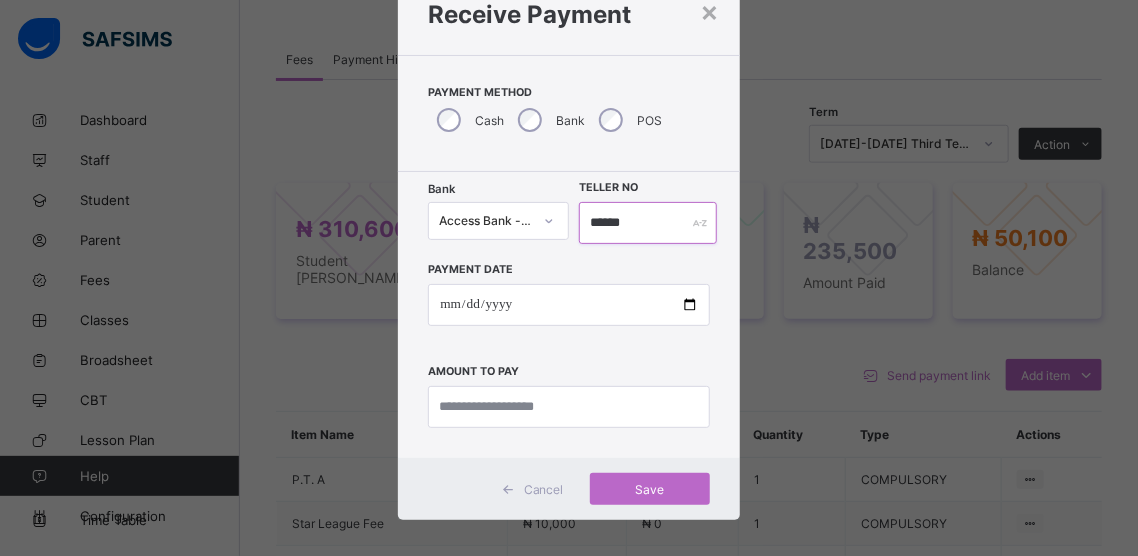 type on "******" 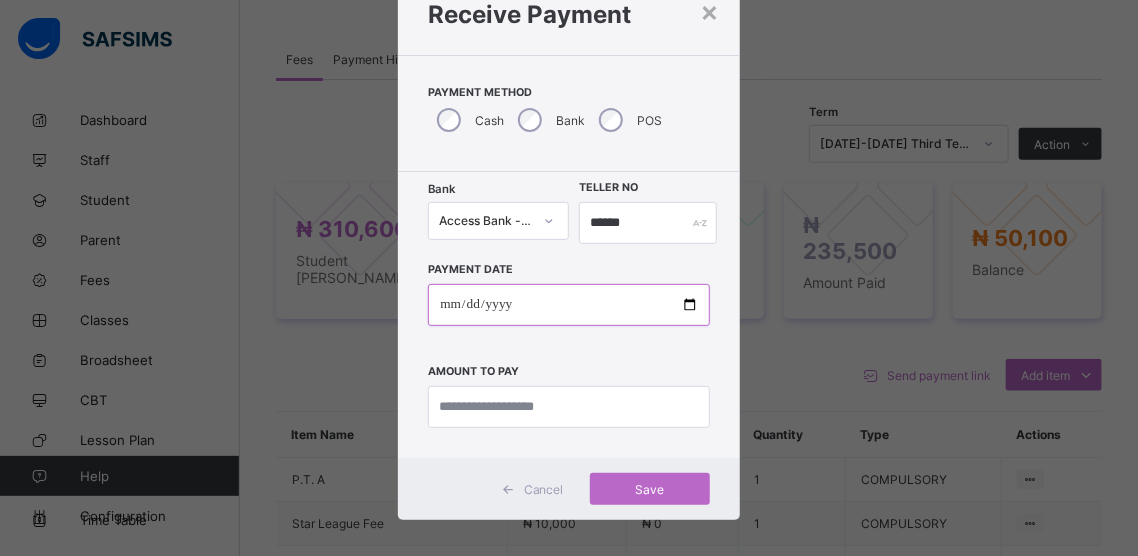 click at bounding box center (568, 305) 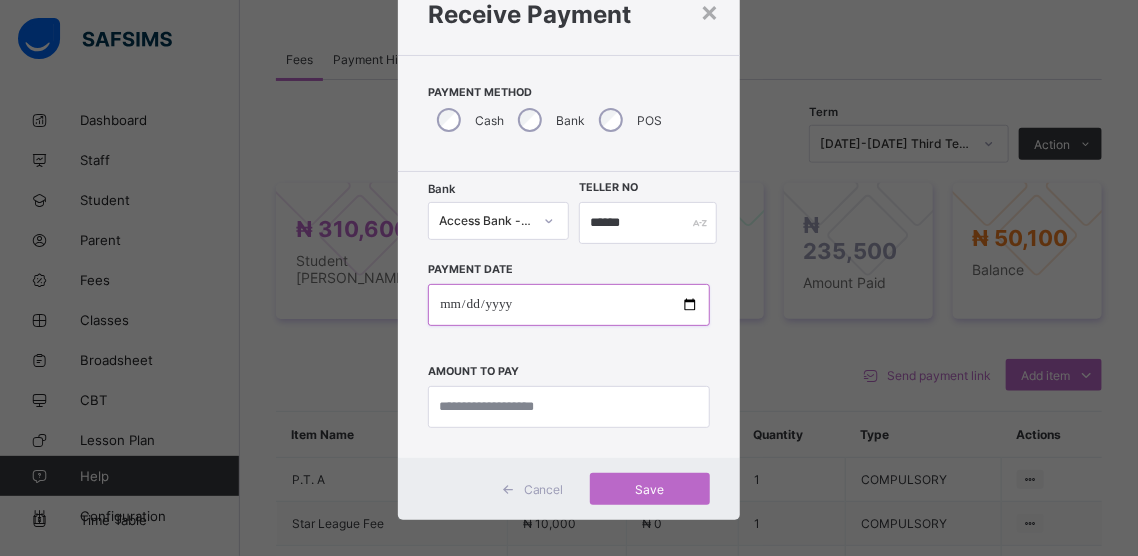 scroll, scrollTop: 0, scrollLeft: 0, axis: both 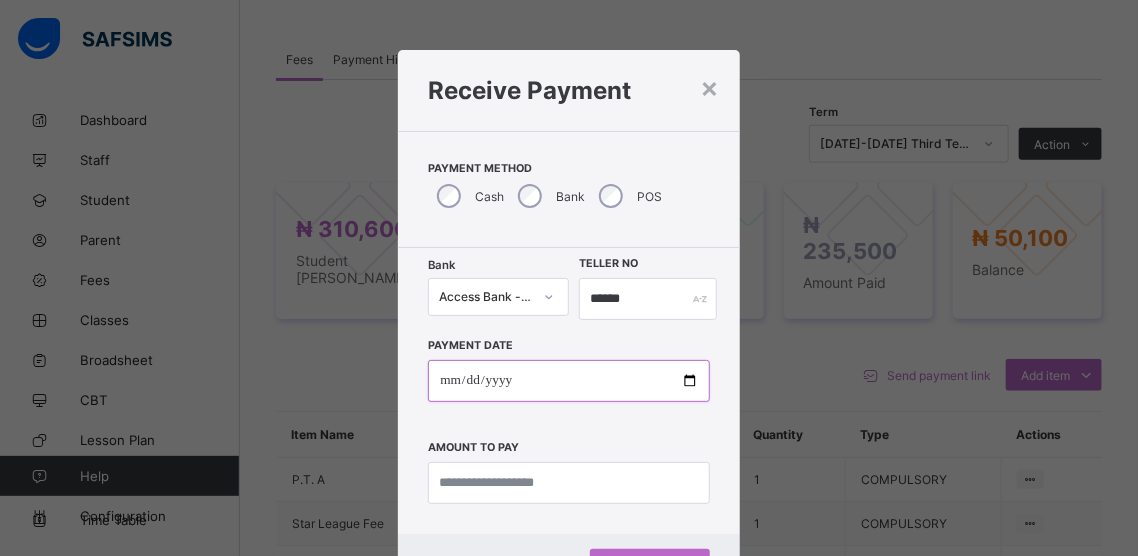 click at bounding box center (568, 381) 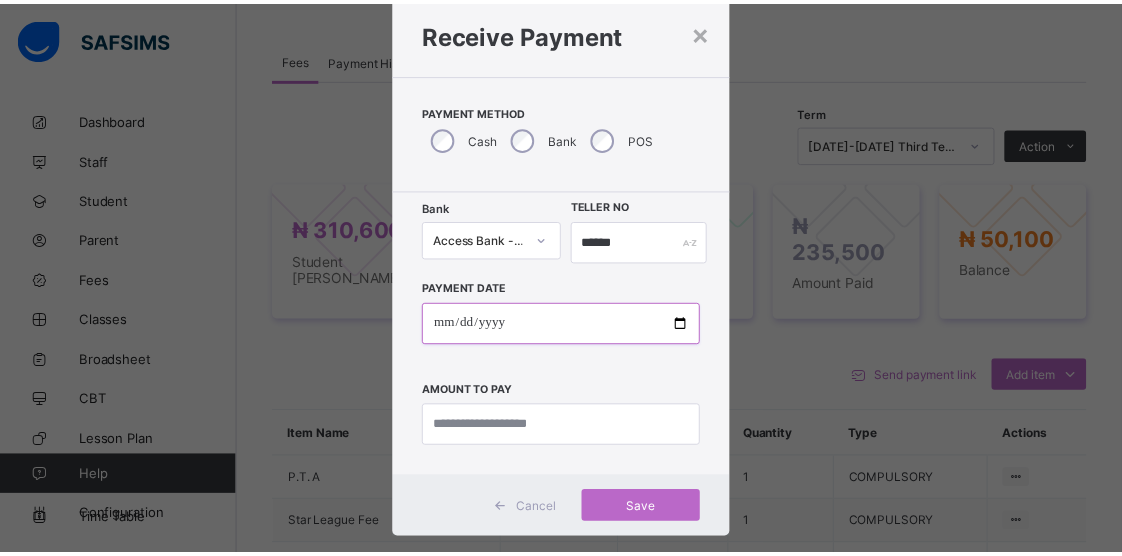 scroll, scrollTop: 89, scrollLeft: 0, axis: vertical 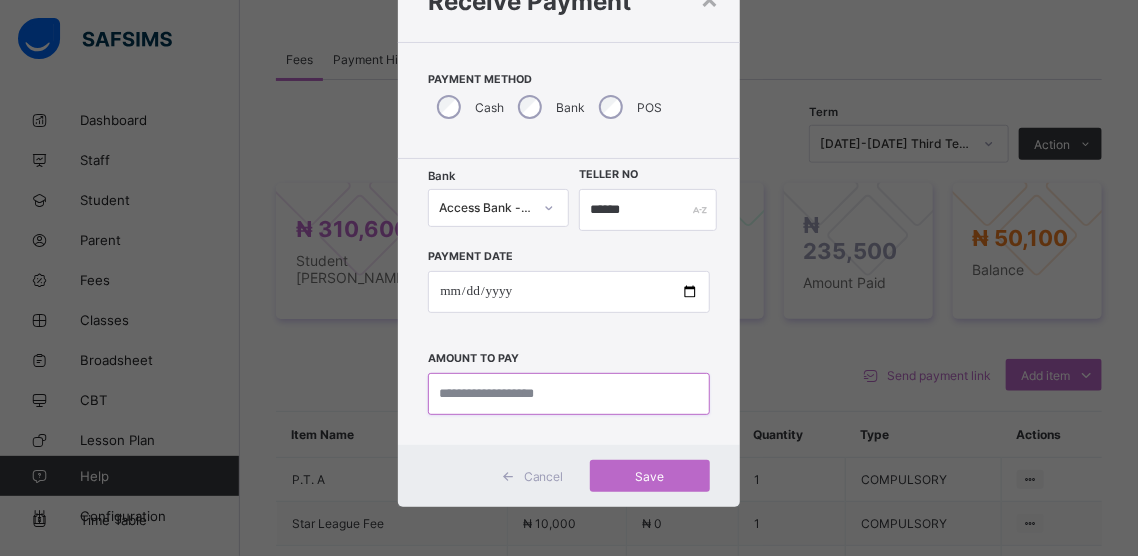 click at bounding box center [568, 394] 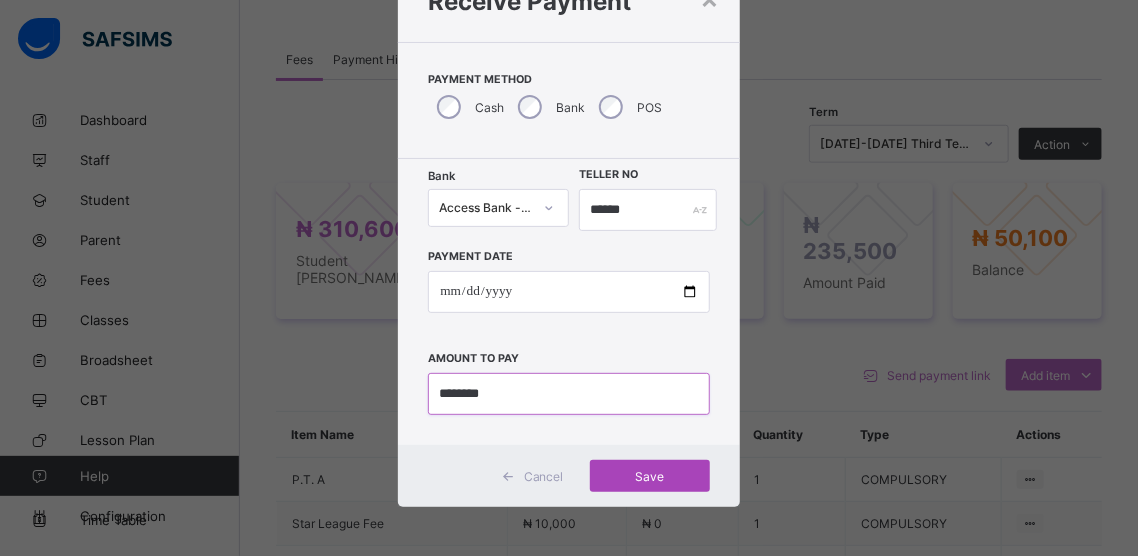 type on "********" 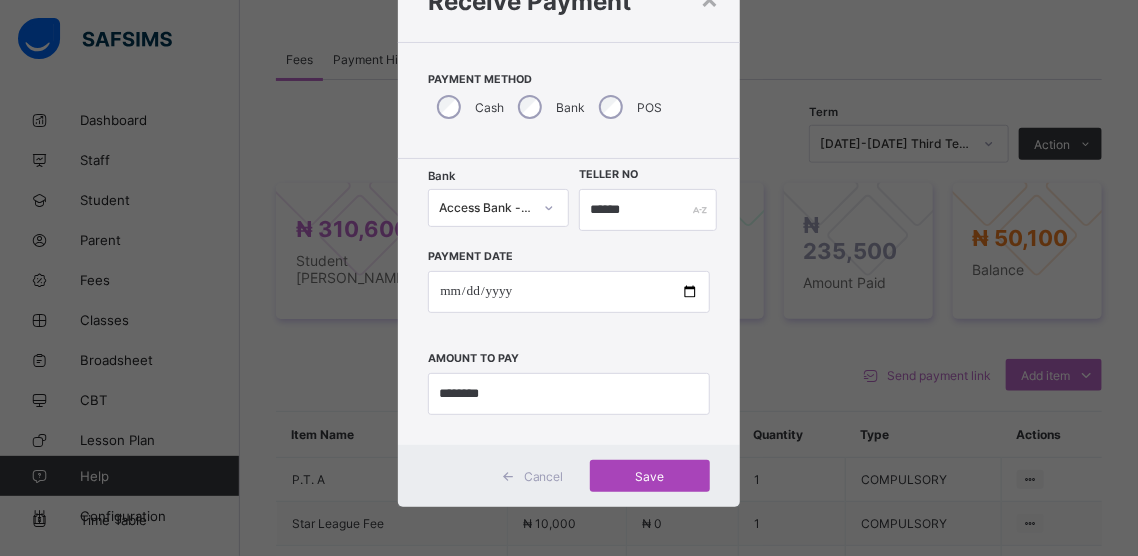 click on "Save" at bounding box center [650, 476] 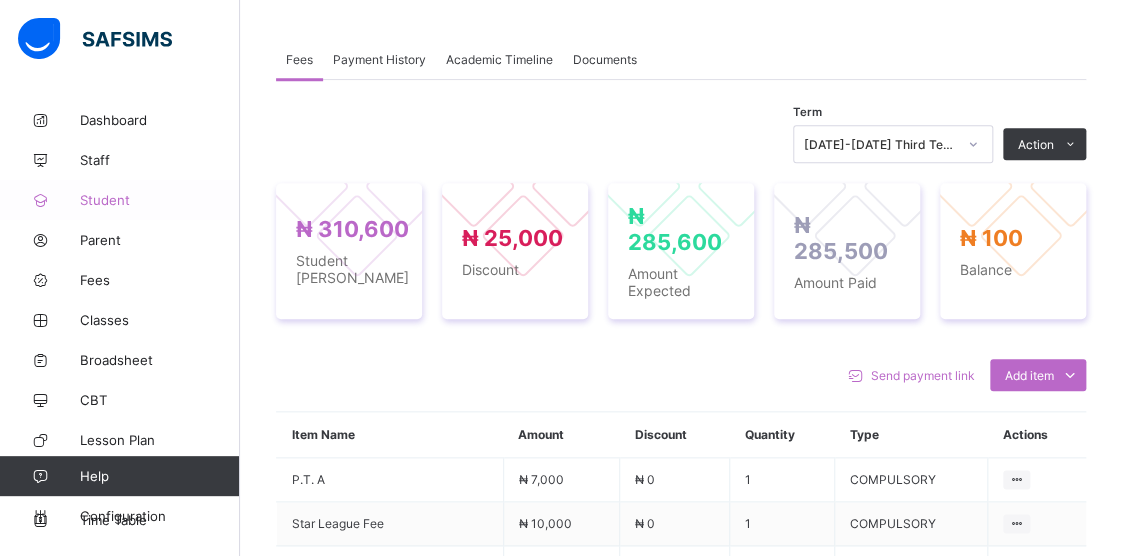 click on "Student" at bounding box center [160, 200] 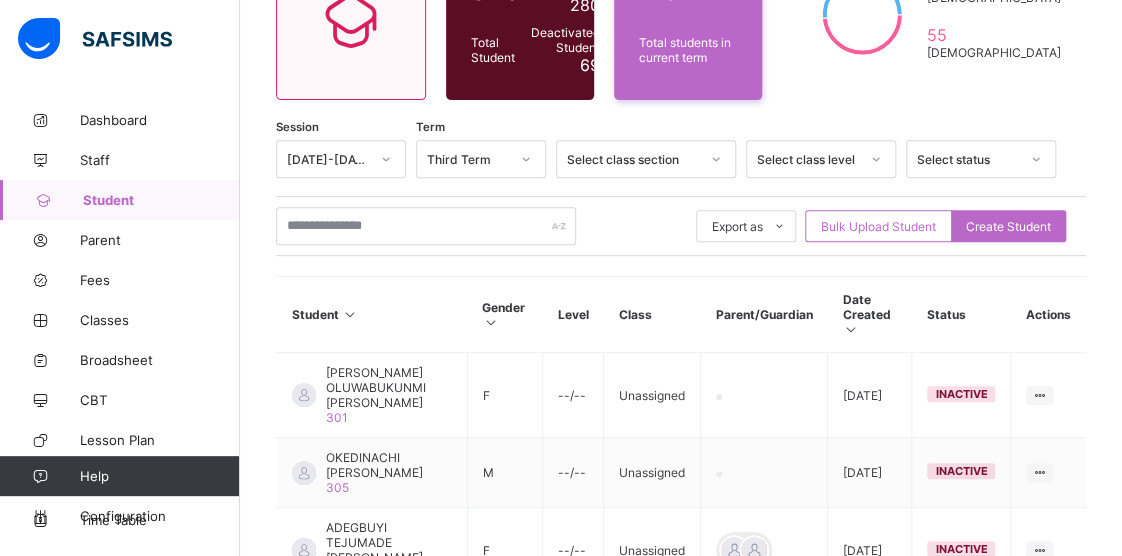 scroll, scrollTop: 195, scrollLeft: 0, axis: vertical 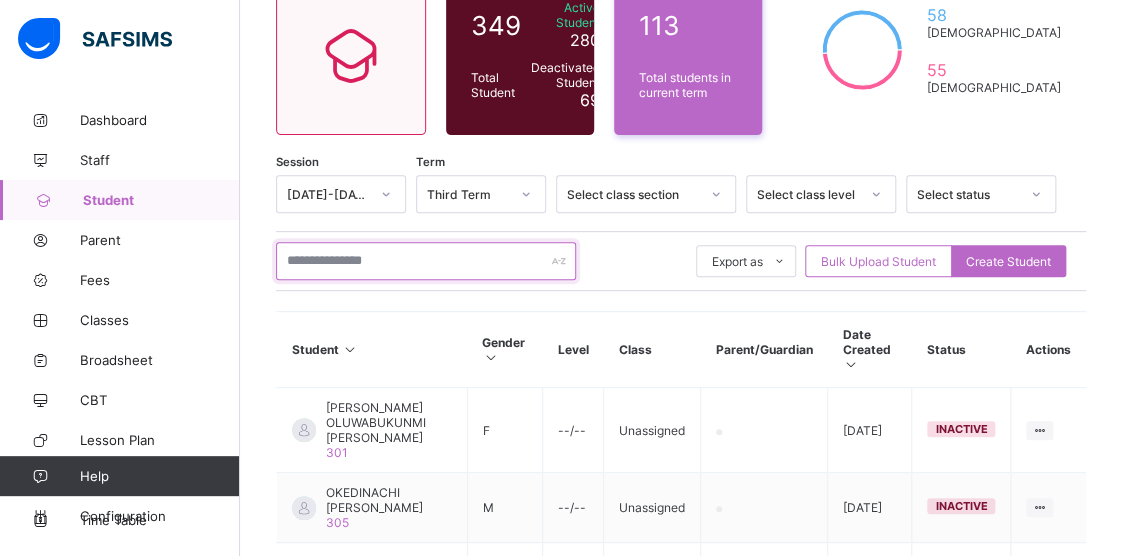 click at bounding box center [426, 261] 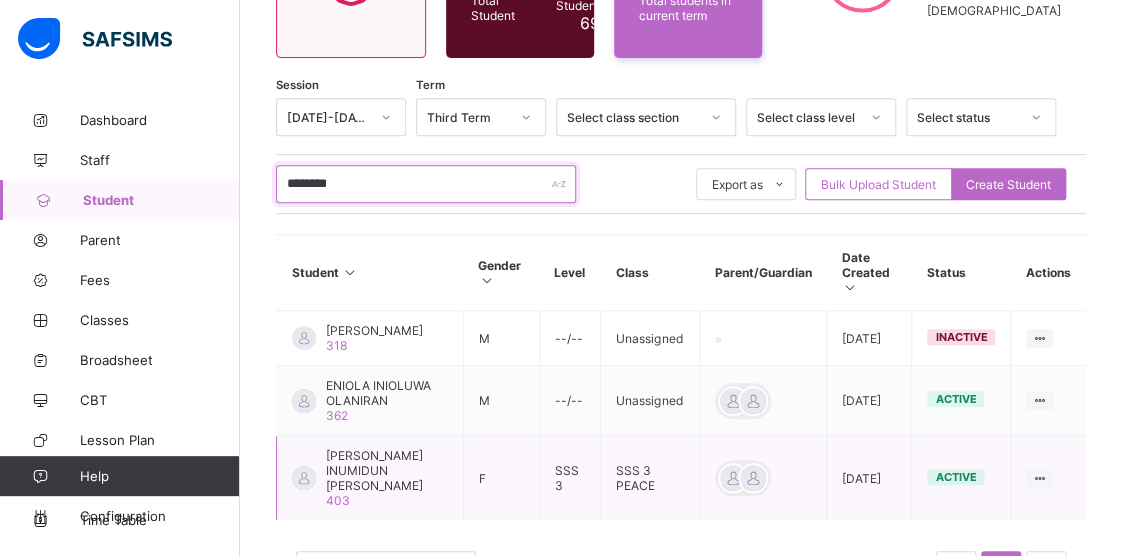 scroll, scrollTop: 295, scrollLeft: 0, axis: vertical 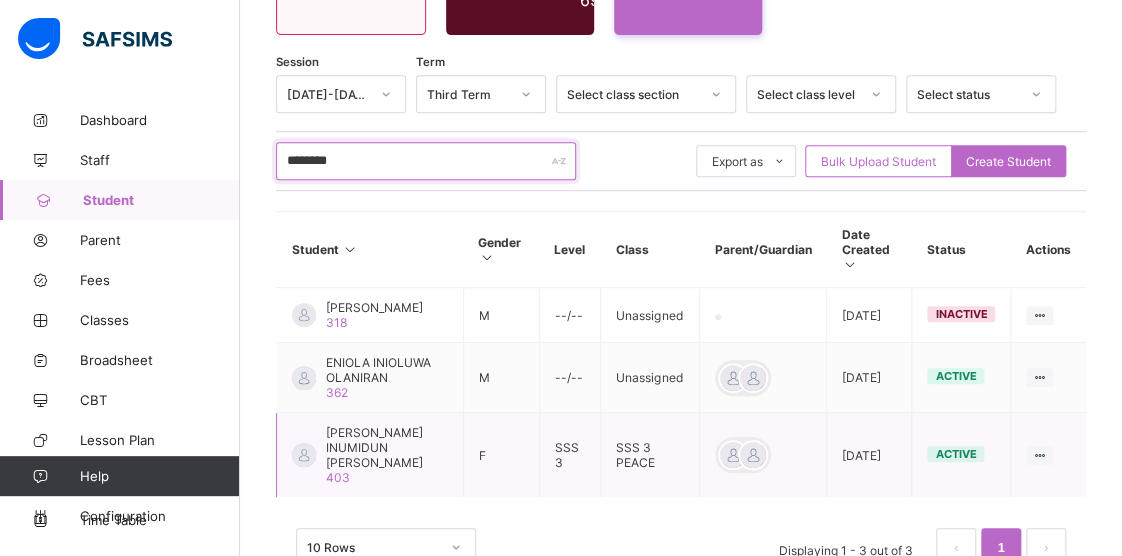 type on "********" 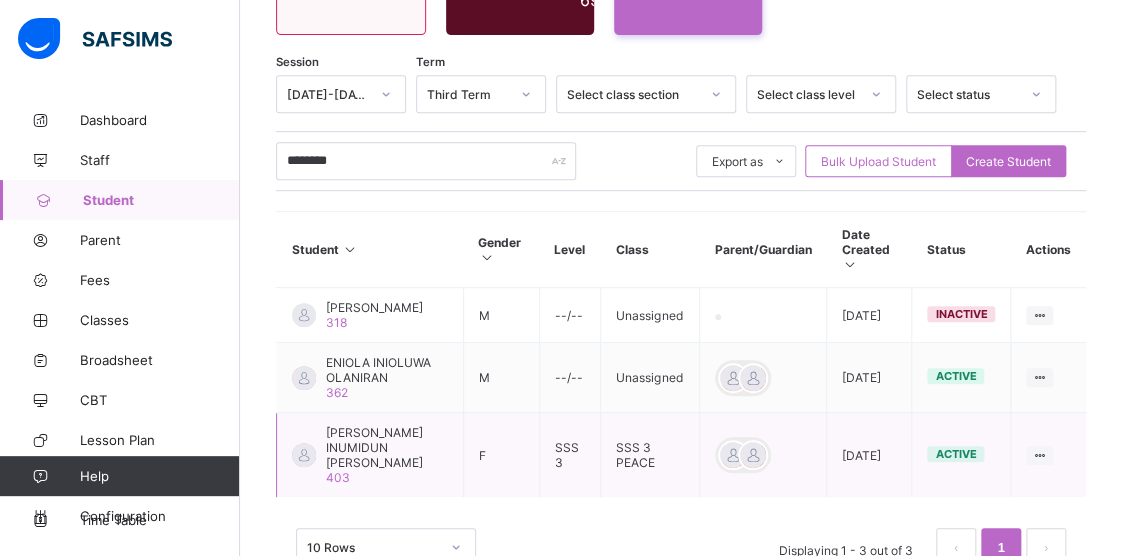 click on "[PERSON_NAME] INUMIDUN [PERSON_NAME]" at bounding box center (387, 447) 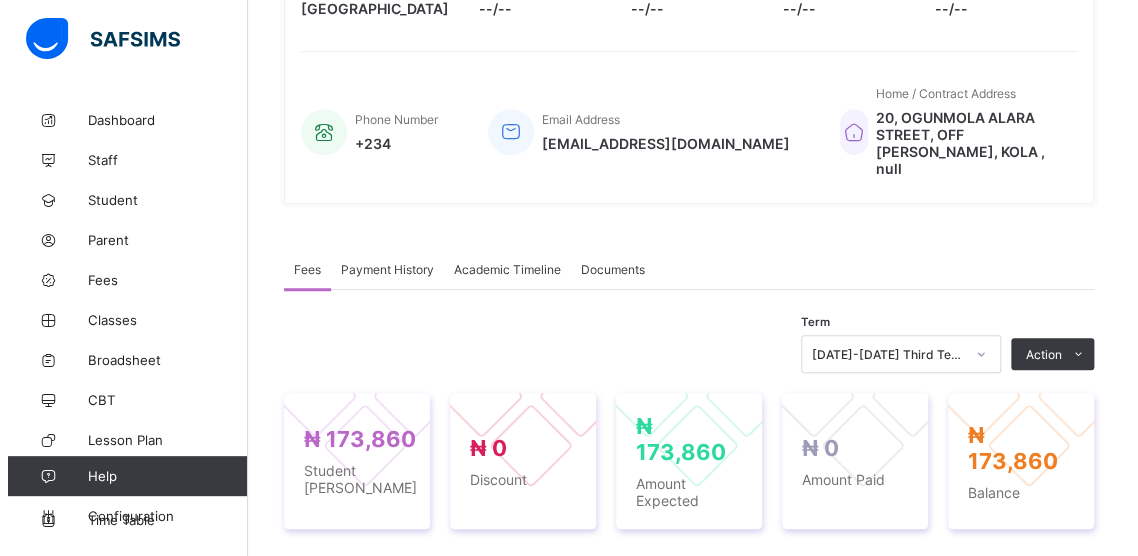 scroll, scrollTop: 395, scrollLeft: 0, axis: vertical 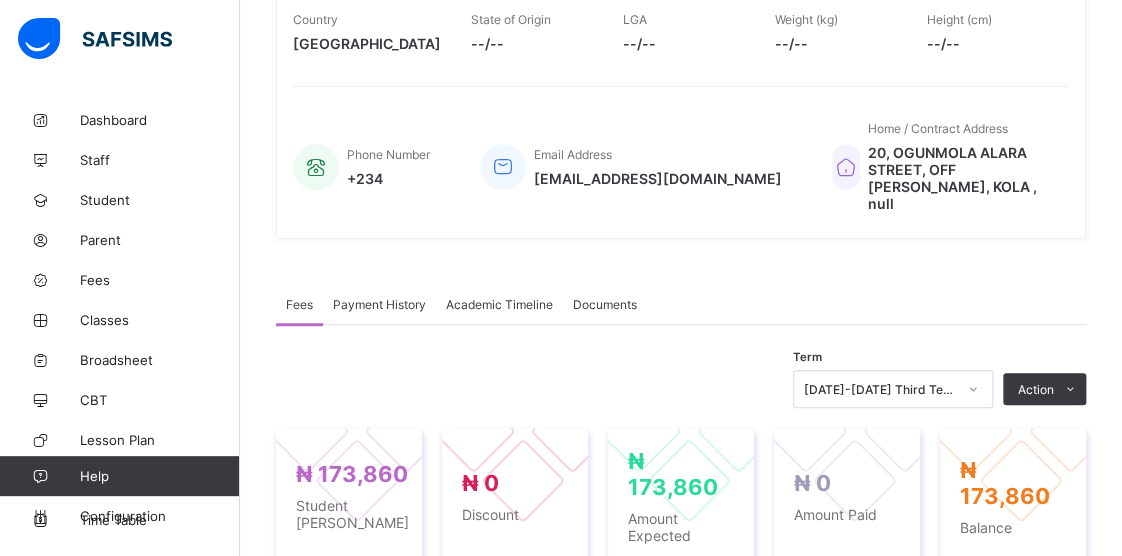 click on "Receive Payment" at bounding box center (0, 0) 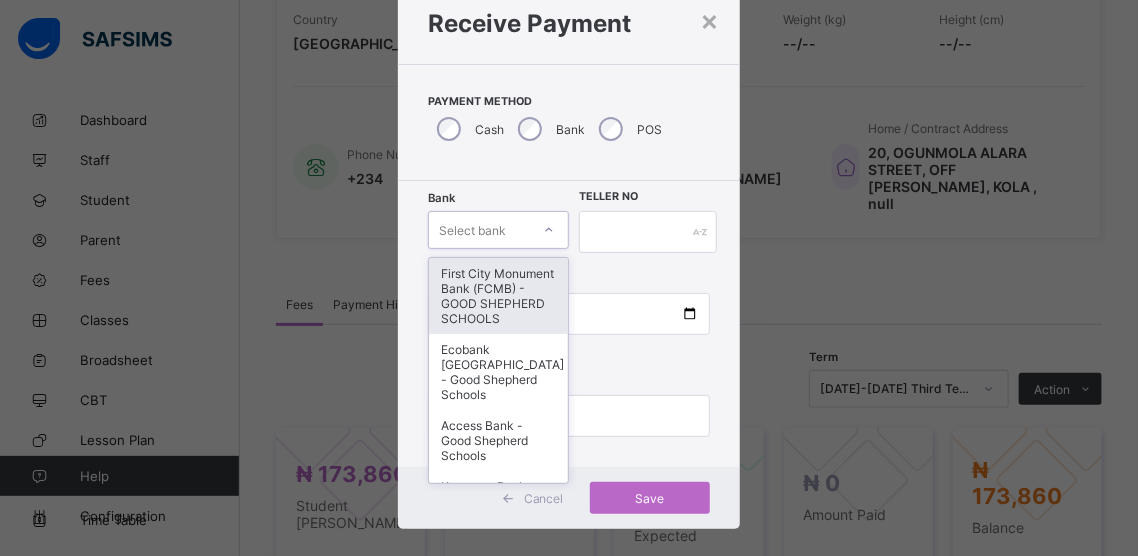 click on "option First City Monument Bank (FCMB) - GOOD SHEPHERD SCHOOLS focused, 1 of 9. 9 results available. Use Up and Down to choose options, press Enter to select the currently focused option, press Escape to exit the menu, press Tab to select the option and exit the menu. Select bank First City Monument Bank (FCMB) - GOOD SHEPHERD SCHOOLS Ecobank [GEOGRAPHIC_DATA] - Good Shepherd Schools Access Bank - Good Shepherd Schools Keystone Bank - Good Shepherd Schools Guaranty Trust Bank (GTB) - Good Shepherd Schools Zenith Bank - Good Shepherd Schools First Bank - Good Shepherd Schools United Bank for Africa ([GEOGRAPHIC_DATA]) - Good Shepherd Schools Sterling Bank - Good Shepherd Schools" at bounding box center [498, 230] 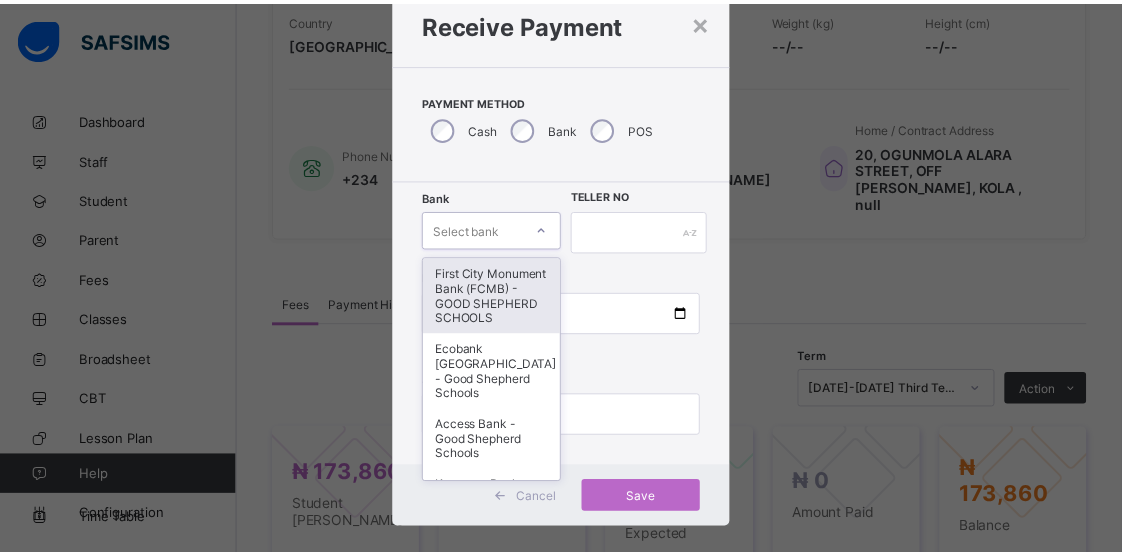 scroll, scrollTop: 76, scrollLeft: 0, axis: vertical 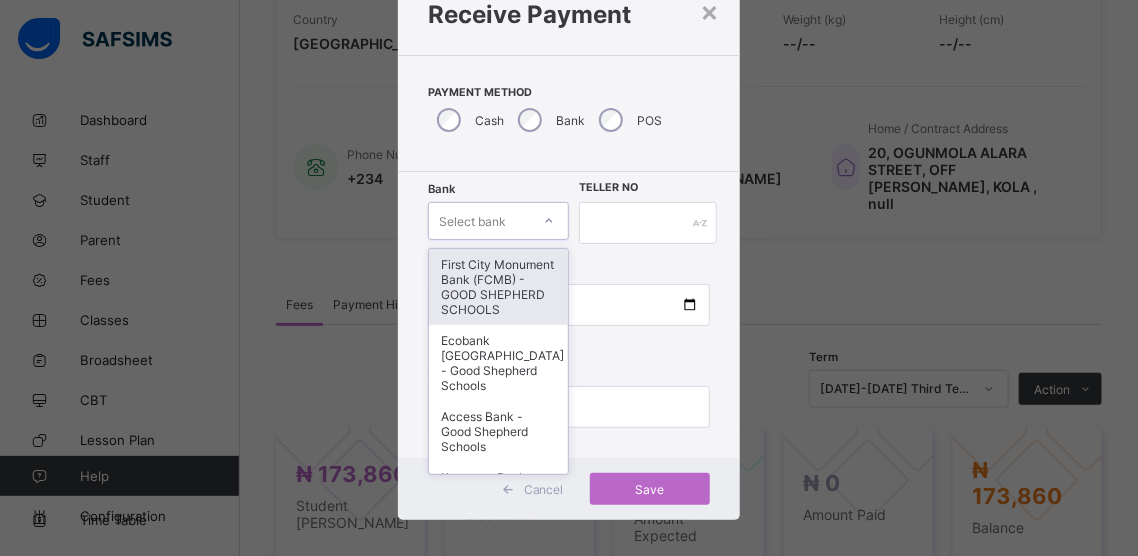 drag, startPoint x: 480, startPoint y: 284, endPoint x: 500, endPoint y: 277, distance: 21.189621 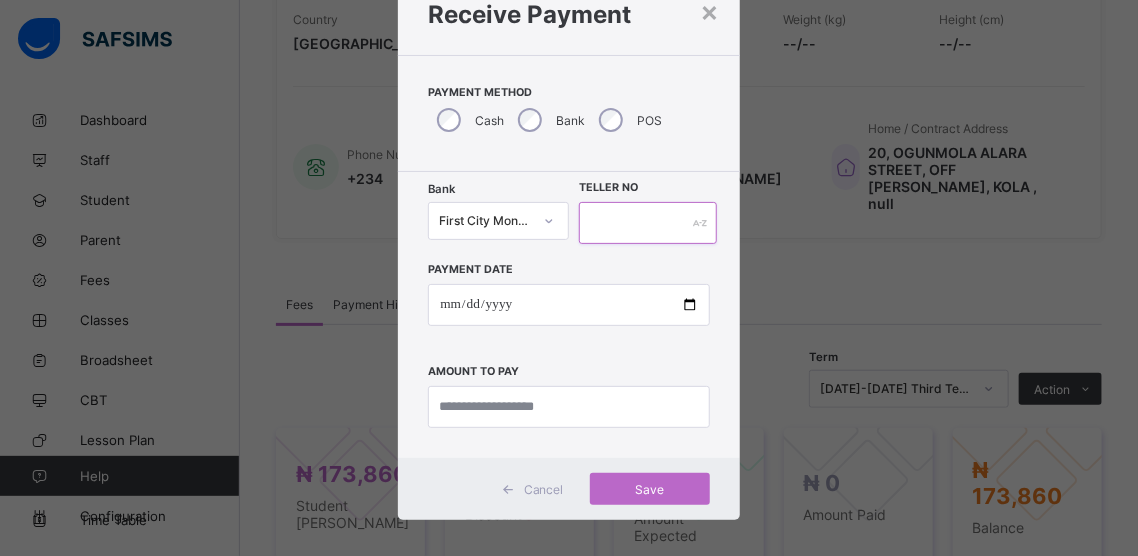 click at bounding box center (648, 223) 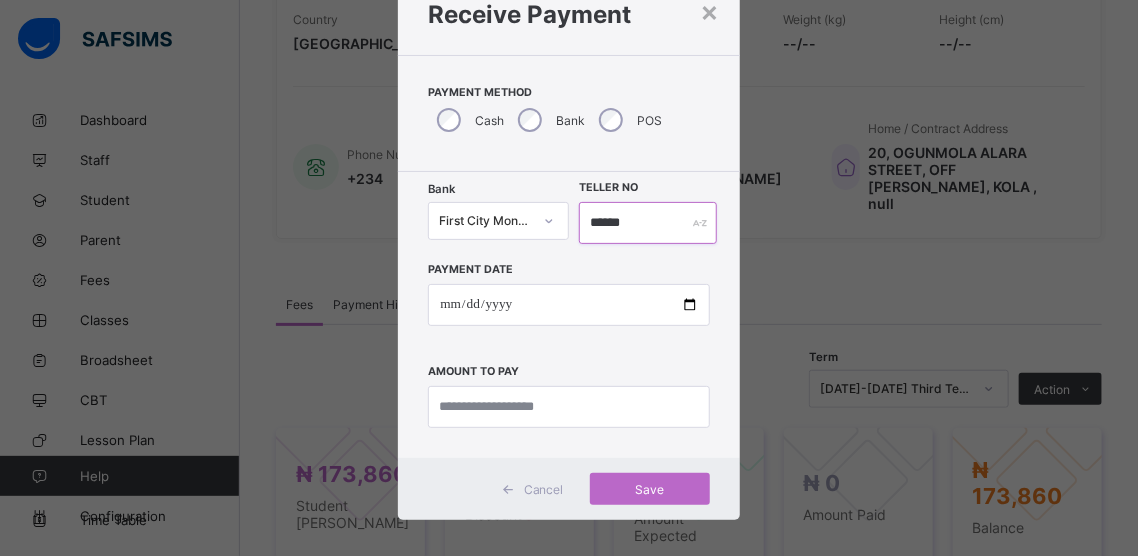 type on "******" 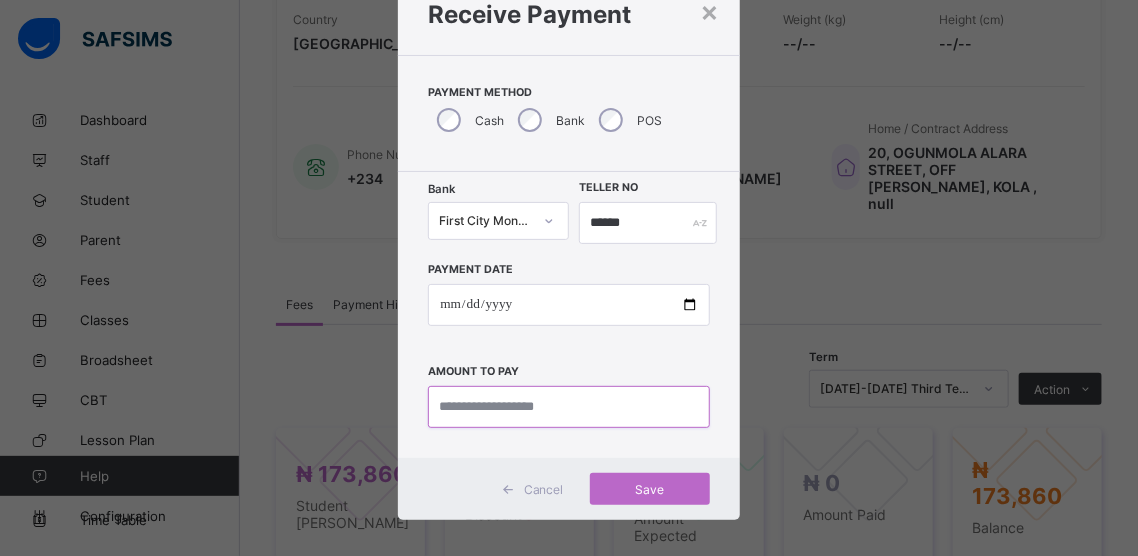 click at bounding box center [568, 407] 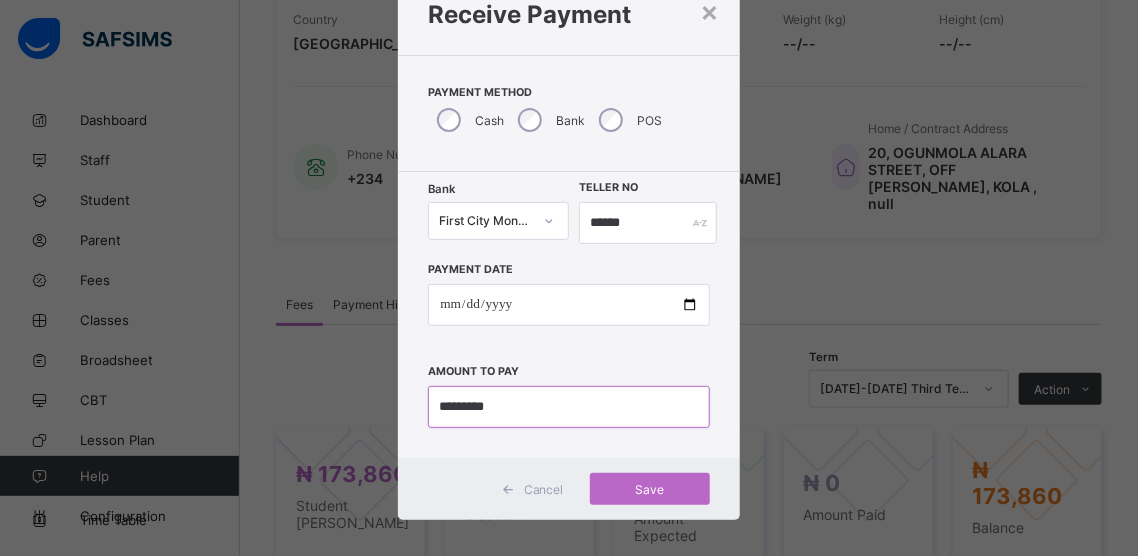 type on "*********" 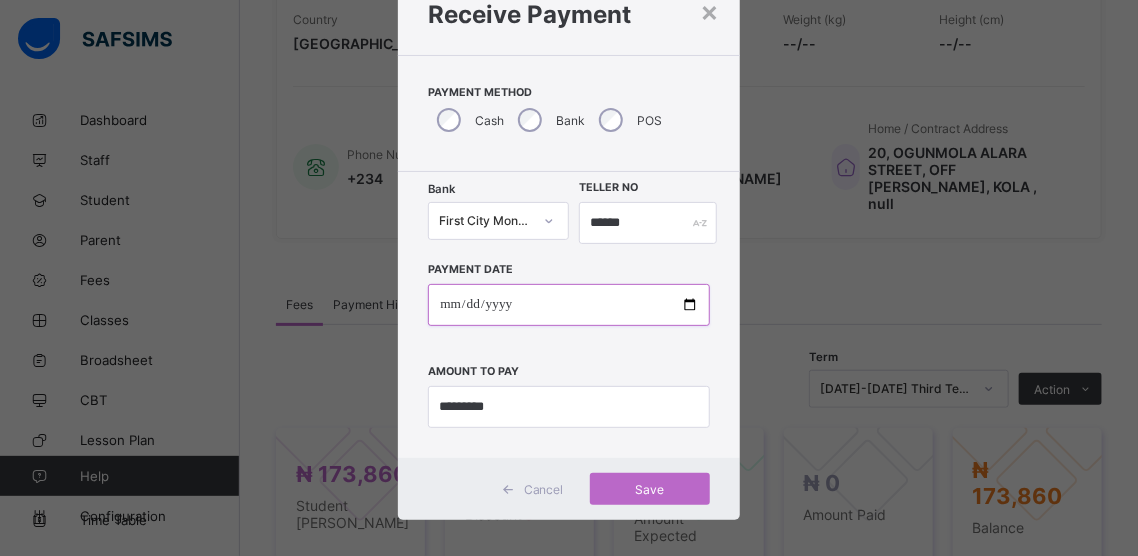 click at bounding box center [568, 305] 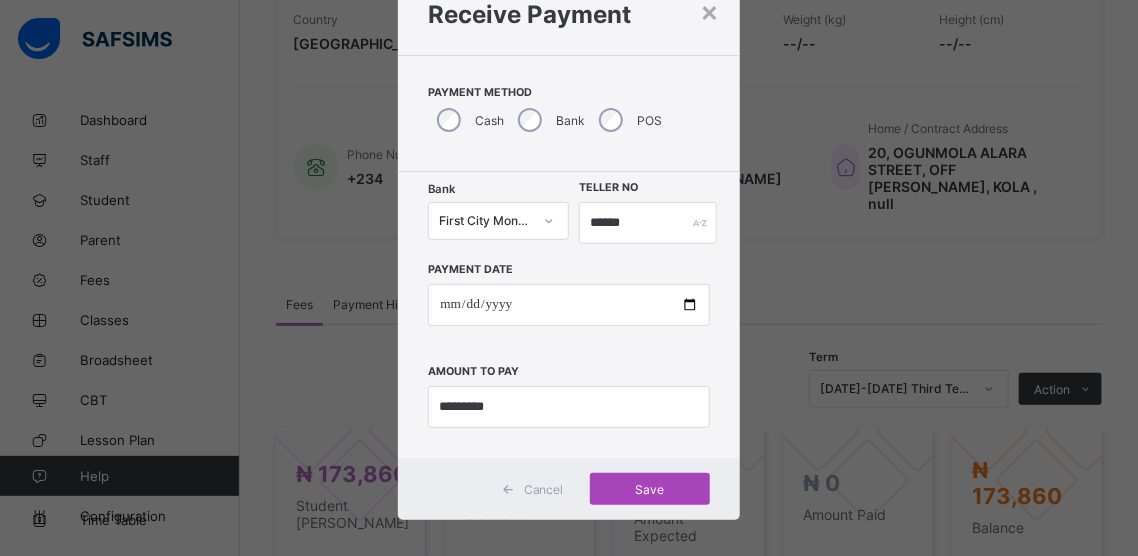 click on "Save" at bounding box center (650, 489) 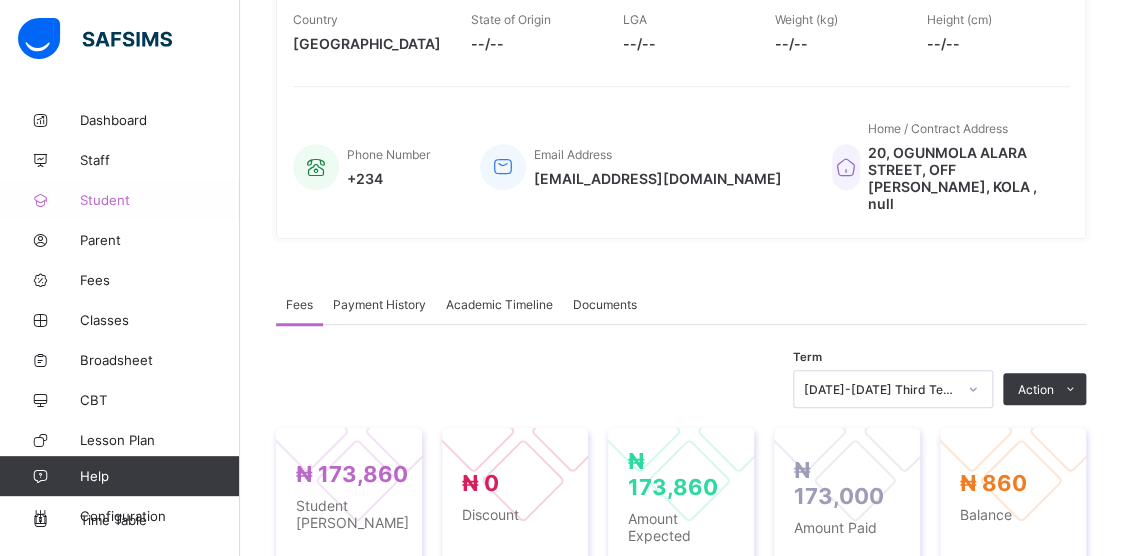 drag, startPoint x: 656, startPoint y: 473, endPoint x: 118, endPoint y: 199, distance: 603.75494 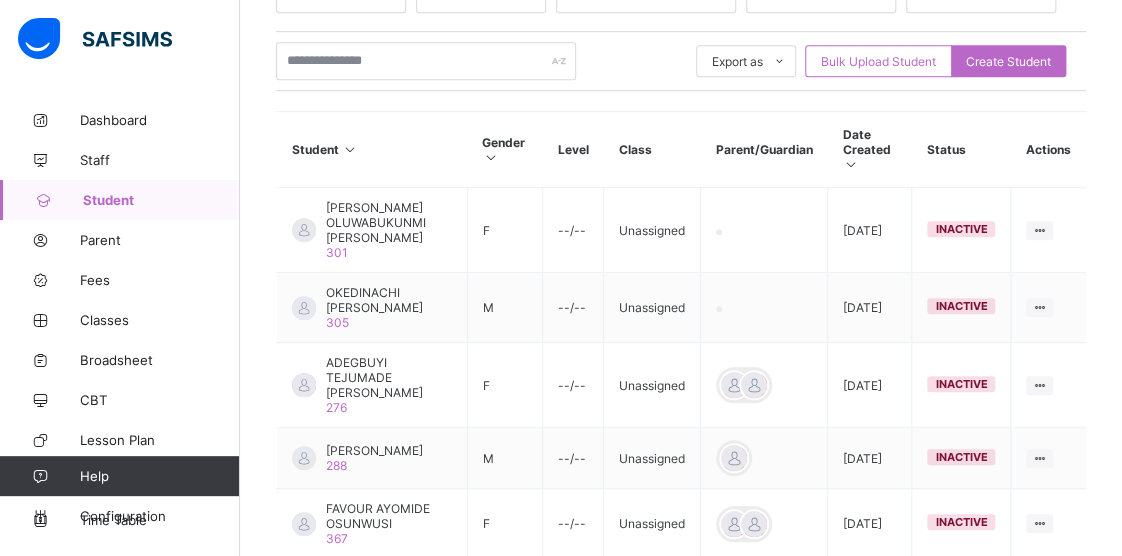 scroll, scrollTop: 295, scrollLeft: 0, axis: vertical 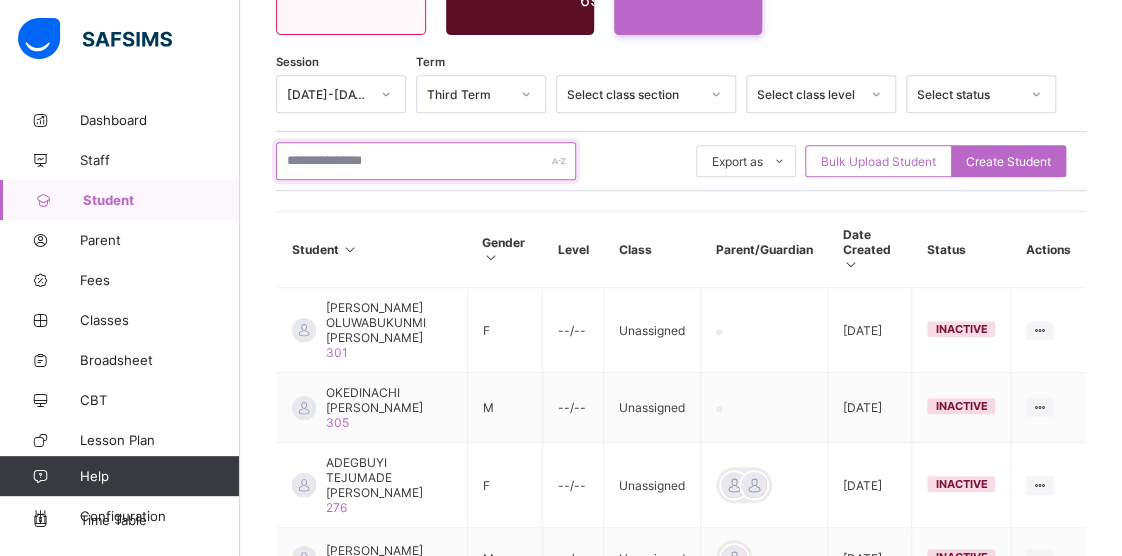 click at bounding box center [426, 161] 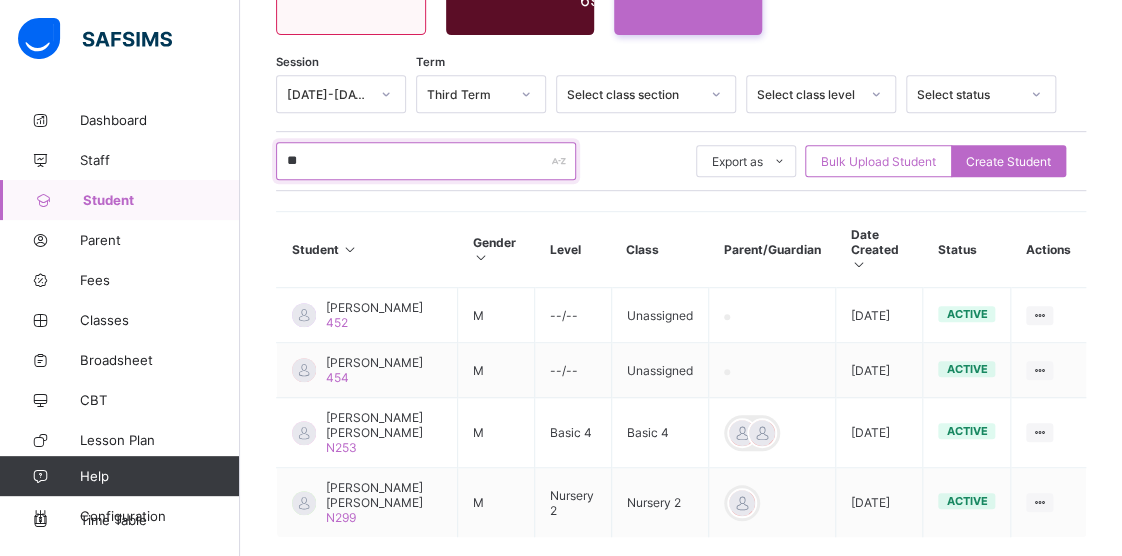 type on "*" 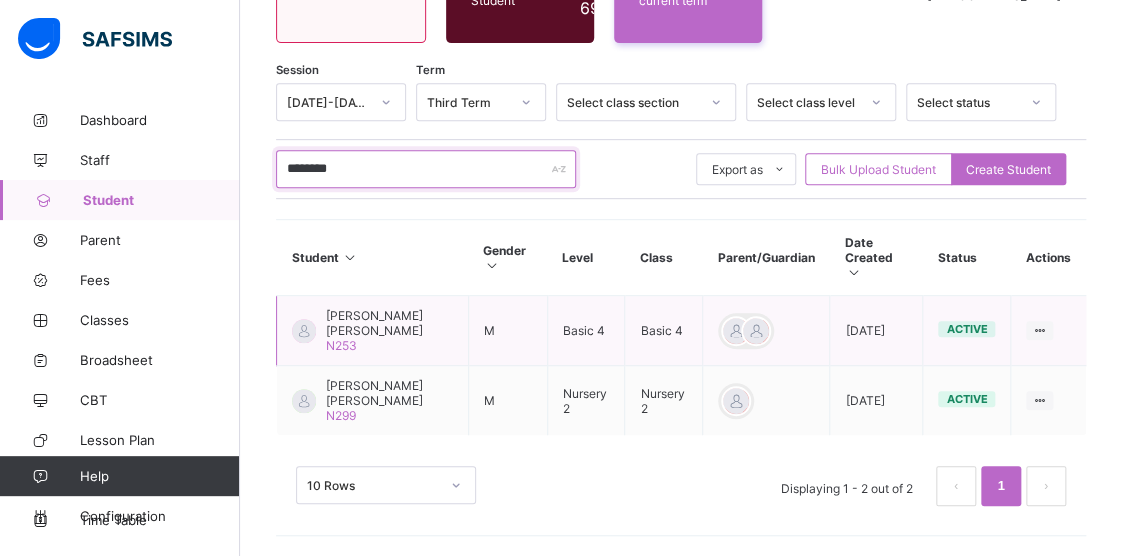 scroll, scrollTop: 286, scrollLeft: 0, axis: vertical 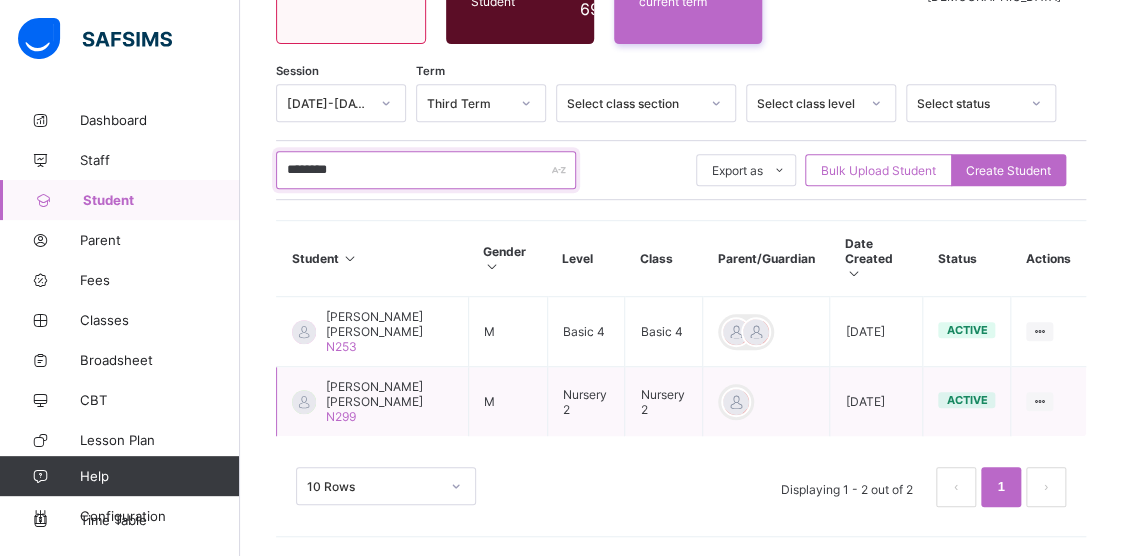 type on "********" 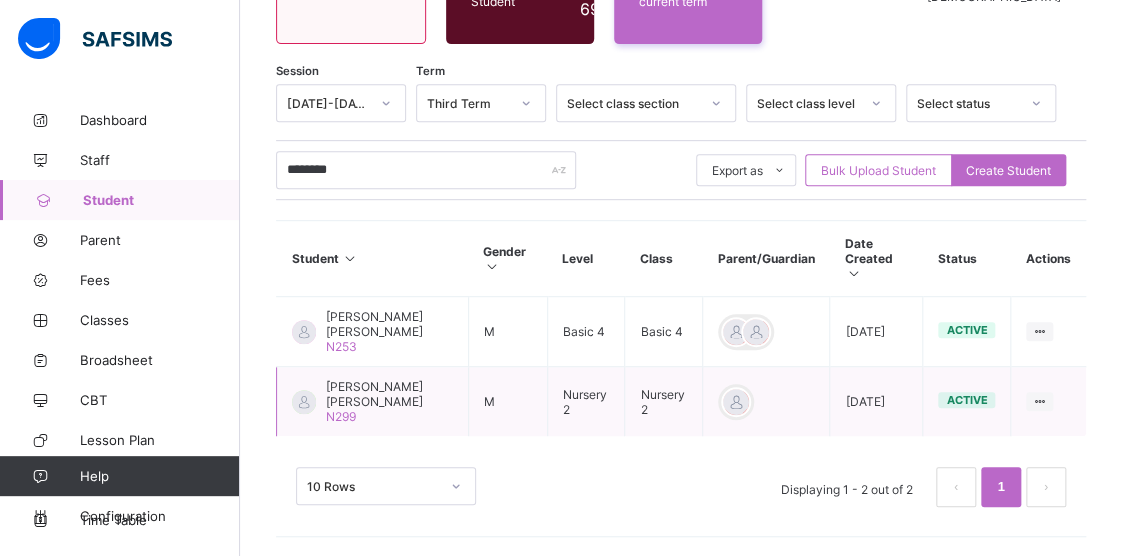 click on "[PERSON_NAME] [PERSON_NAME] N299" at bounding box center (389, 401) 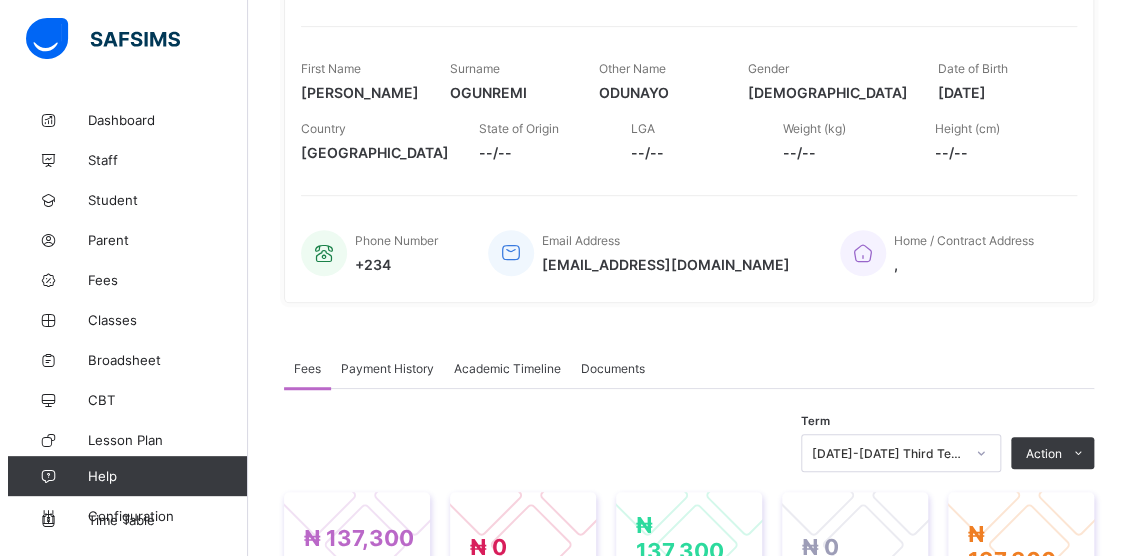 scroll, scrollTop: 486, scrollLeft: 0, axis: vertical 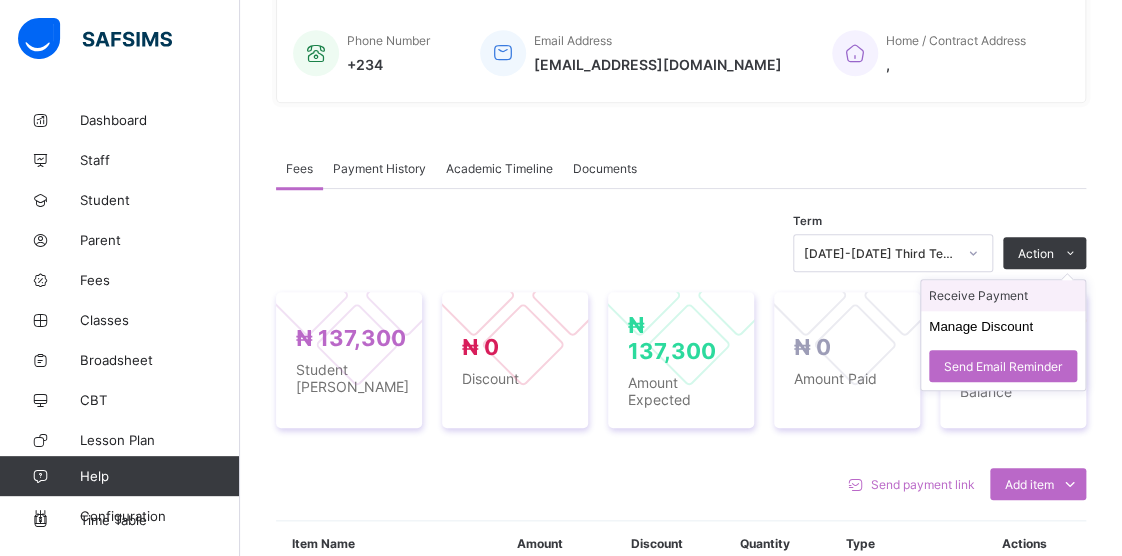 click on "Receive Payment" at bounding box center [1003, 295] 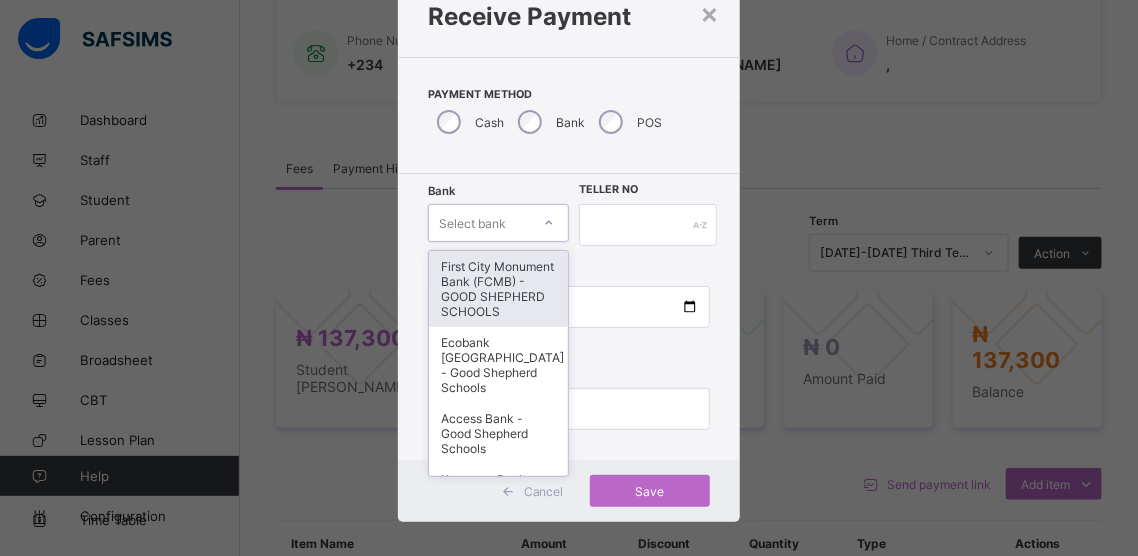 click on "option First City Monument Bank (FCMB) - GOOD SHEPHERD SCHOOLS focused, 1 of 9. 9 results available. Use Up and Down to choose options, press Enter to select the currently focused option, press Escape to exit the menu, press Tab to select the option and exit the menu. Select bank First City Monument Bank (FCMB) - GOOD SHEPHERD SCHOOLS Ecobank [GEOGRAPHIC_DATA] - Good Shepherd Schools Access Bank - Good Shepherd Schools Keystone Bank - Good Shepherd Schools Guaranty Trust Bank (GTB) - Good Shepherd Schools Zenith Bank - Good Shepherd Schools First Bank - Good Shepherd Schools United Bank for Africa ([GEOGRAPHIC_DATA]) - Good Shepherd Schools Sterling Bank - Good Shepherd Schools" at bounding box center [498, 223] 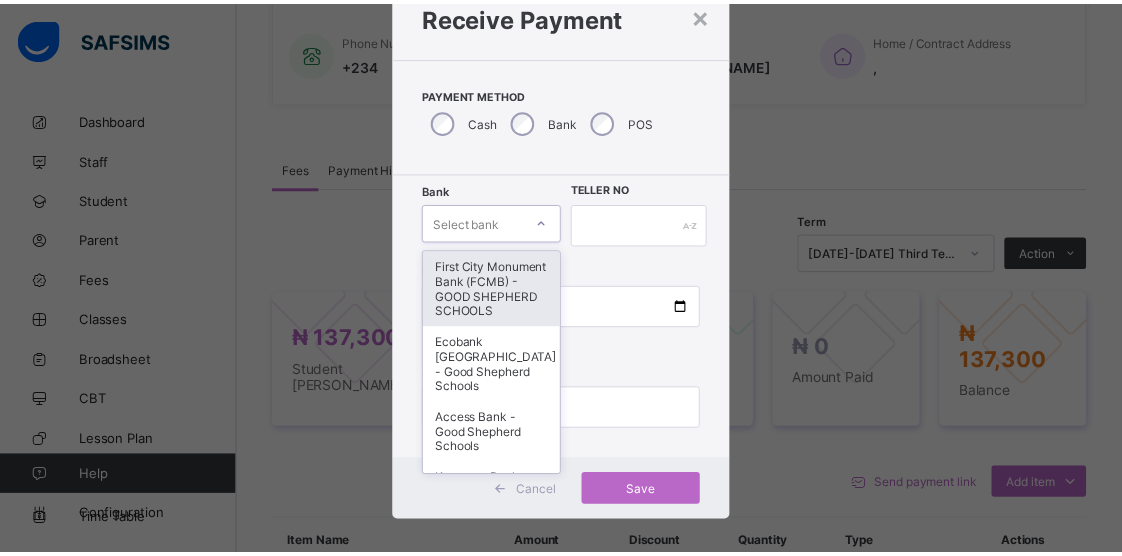 scroll, scrollTop: 76, scrollLeft: 0, axis: vertical 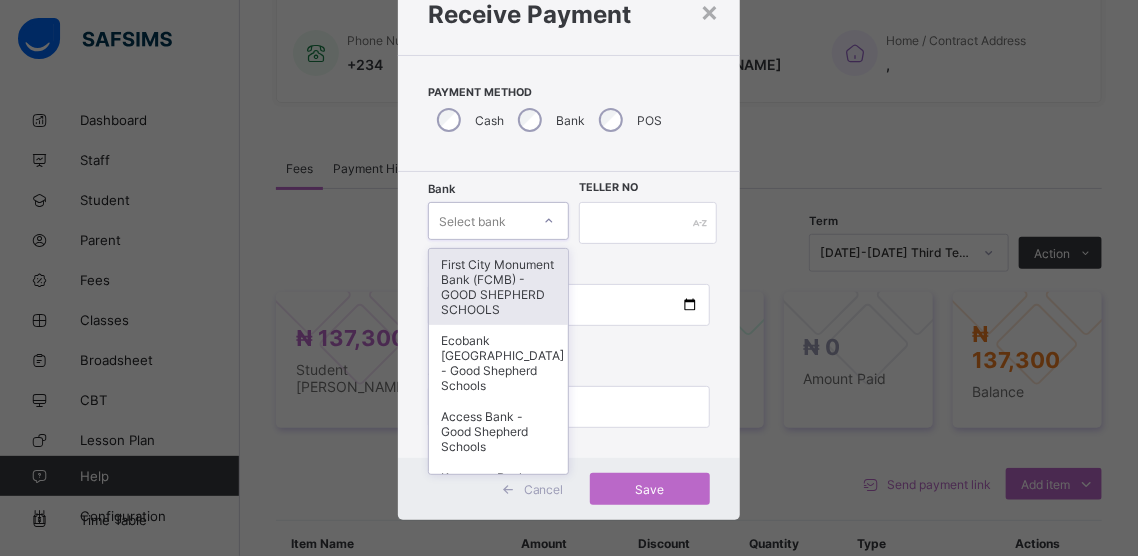 click on "First City Monument Bank (FCMB) - GOOD SHEPHERD SCHOOLS" at bounding box center (498, 287) 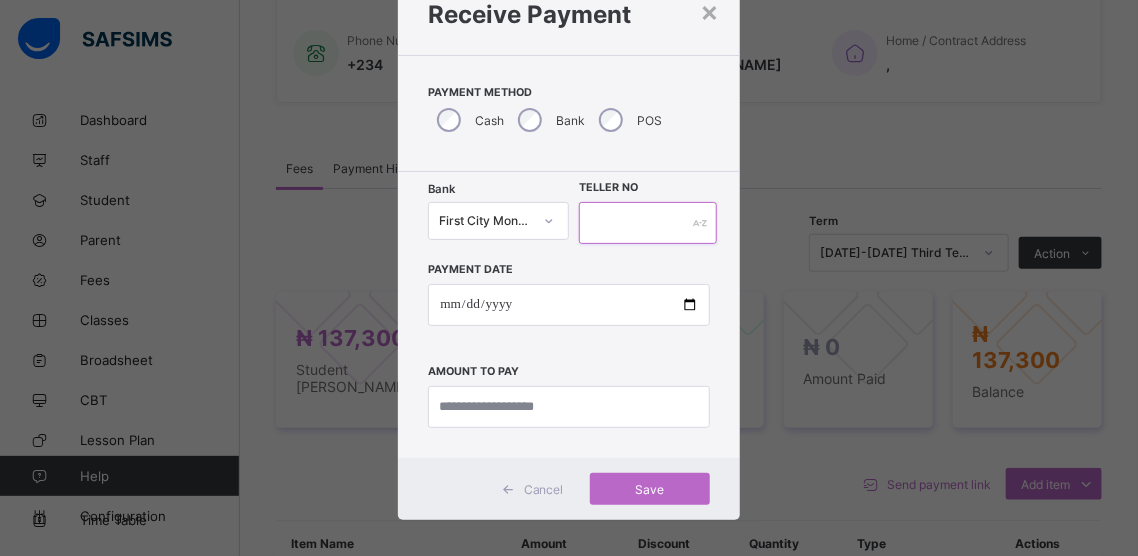 click at bounding box center (648, 223) 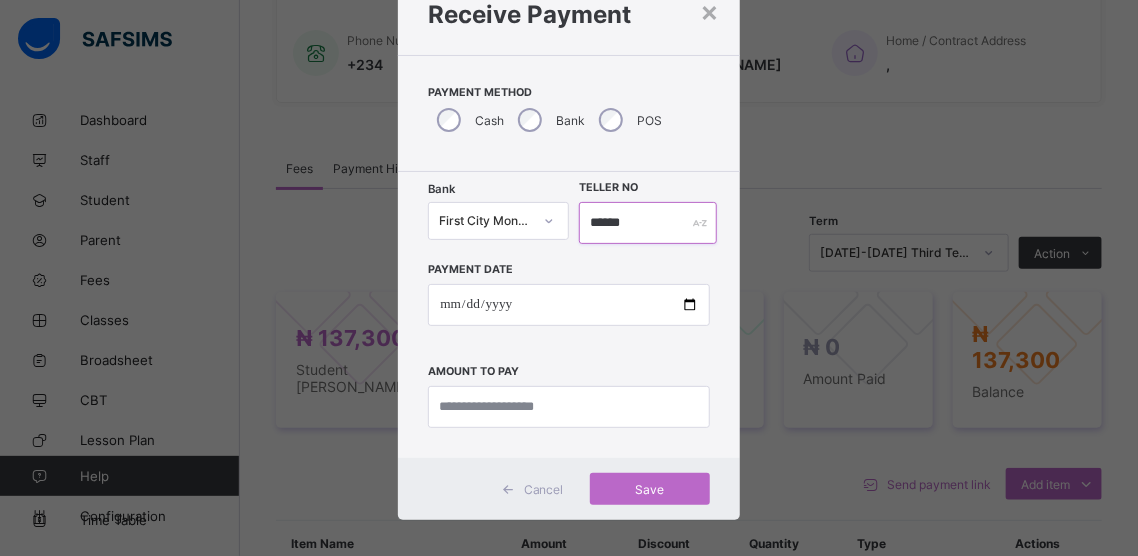 type on "******" 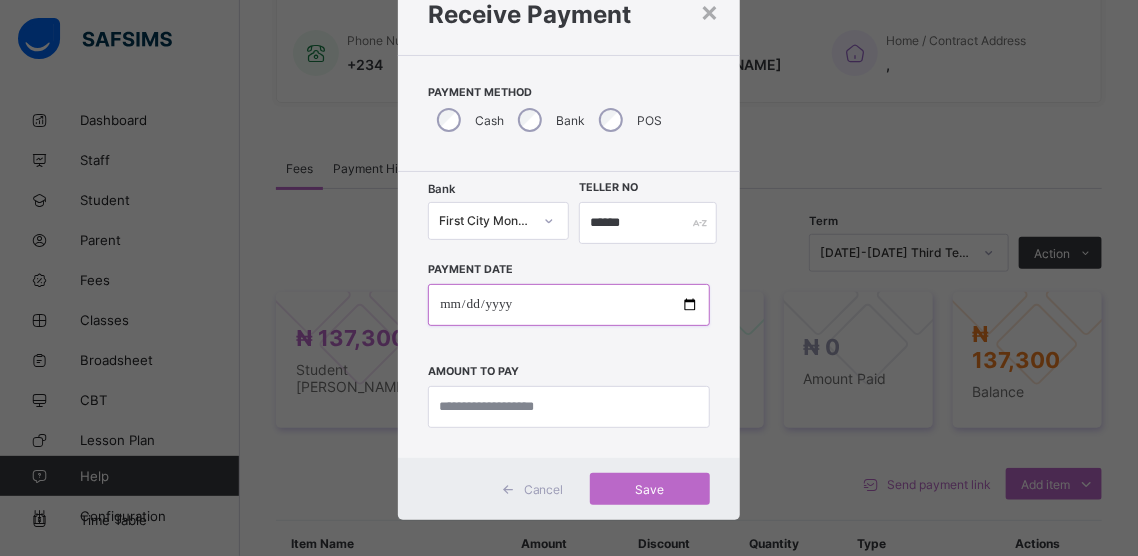 click at bounding box center (568, 305) 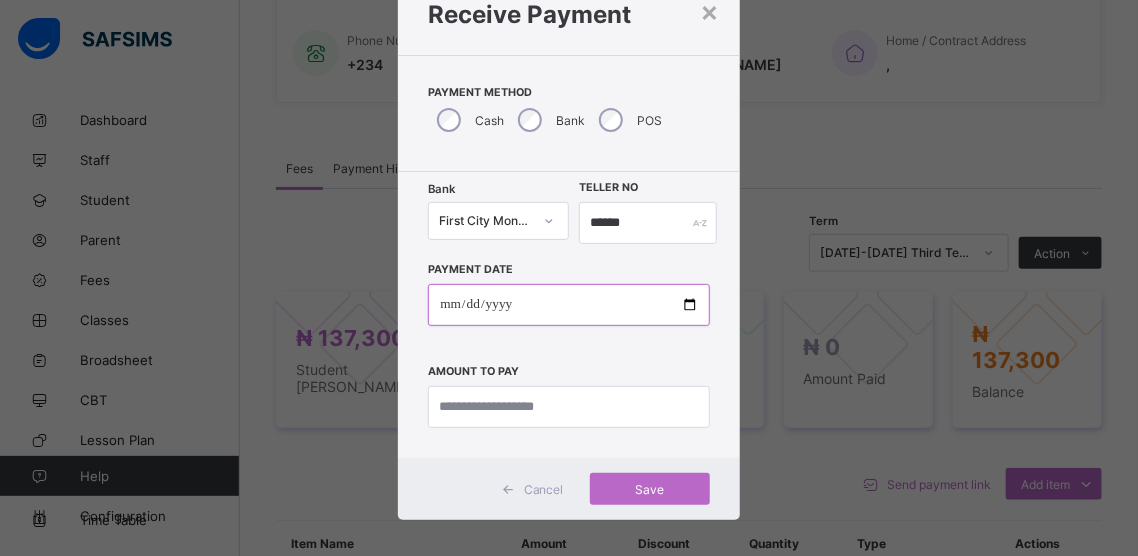 type on "**********" 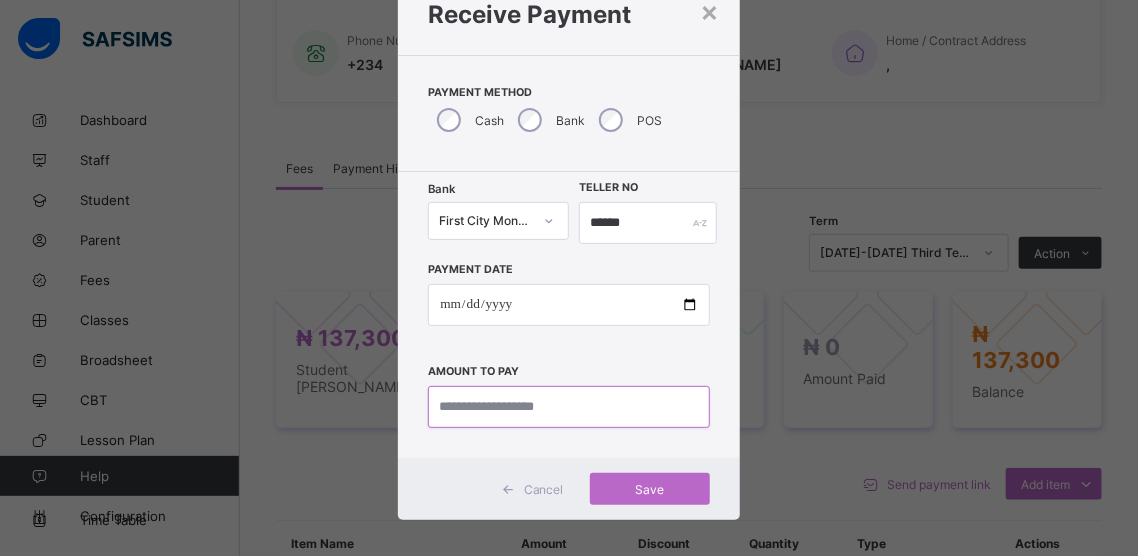 drag, startPoint x: 579, startPoint y: 406, endPoint x: 580, endPoint y: 422, distance: 16.03122 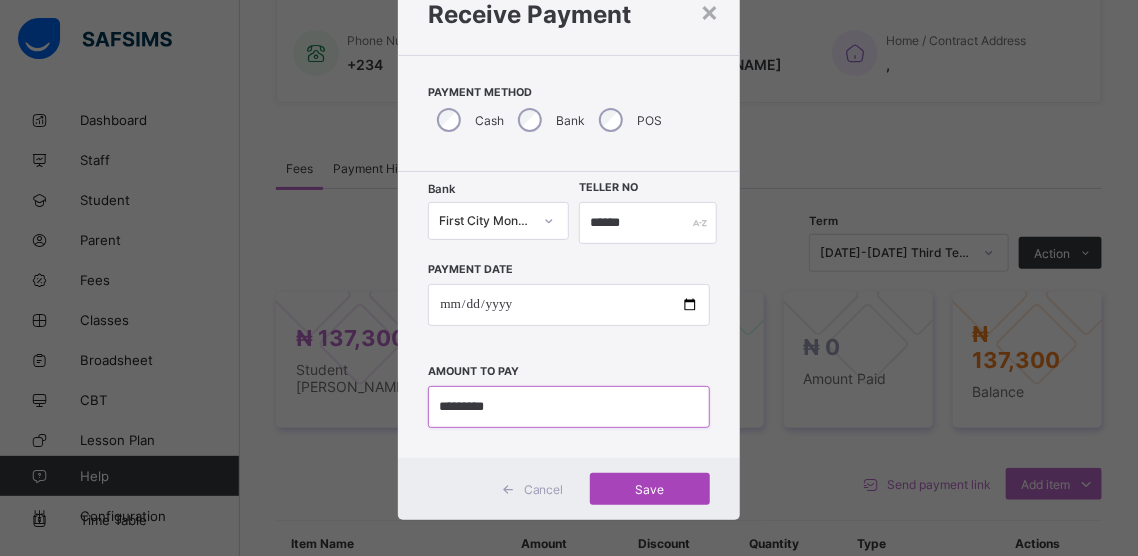 type on "*********" 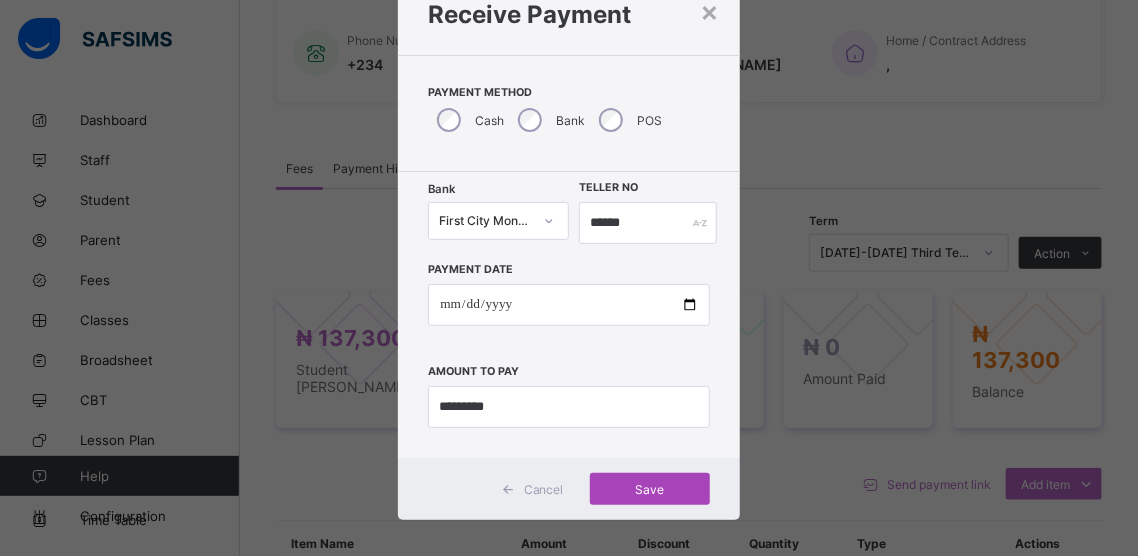 click on "Save" at bounding box center [650, 489] 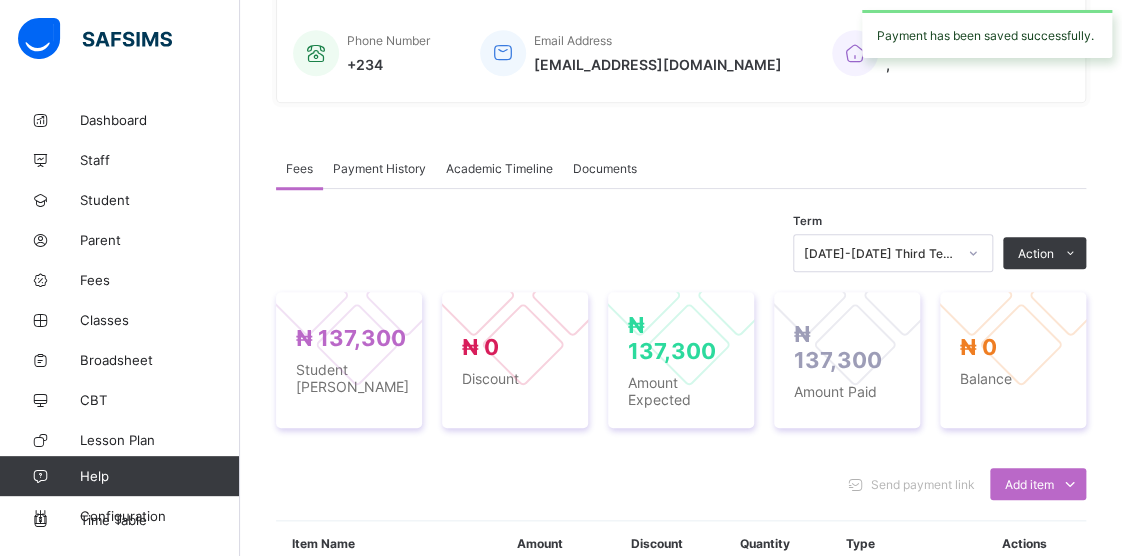 click on "Send payment link Add item Optional items Special bill Item Name Amount Discount Quantity Type Actions Tuition [Returning]   ₦ 82,300 ₦ 0 1 COMPULSORY P.T. A    ₦ 5,000 ₦ 0 1 COMPULSORY End Of Session Activities   ₦ 30,000 ₦ 0 1 COMPULSORY Star League Fee   ₦ 10,000 ₦ 0 1 COMPULSORY Diction     ₦ 5,000 ₦ 0 1 COMPULSORY Etiquette/Poise   ₦ 5,000 ₦ 0 1 COMPULSORY × Add Item Select item Cancel Save × Special bill Add items from previous terms or outstanding payments Item Name Price [₦] Qty Select item * Add item Total ₦ 0 Comments Cancel Add to invoice × Edit Discount   Fee Item       Fee Amount     Discount Options Fixed Percentage Discount Amount * Discount Comment Cancel Delete Discount Save Changes × Delete Item This action would delete   undefined  from the invoice. Are you sure you want to carry on? Cancel Yes, Delete Item × Send payment link This action would send payment link to  [PERSON_NAME] [PERSON_NAME] 's parent. Are you sure you want to carry on? Email [PERSON_NAME]" at bounding box center [681, 709] 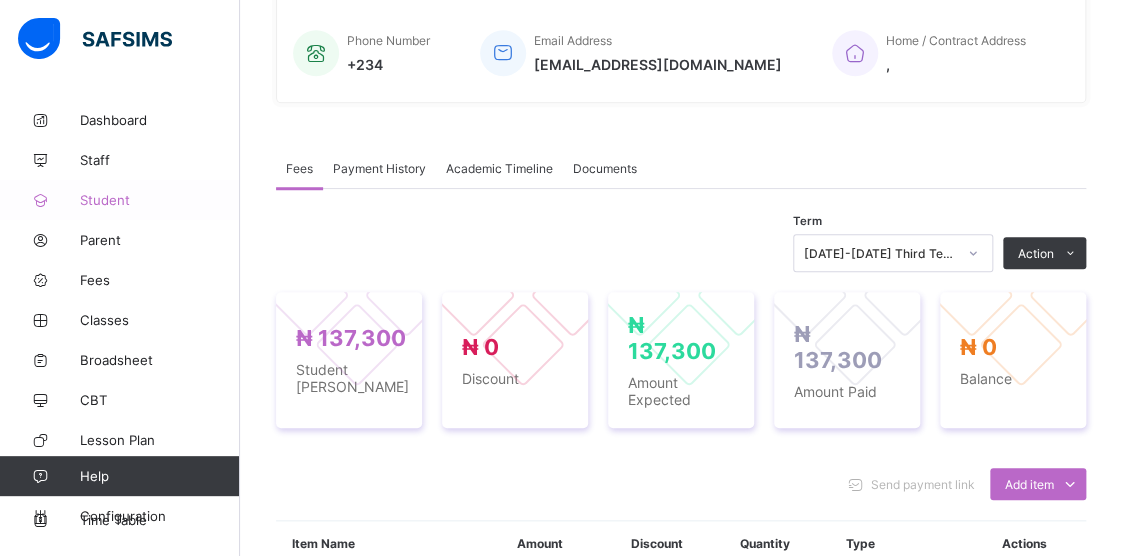 click on "Student" at bounding box center (160, 200) 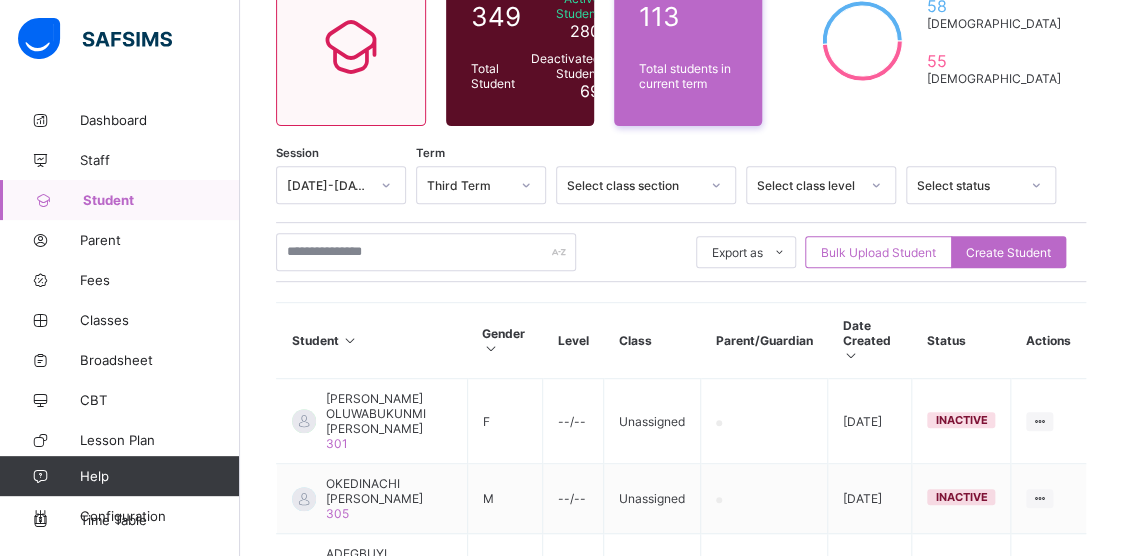 scroll, scrollTop: 186, scrollLeft: 0, axis: vertical 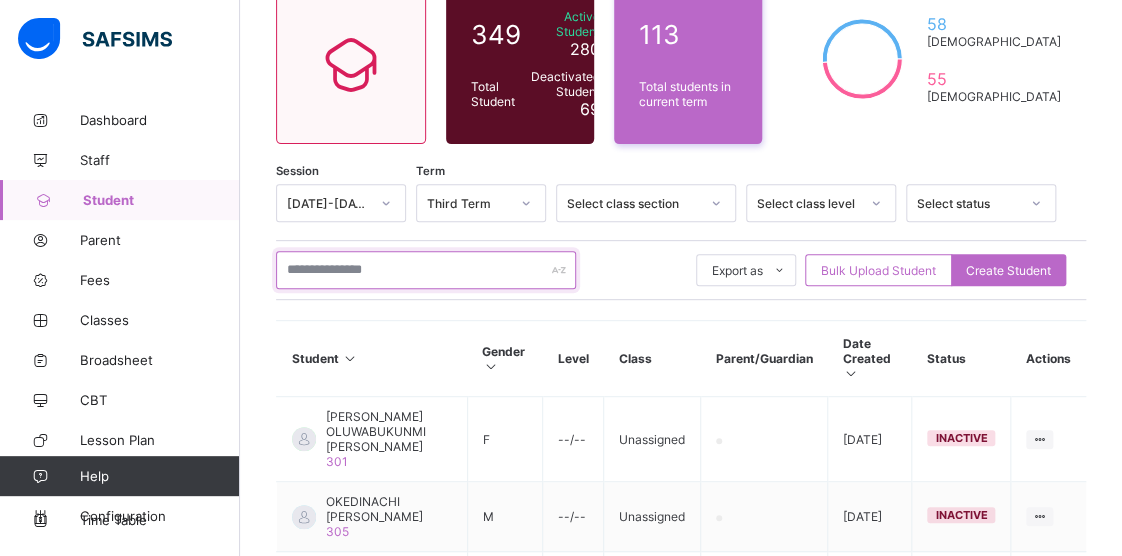 click at bounding box center [426, 270] 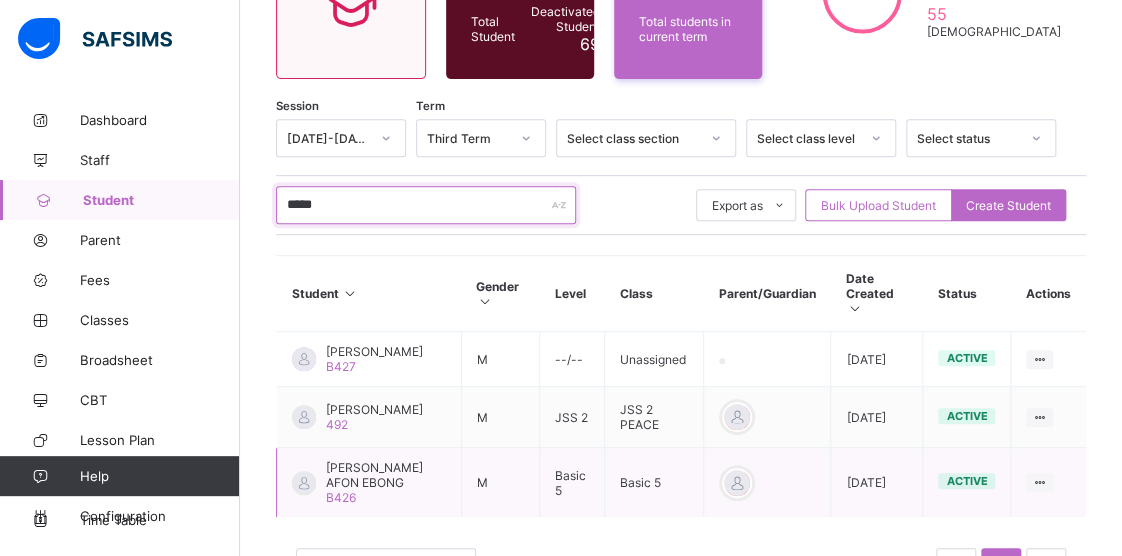 scroll, scrollTop: 286, scrollLeft: 0, axis: vertical 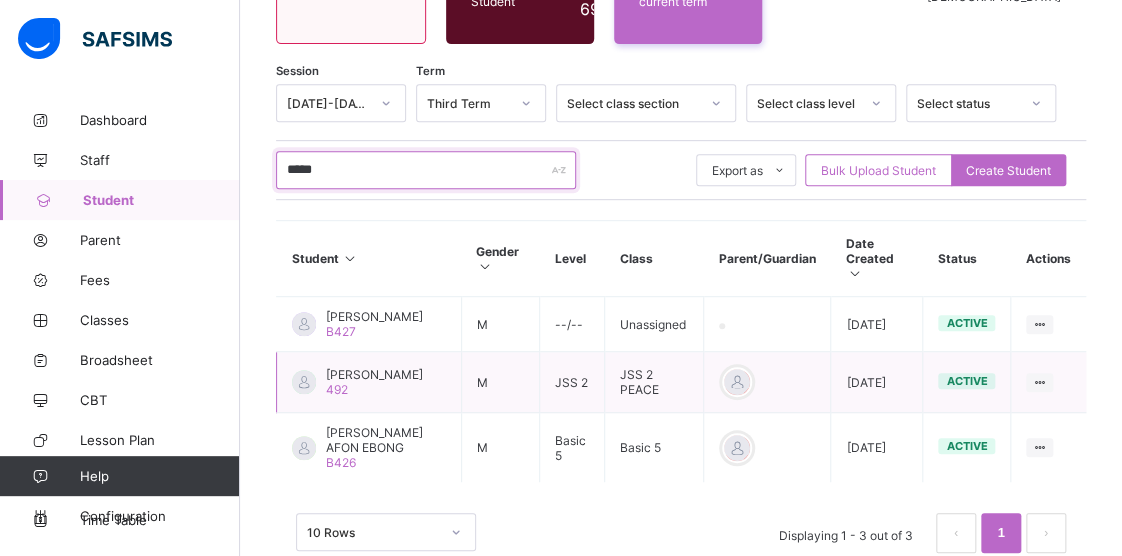 type on "*****" 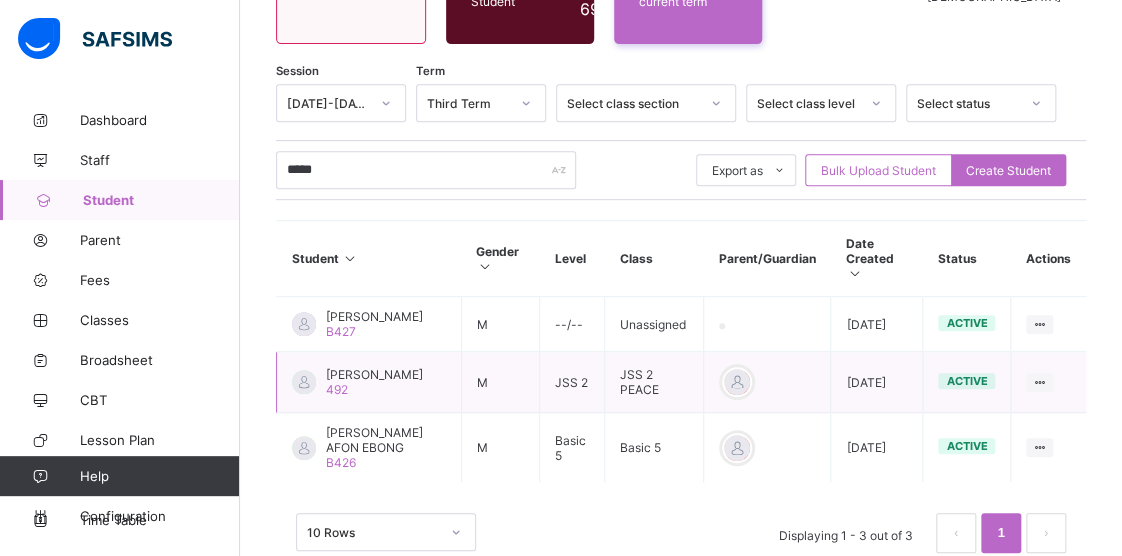 click on "492" at bounding box center (337, 389) 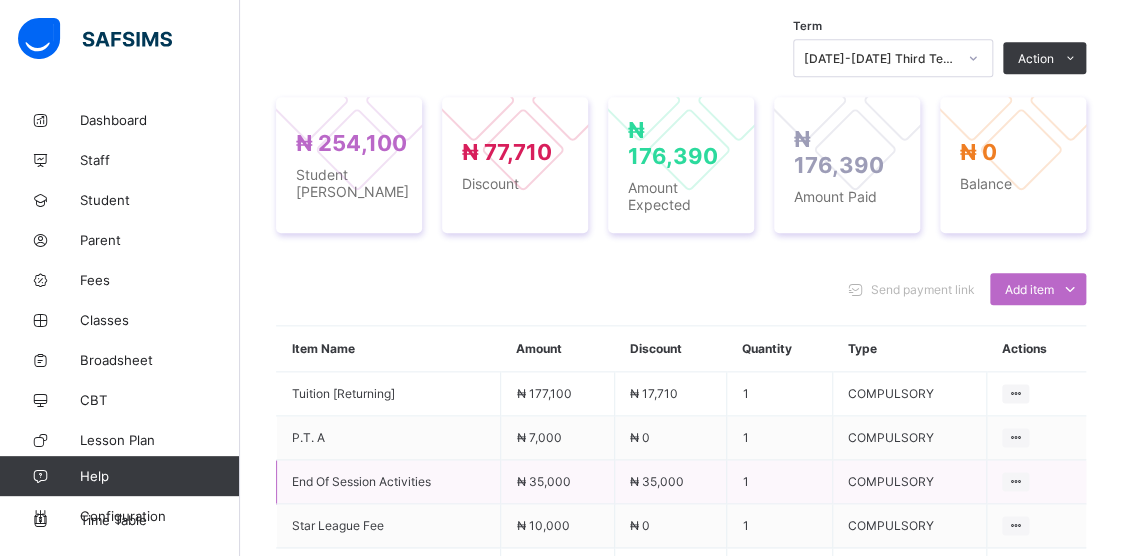 scroll, scrollTop: 686, scrollLeft: 0, axis: vertical 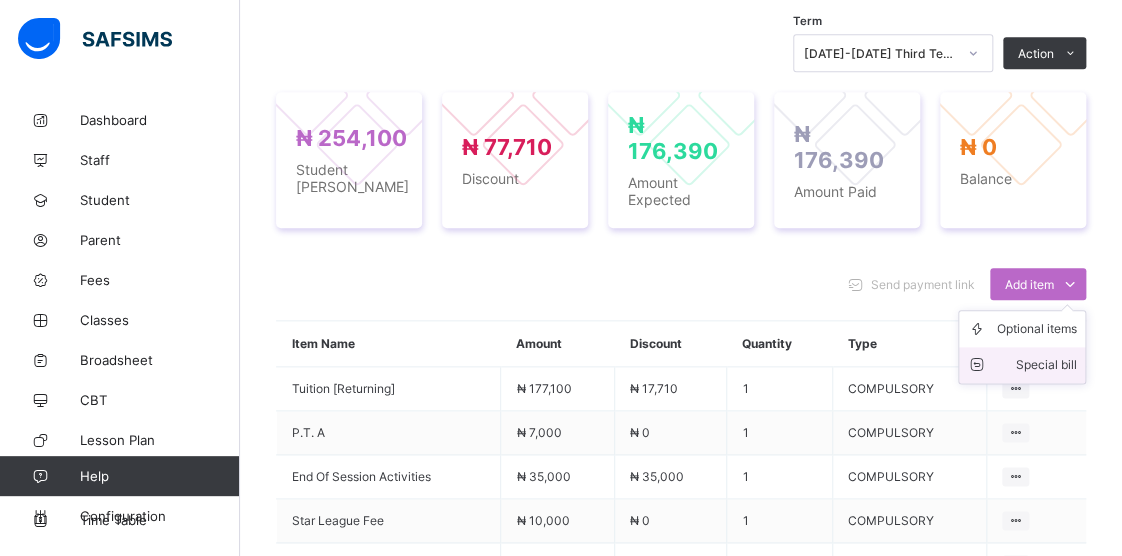 click on "Special bill" at bounding box center [1037, 365] 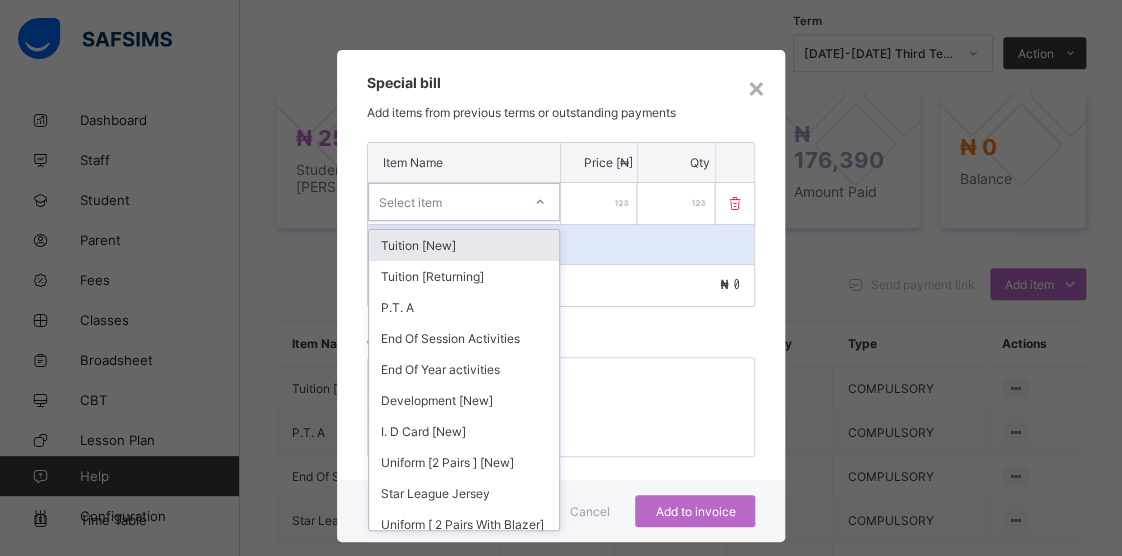 click 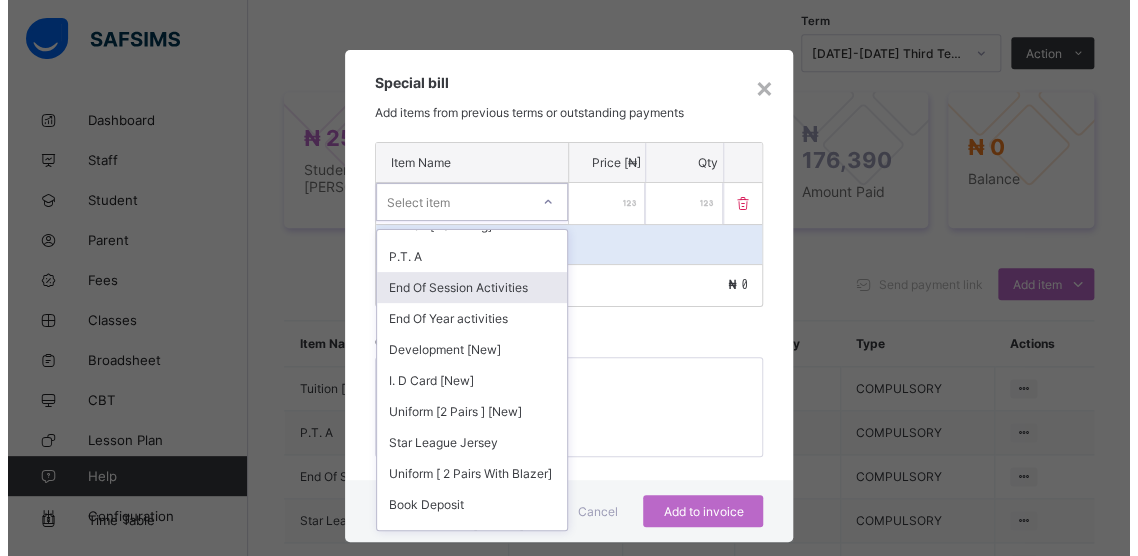 scroll, scrollTop: 100, scrollLeft: 0, axis: vertical 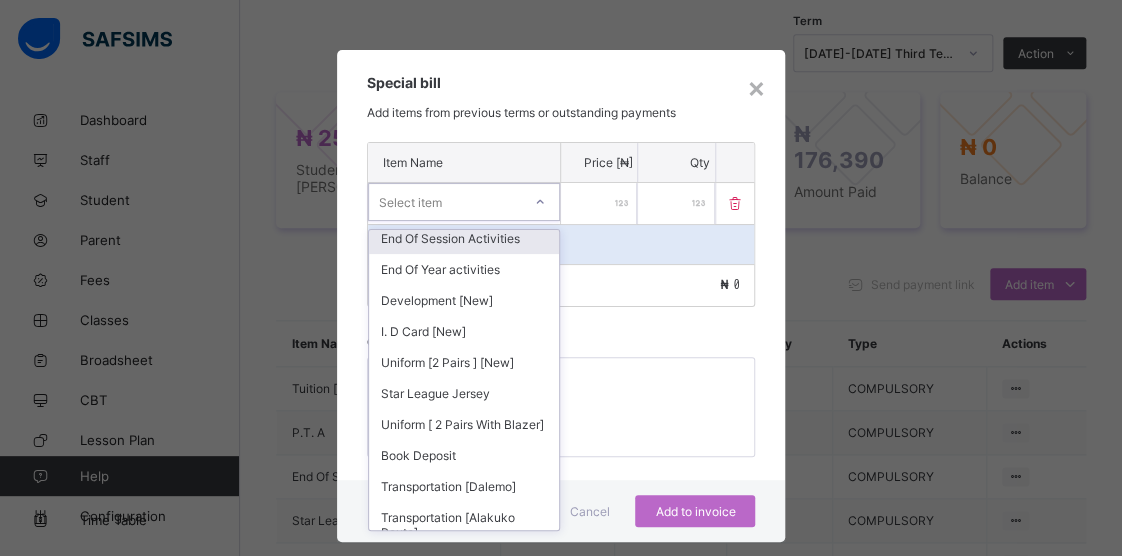 click on "End Of Session Activities" at bounding box center (464, 238) 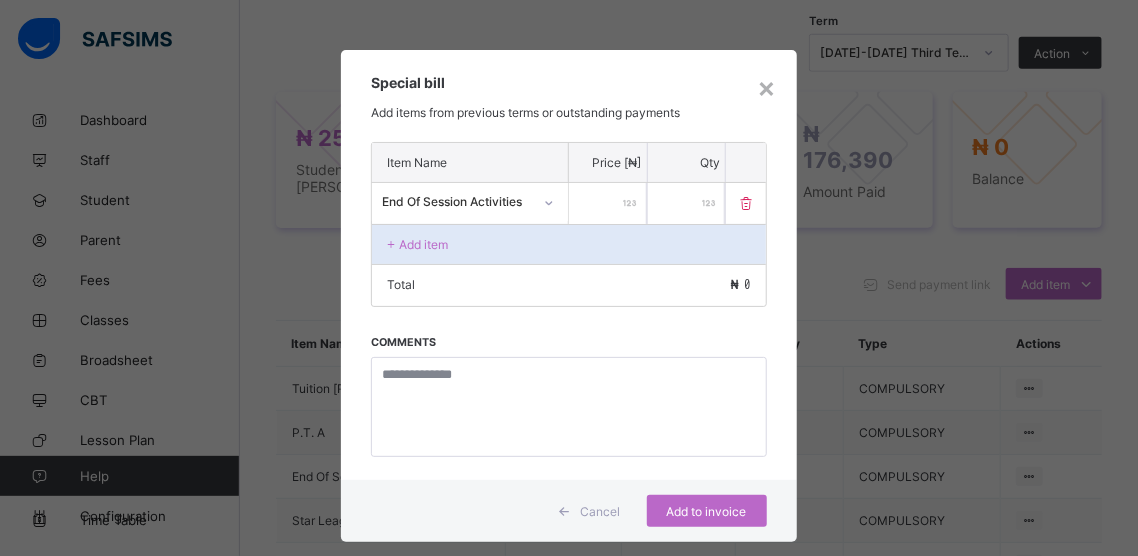 click on "*" at bounding box center [687, 203] 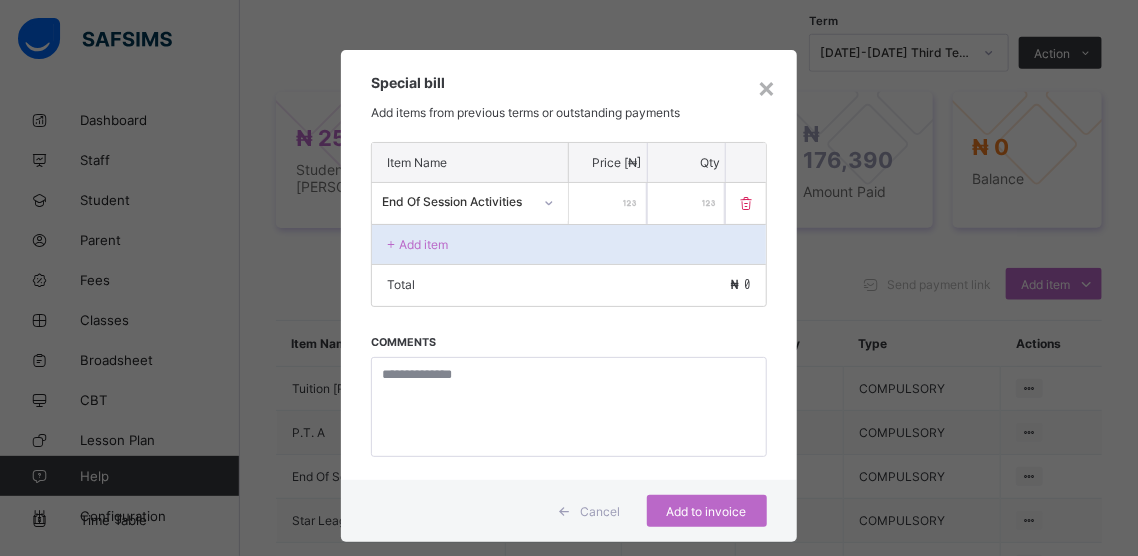 type on "*****" 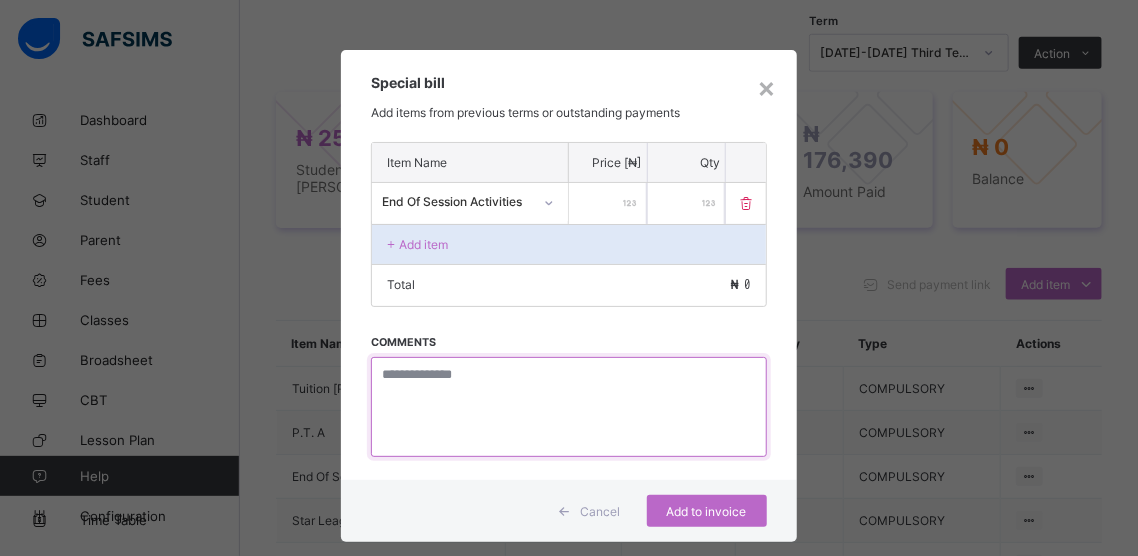 click at bounding box center (568, 407) 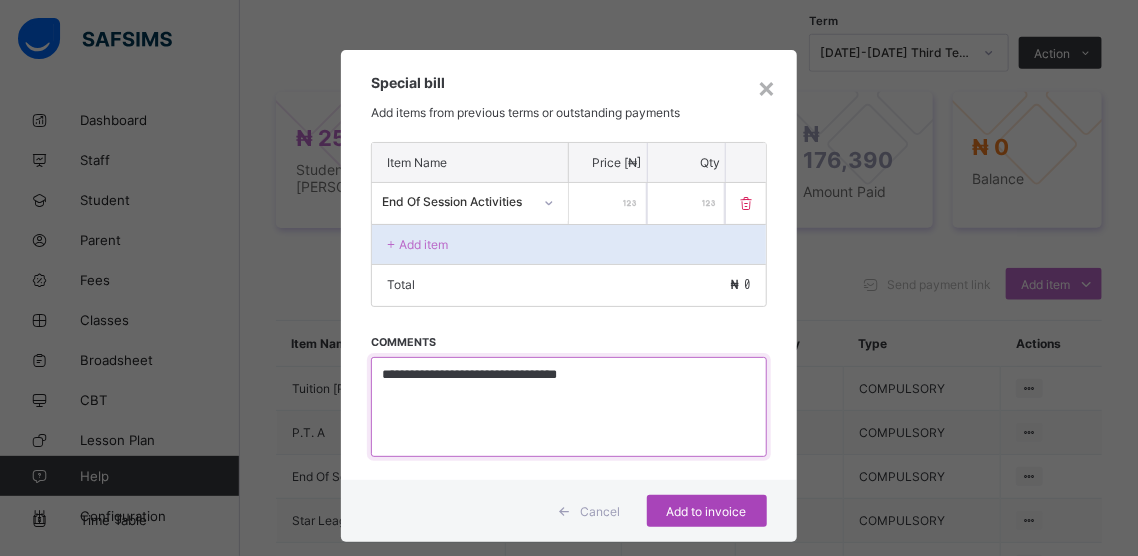 type on "**********" 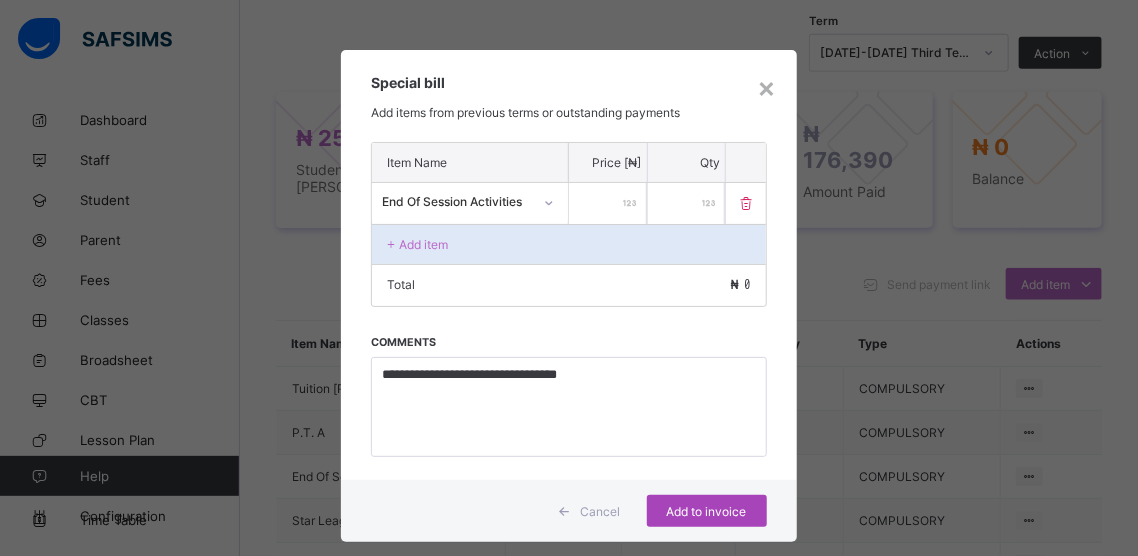 click on "Add to invoice" at bounding box center (707, 511) 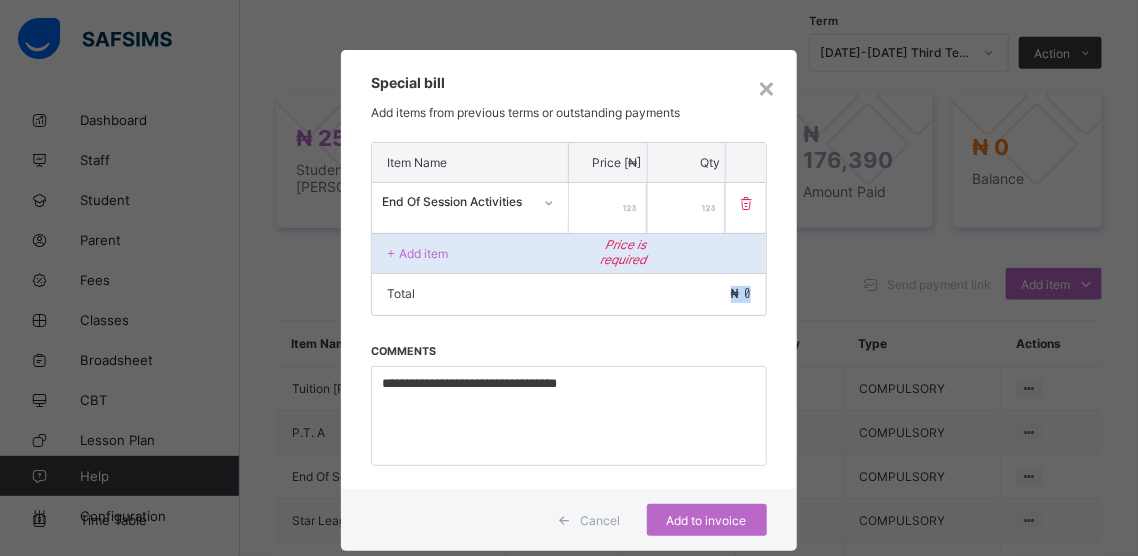 drag, startPoint x: 748, startPoint y: 290, endPoint x: 696, endPoint y: 289, distance: 52.009613 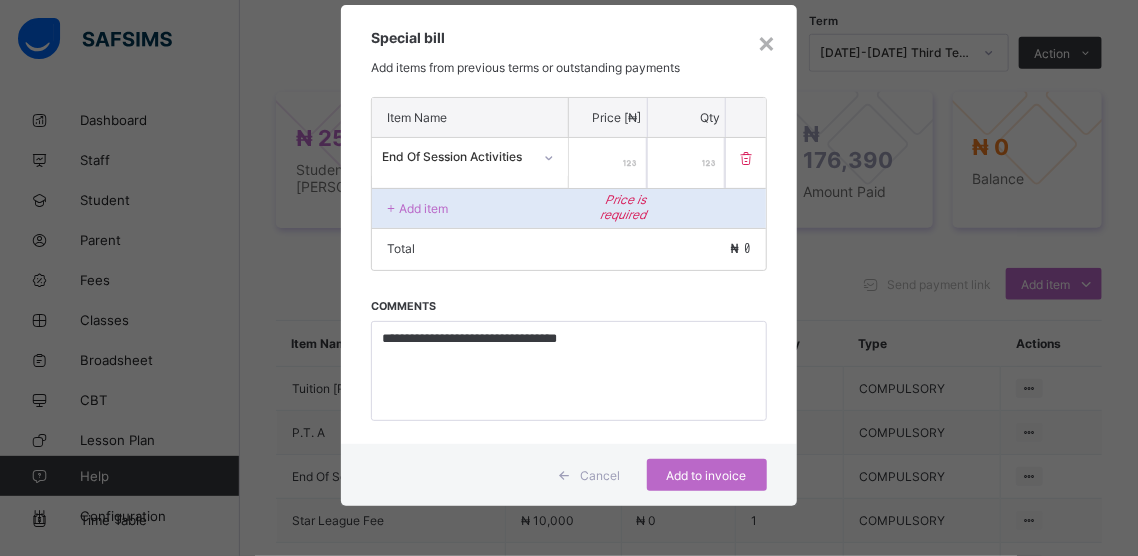drag, startPoint x: 604, startPoint y: 152, endPoint x: 666, endPoint y: 174, distance: 65.78754 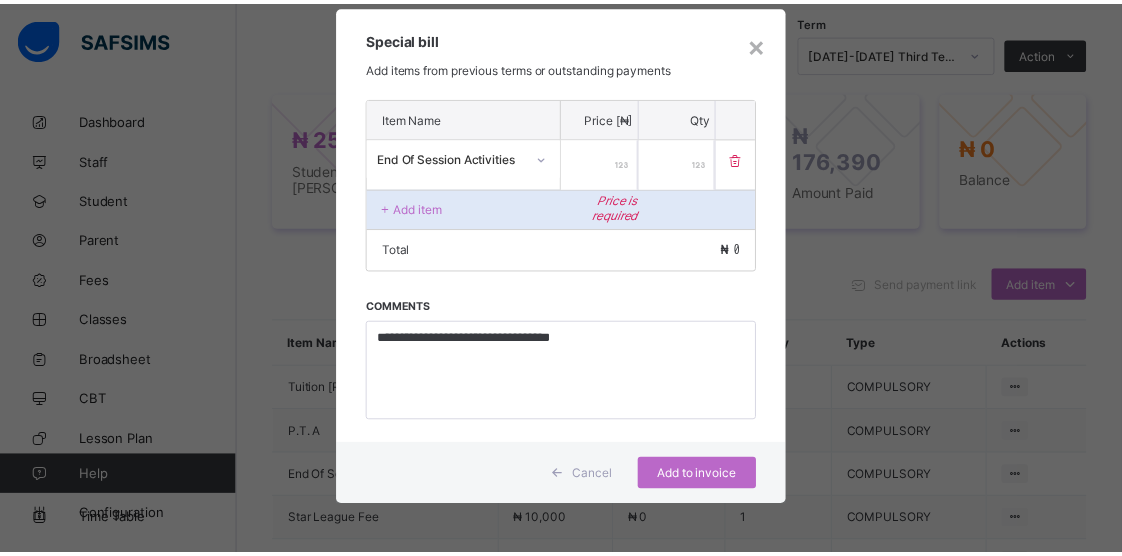 scroll, scrollTop: 33, scrollLeft: 0, axis: vertical 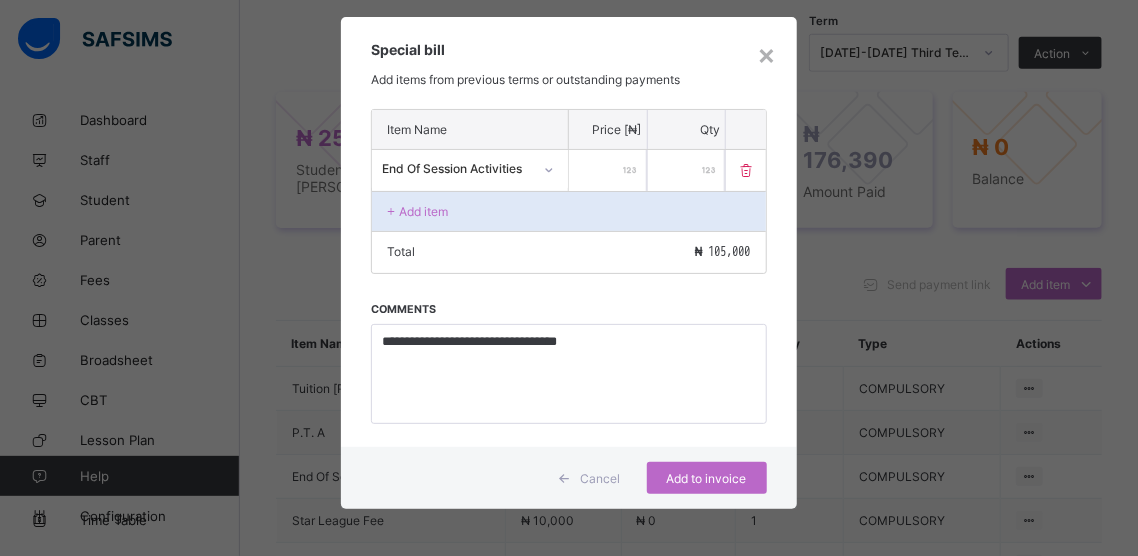 type on "*" 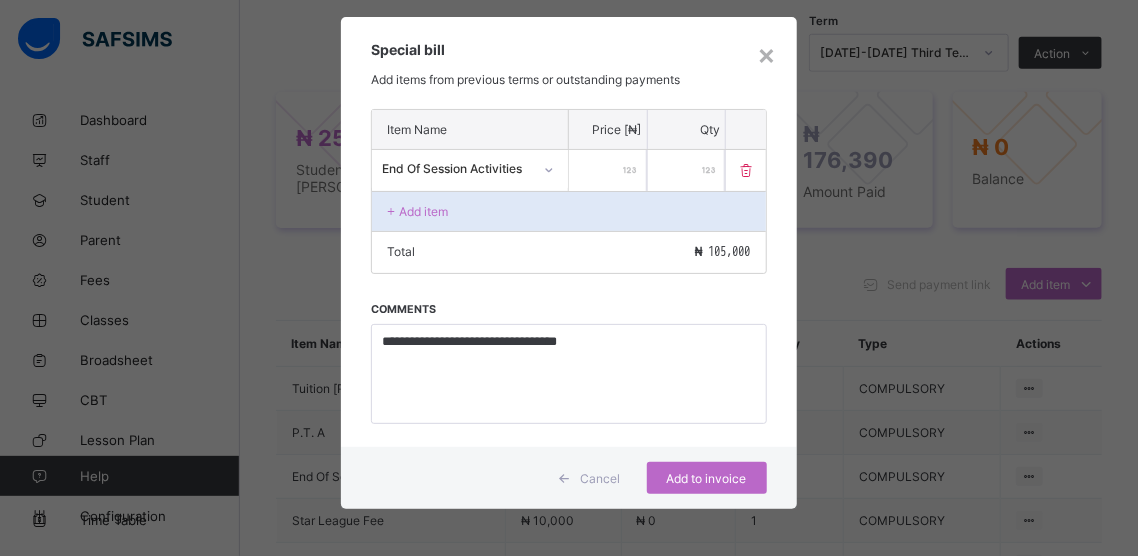 drag, startPoint x: 688, startPoint y: 163, endPoint x: 723, endPoint y: 166, distance: 35.128338 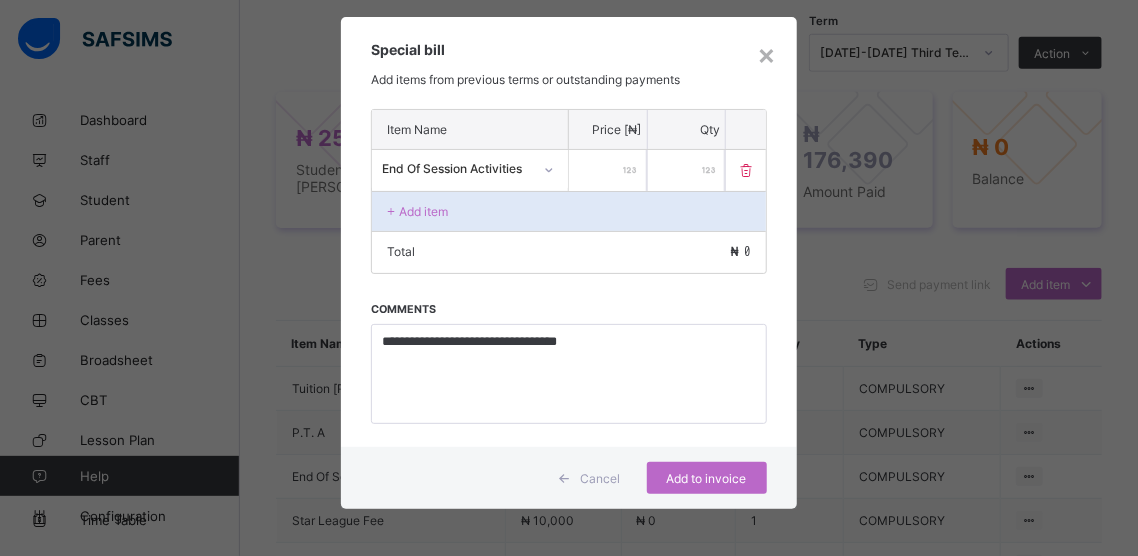 type on "*" 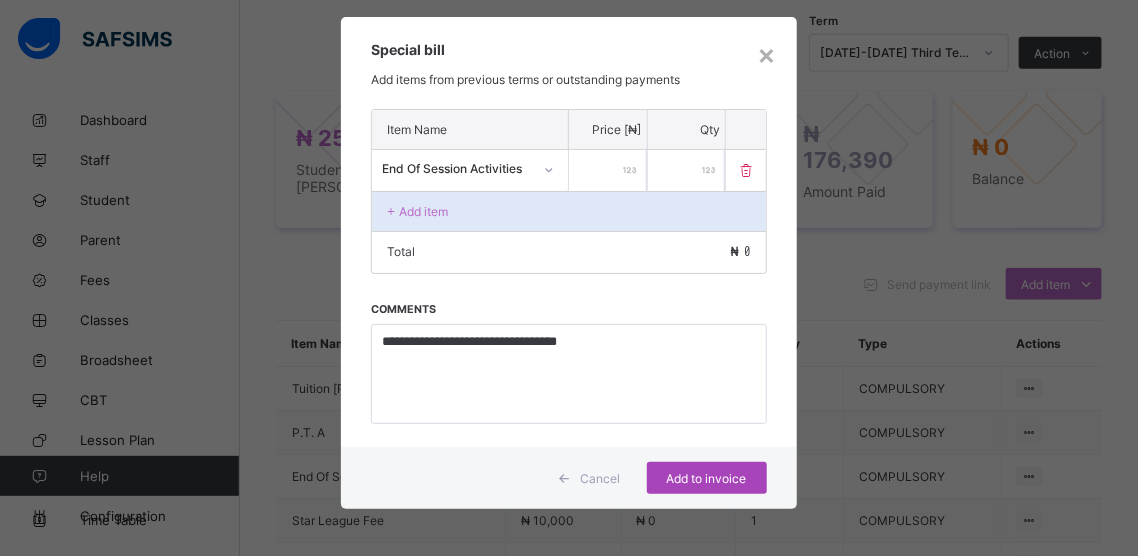 type on "*****" 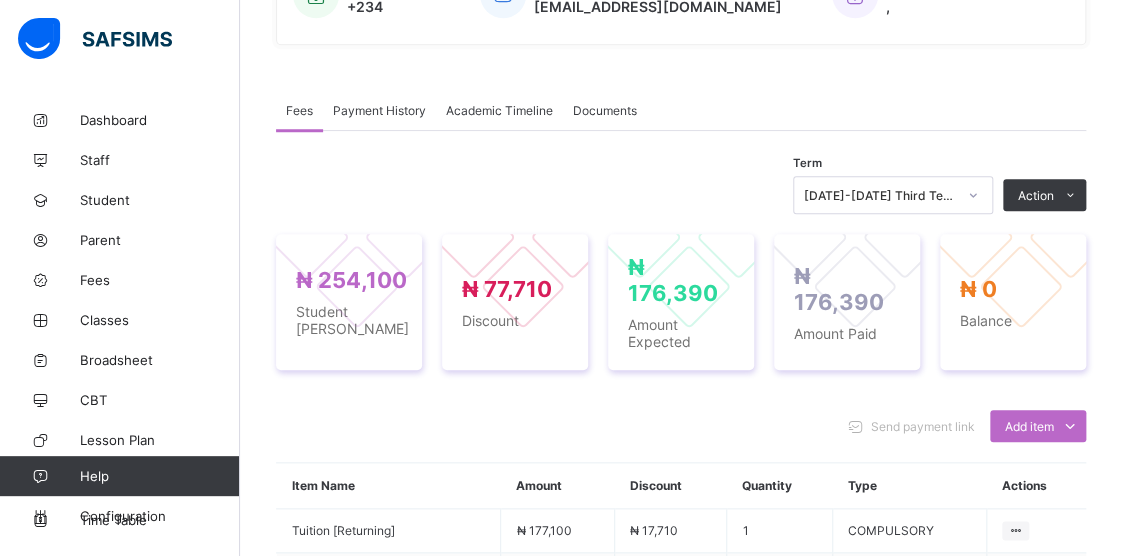 scroll, scrollTop: 486, scrollLeft: 0, axis: vertical 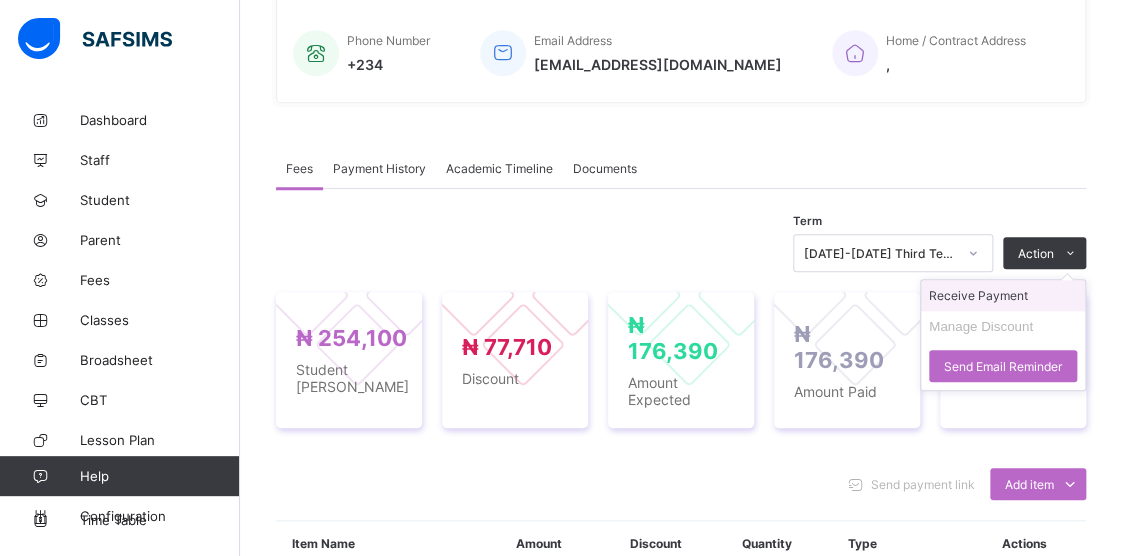 click on "Receive Payment" at bounding box center [1003, 295] 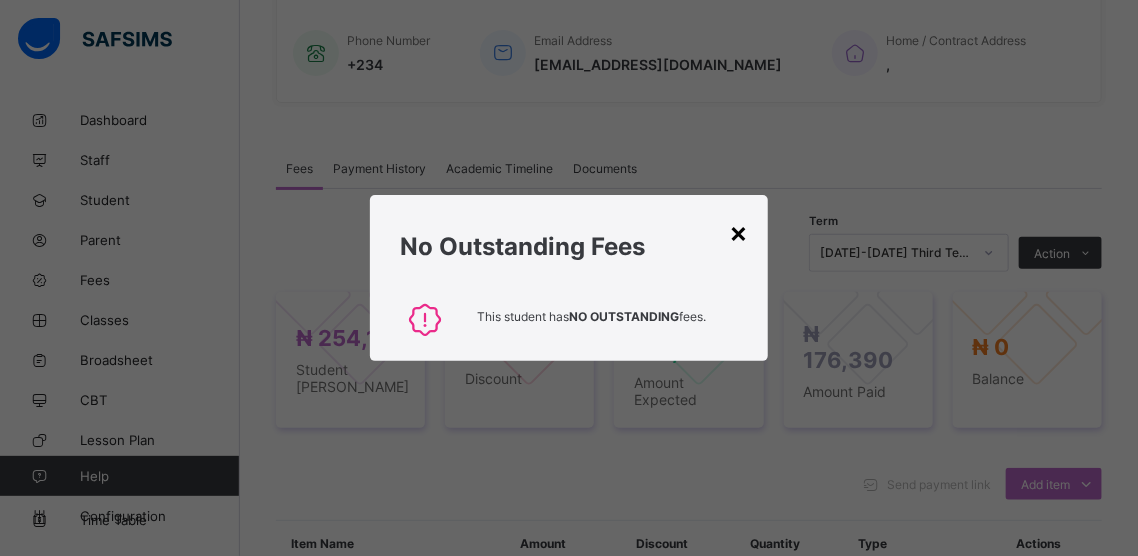 click on "×" at bounding box center (738, 232) 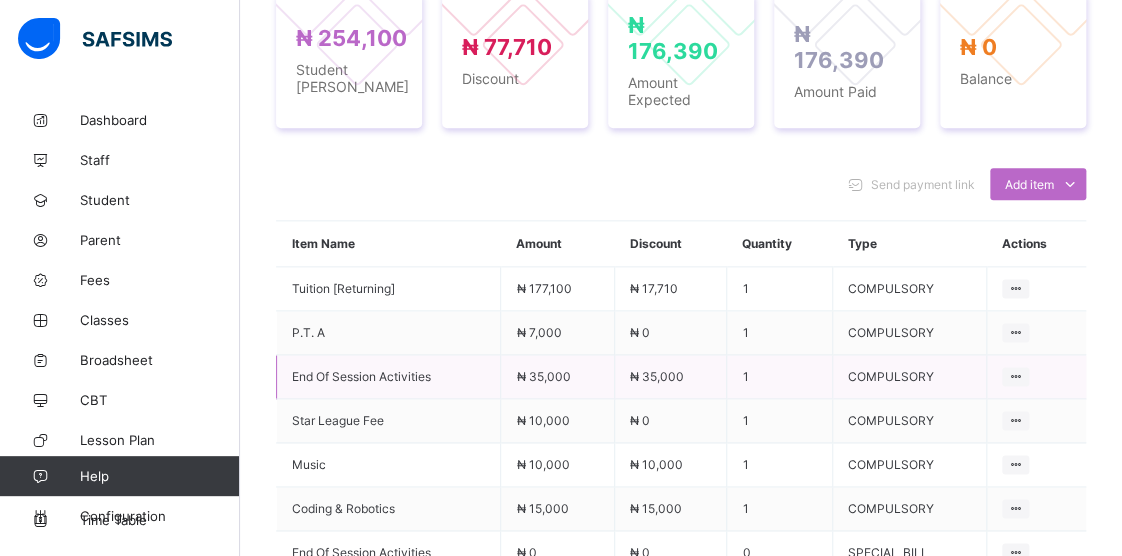 scroll, scrollTop: 686, scrollLeft: 0, axis: vertical 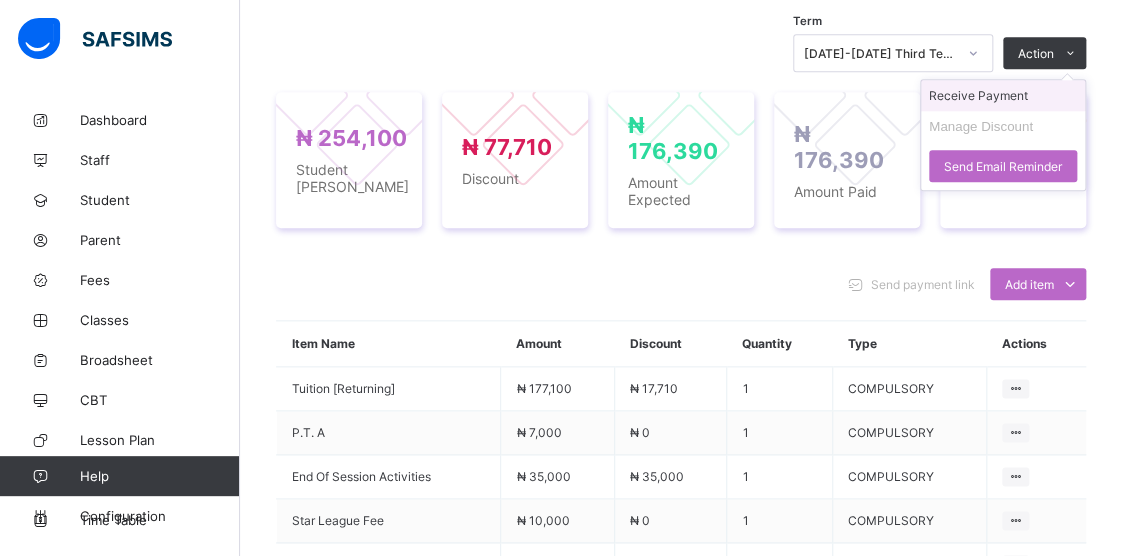 click on "Receive Payment" at bounding box center (1003, 95) 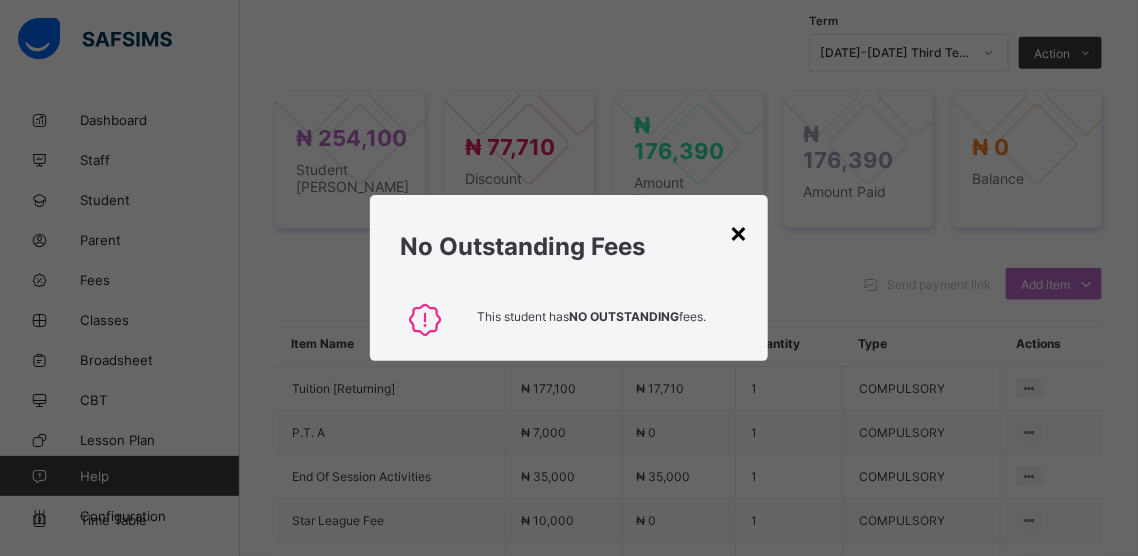 click on "×" at bounding box center [738, 232] 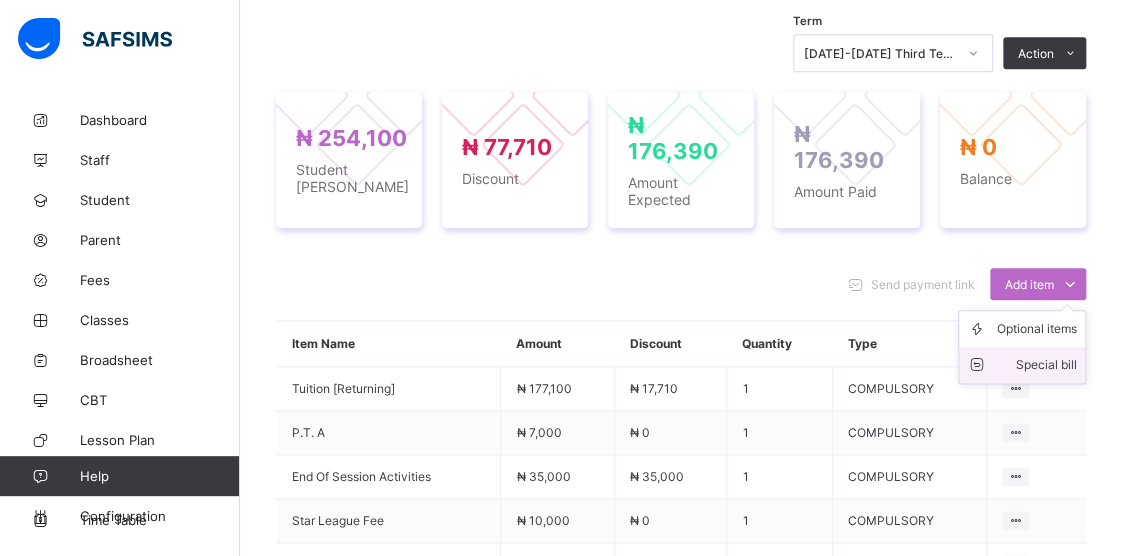click on "Special bill" at bounding box center [1037, 365] 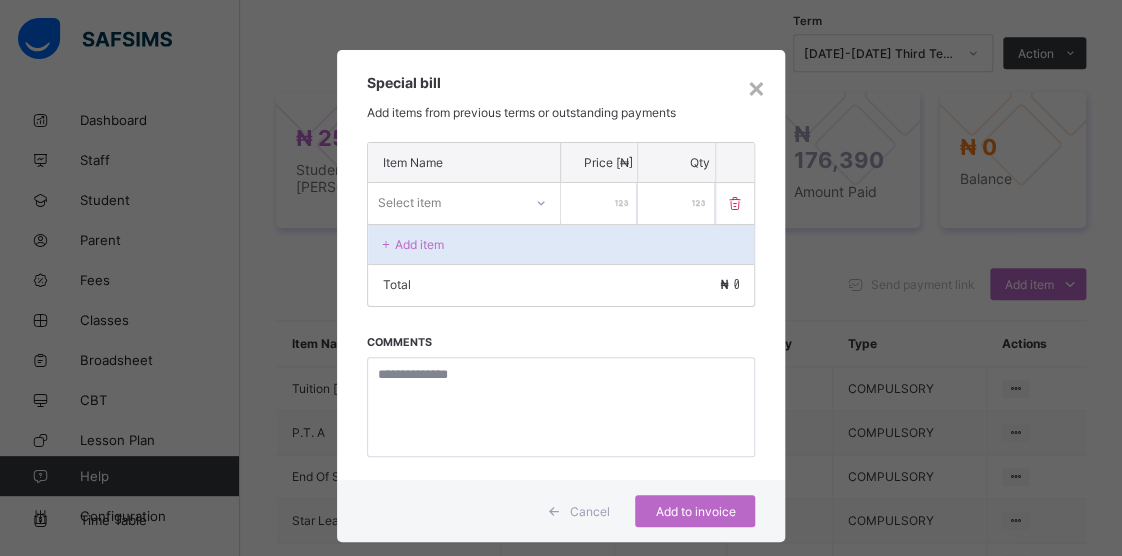 drag, startPoint x: 604, startPoint y: 199, endPoint x: 641, endPoint y: 205, distance: 37.48333 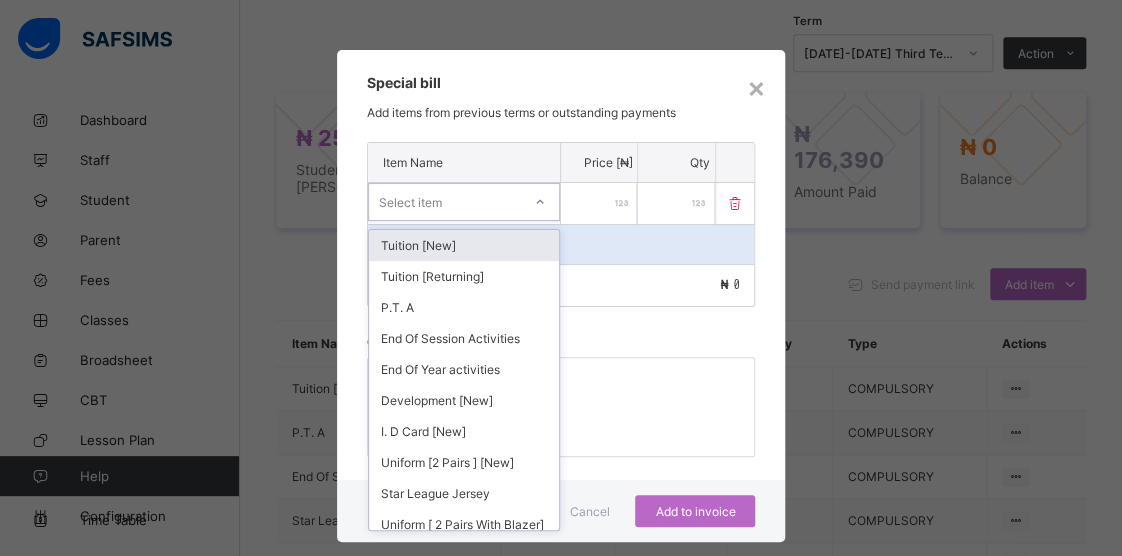 click 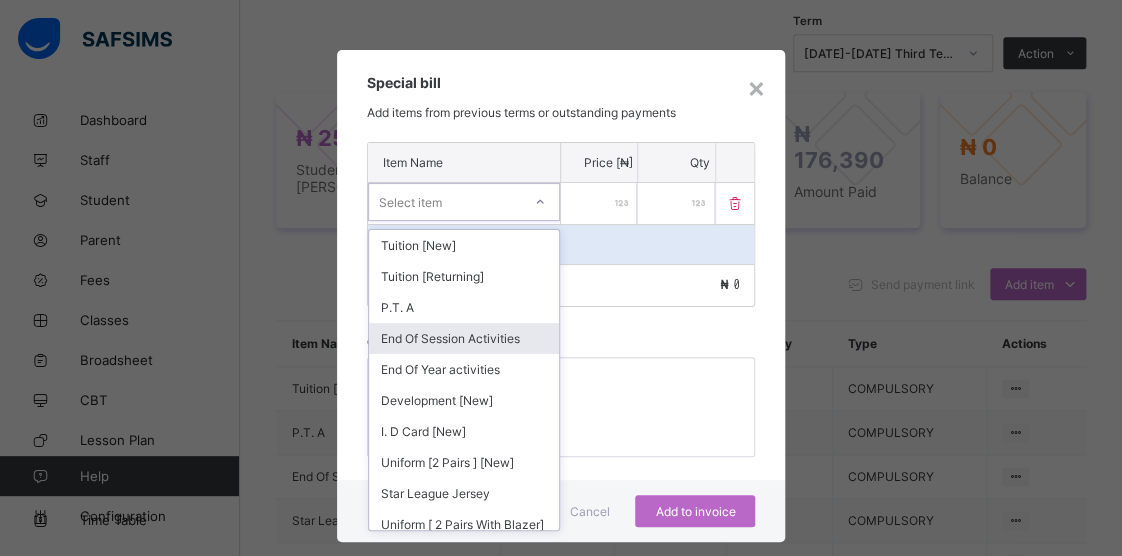 click on "End Of Session Activities" at bounding box center [464, 338] 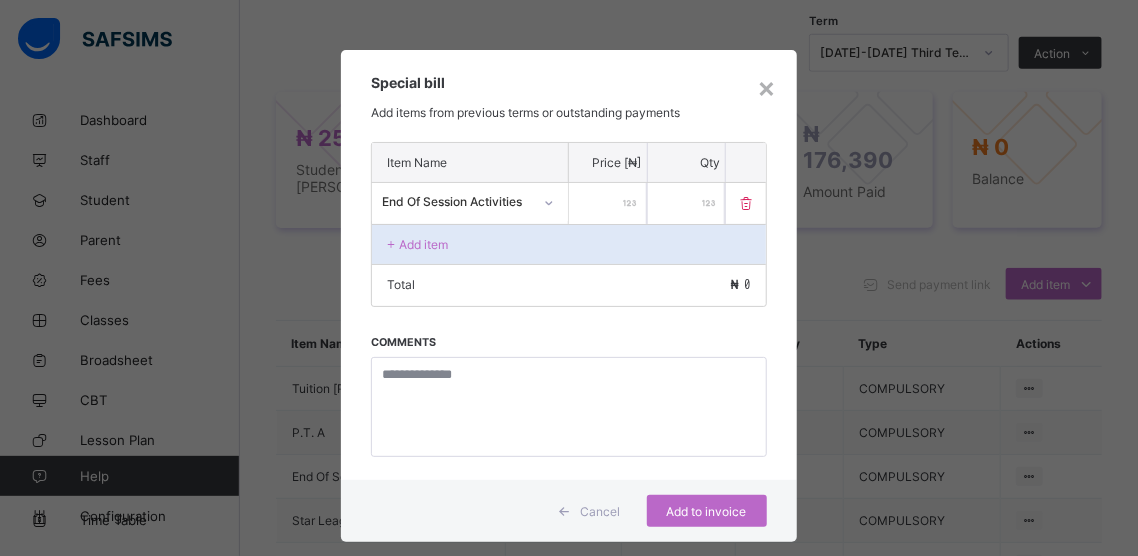 drag, startPoint x: 618, startPoint y: 202, endPoint x: 657, endPoint y: 214, distance: 40.804413 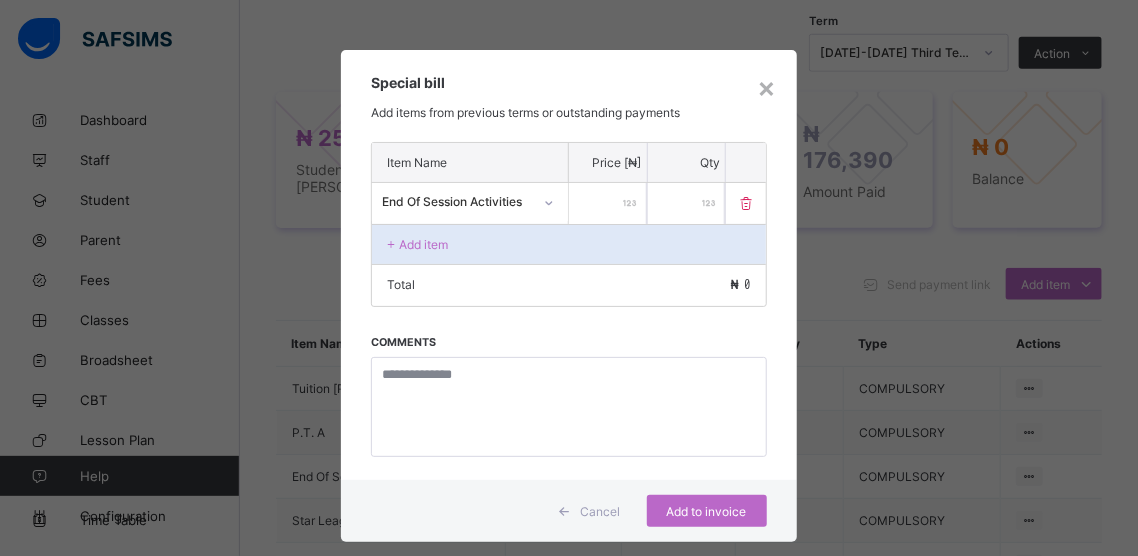 drag, startPoint x: 639, startPoint y: 195, endPoint x: 596, endPoint y: 191, distance: 43.185646 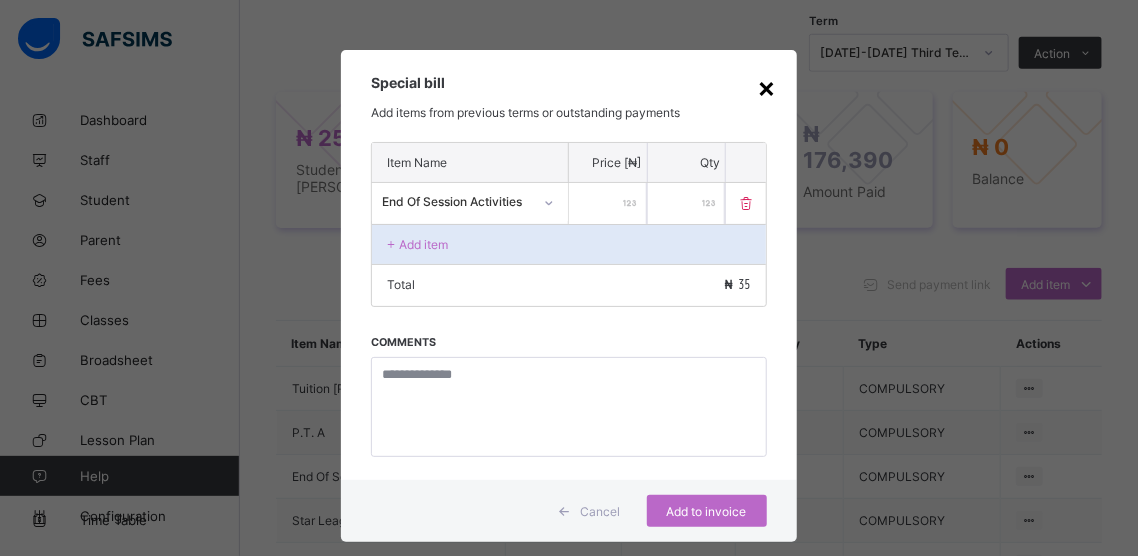 type on "**" 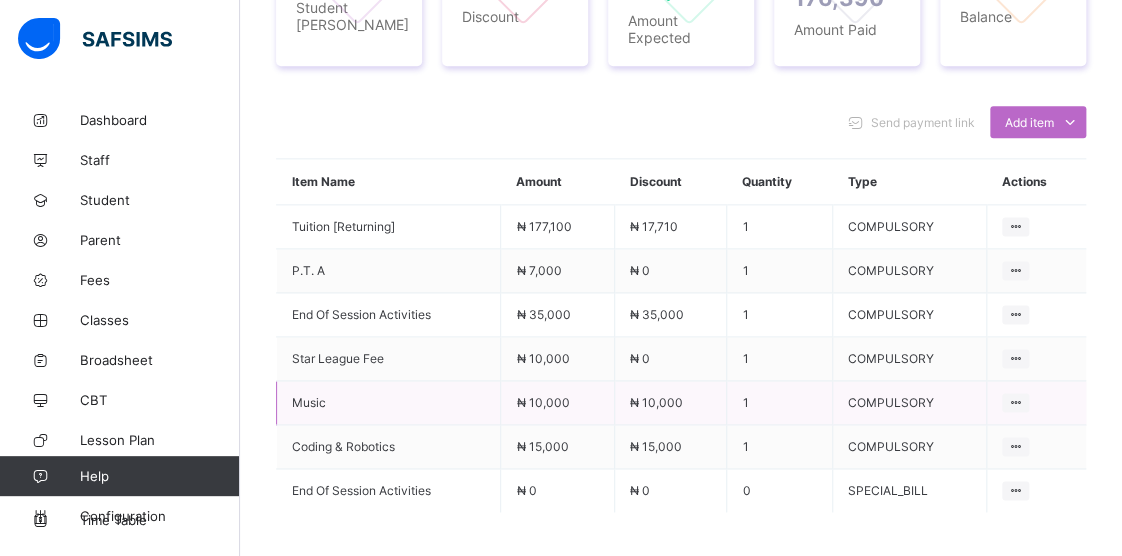 scroll, scrollTop: 886, scrollLeft: 0, axis: vertical 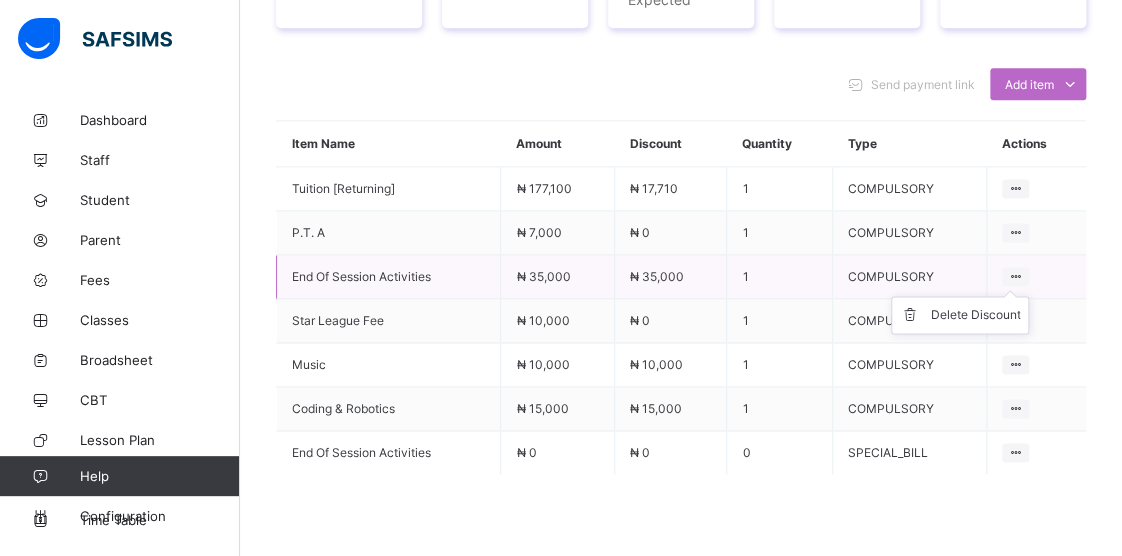 click at bounding box center (1015, 276) 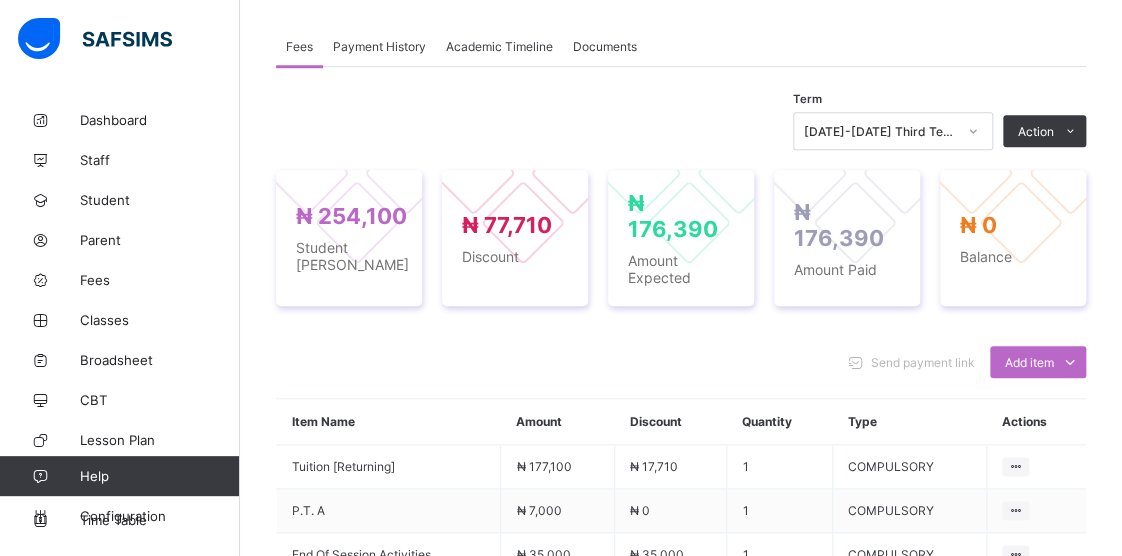scroll, scrollTop: 586, scrollLeft: 0, axis: vertical 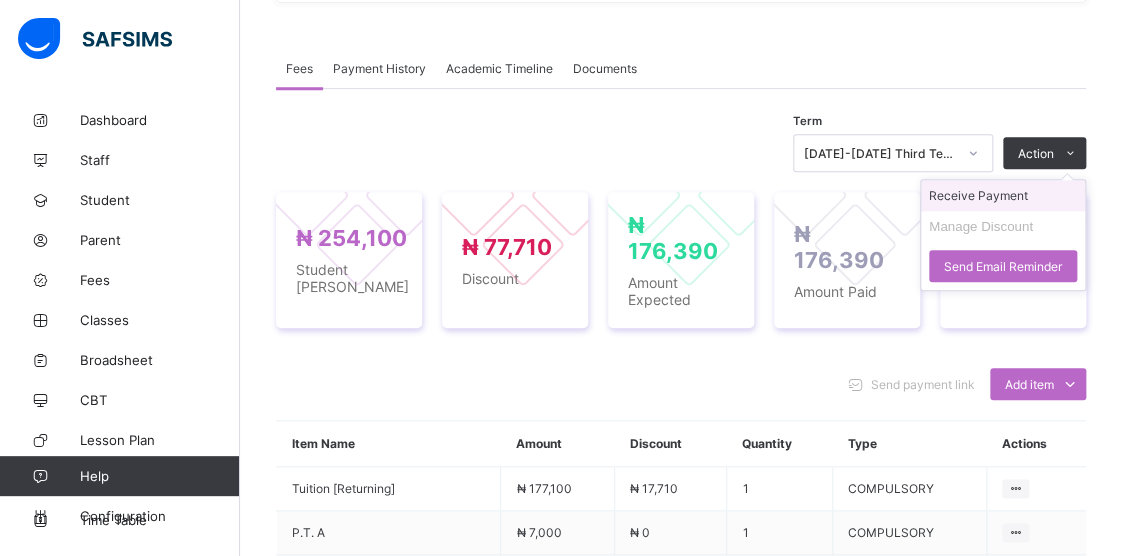 click on "Receive Payment" at bounding box center (1003, 195) 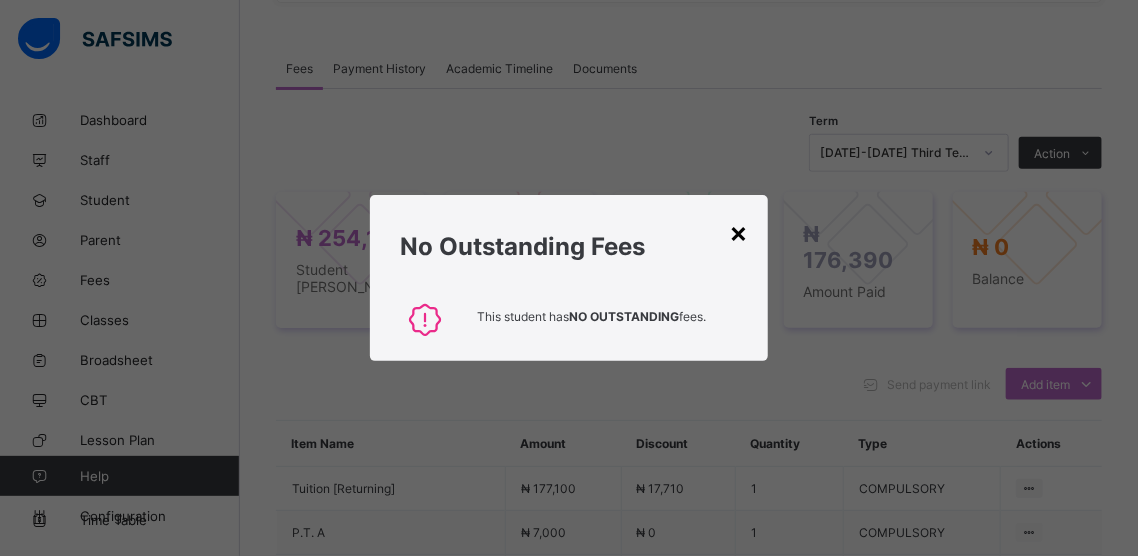 click on "×" at bounding box center (738, 232) 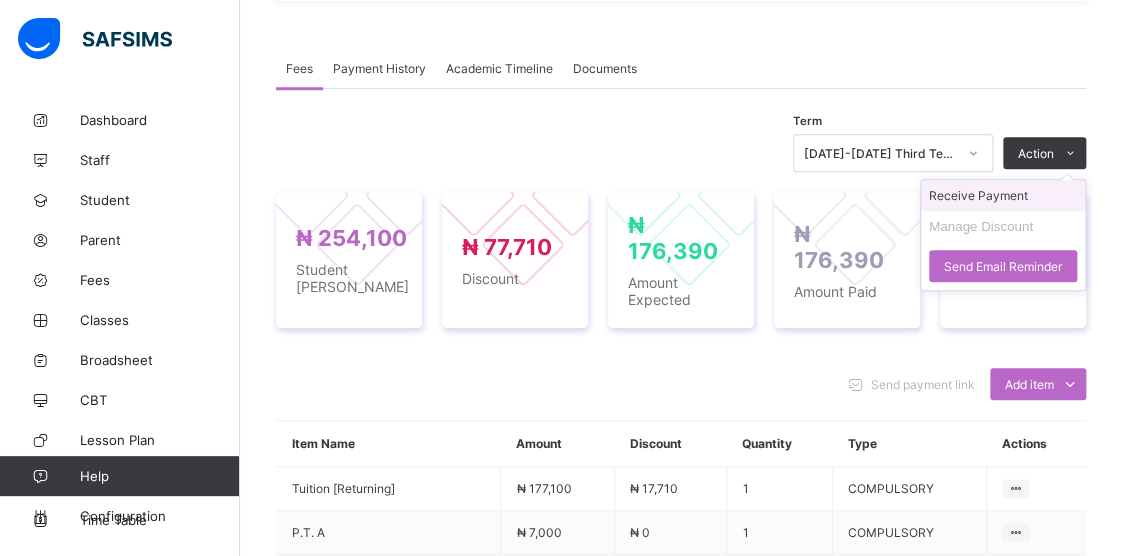 click on "Receive Payment" at bounding box center (1003, 195) 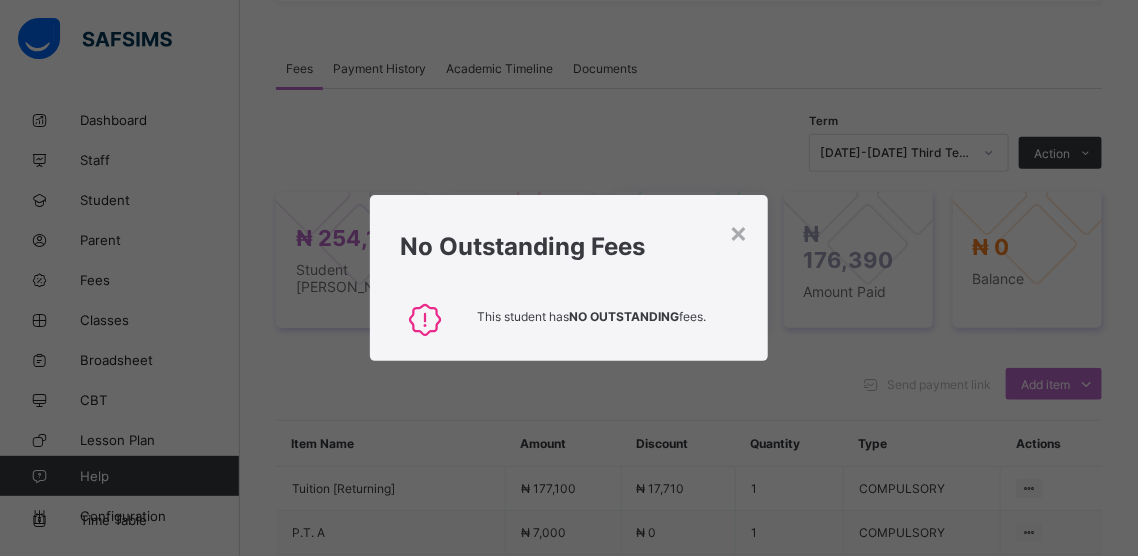 click on "×" at bounding box center [738, 232] 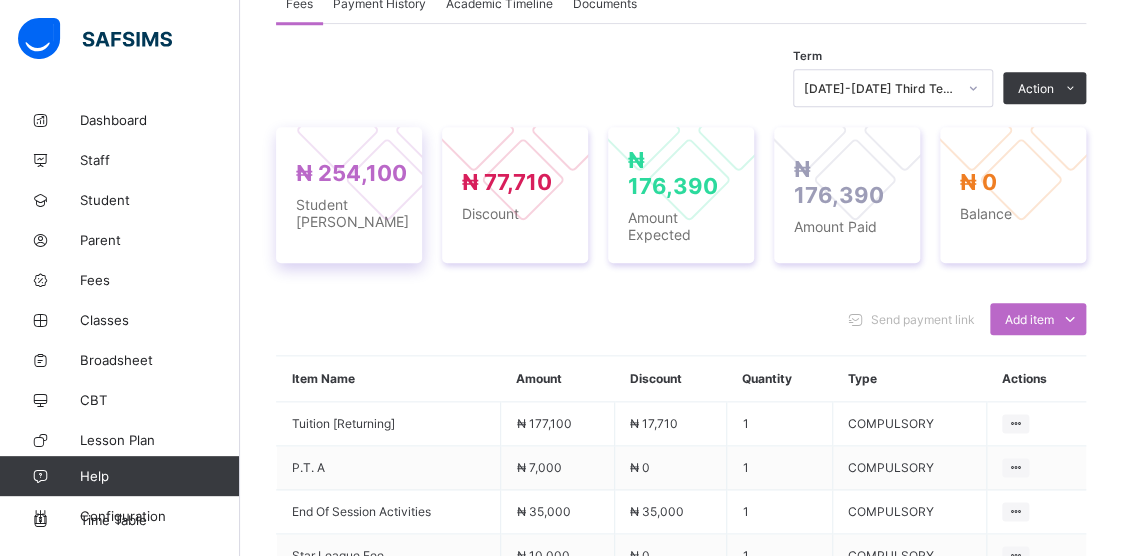 scroll, scrollTop: 686, scrollLeft: 0, axis: vertical 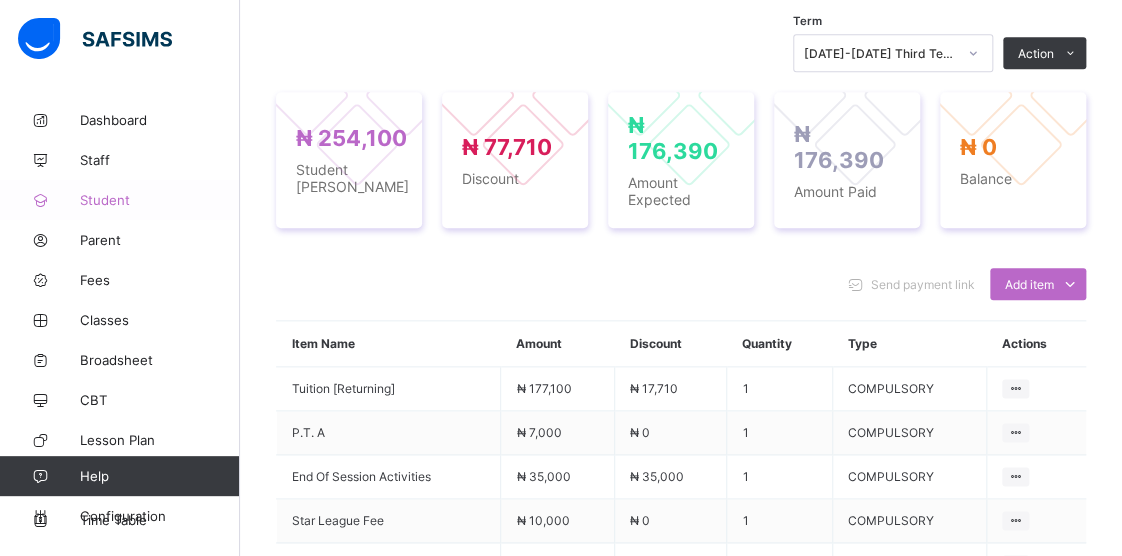 click on "Student" at bounding box center [160, 200] 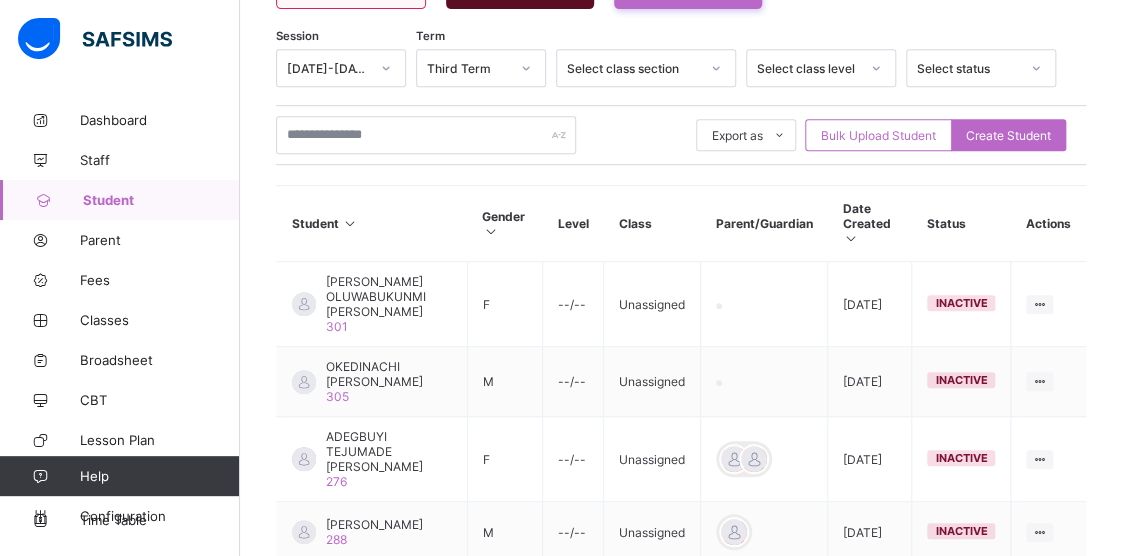 scroll, scrollTop: 286, scrollLeft: 0, axis: vertical 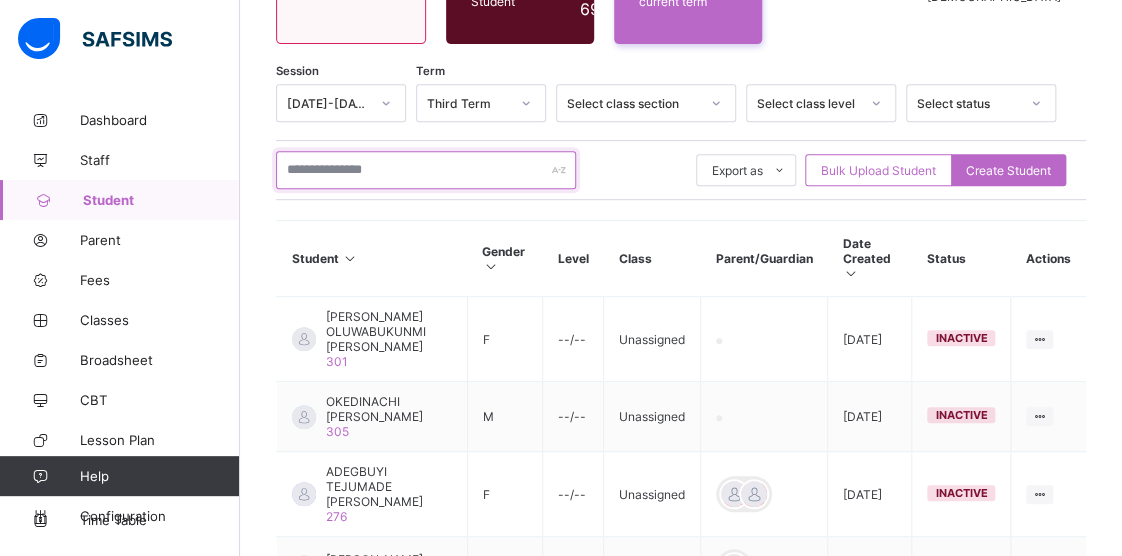 click at bounding box center (426, 170) 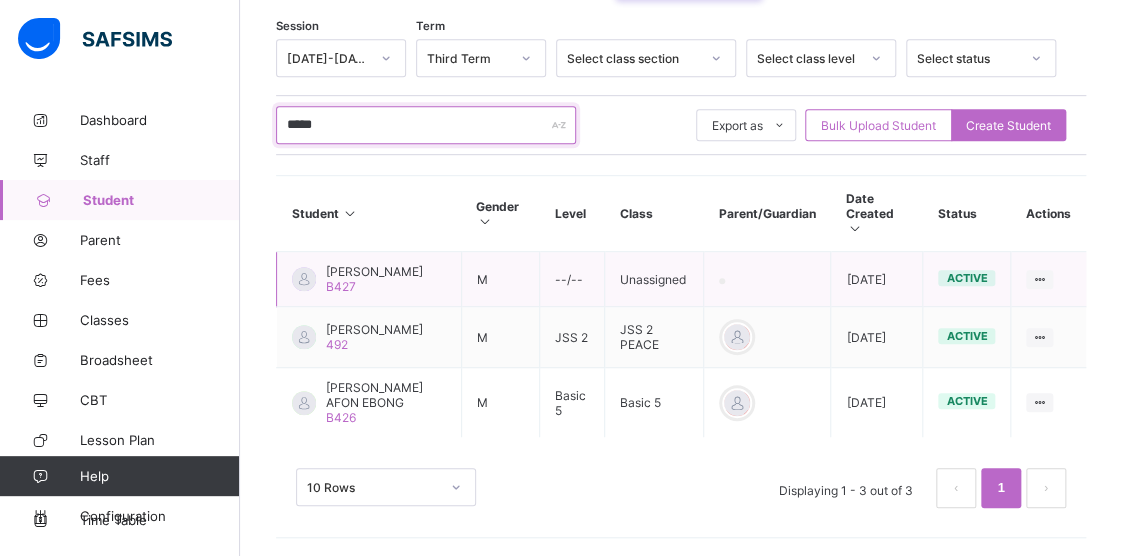 scroll, scrollTop: 332, scrollLeft: 0, axis: vertical 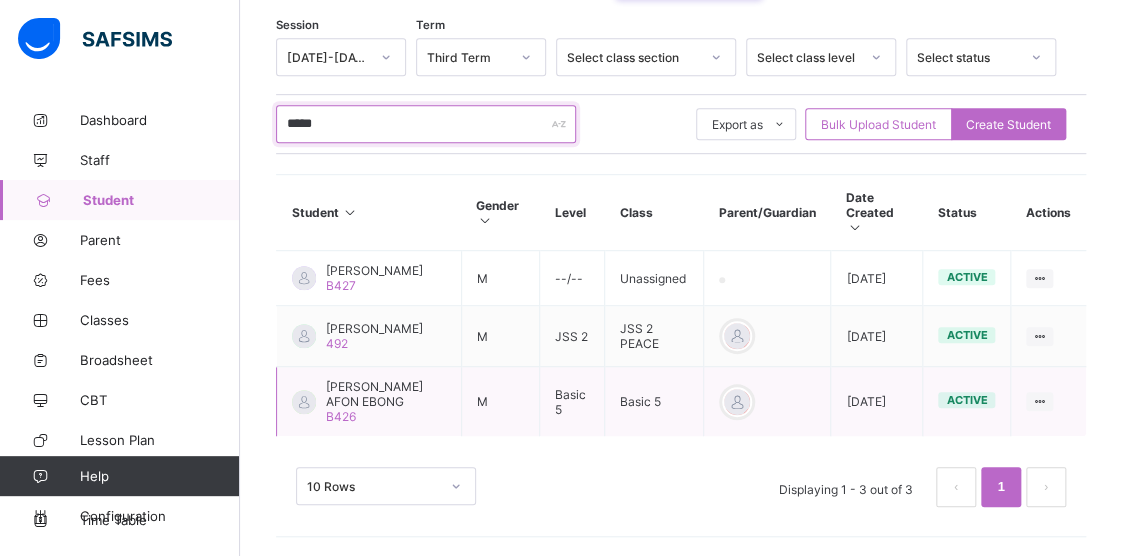 type on "*****" 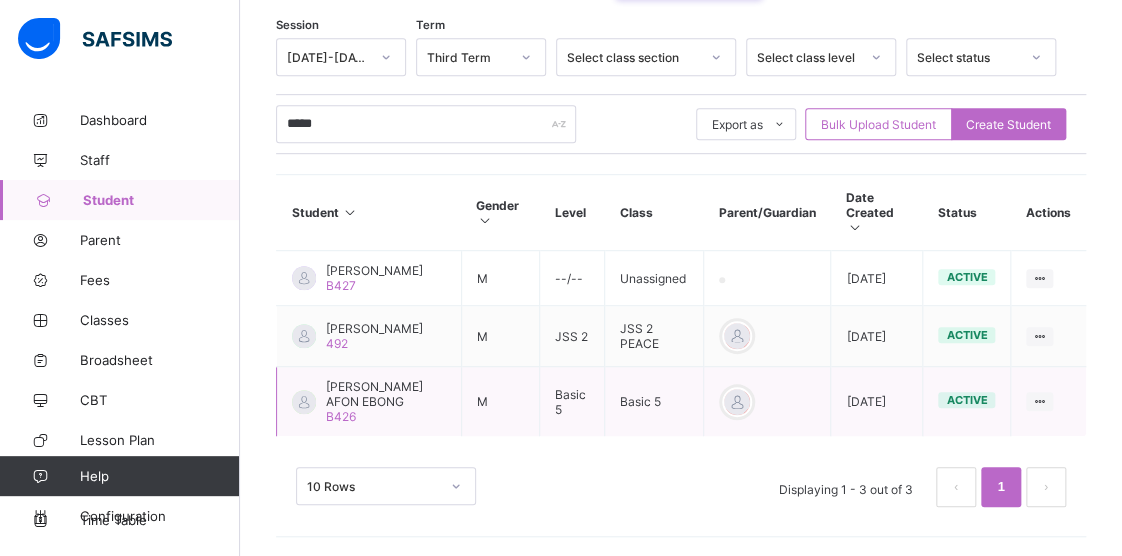 click on "[PERSON_NAME] AFON EBONG" at bounding box center (386, 394) 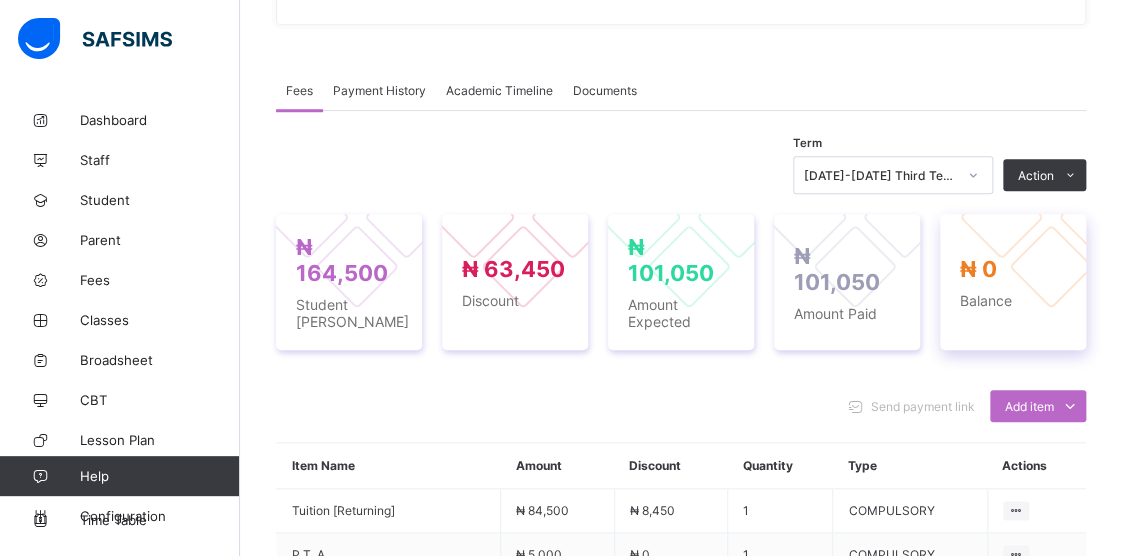 scroll, scrollTop: 560, scrollLeft: 0, axis: vertical 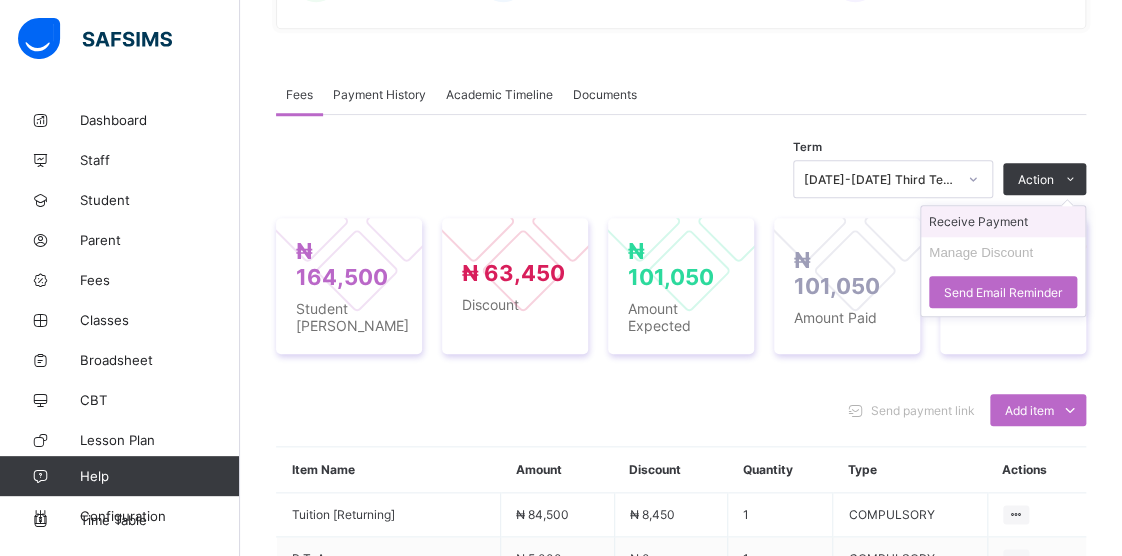 click on "Receive Payment" at bounding box center (1003, 221) 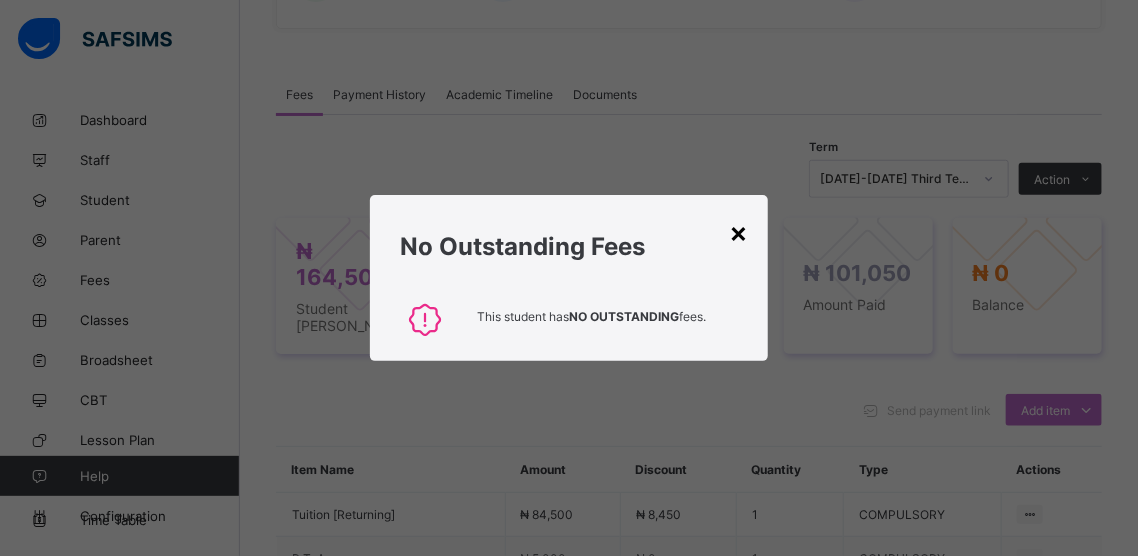 click on "×" at bounding box center (738, 232) 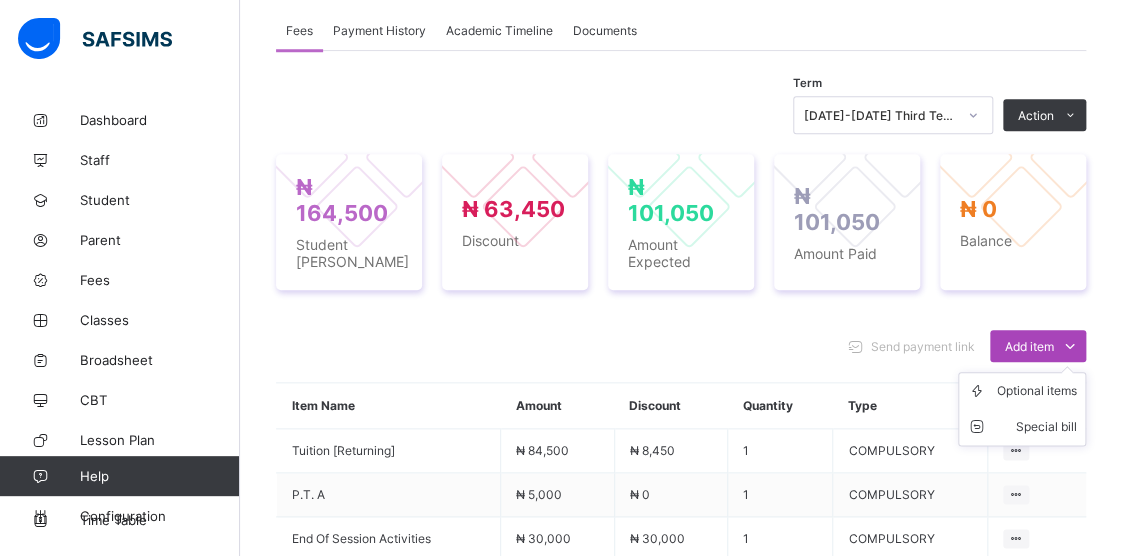 scroll, scrollTop: 660, scrollLeft: 0, axis: vertical 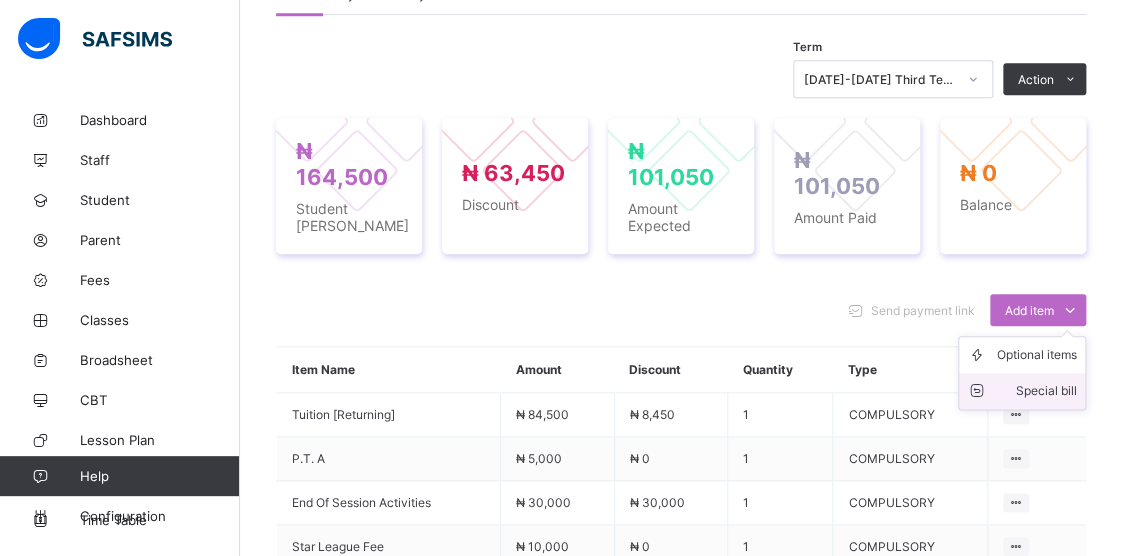 click on "Special bill" at bounding box center (1037, 391) 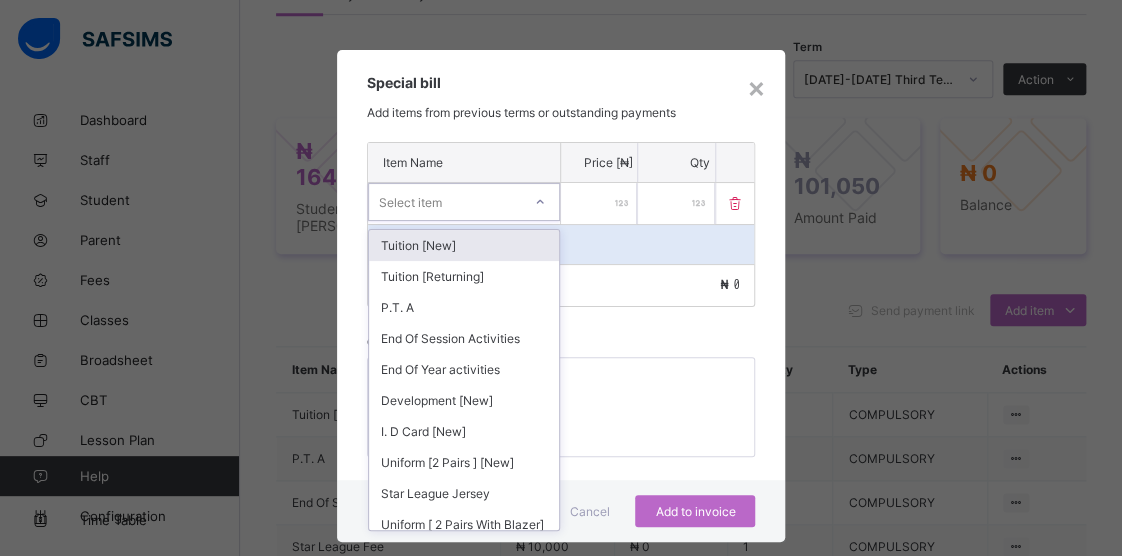 click 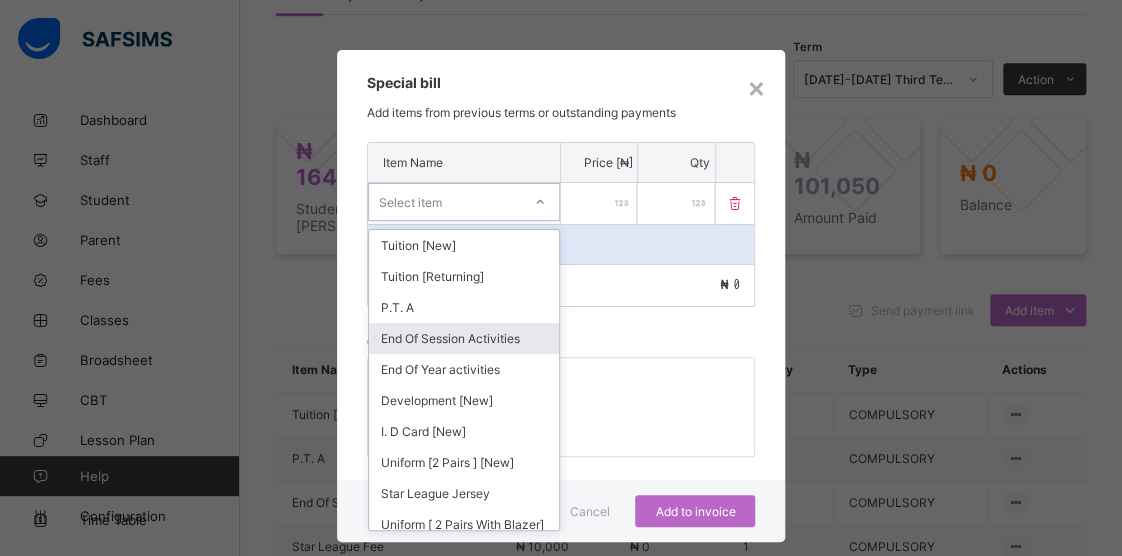 click on "End Of Session Activities" at bounding box center [464, 338] 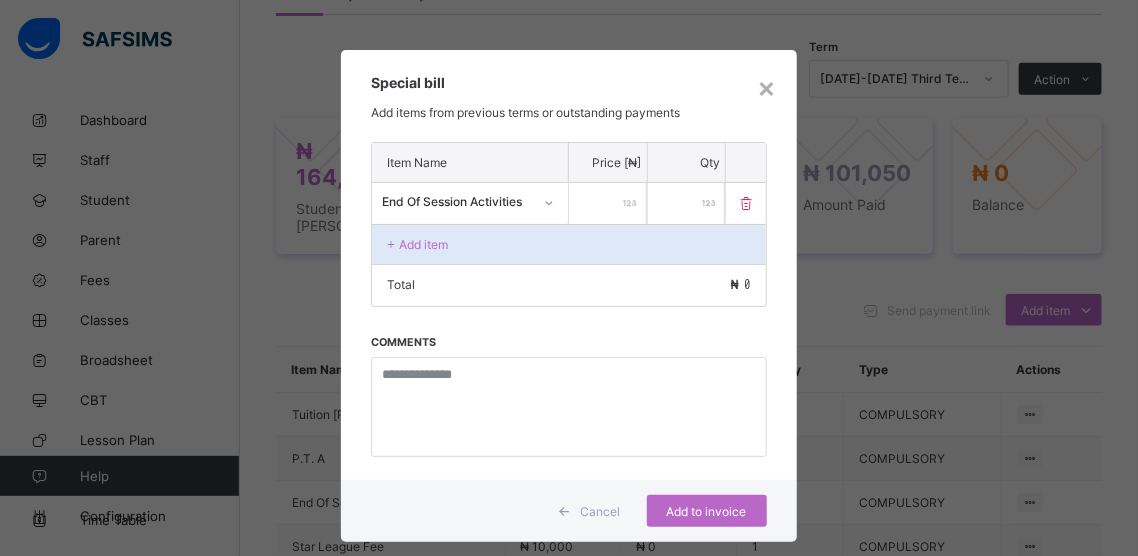 drag, startPoint x: 611, startPoint y: 200, endPoint x: 664, endPoint y: 207, distance: 53.460266 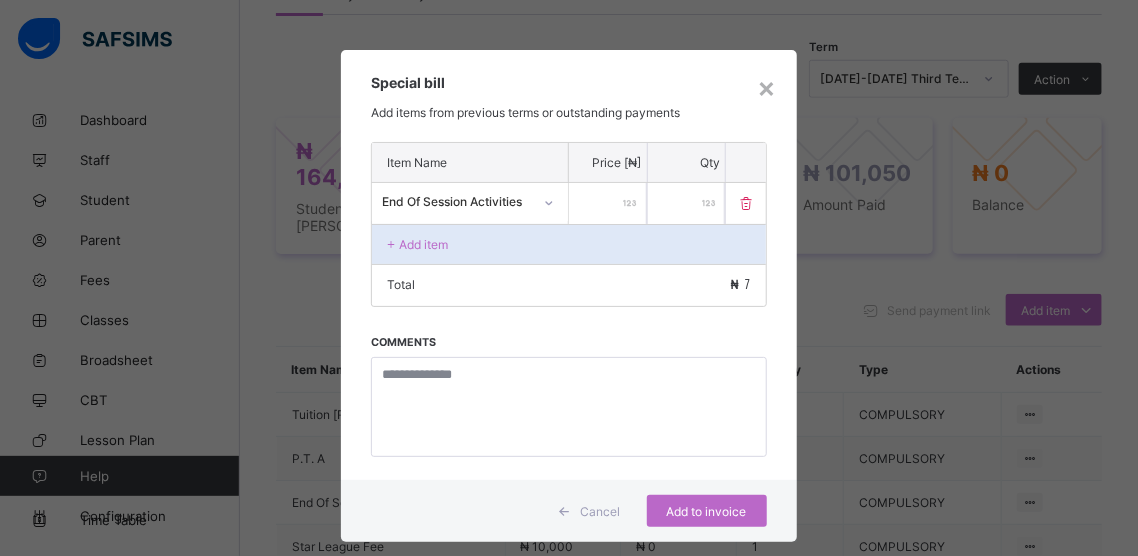 drag, startPoint x: 637, startPoint y: 198, endPoint x: 606, endPoint y: 200, distance: 31.06445 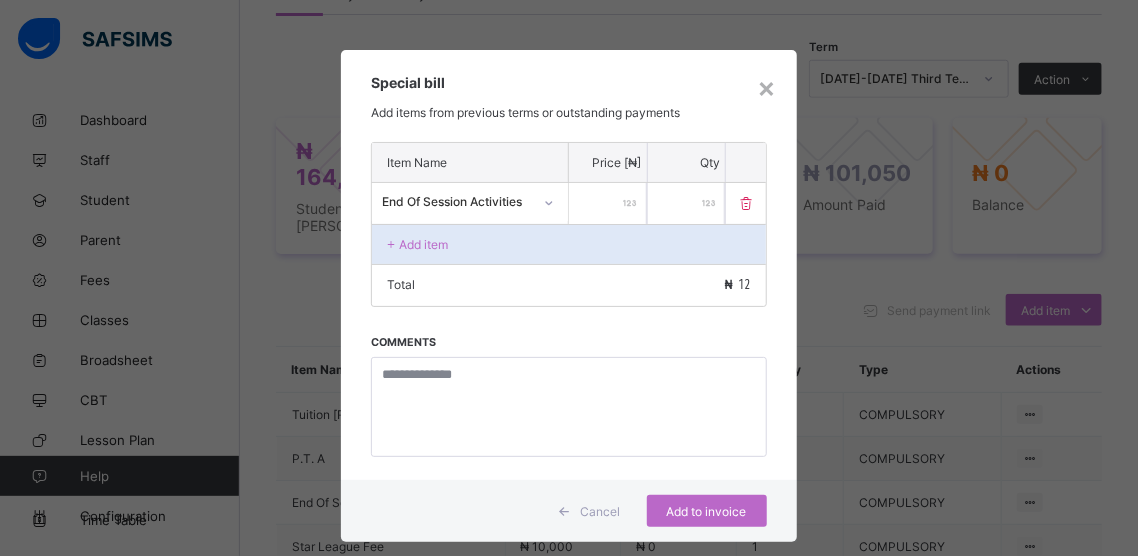drag, startPoint x: 600, startPoint y: 190, endPoint x: 648, endPoint y: 200, distance: 49.0306 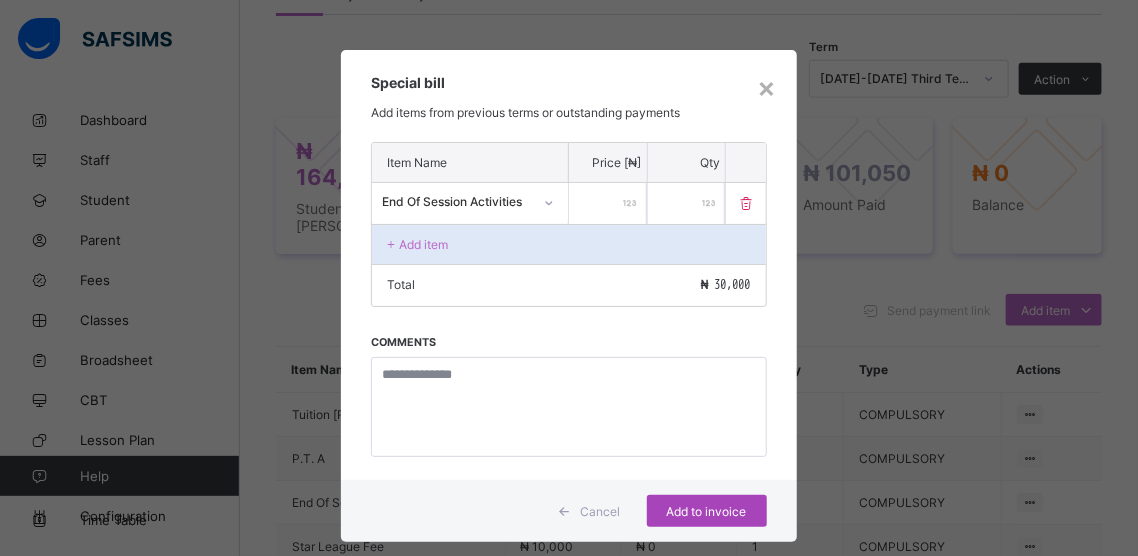 type on "*****" 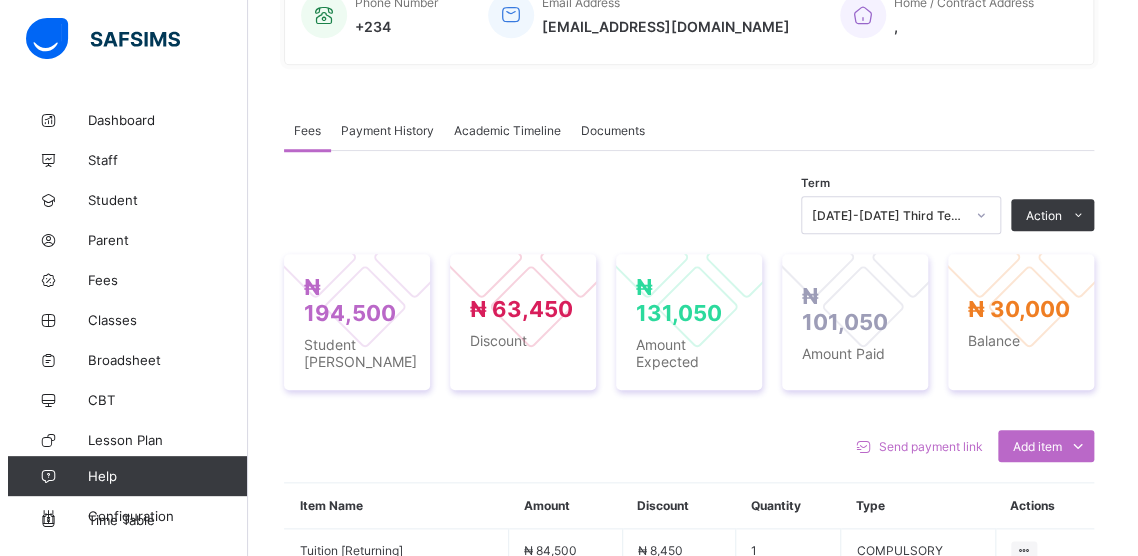 scroll, scrollTop: 660, scrollLeft: 0, axis: vertical 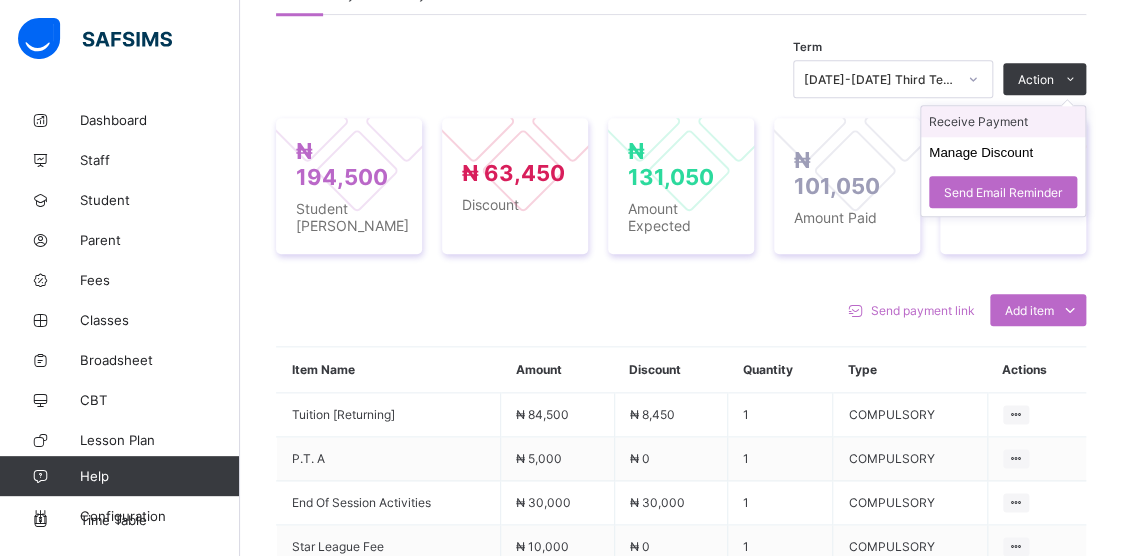 click on "Receive Payment" at bounding box center [1003, 121] 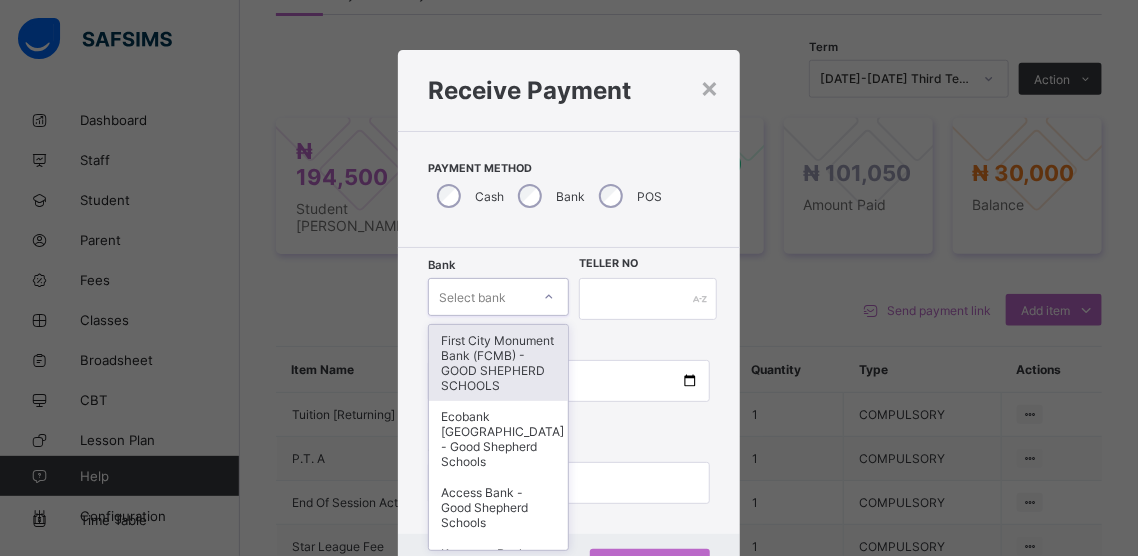 click on "option First City Monument Bank (FCMB) - GOOD SHEPHERD SCHOOLS focused, 1 of 9. 9 results available. Use Up and Down to choose options, press Enter to select the currently focused option, press Escape to exit the menu, press Tab to select the option and exit the menu. Select bank First City Monument Bank (FCMB) - GOOD SHEPHERD SCHOOLS Ecobank [GEOGRAPHIC_DATA] - Good Shepherd Schools Access Bank - Good Shepherd Schools Keystone Bank - Good Shepherd Schools Guaranty Trust Bank (GTB) - Good Shepherd Schools Zenith Bank - Good Shepherd Schools First Bank - Good Shepherd Schools United Bank for Africa ([GEOGRAPHIC_DATA]) - Good Shepherd Schools Sterling Bank - Good Shepherd Schools" at bounding box center (498, 297) 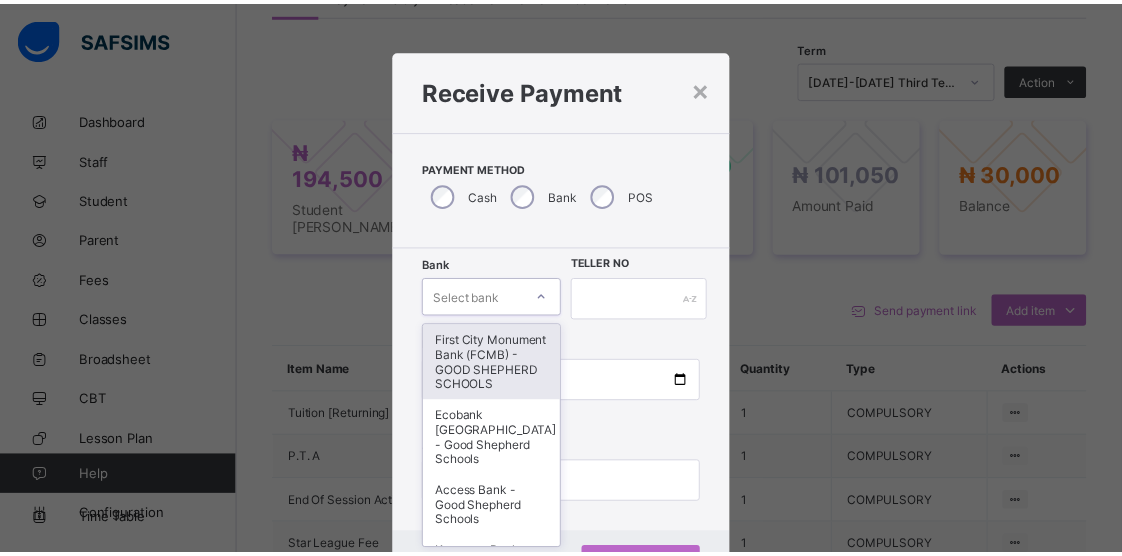 scroll, scrollTop: 76, scrollLeft: 0, axis: vertical 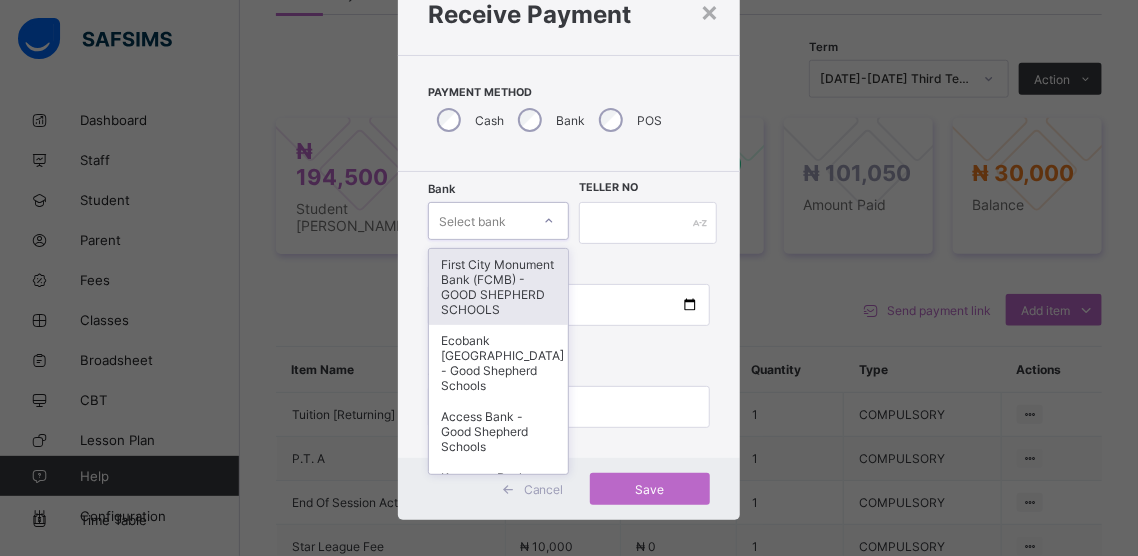 click on "First City Monument Bank (FCMB) - GOOD SHEPHERD SCHOOLS" at bounding box center (498, 287) 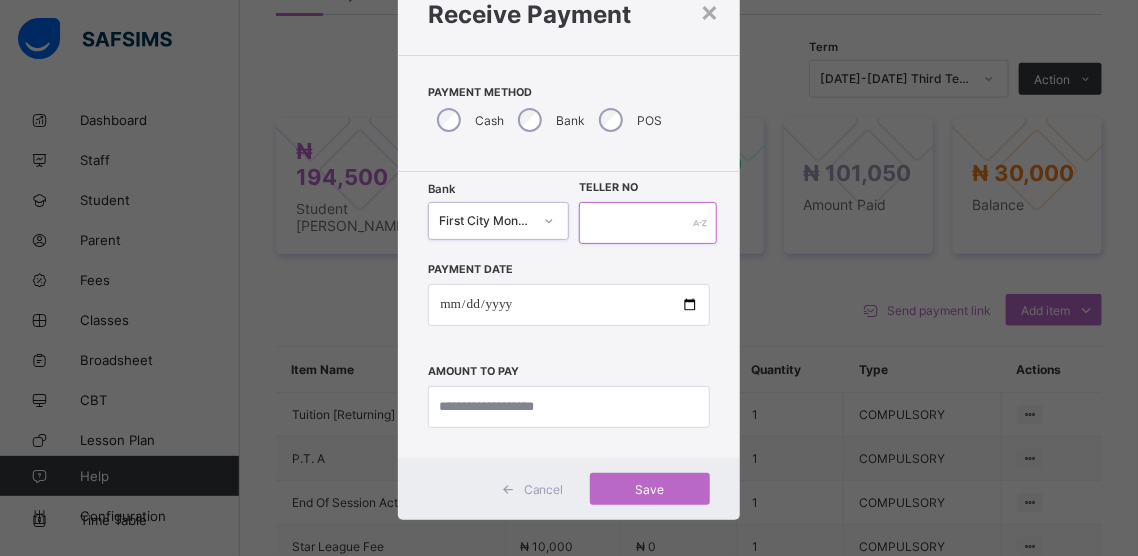 click at bounding box center (648, 223) 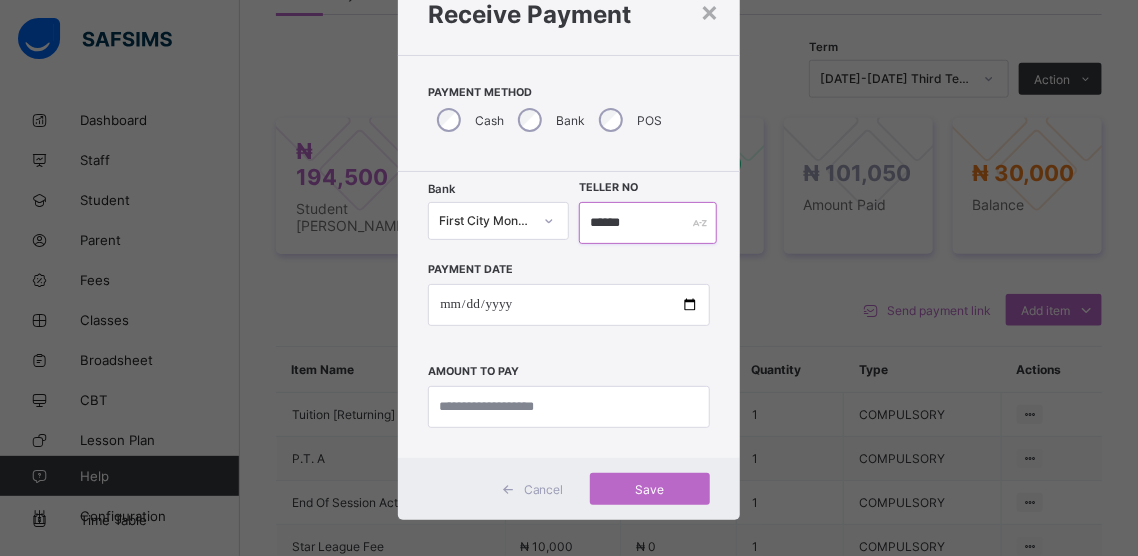 type on "******" 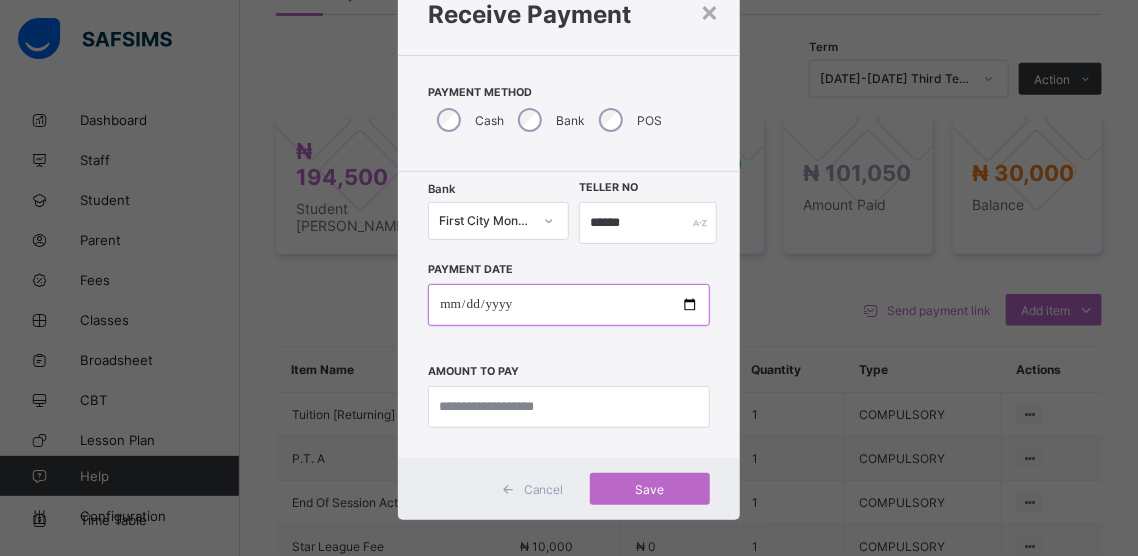 click at bounding box center (568, 305) 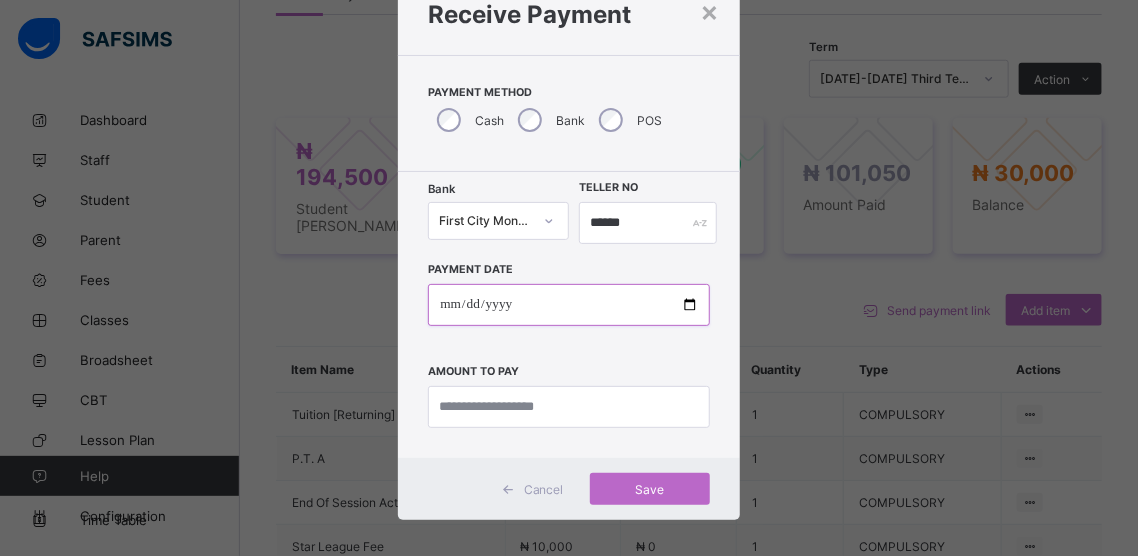 type on "**********" 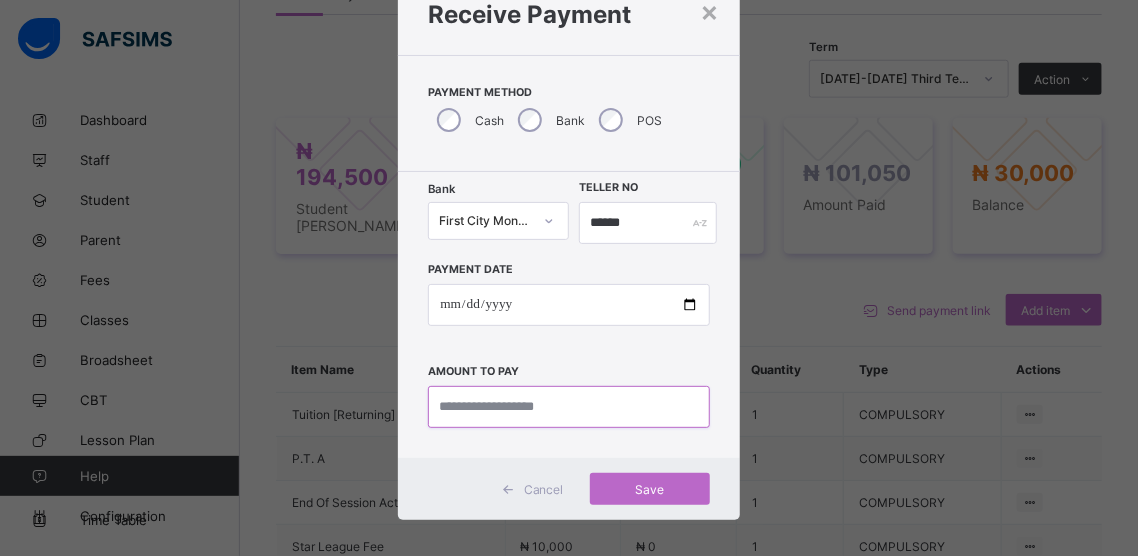 click at bounding box center [568, 407] 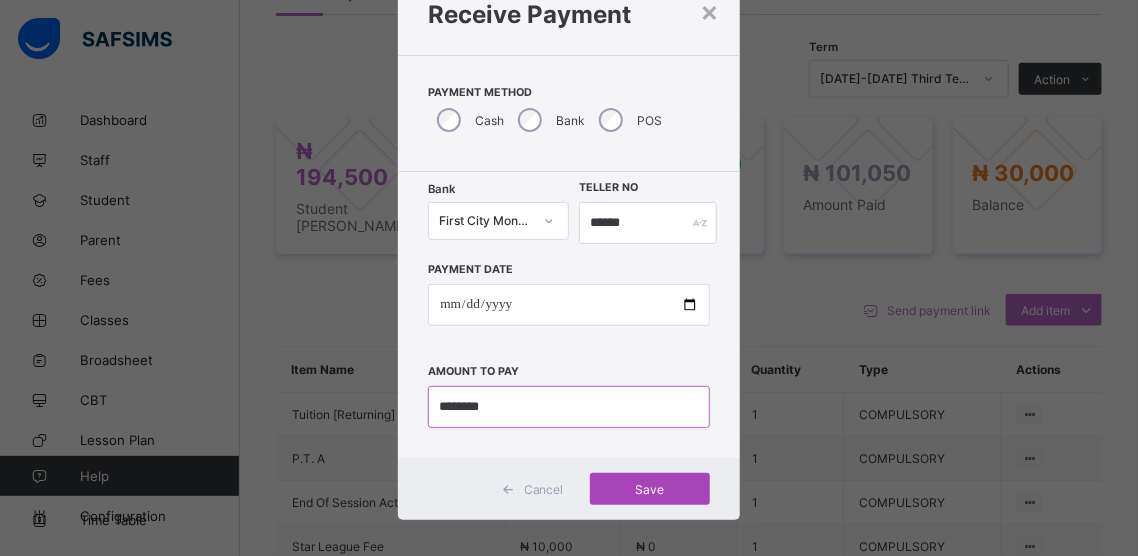 type on "********" 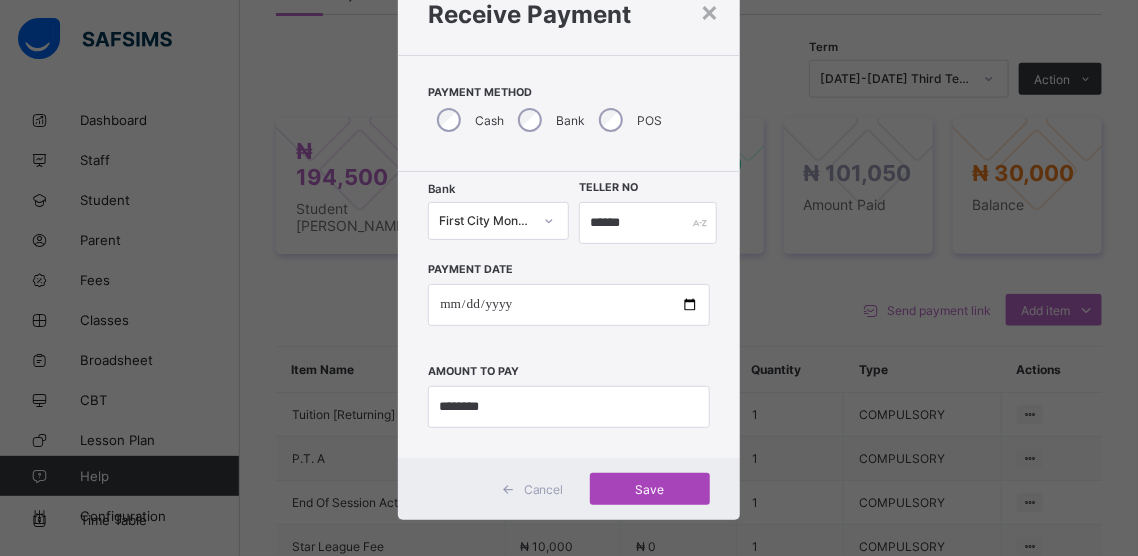 click on "Save" at bounding box center (650, 489) 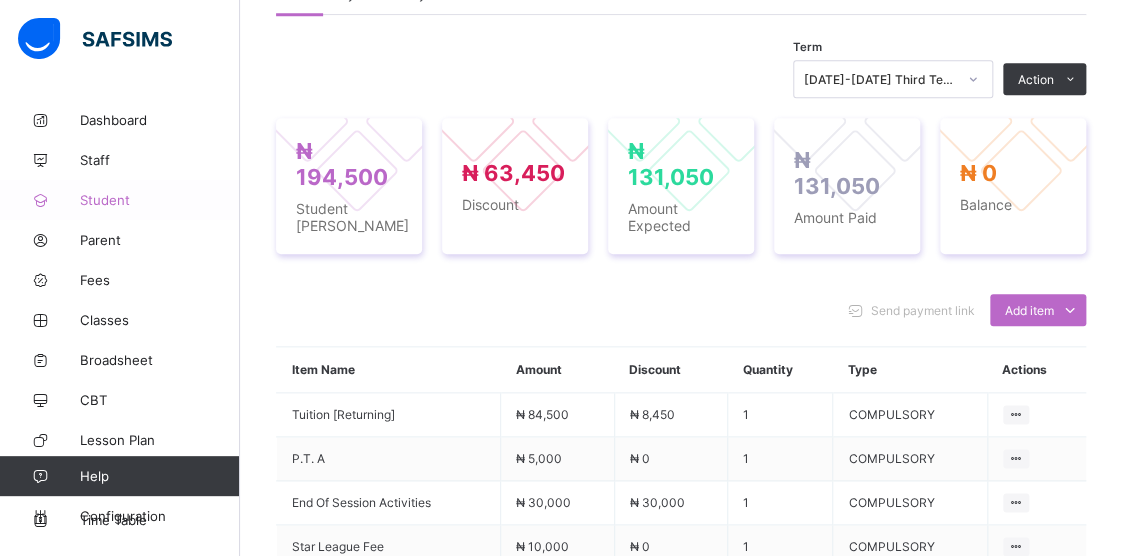 click on "Student" at bounding box center [160, 200] 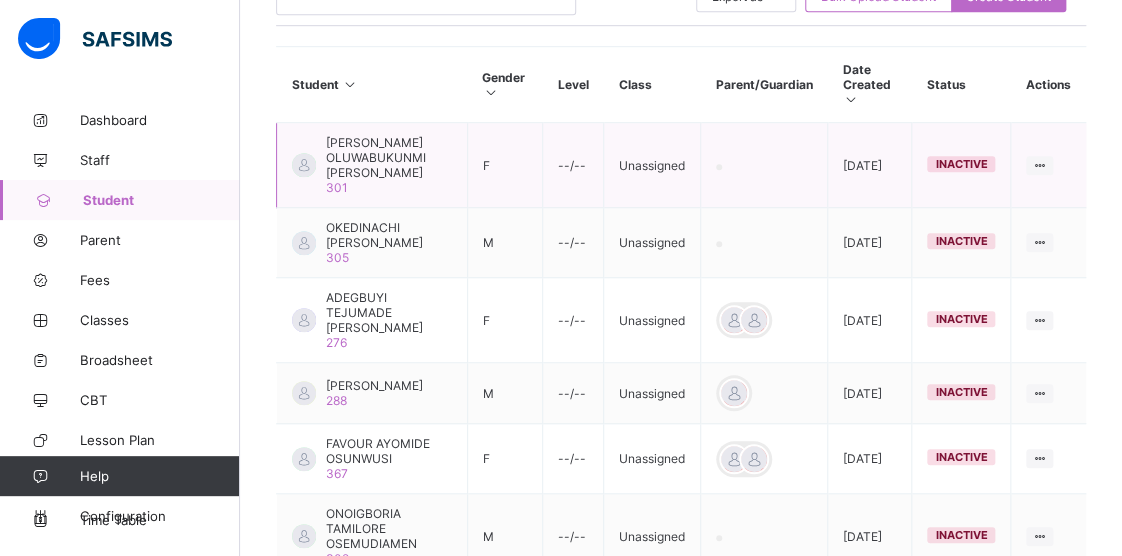 scroll, scrollTop: 360, scrollLeft: 0, axis: vertical 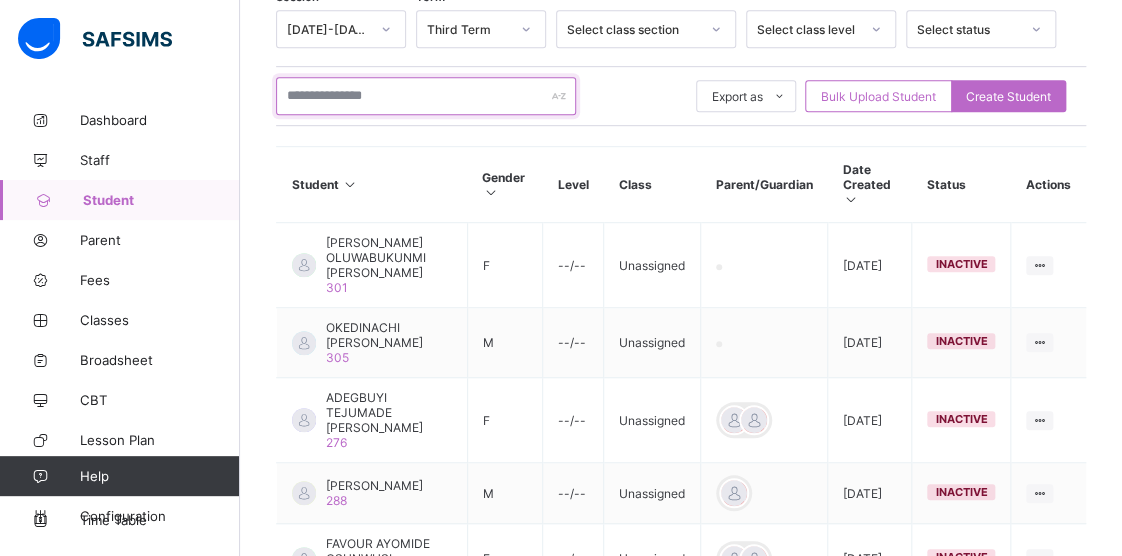 click at bounding box center (426, 96) 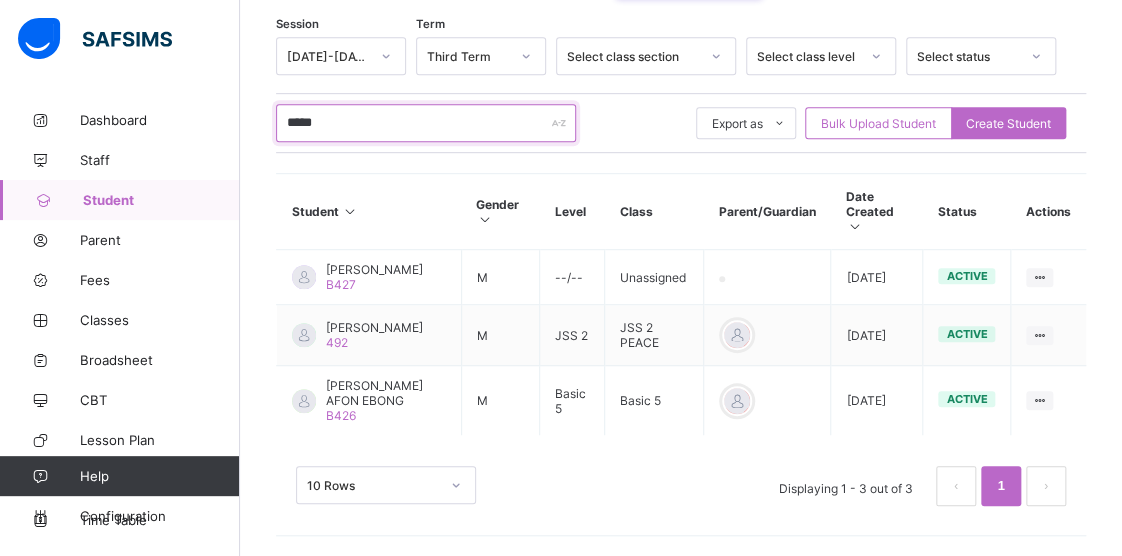 scroll, scrollTop: 332, scrollLeft: 0, axis: vertical 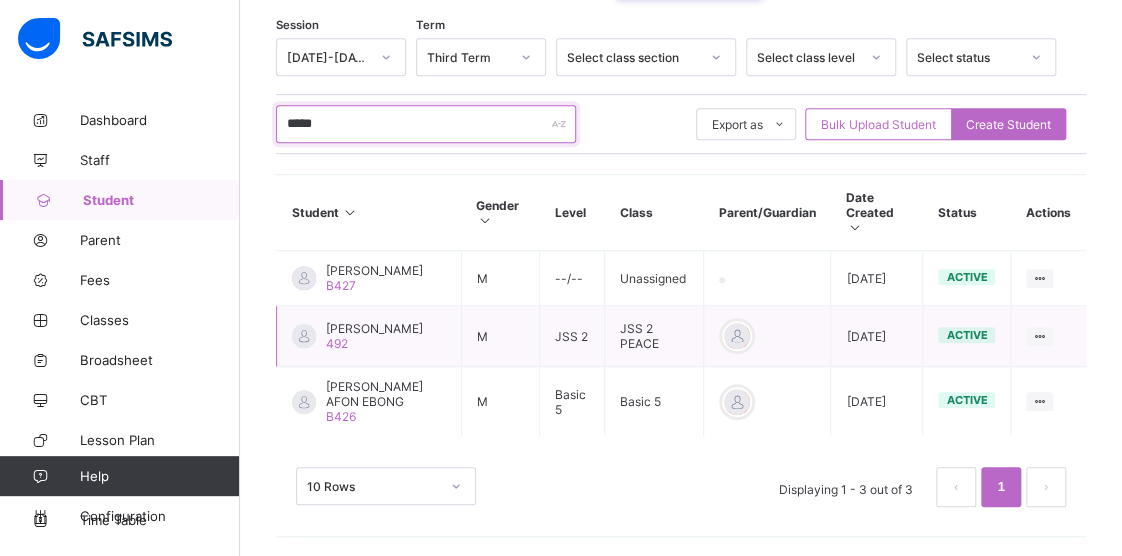 type on "*****" 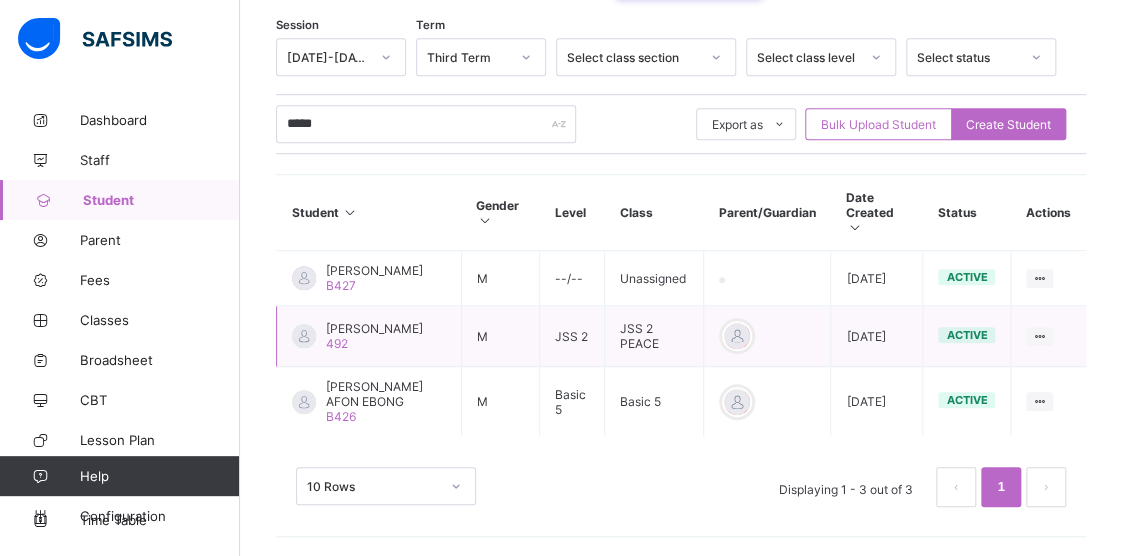 click on "[PERSON_NAME]" at bounding box center [374, 328] 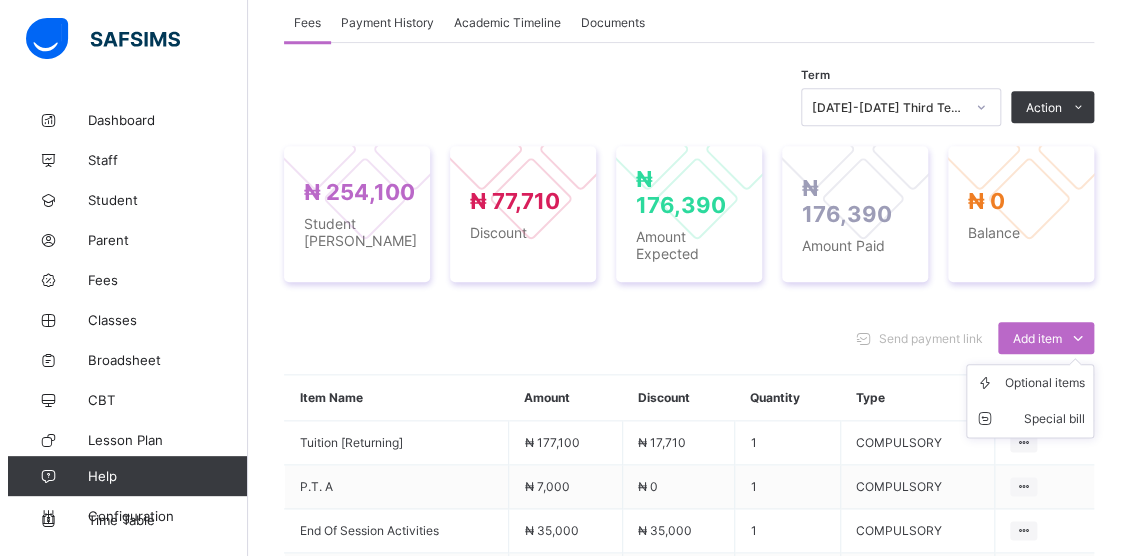 scroll, scrollTop: 732, scrollLeft: 0, axis: vertical 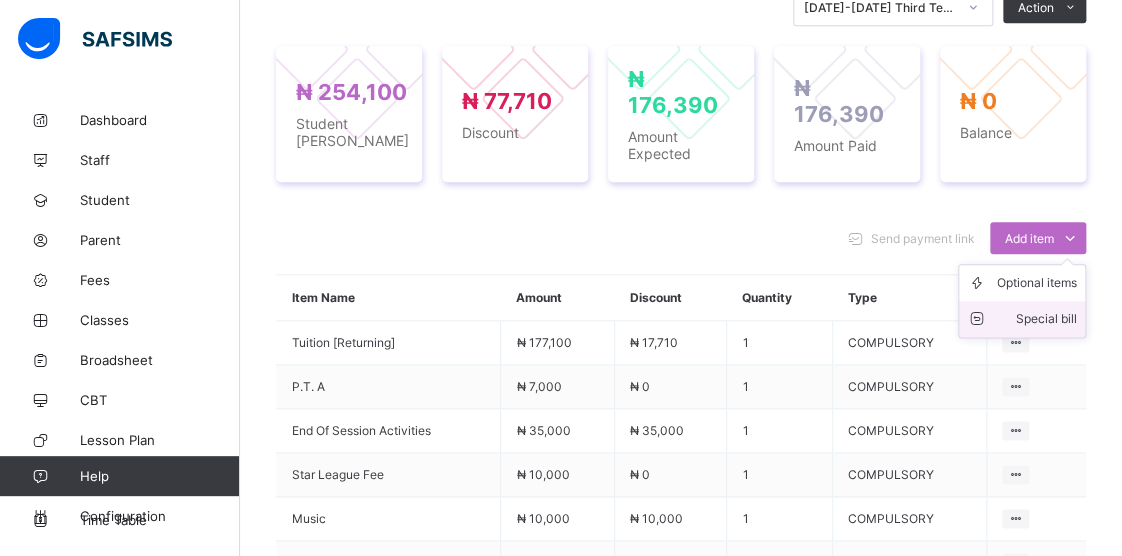 click on "Special bill" at bounding box center (1037, 319) 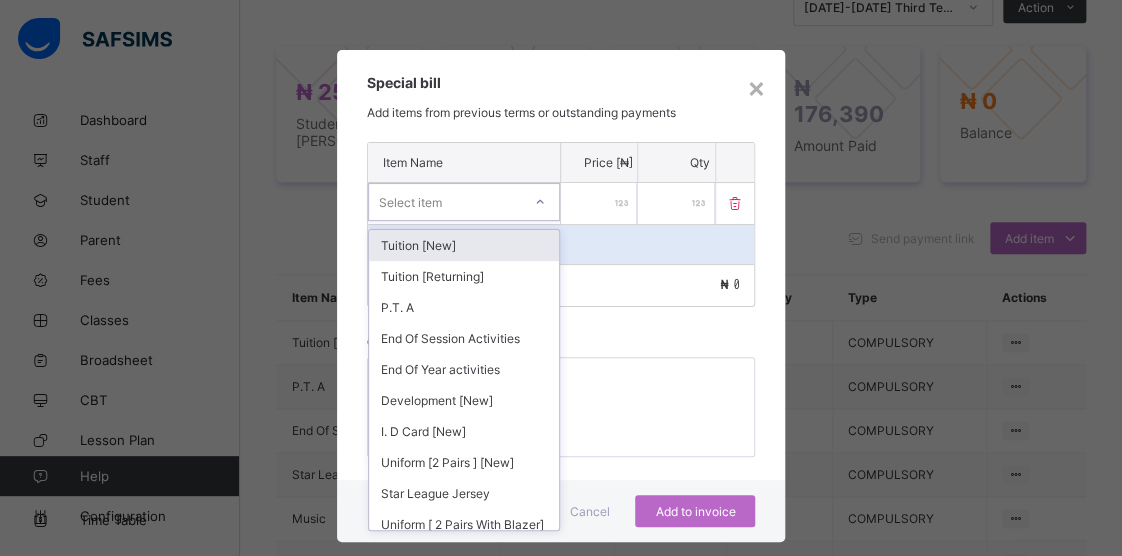 click 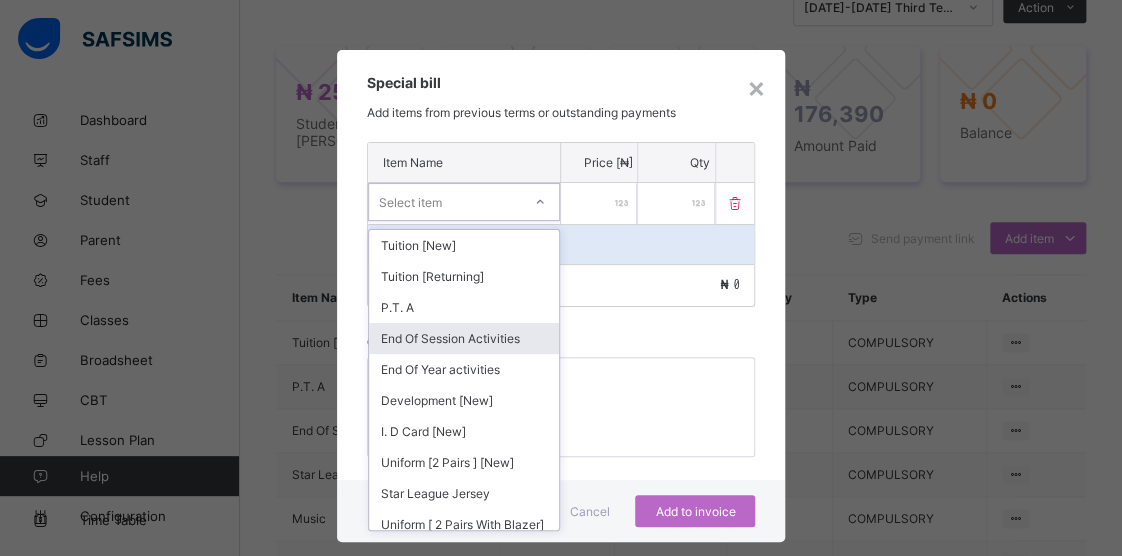 click on "End Of Session Activities" at bounding box center (464, 338) 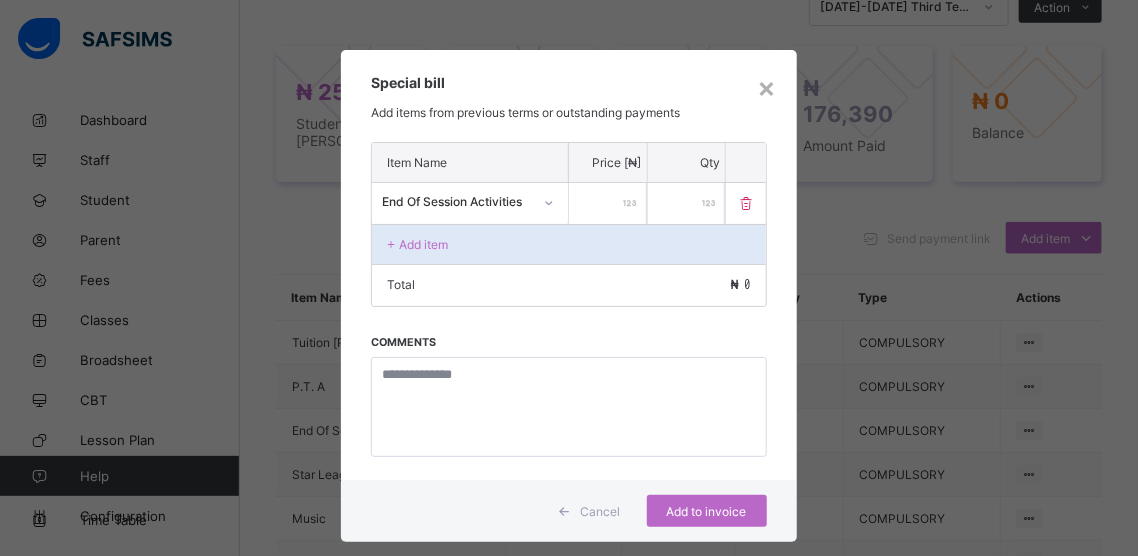 drag, startPoint x: 615, startPoint y: 195, endPoint x: 636, endPoint y: 196, distance: 21.023796 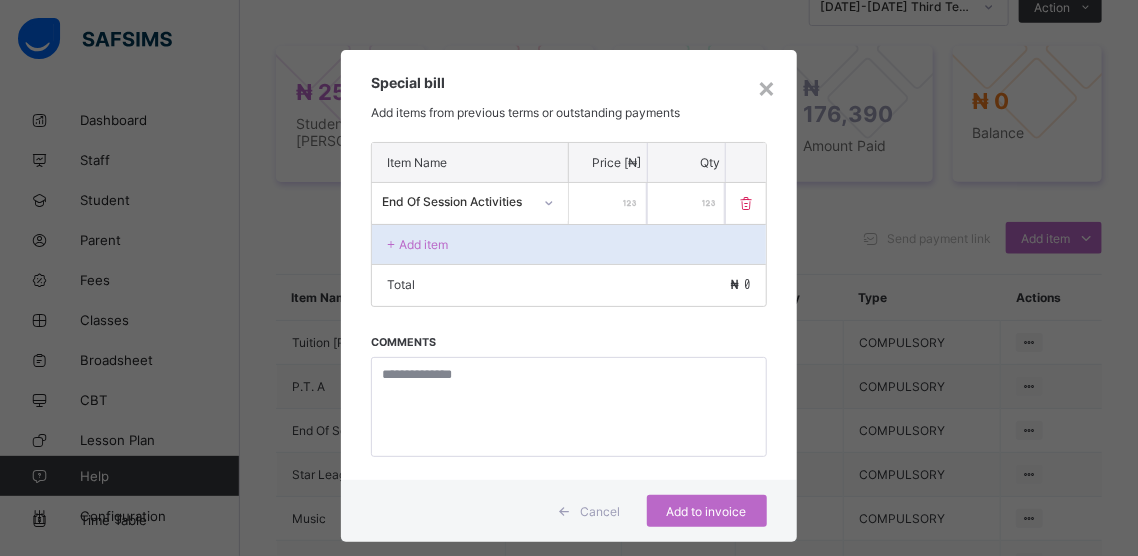 click on "*" at bounding box center (608, 203) 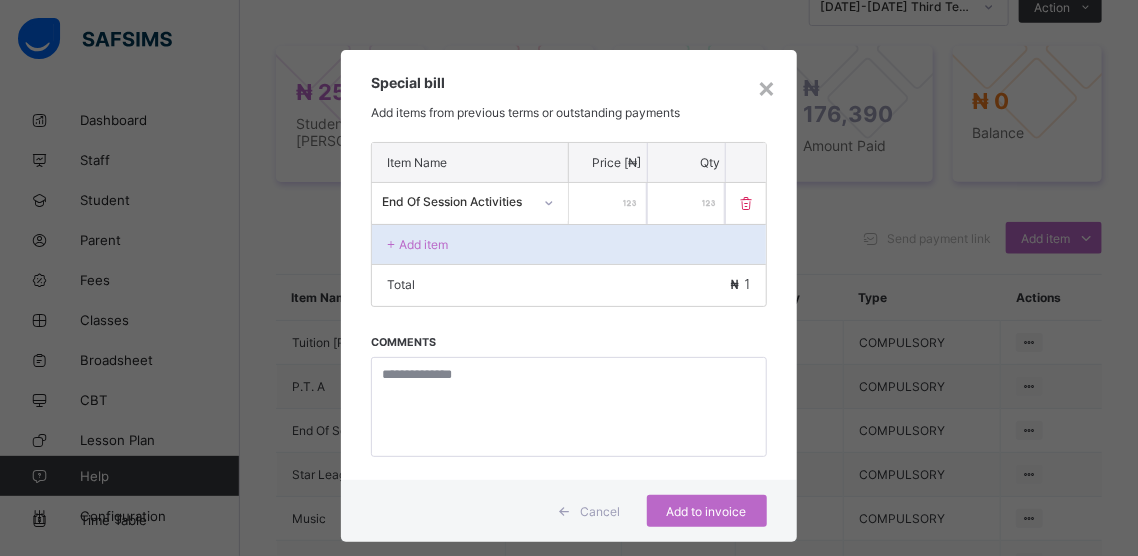 drag, startPoint x: 614, startPoint y: 195, endPoint x: 645, endPoint y: 197, distance: 31.06445 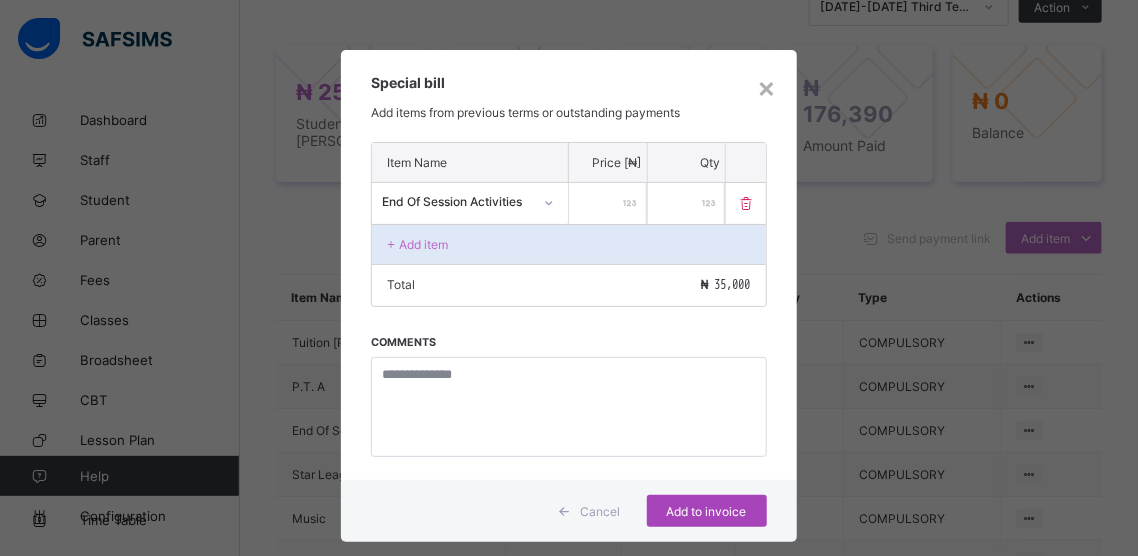 type on "*****" 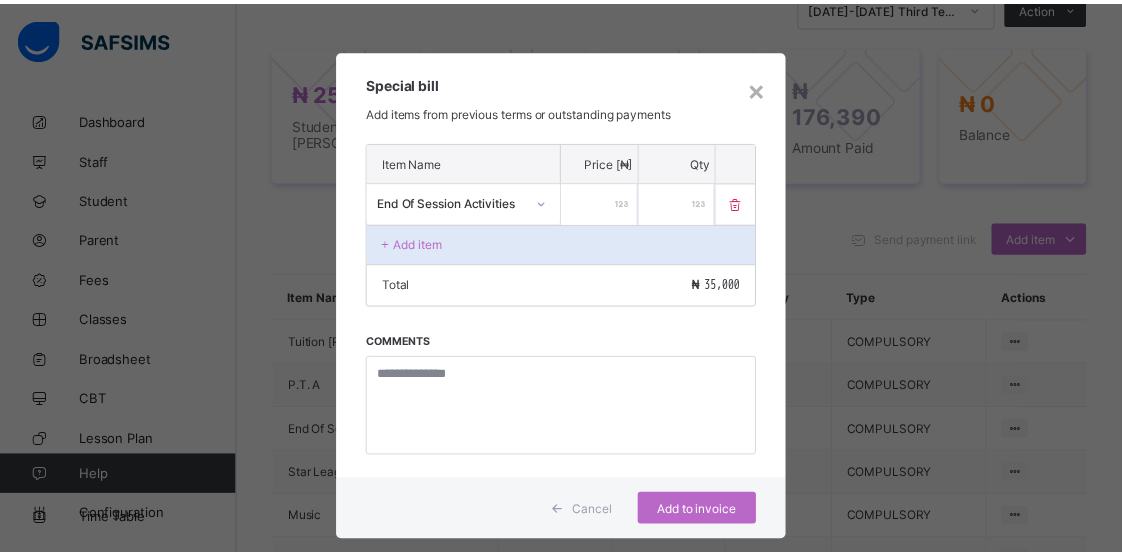 scroll, scrollTop: 33, scrollLeft: 0, axis: vertical 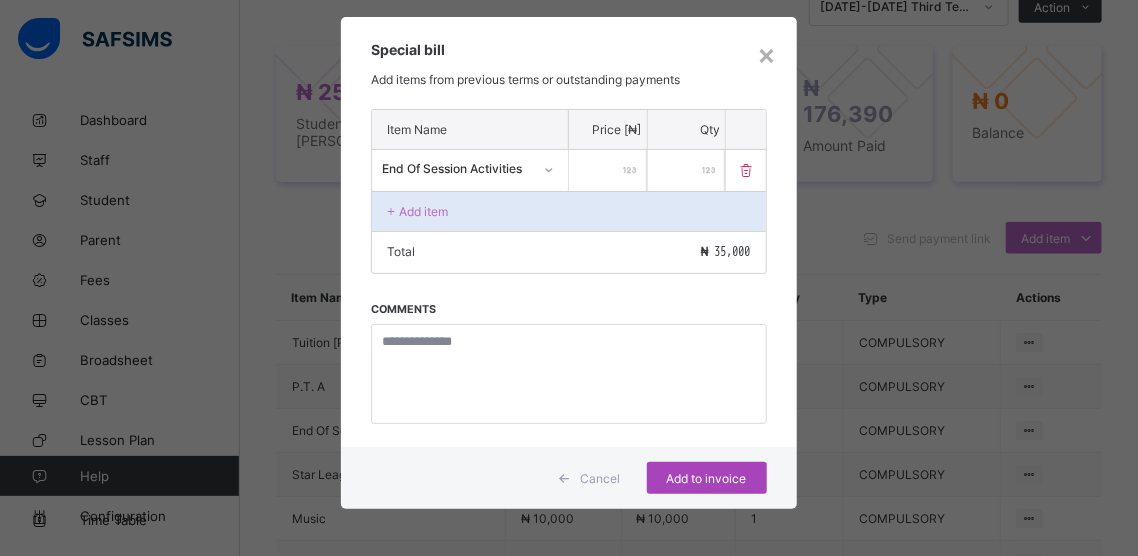 click on "Add to invoice" at bounding box center (707, 478) 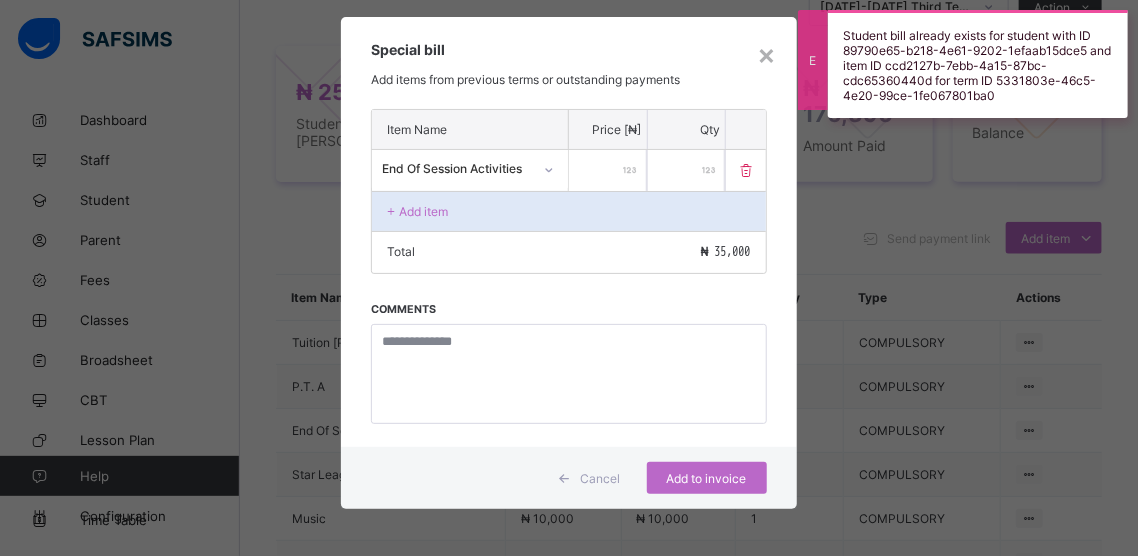 click on "× Special bill Add items from previous terms or outstanding payments Item Name Price [₦] Qty End Of Session Activities ***** * Add item Total ₦ 35,000 Comments Cancel Add to invoice" at bounding box center [569, 278] 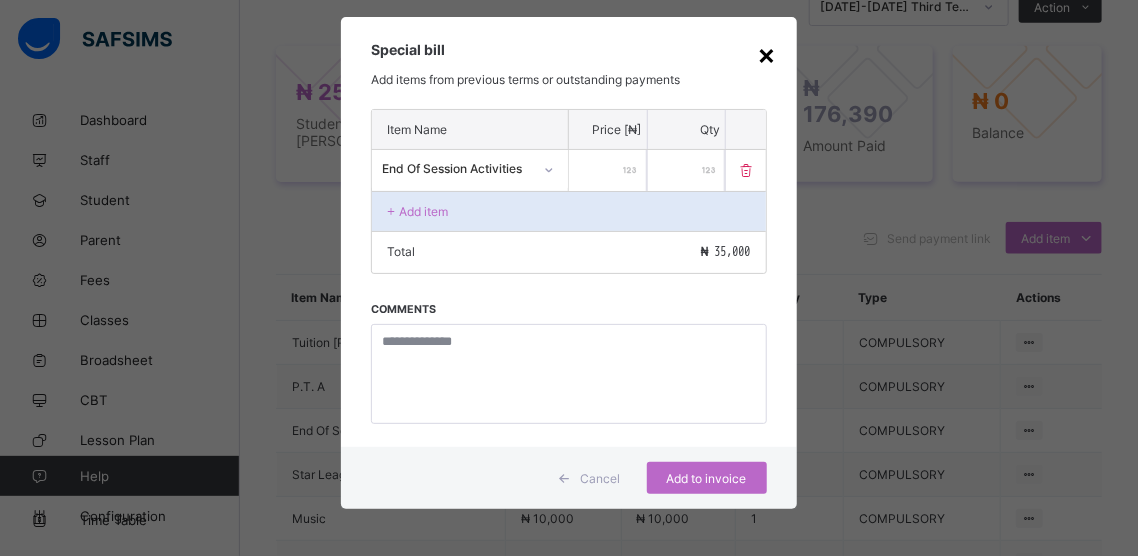 click on "×" at bounding box center (767, 54) 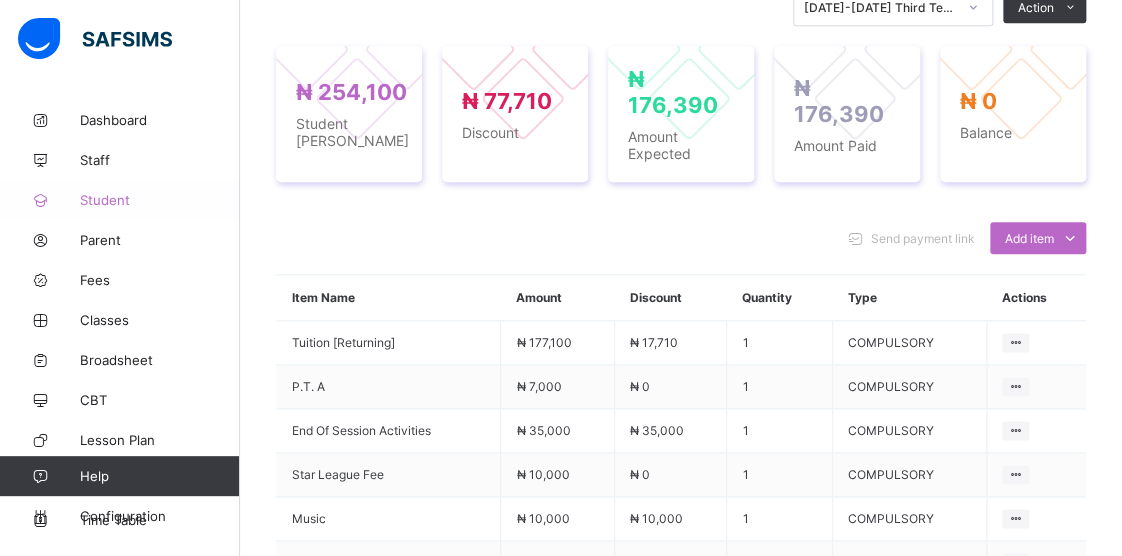 click on "Student" at bounding box center [160, 200] 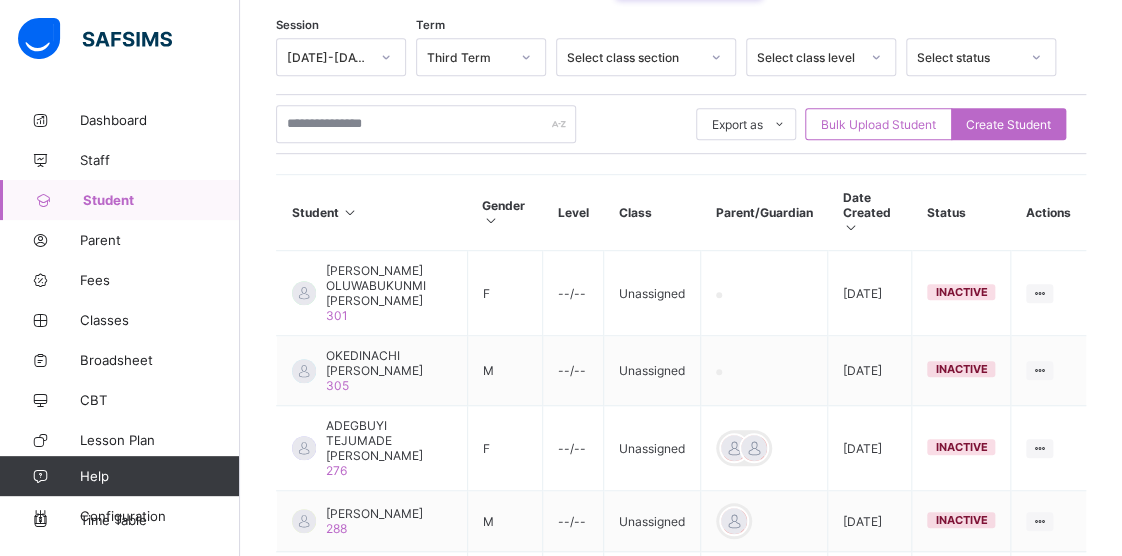 scroll, scrollTop: 332, scrollLeft: 0, axis: vertical 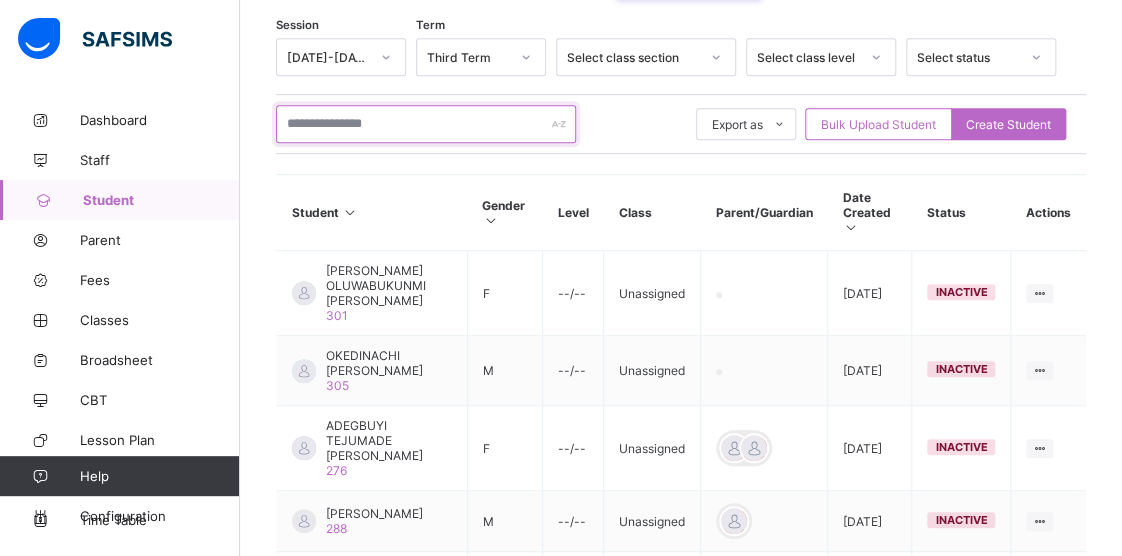 click at bounding box center [426, 124] 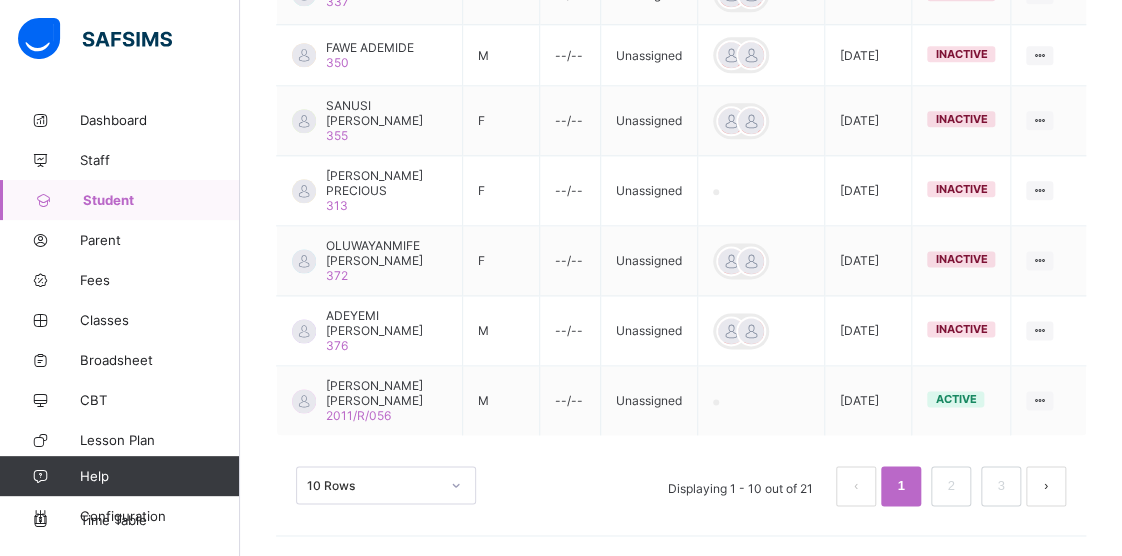 scroll, scrollTop: 840, scrollLeft: 0, axis: vertical 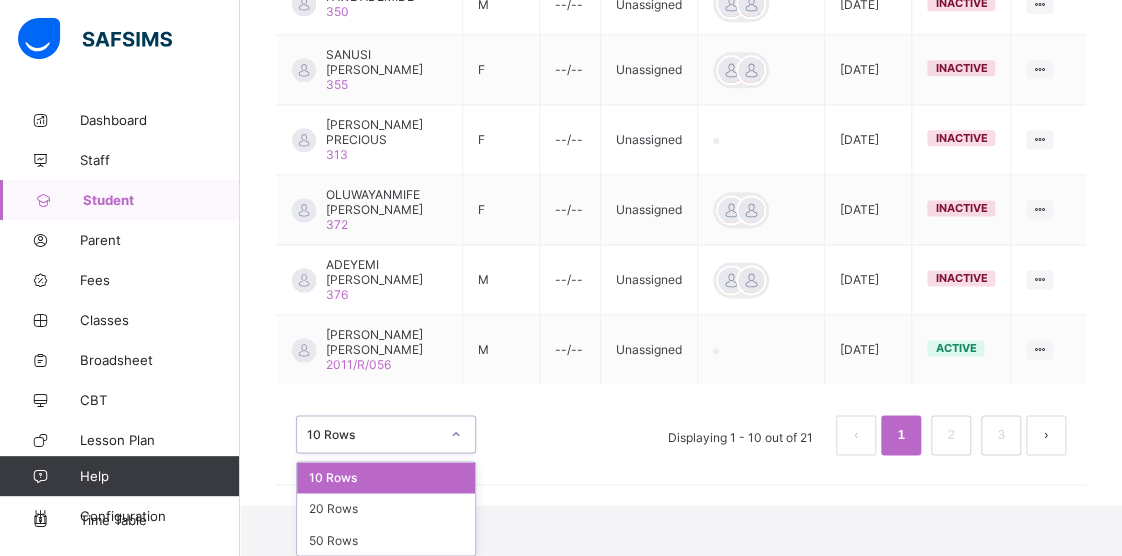 click on "option 10 Rows focused, 1 of 3. 3 results available. Use Up and Down to choose options, press Enter to select the currently focused option, press Escape to exit the menu, press Tab to select the option and exit the menu. 10 Rows 10 Rows 20 Rows 50 Rows" at bounding box center [386, 434] 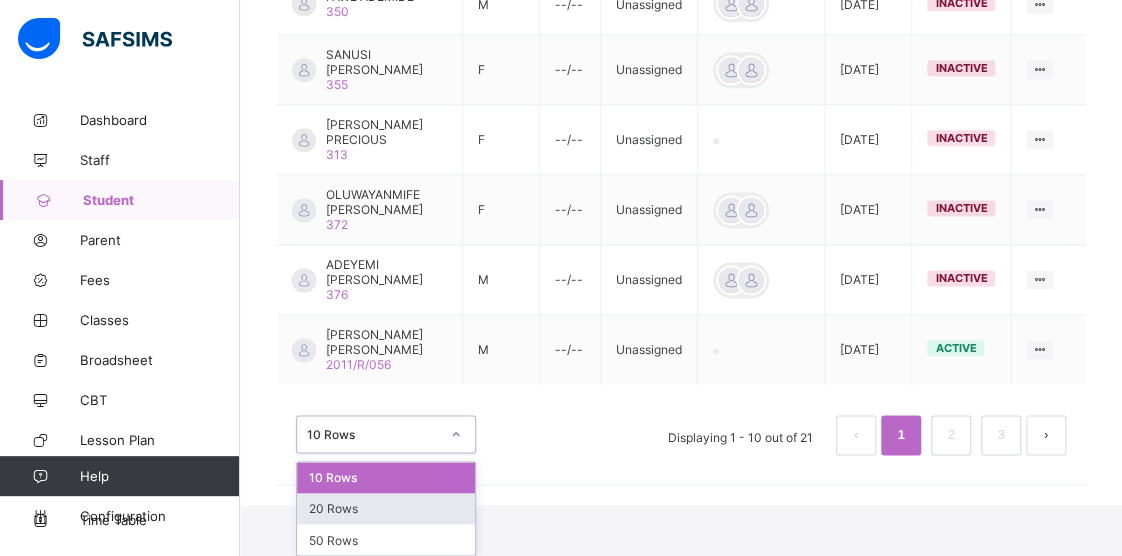 click on "20 Rows" at bounding box center [386, 508] 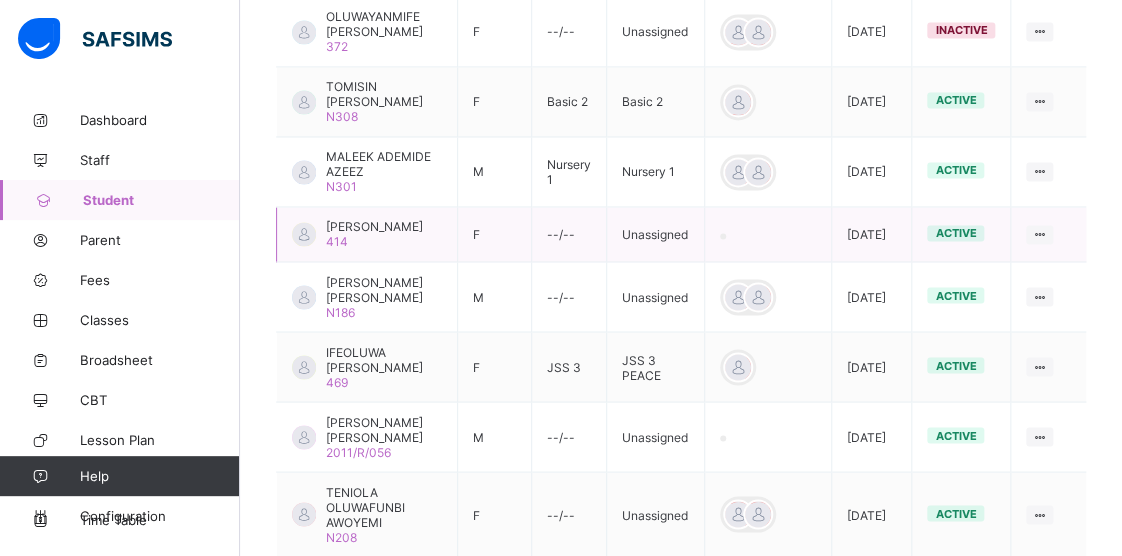 scroll, scrollTop: 1240, scrollLeft: 0, axis: vertical 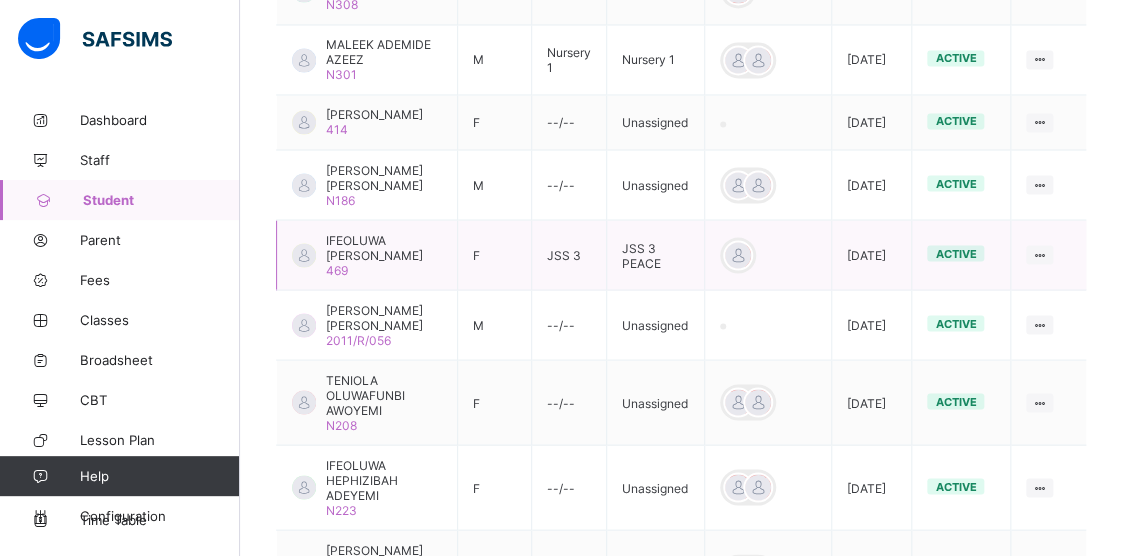 click on "IFEOLUWA [PERSON_NAME]" at bounding box center [384, 247] 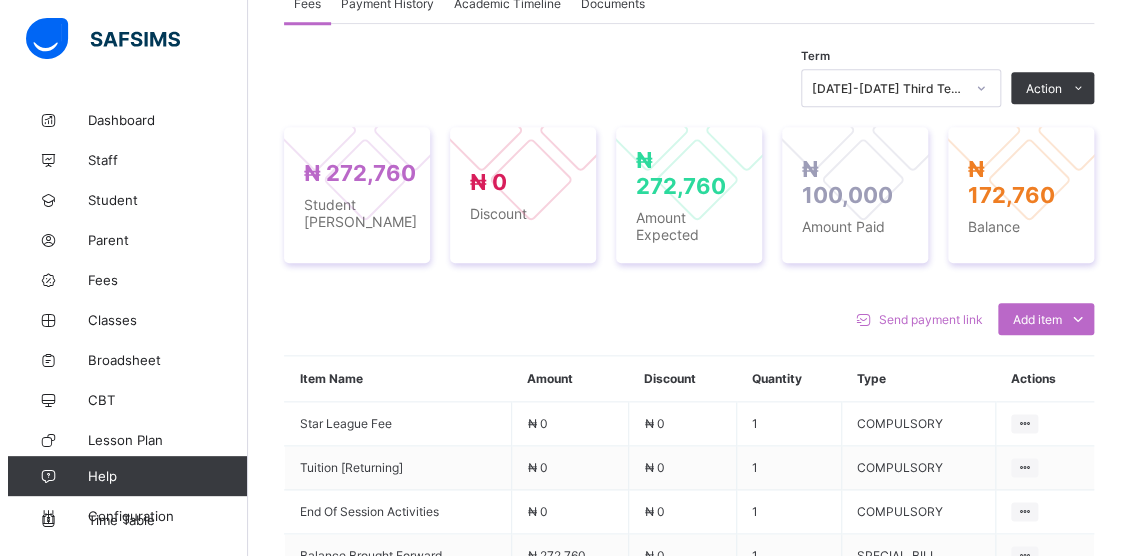 scroll, scrollTop: 584, scrollLeft: 0, axis: vertical 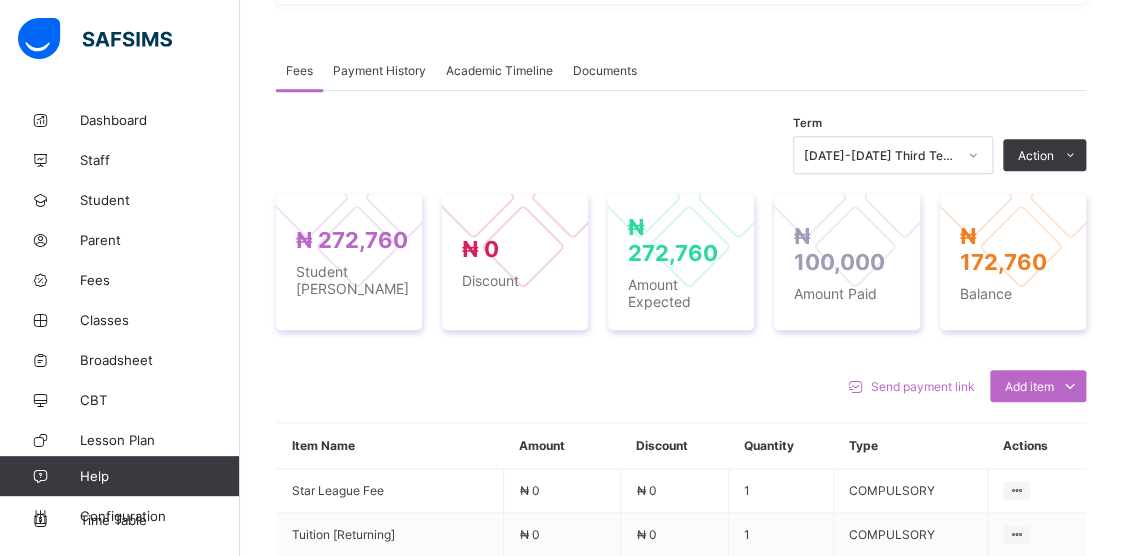 click on "Receive Payment" at bounding box center [0, 0] 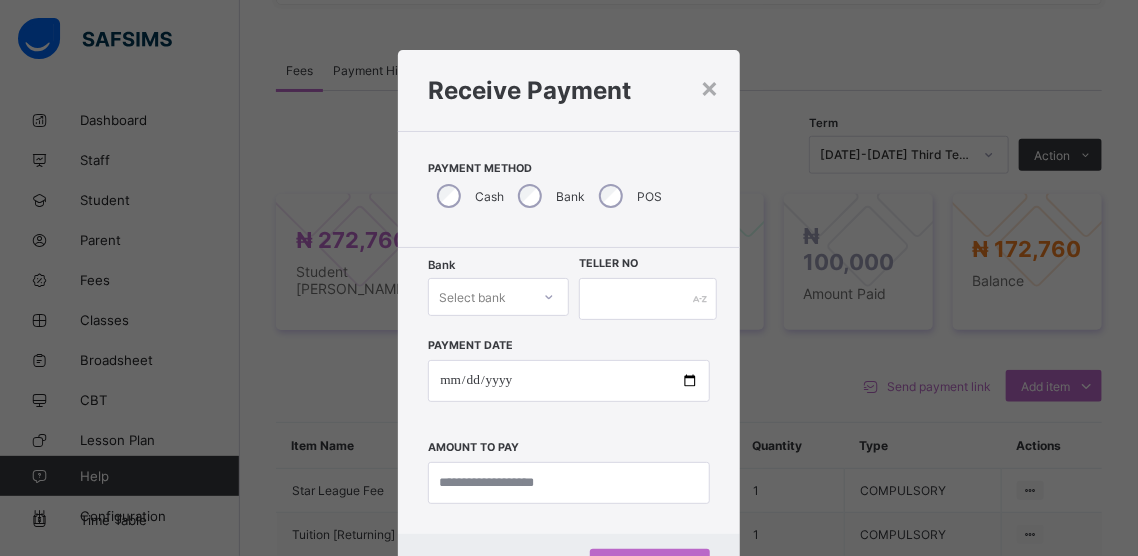 click on "Select bank" at bounding box center [498, 297] 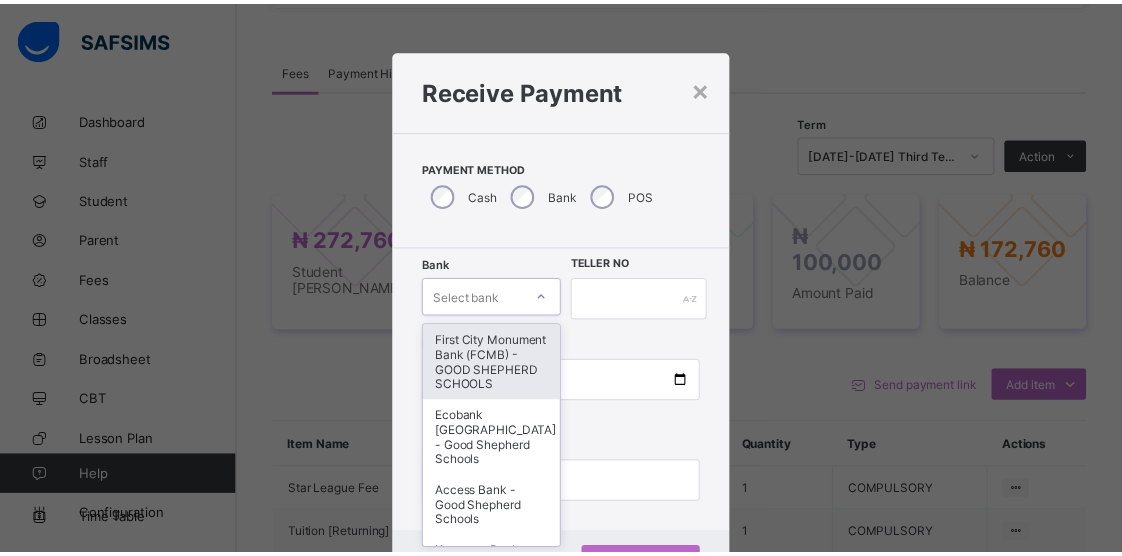 scroll, scrollTop: 76, scrollLeft: 0, axis: vertical 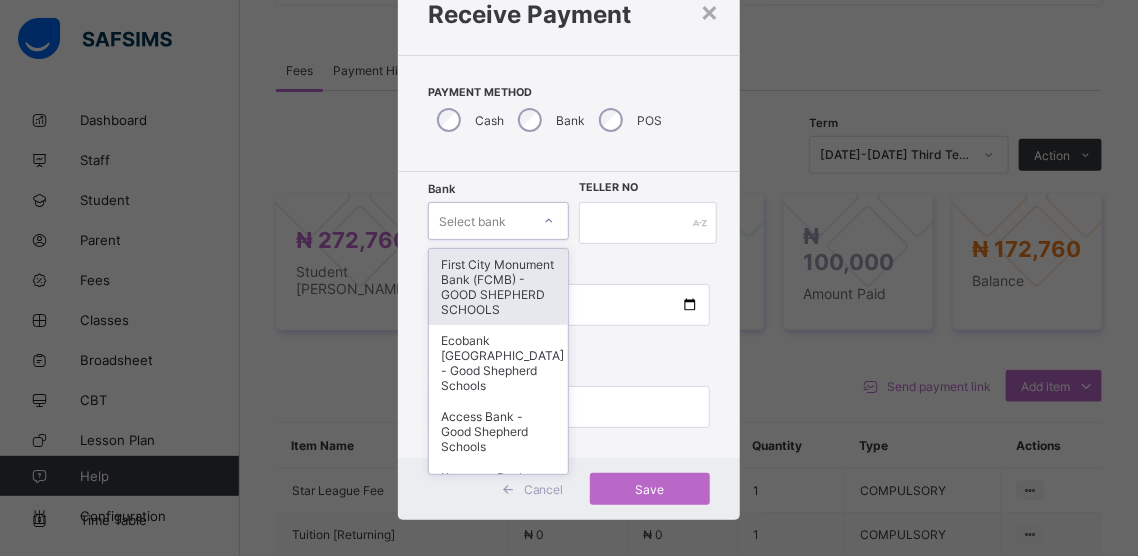 click on "First City Monument Bank (FCMB) - GOOD SHEPHERD SCHOOLS" at bounding box center [498, 287] 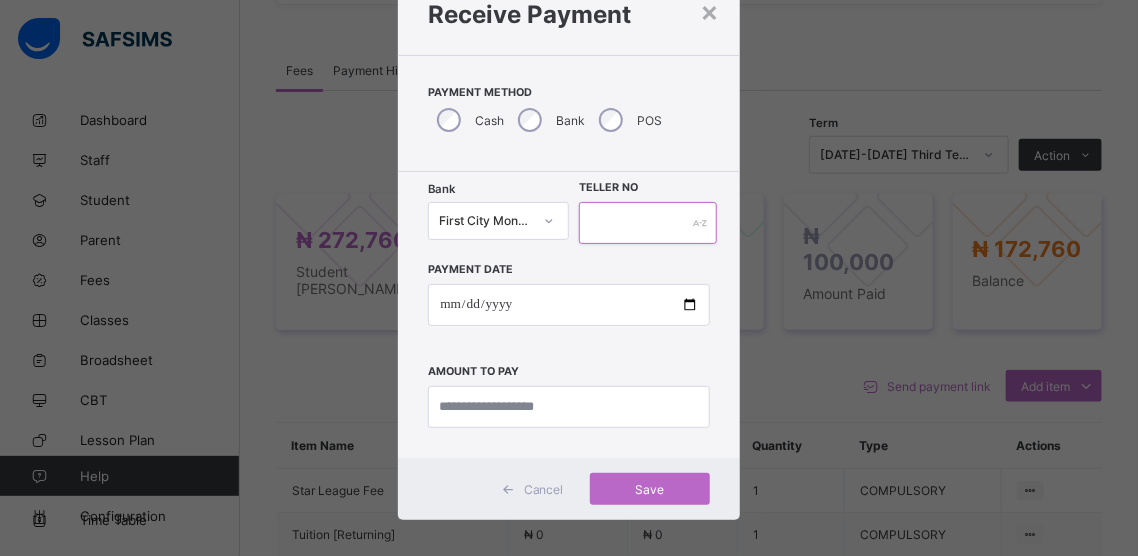 click at bounding box center [648, 223] 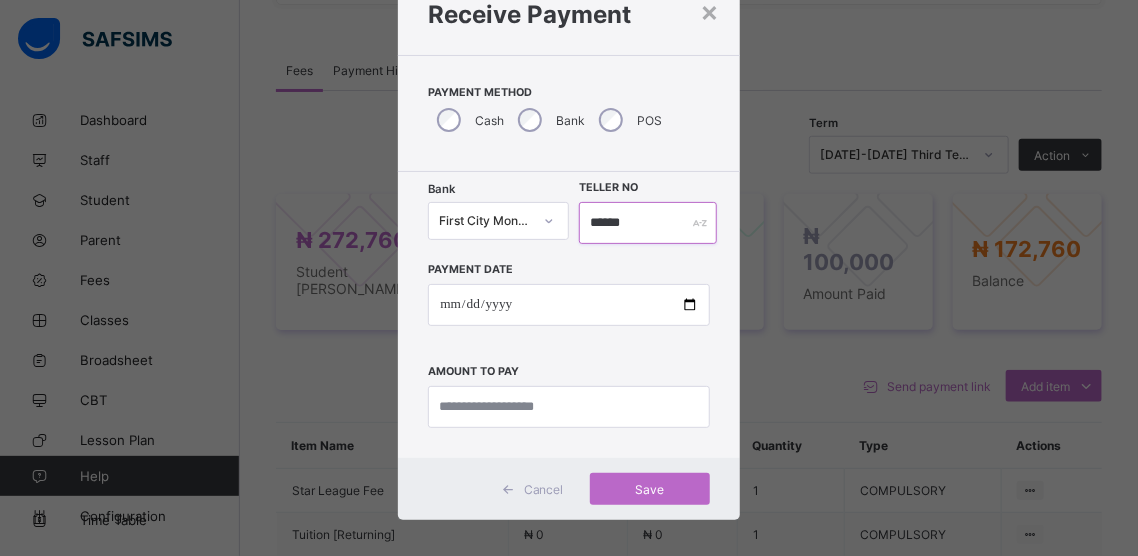 type on "******" 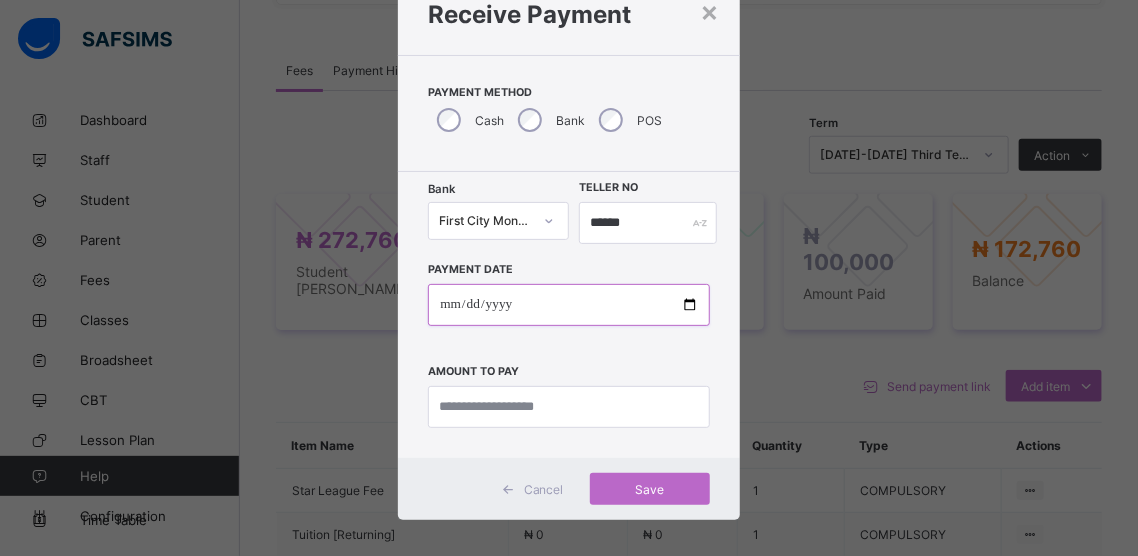 click at bounding box center (568, 305) 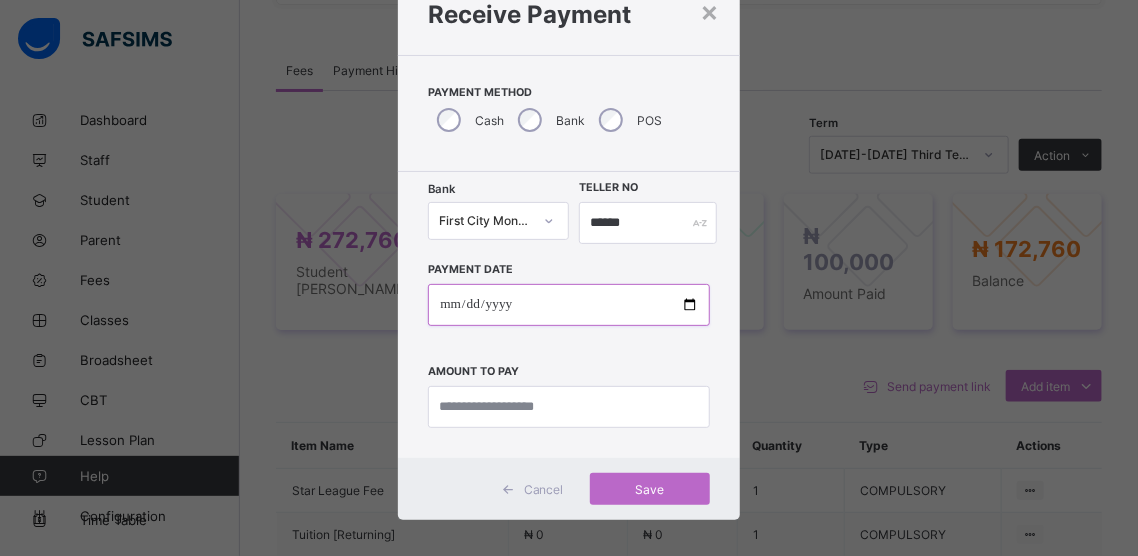 type on "**********" 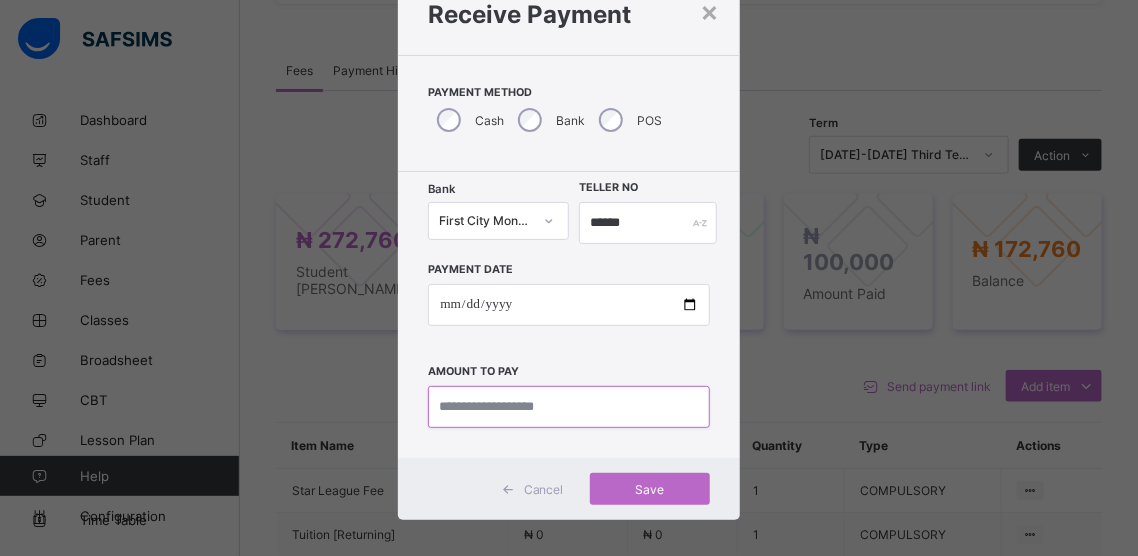 click at bounding box center (568, 407) 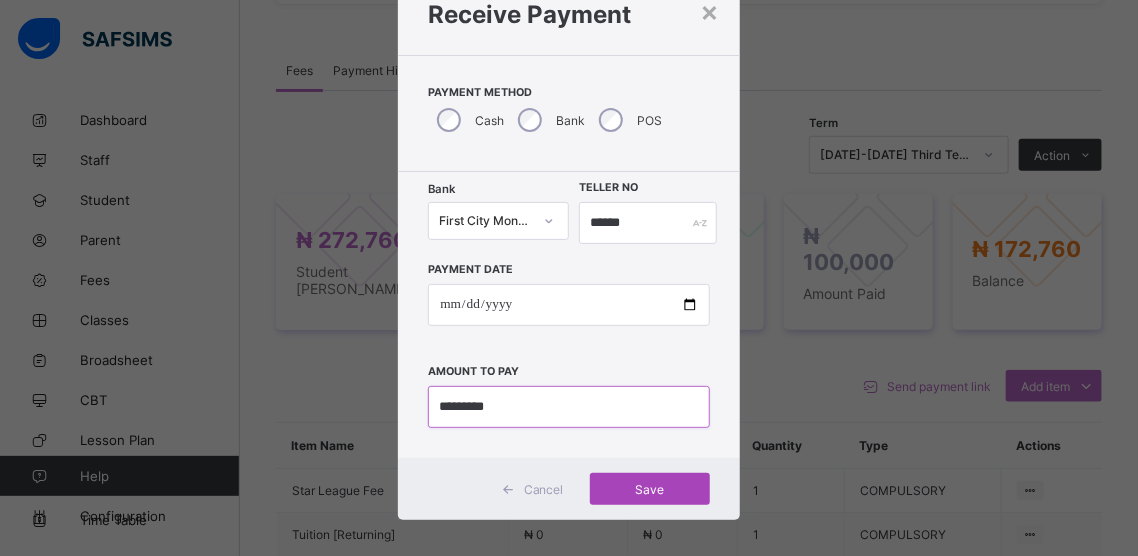 type on "*********" 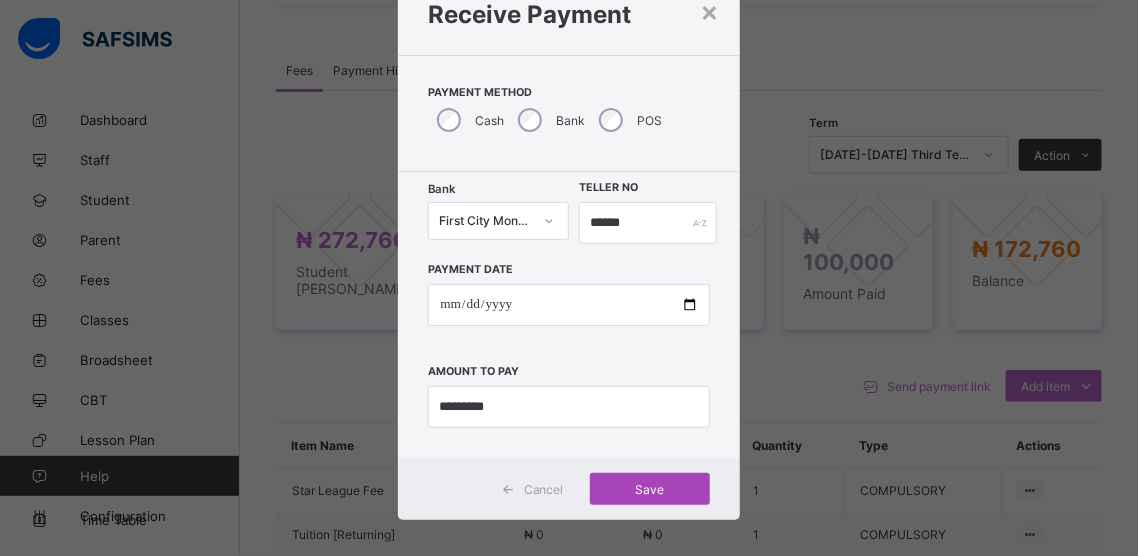 click on "Save" at bounding box center (650, 489) 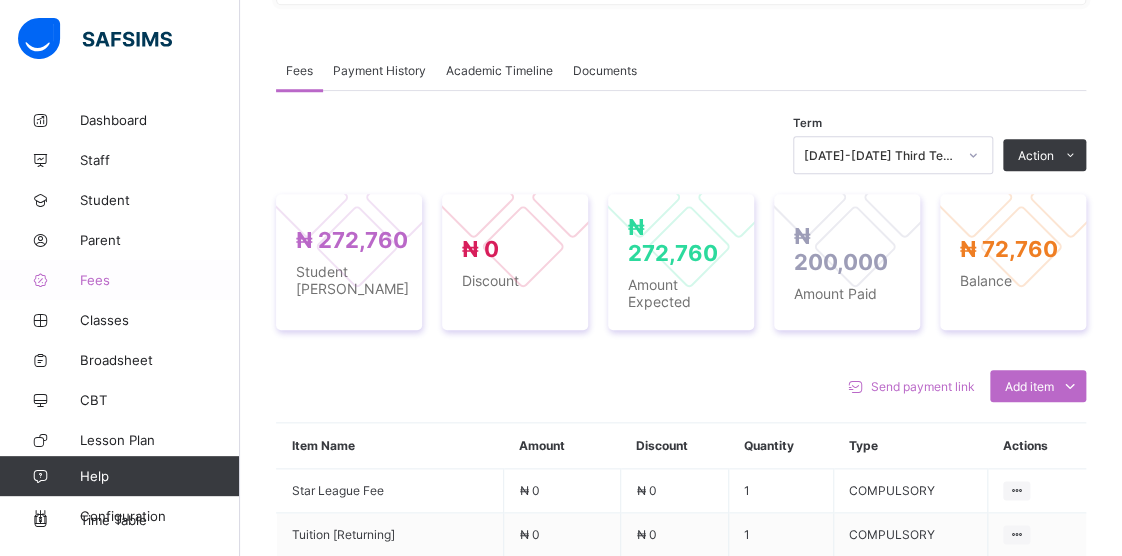 click on "Fees" at bounding box center (160, 280) 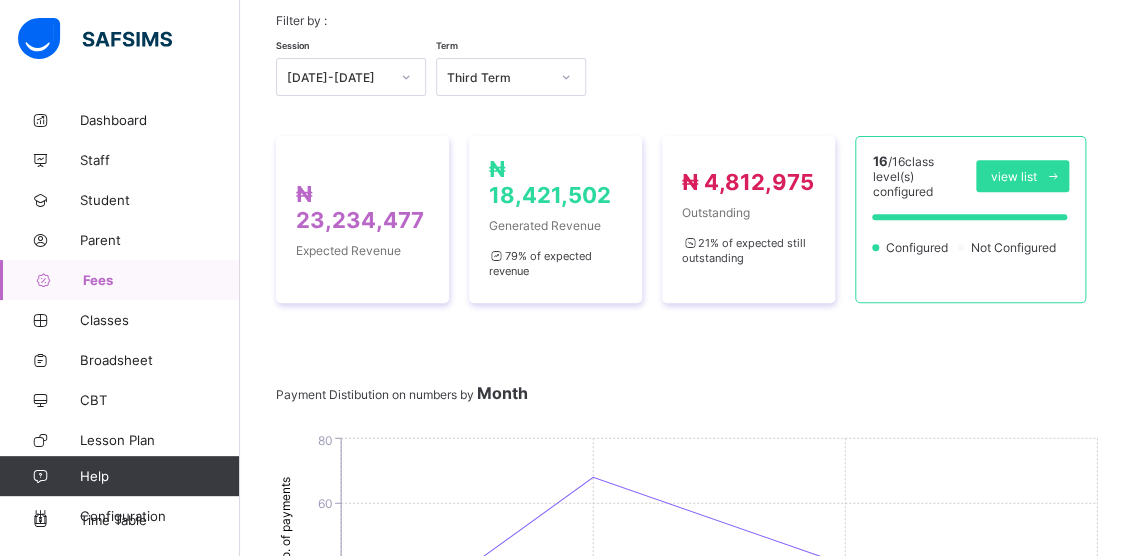 scroll, scrollTop: 149, scrollLeft: 0, axis: vertical 